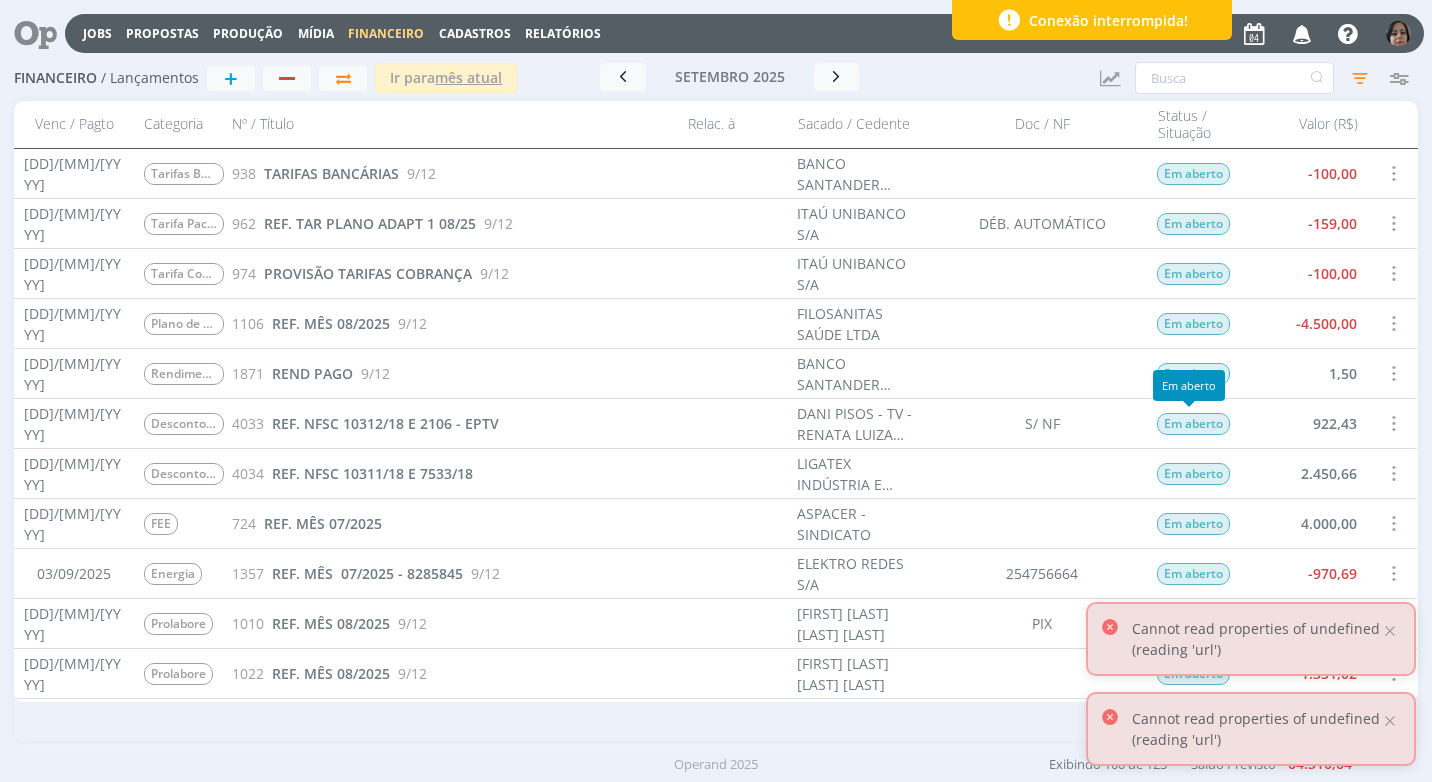 scroll, scrollTop: 0, scrollLeft: 0, axis: both 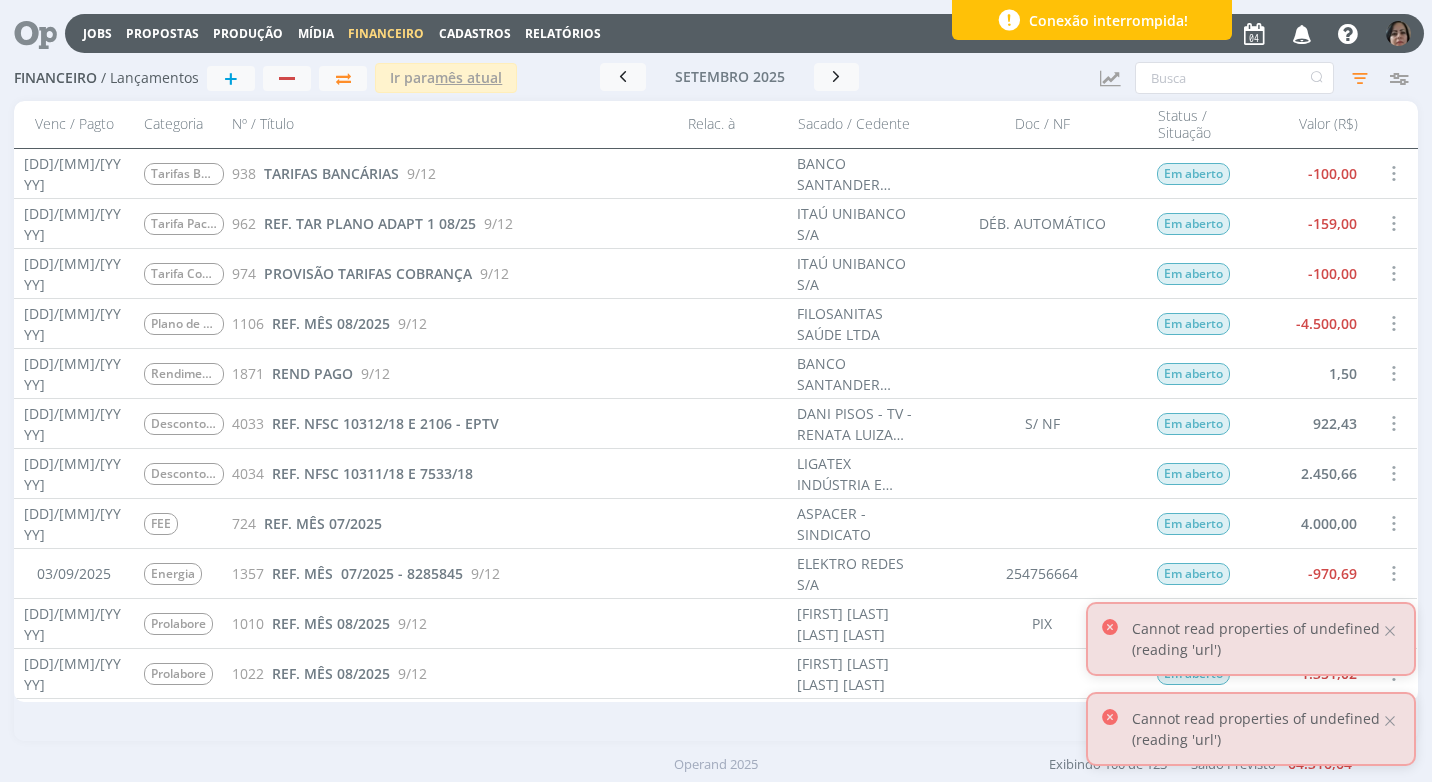 click at bounding box center [1398, 33] 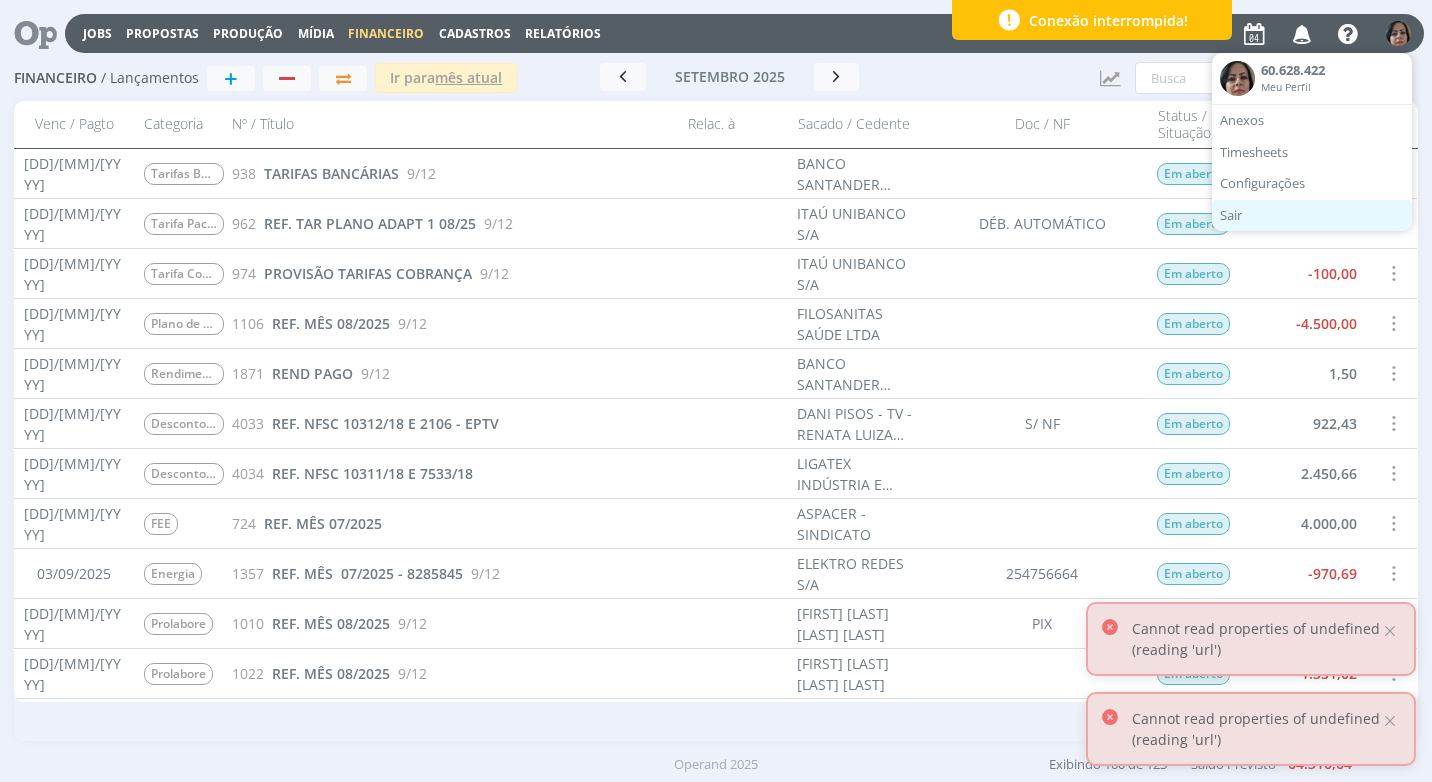 click on "Sair" at bounding box center (1312, 216) 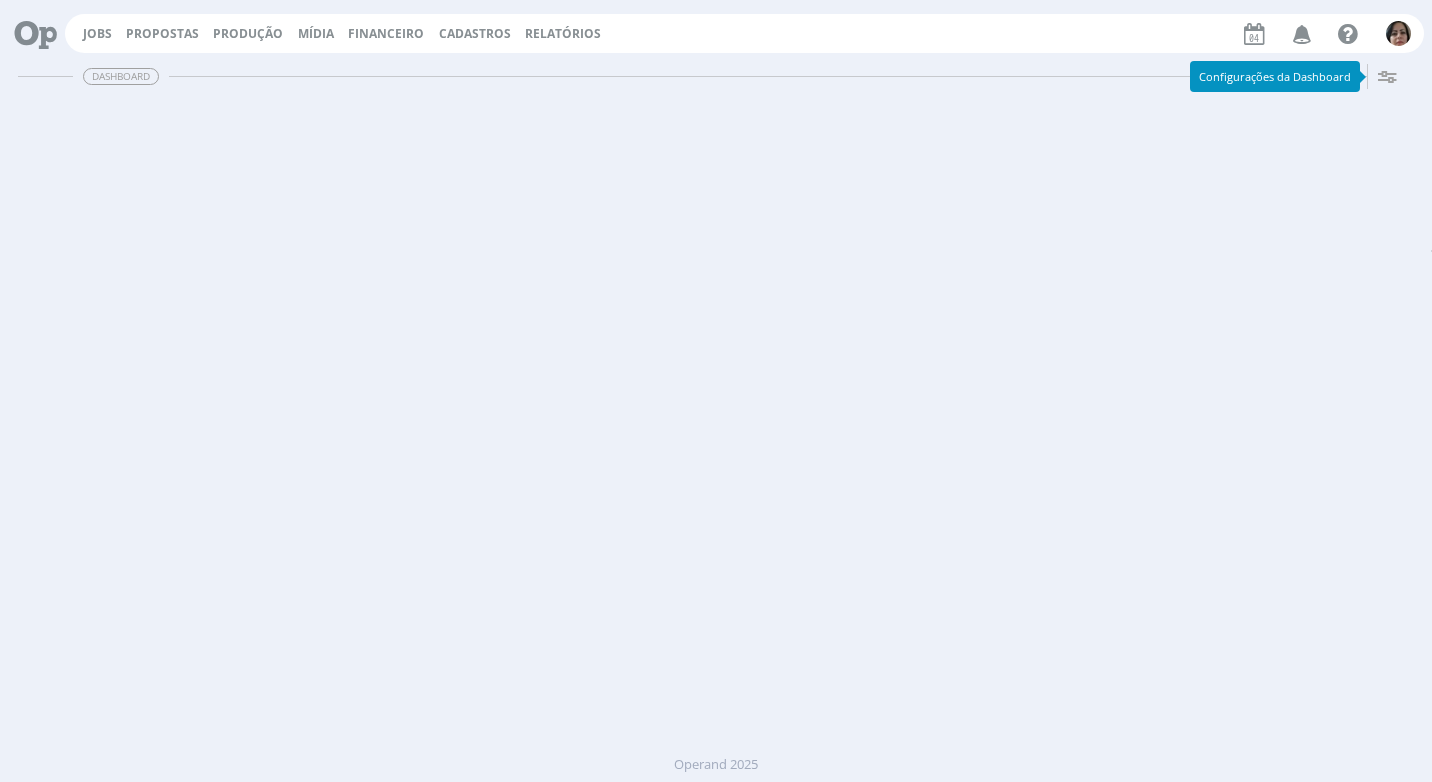 scroll, scrollTop: 0, scrollLeft: 0, axis: both 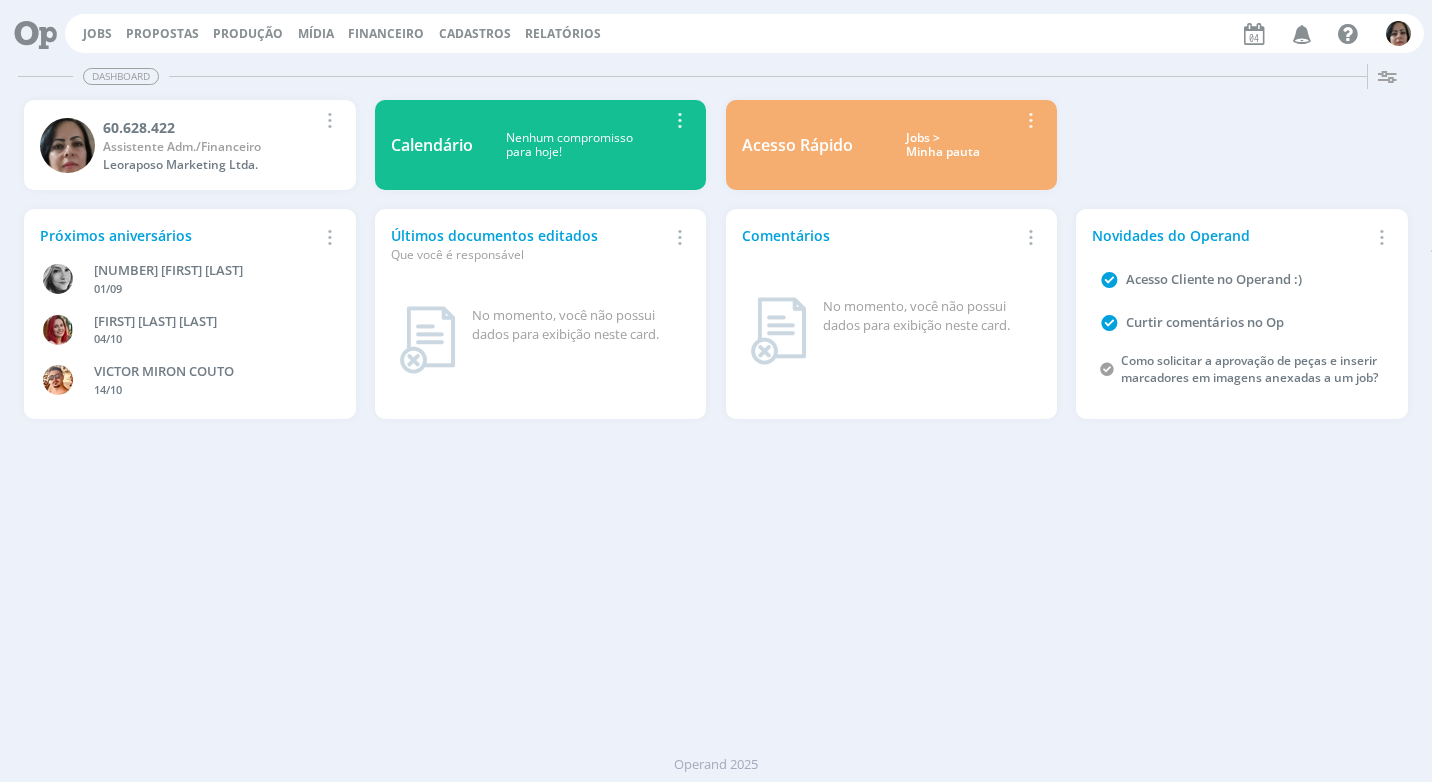 click on "Financeiro" at bounding box center (386, 33) 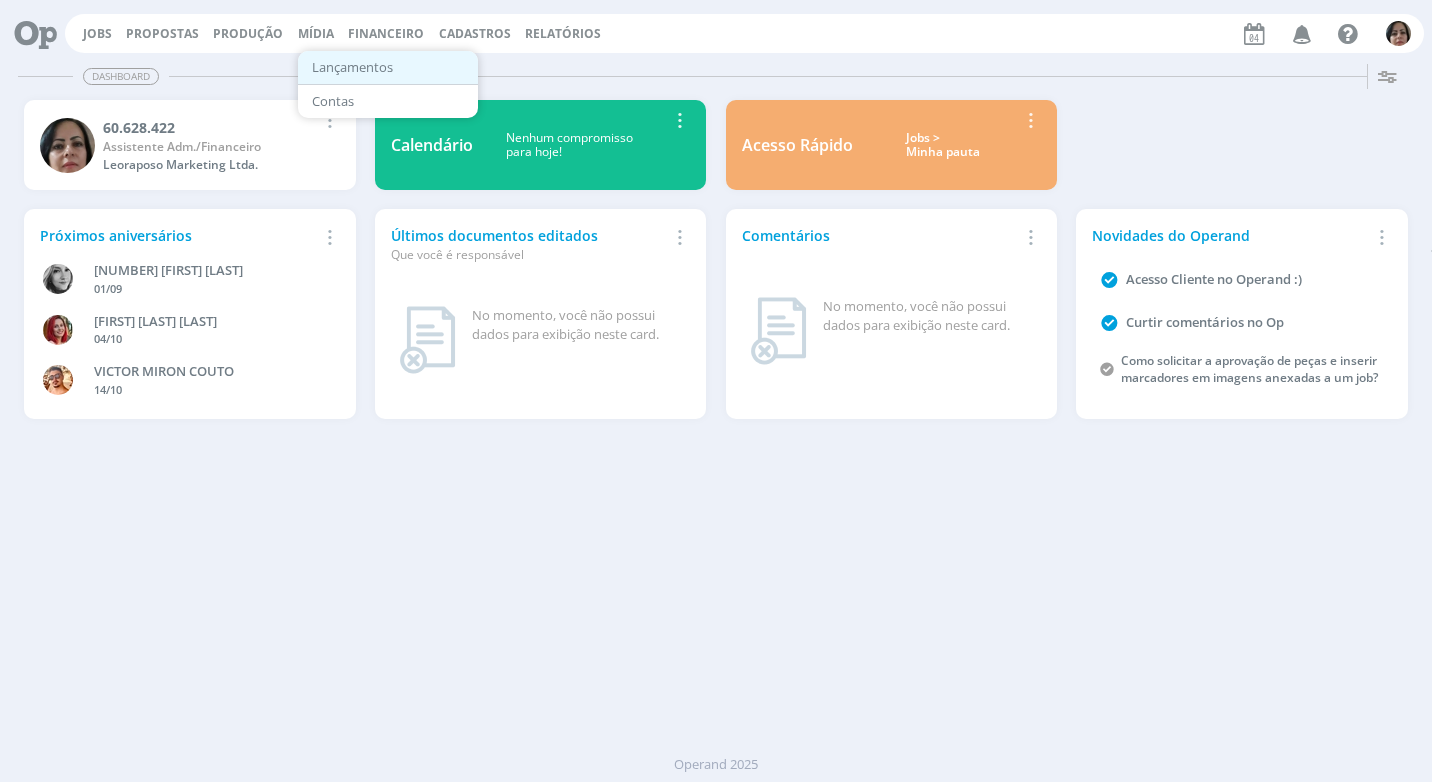 click on "Lançamentos" at bounding box center (388, 67) 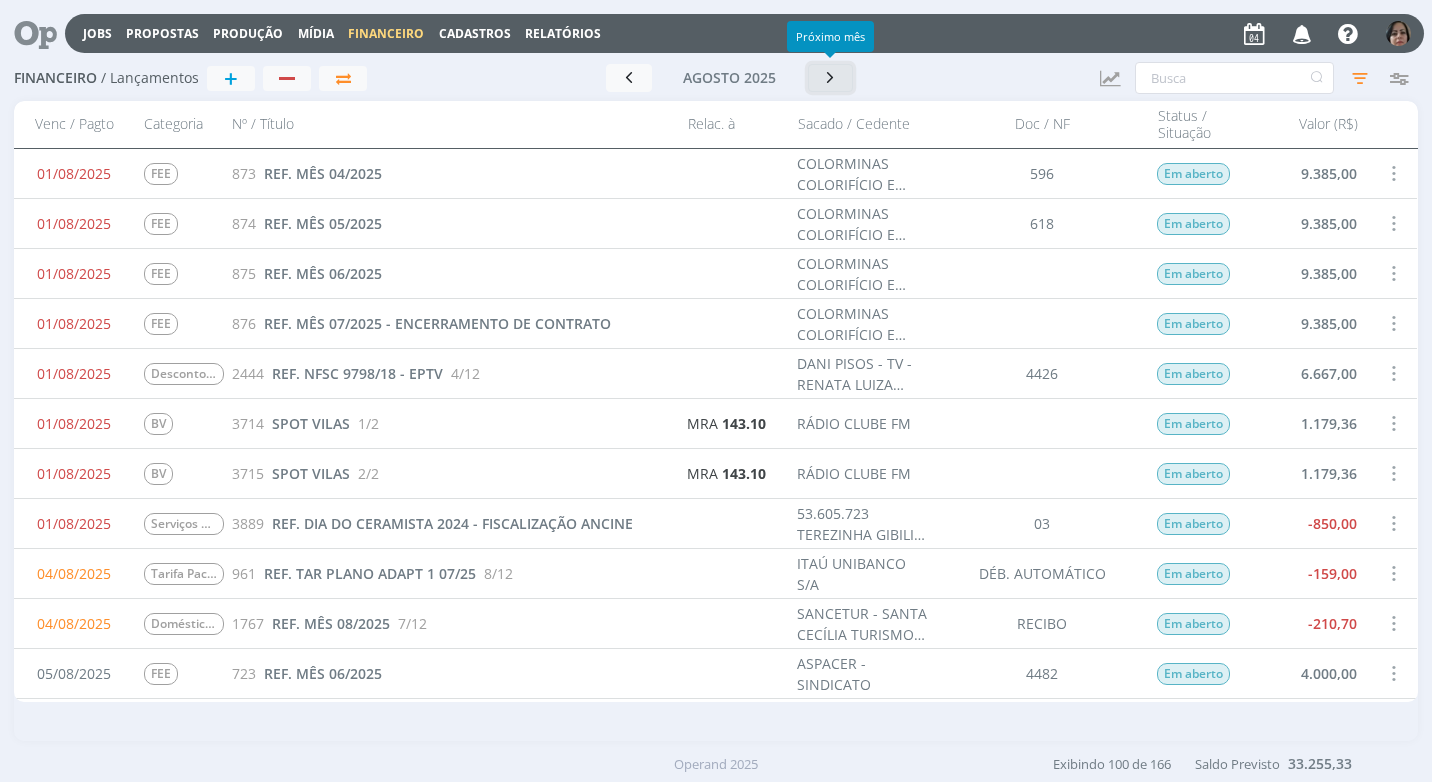 drag, startPoint x: 832, startPoint y: 85, endPoint x: 843, endPoint y: 96, distance: 15.556349 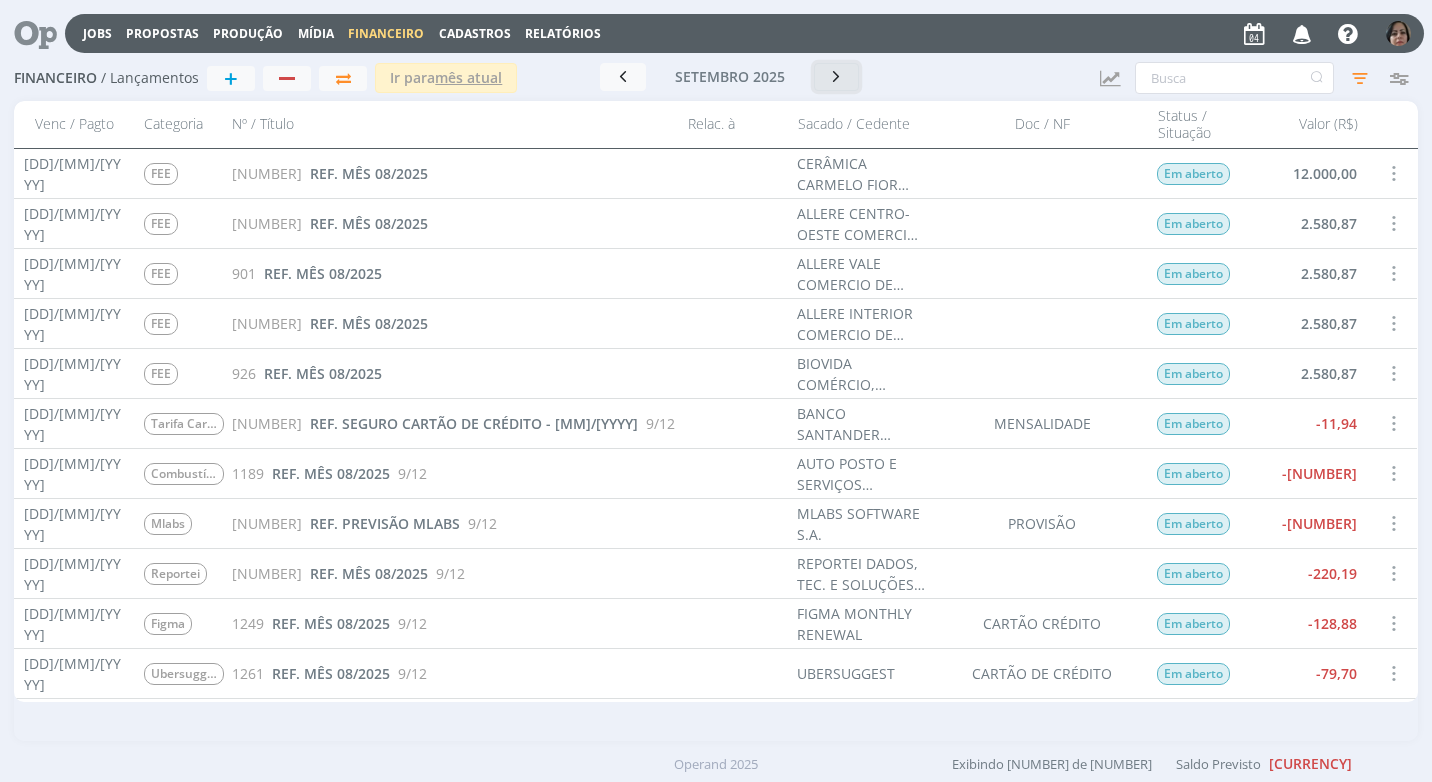 scroll, scrollTop: 1800, scrollLeft: 0, axis: vertical 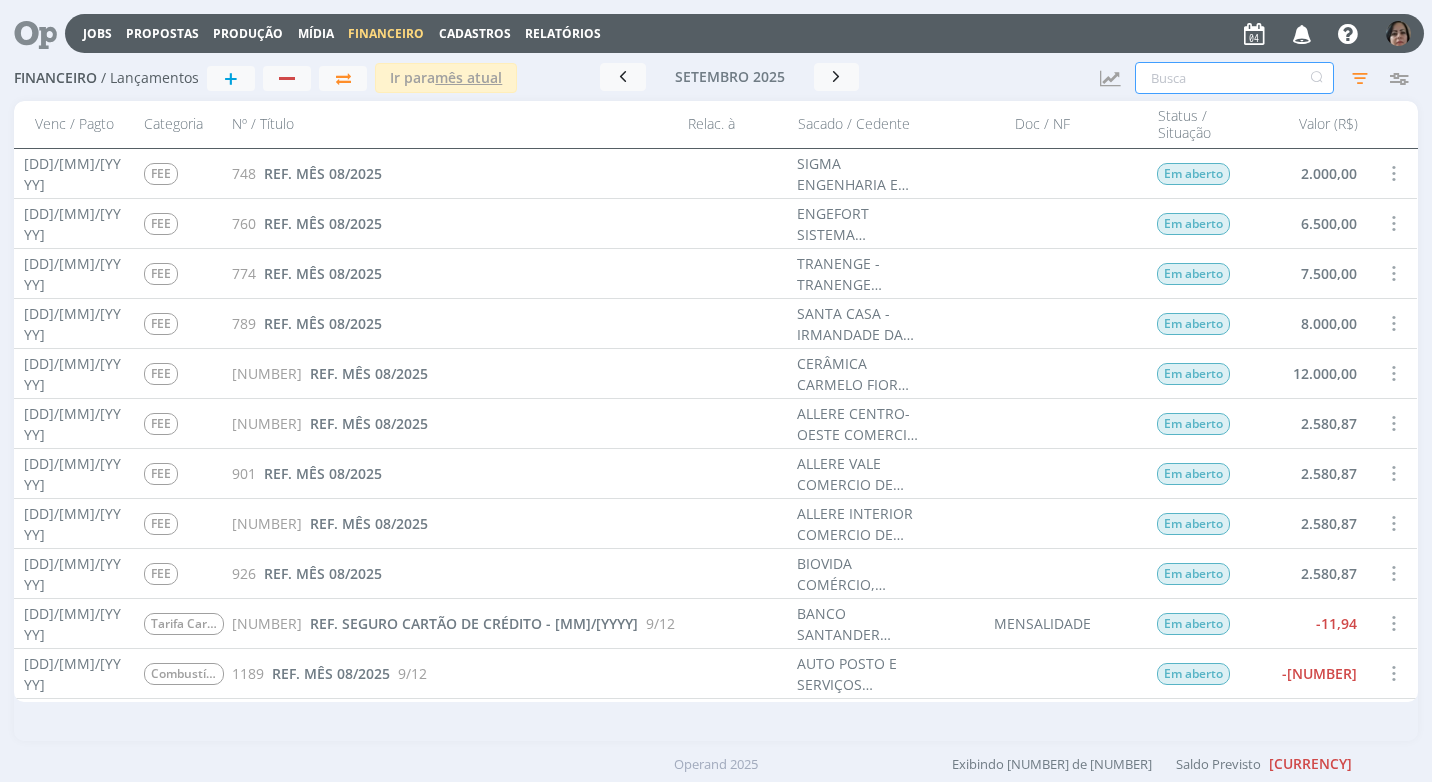 click at bounding box center [1234, 78] 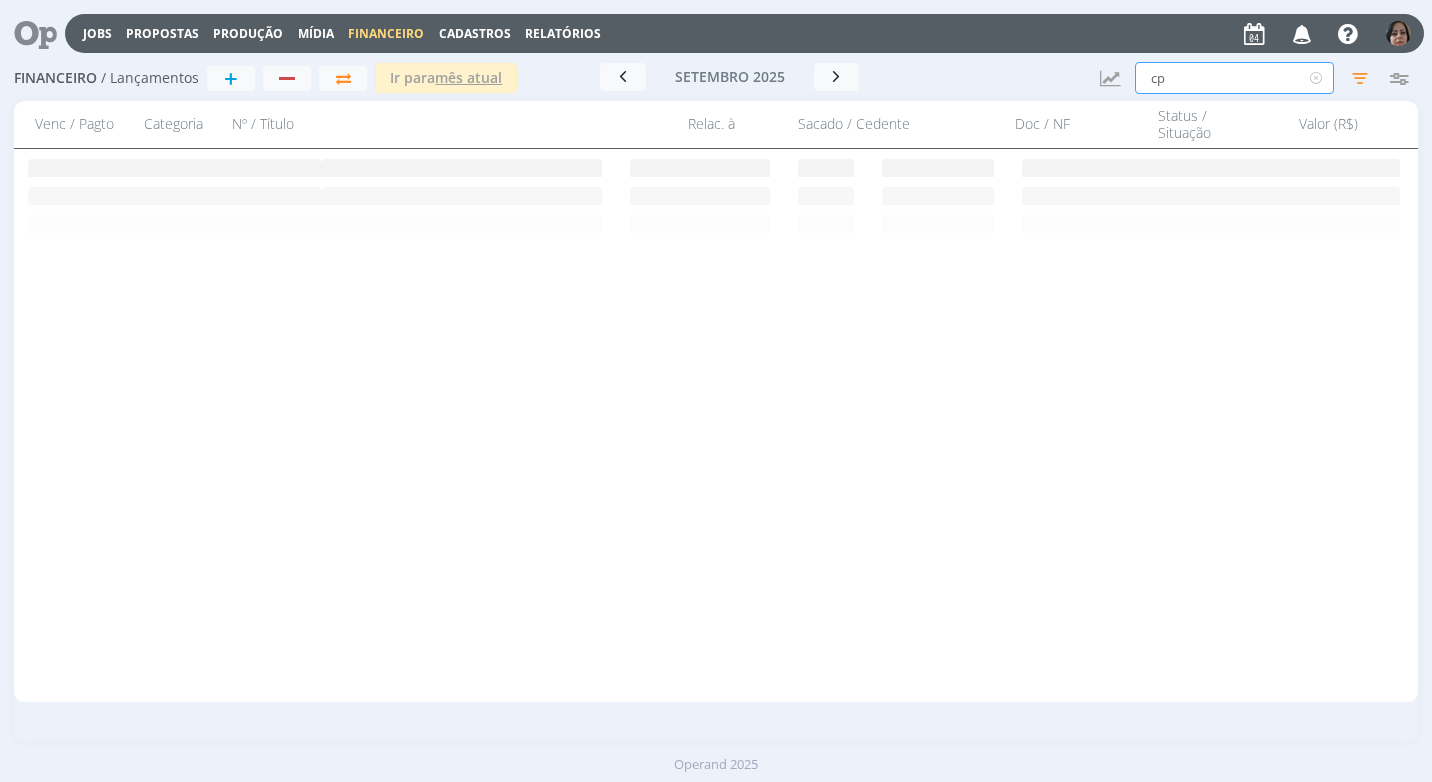 scroll, scrollTop: 0, scrollLeft: 0, axis: both 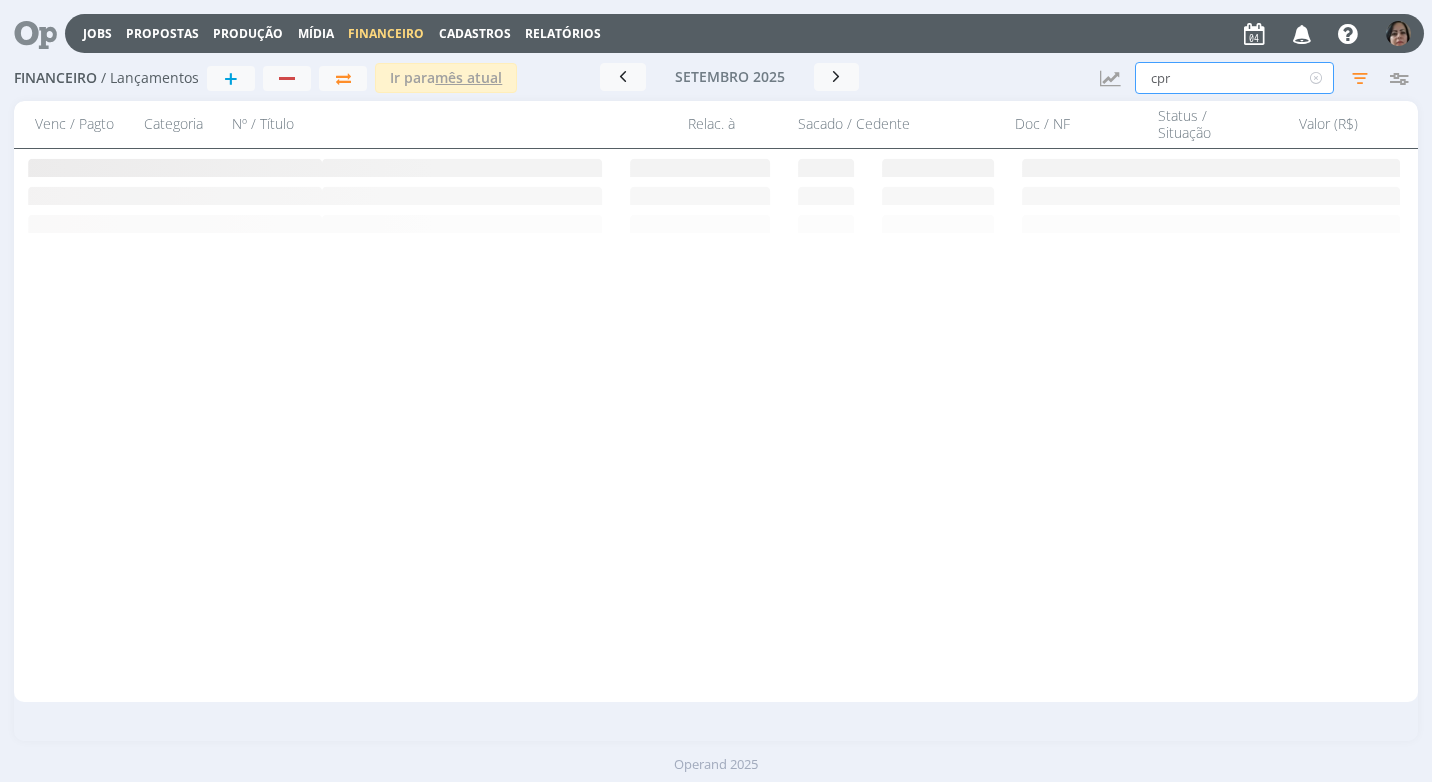 type on "cpr1" 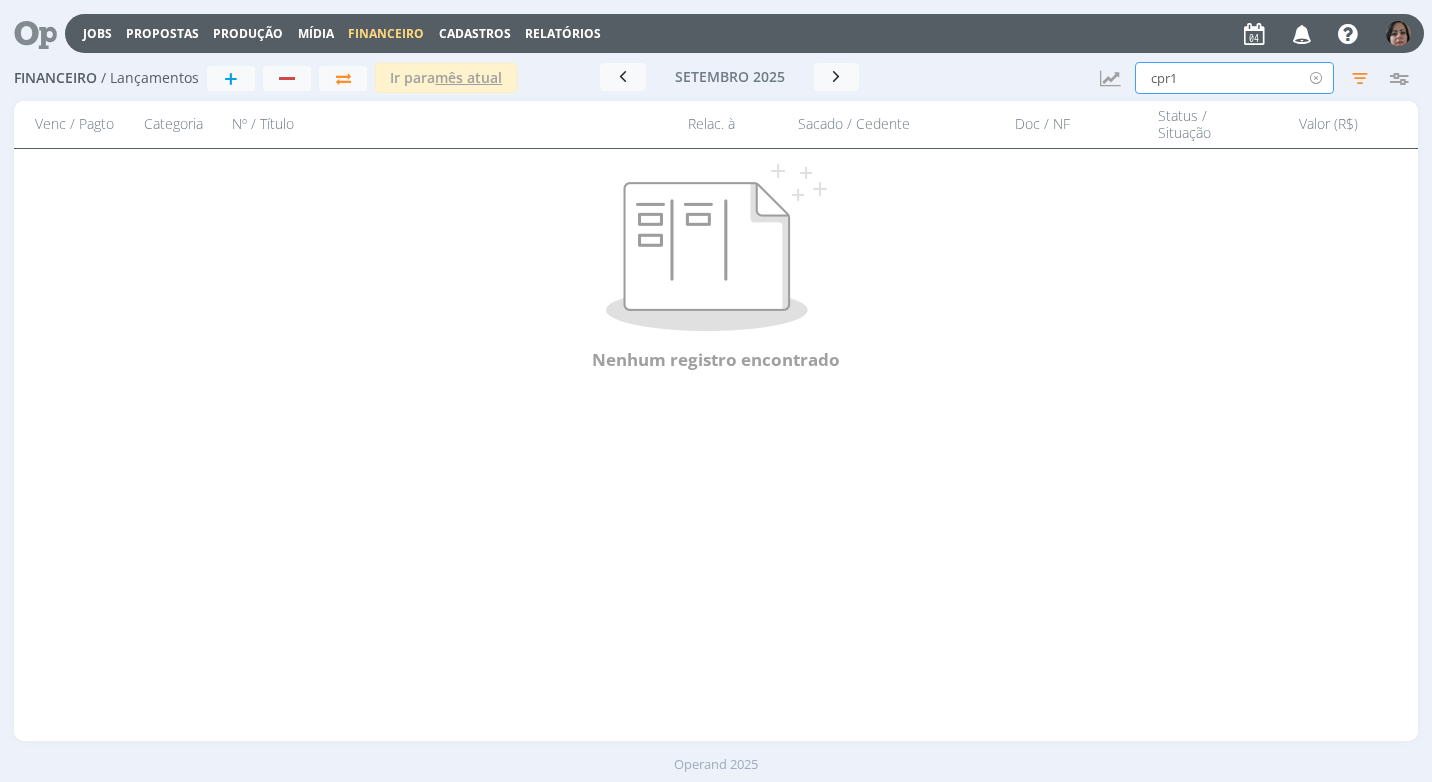 click at bounding box center (1316, 78) 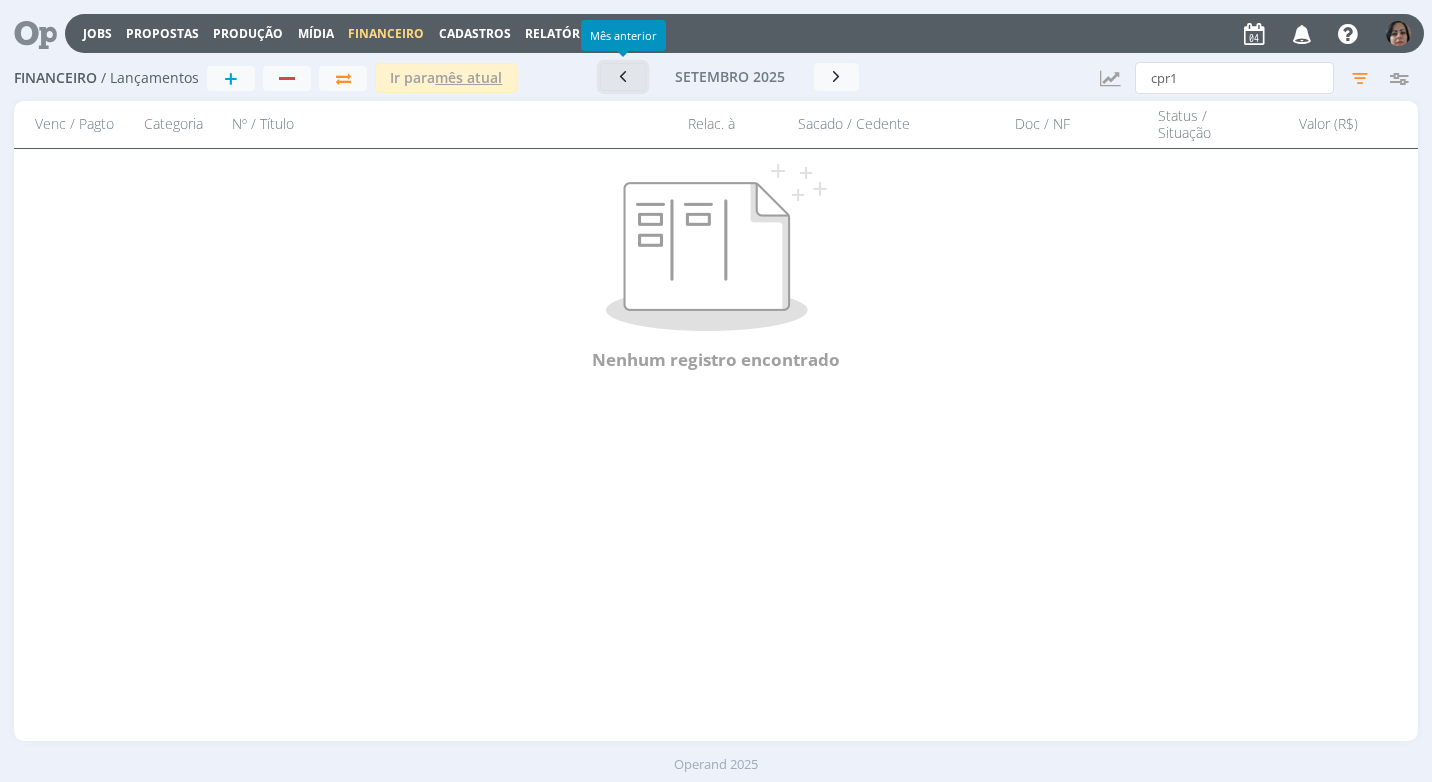 click at bounding box center (623, 76) 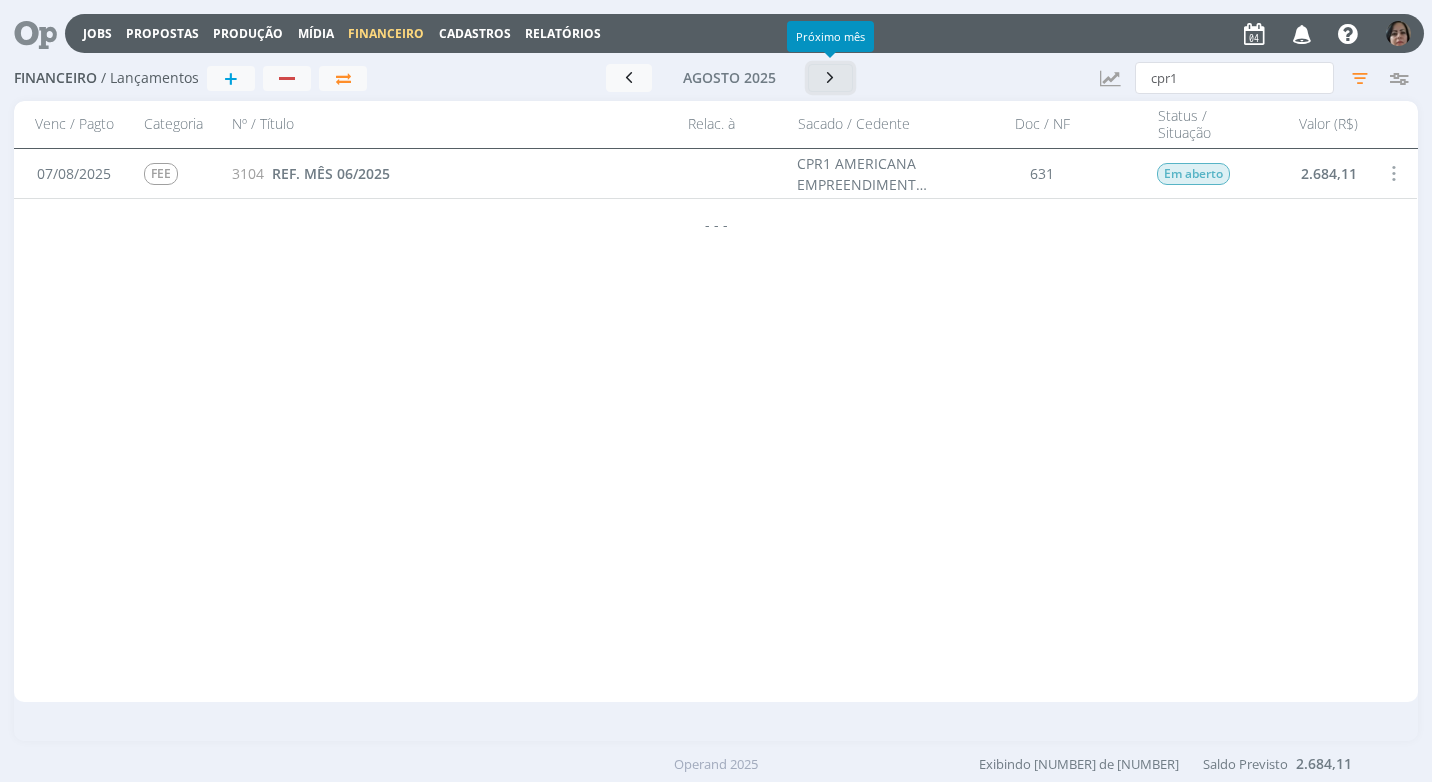 click at bounding box center (831, 77) 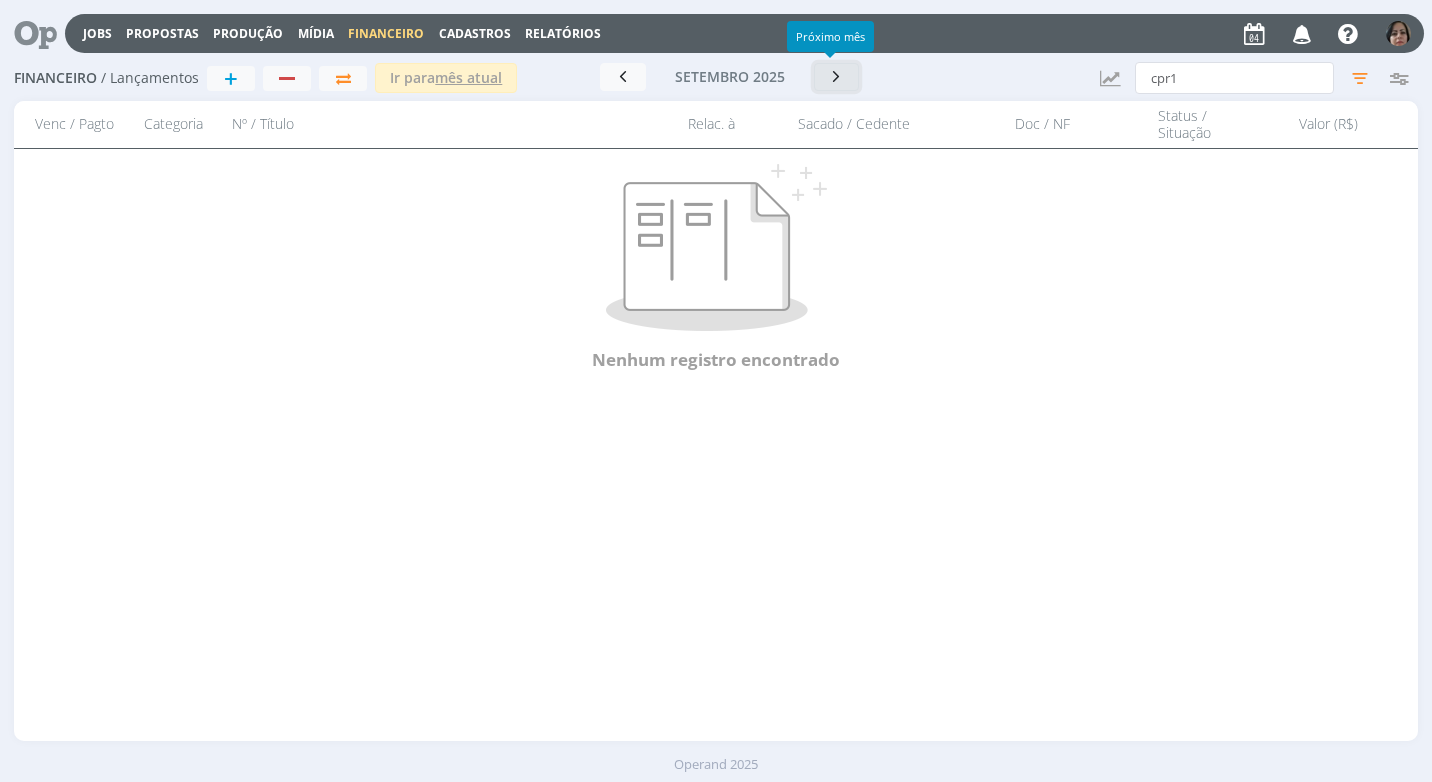 click at bounding box center [837, 76] 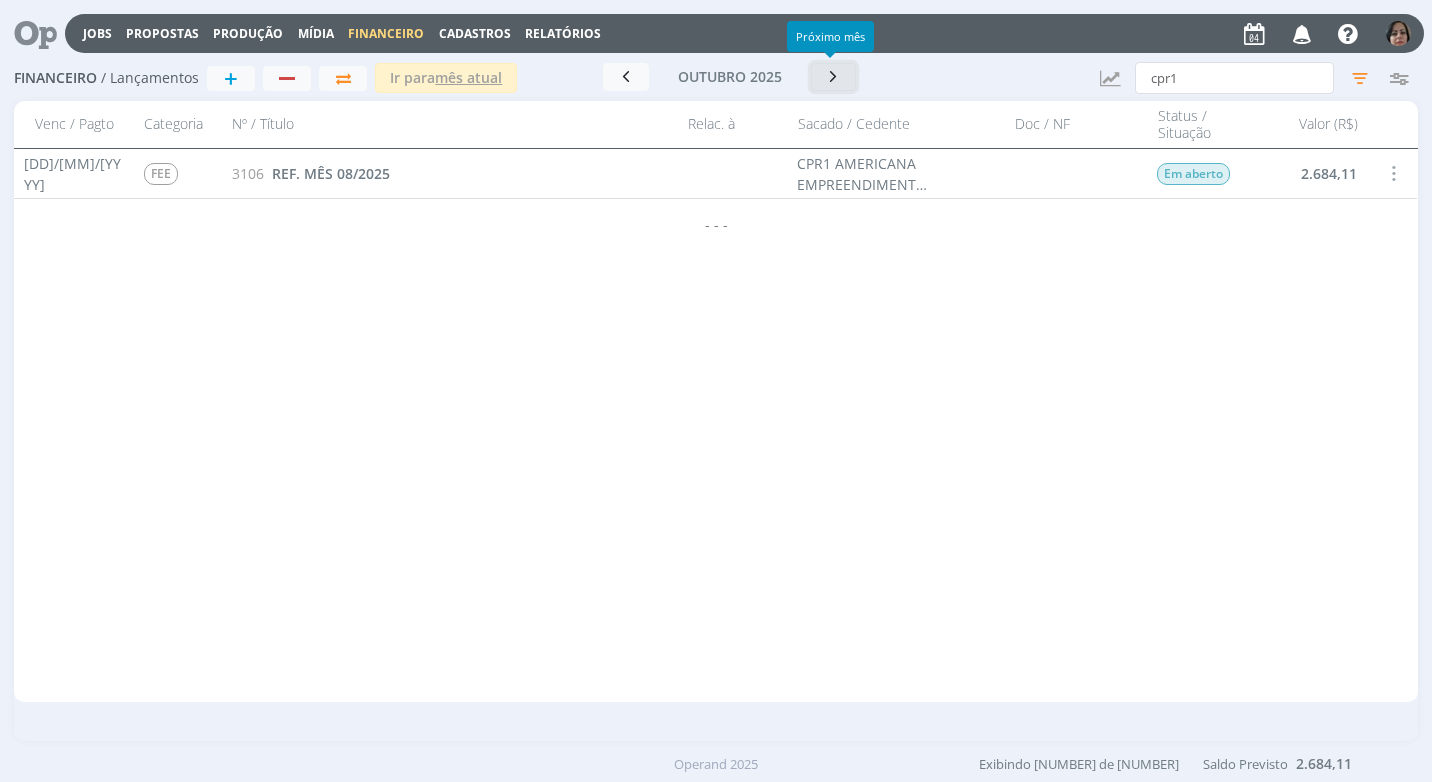 click at bounding box center [834, 76] 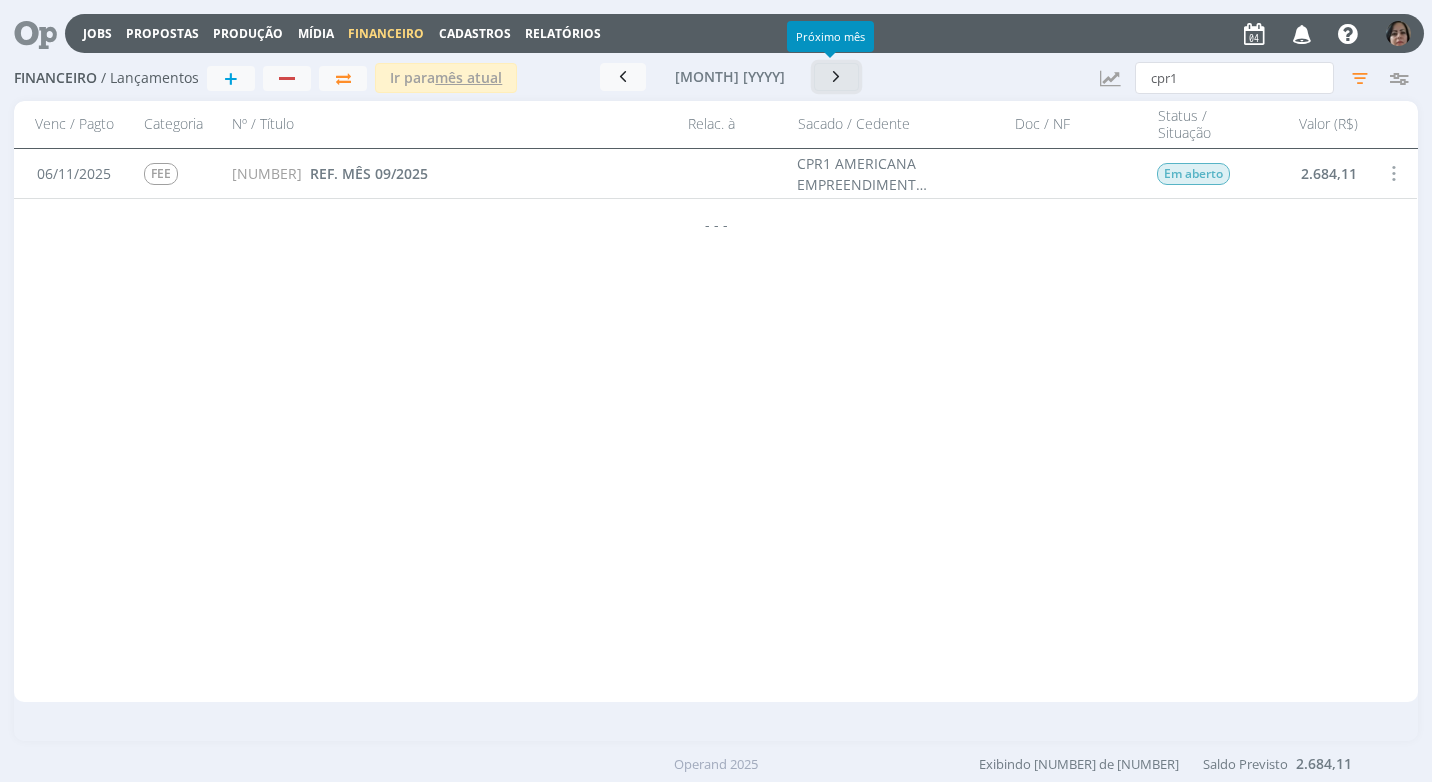 click at bounding box center [837, 76] 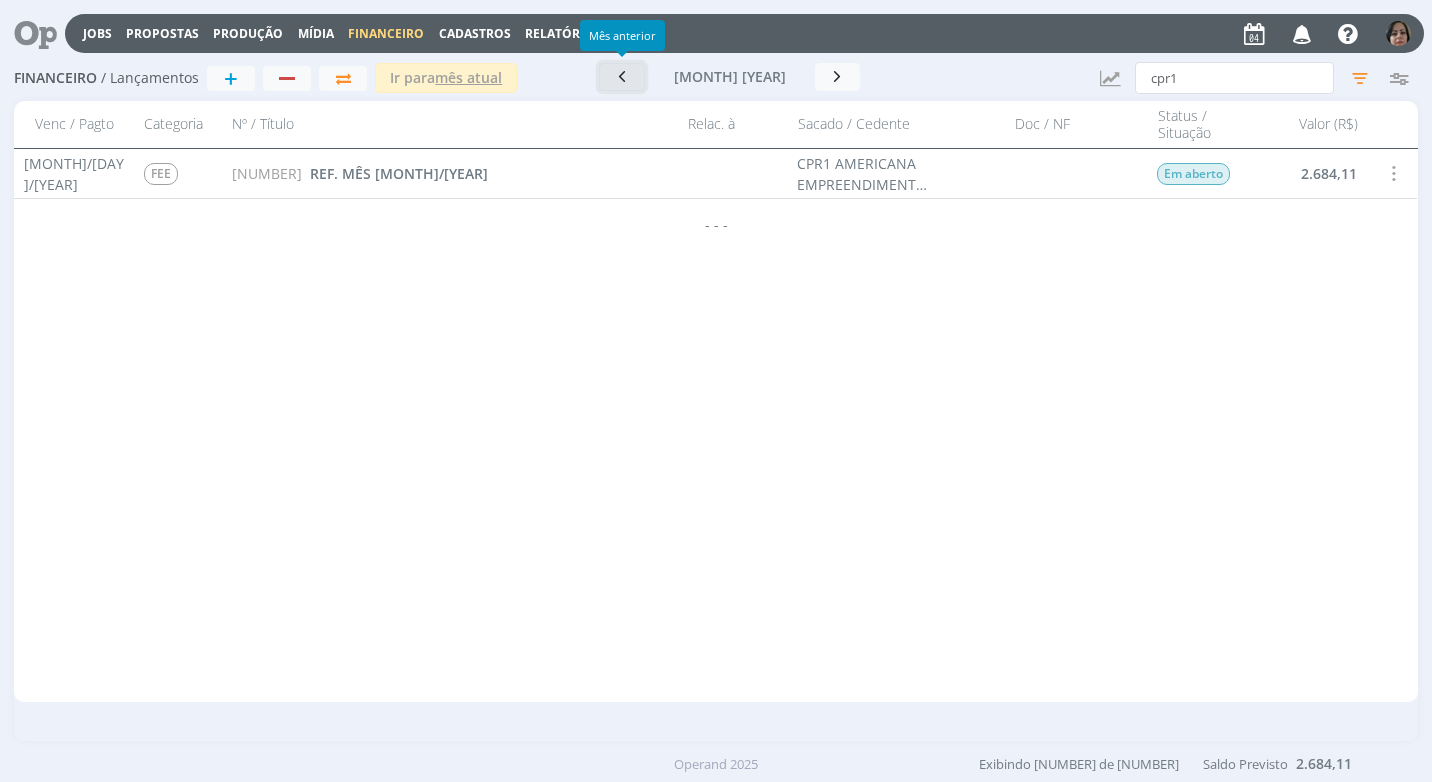 click at bounding box center [622, 77] 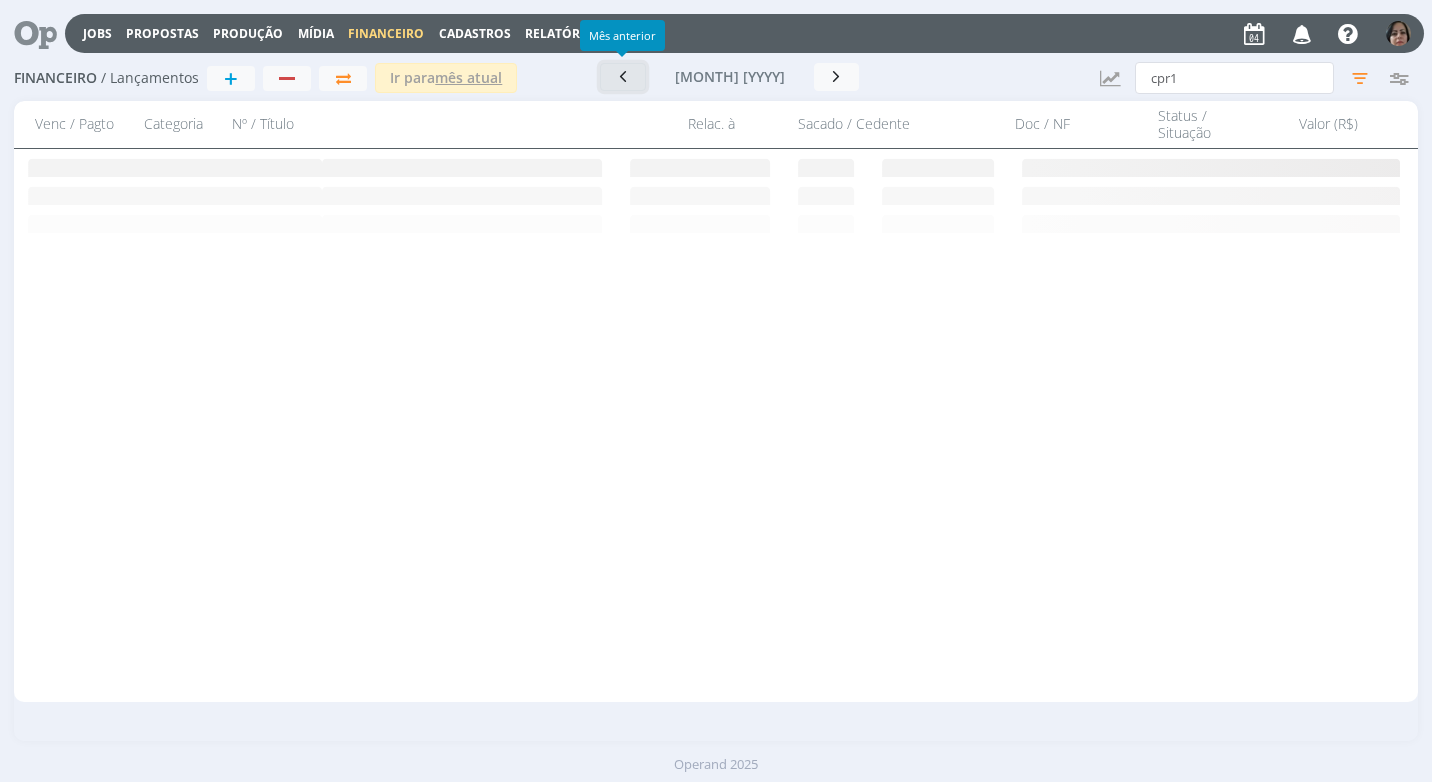 click at bounding box center (623, 77) 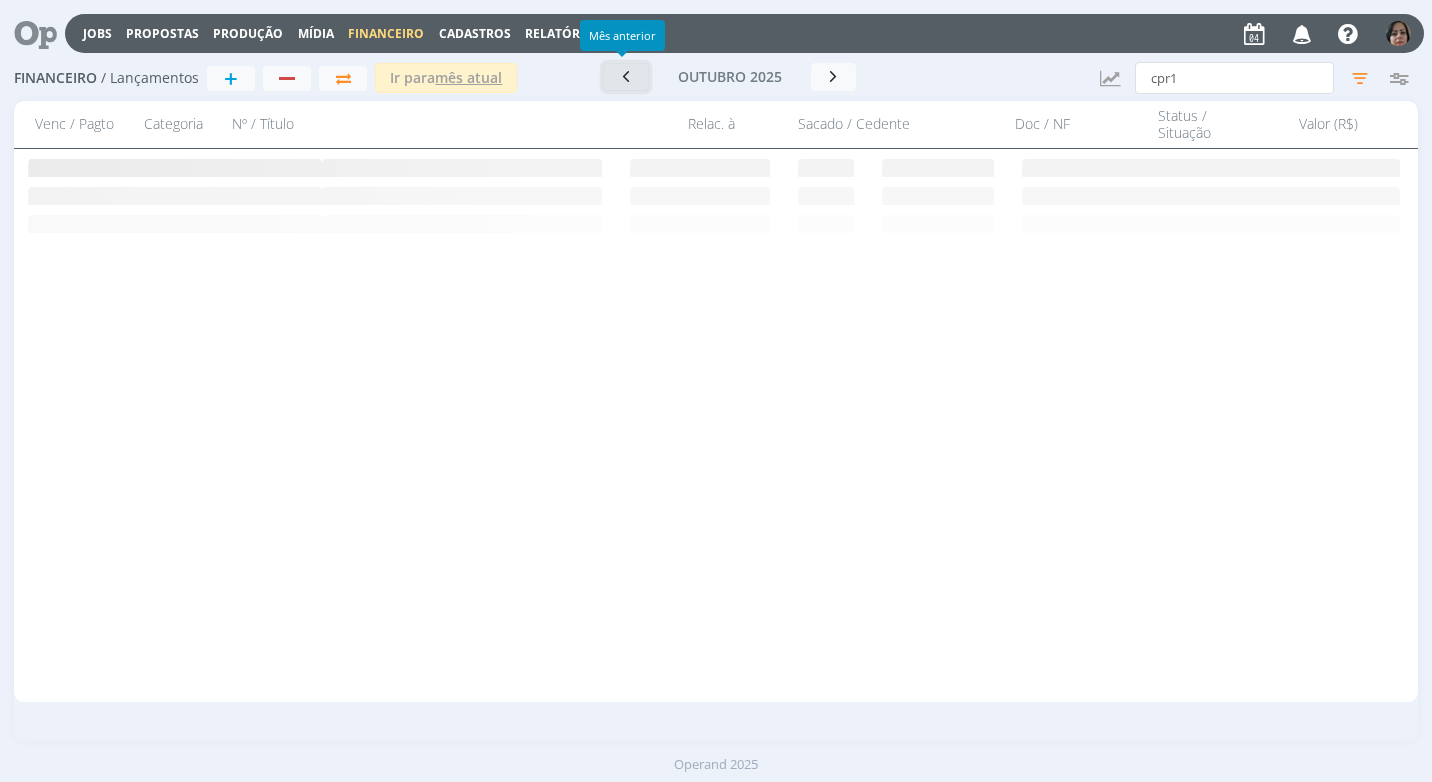 click at bounding box center (626, 77) 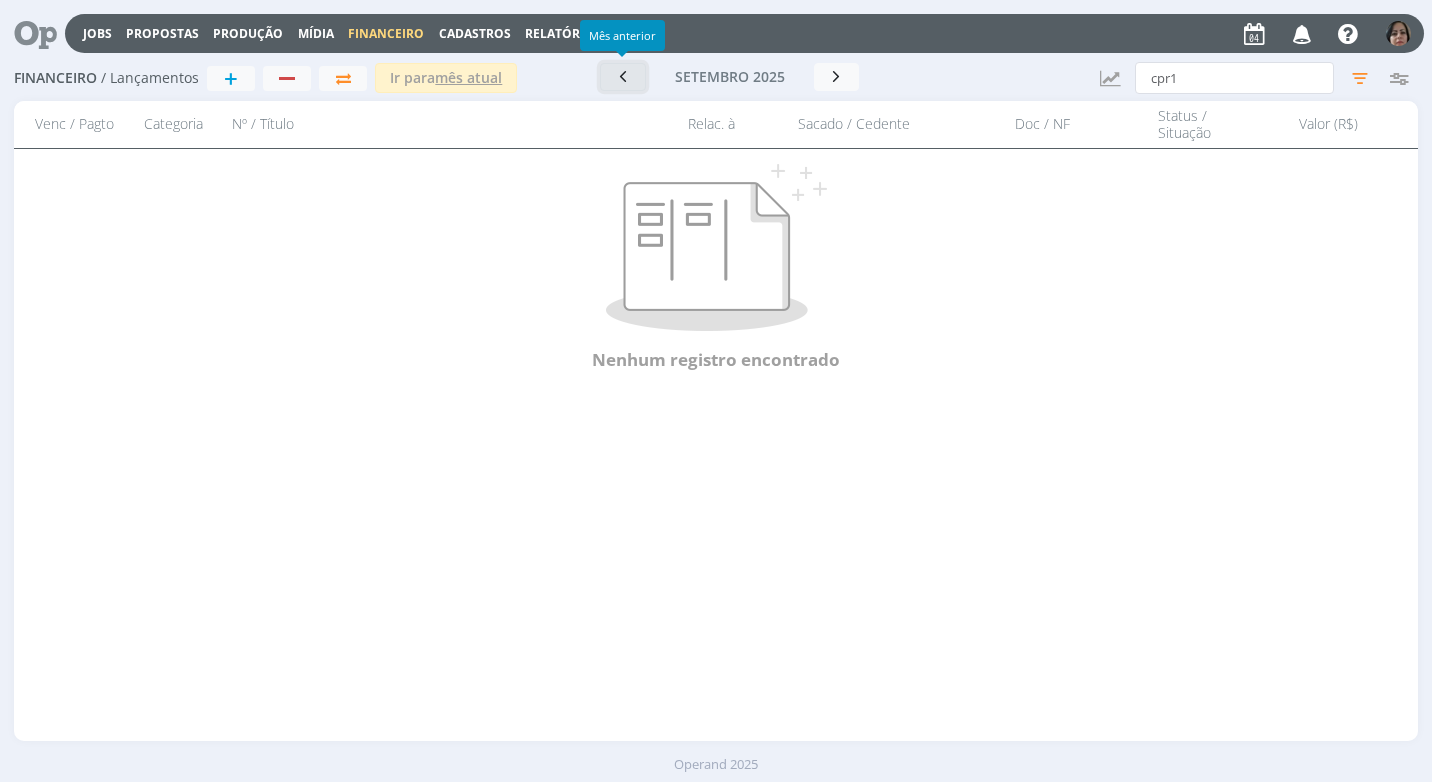 click at bounding box center (623, 77) 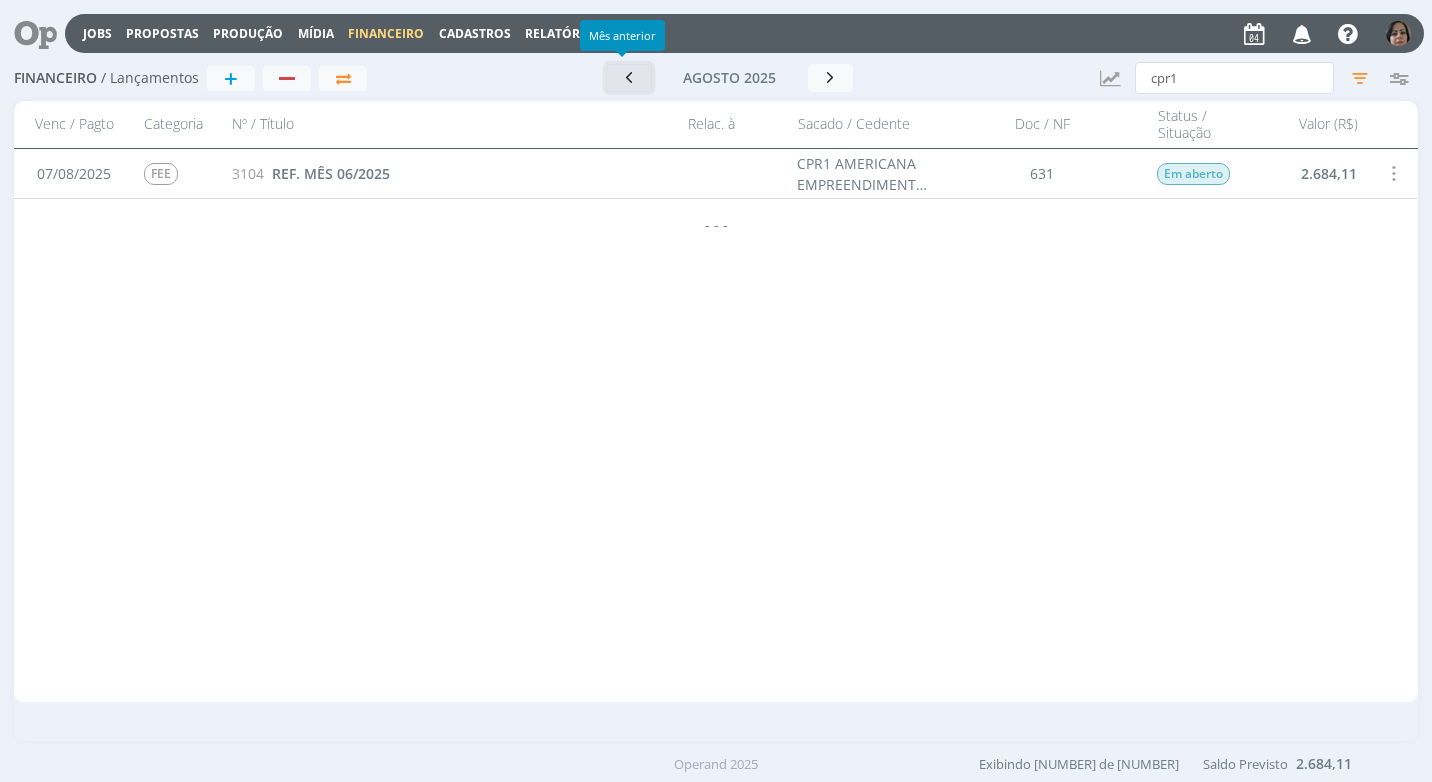 click at bounding box center (629, 77) 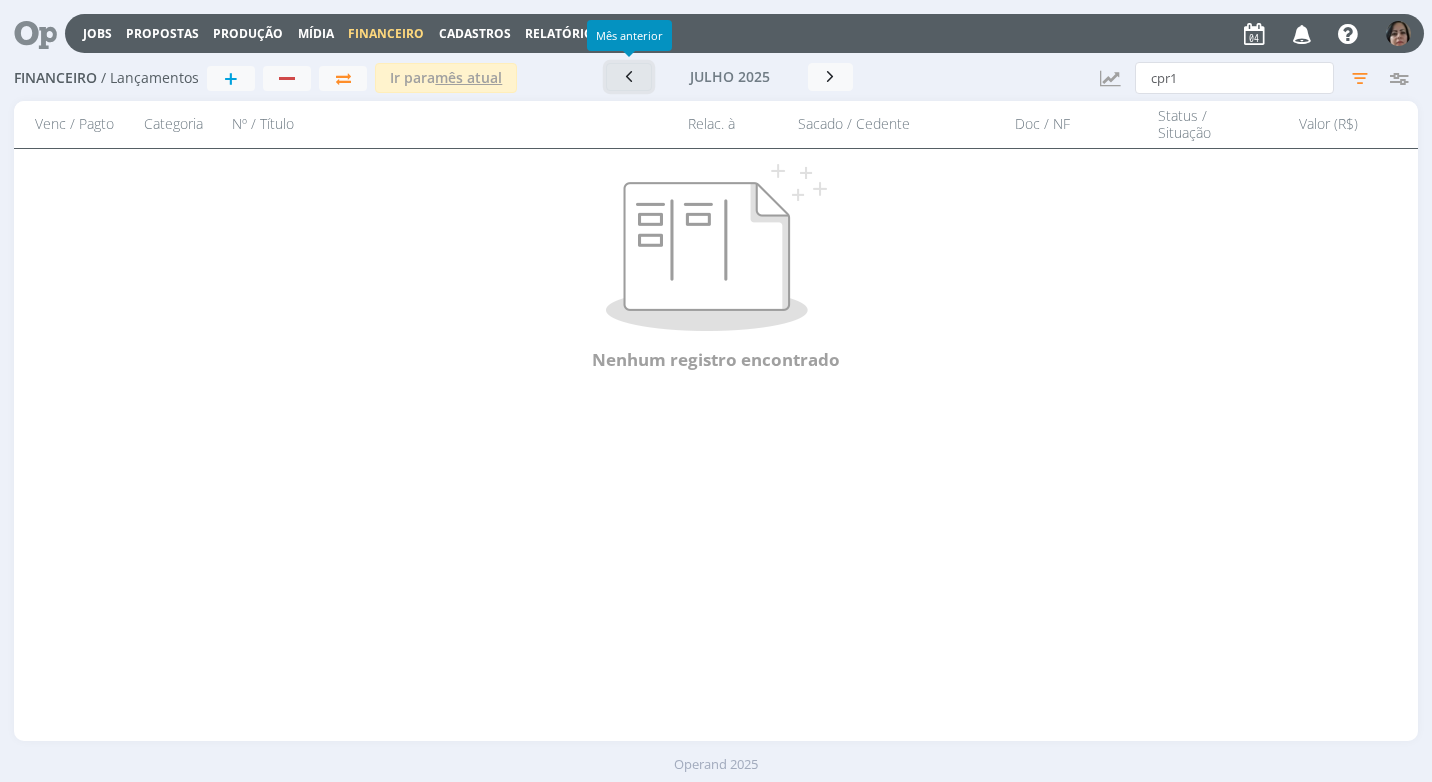 click at bounding box center (629, 76) 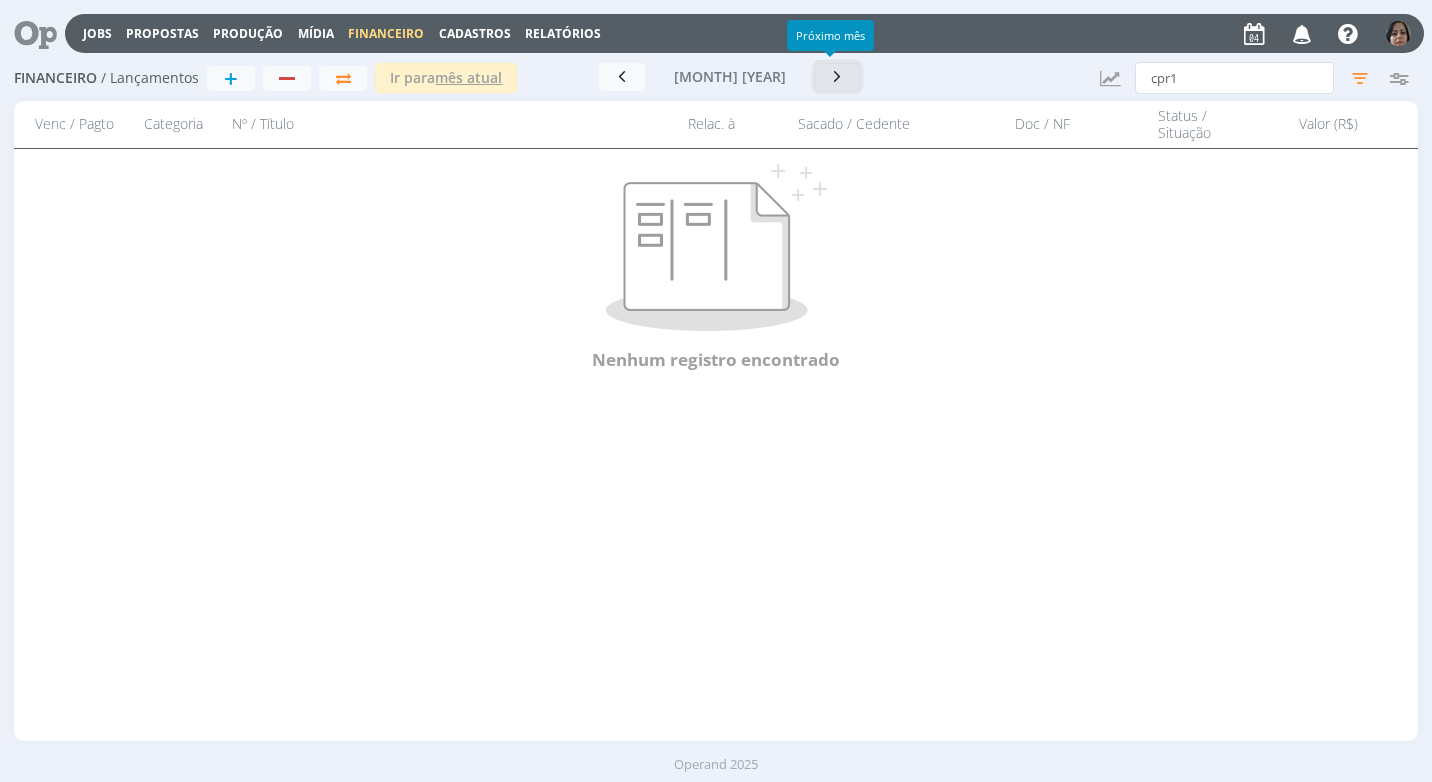 click at bounding box center (838, 76) 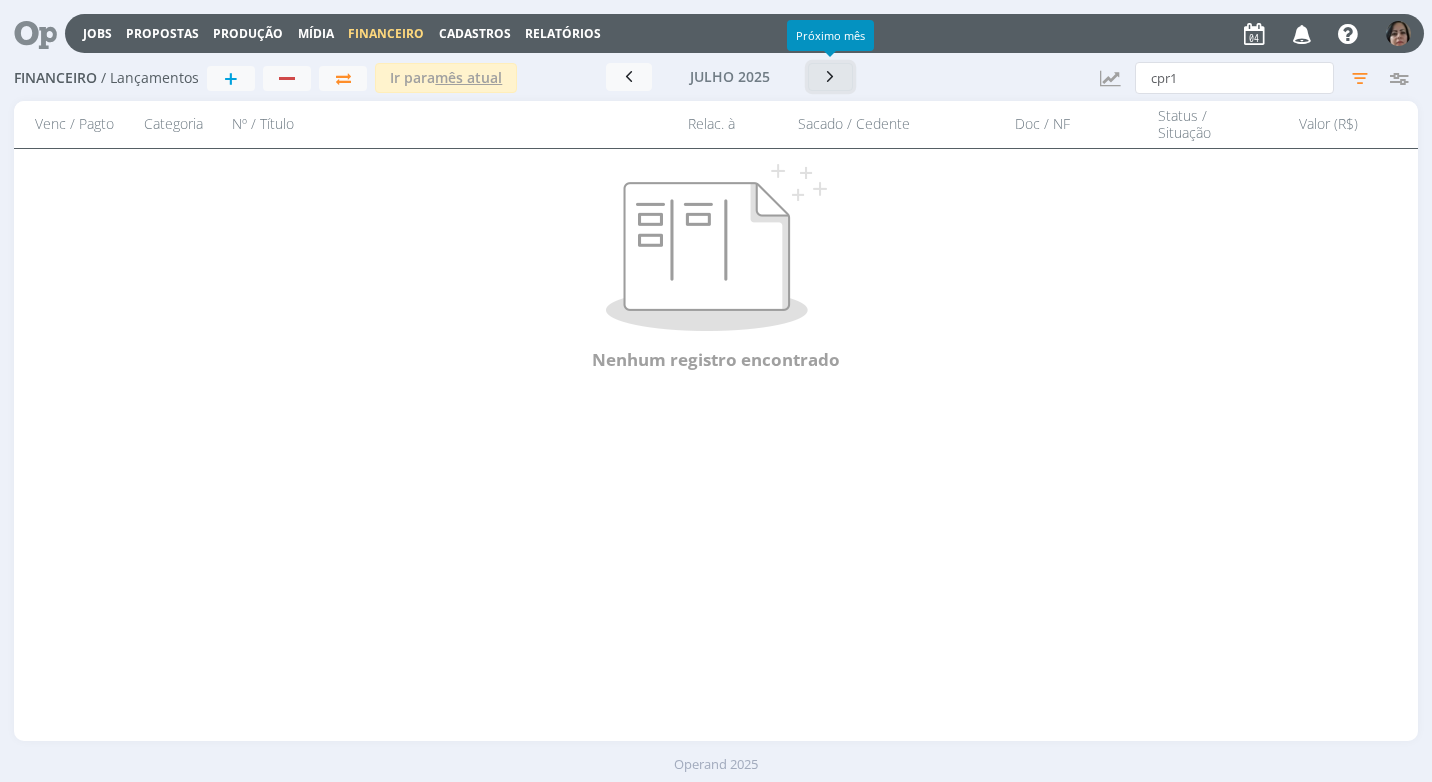 click at bounding box center [831, 77] 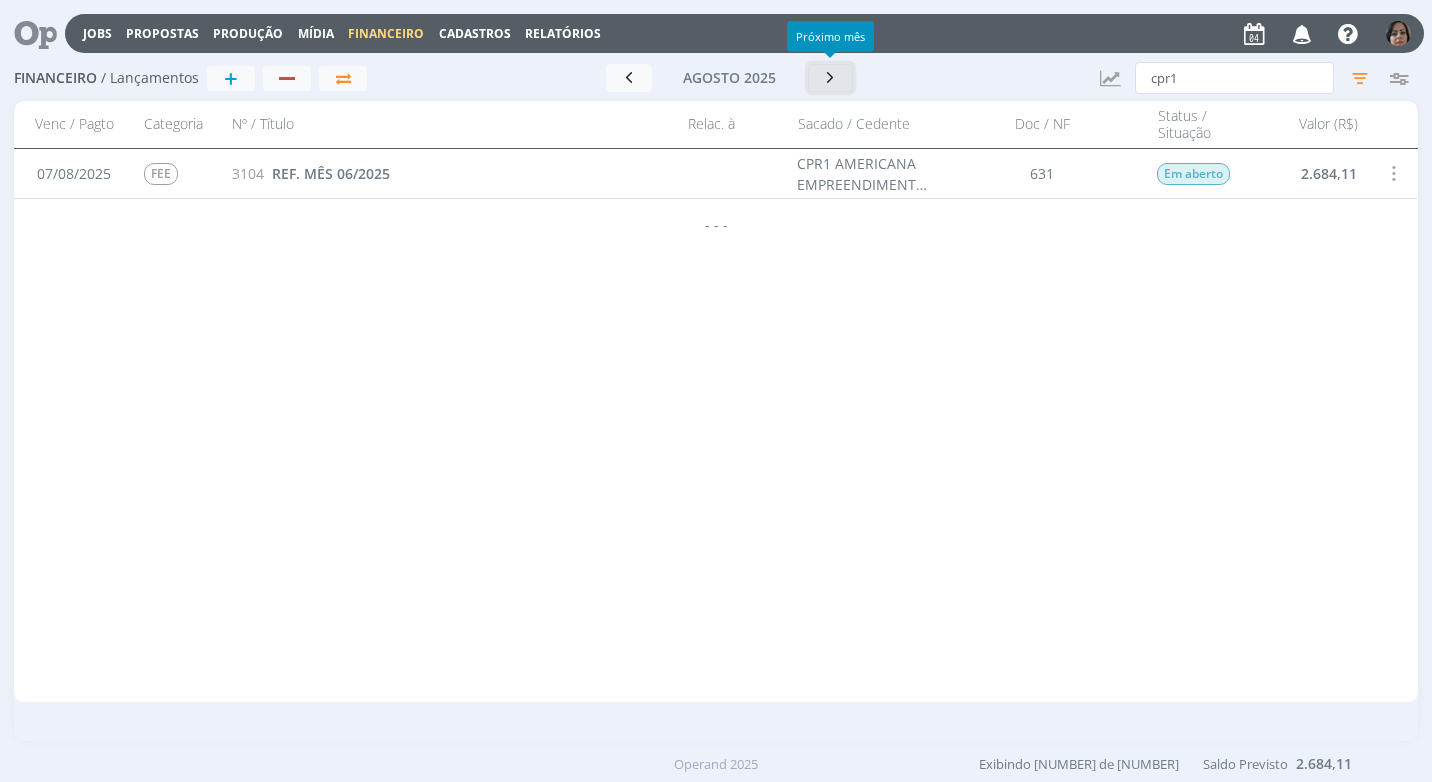 click at bounding box center [831, 77] 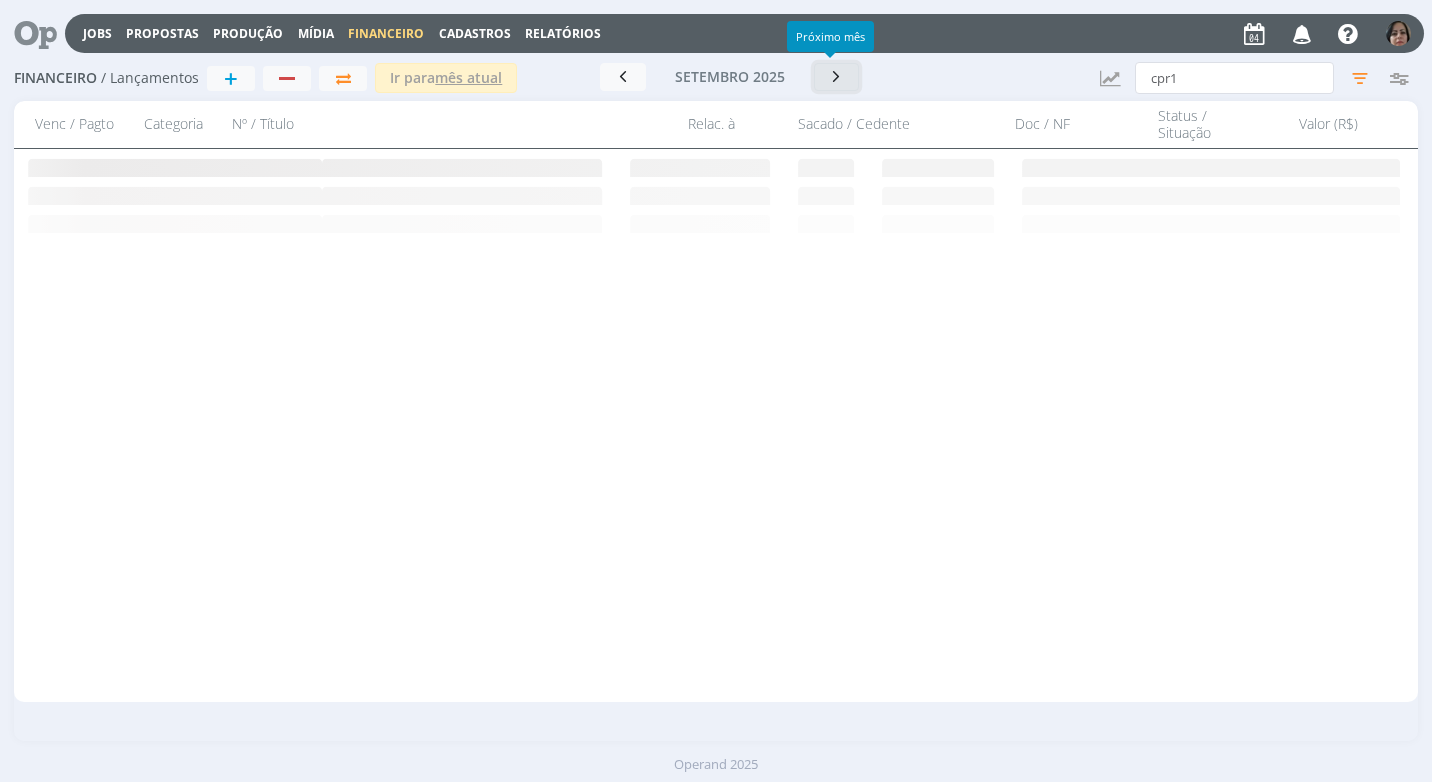 click at bounding box center [837, 76] 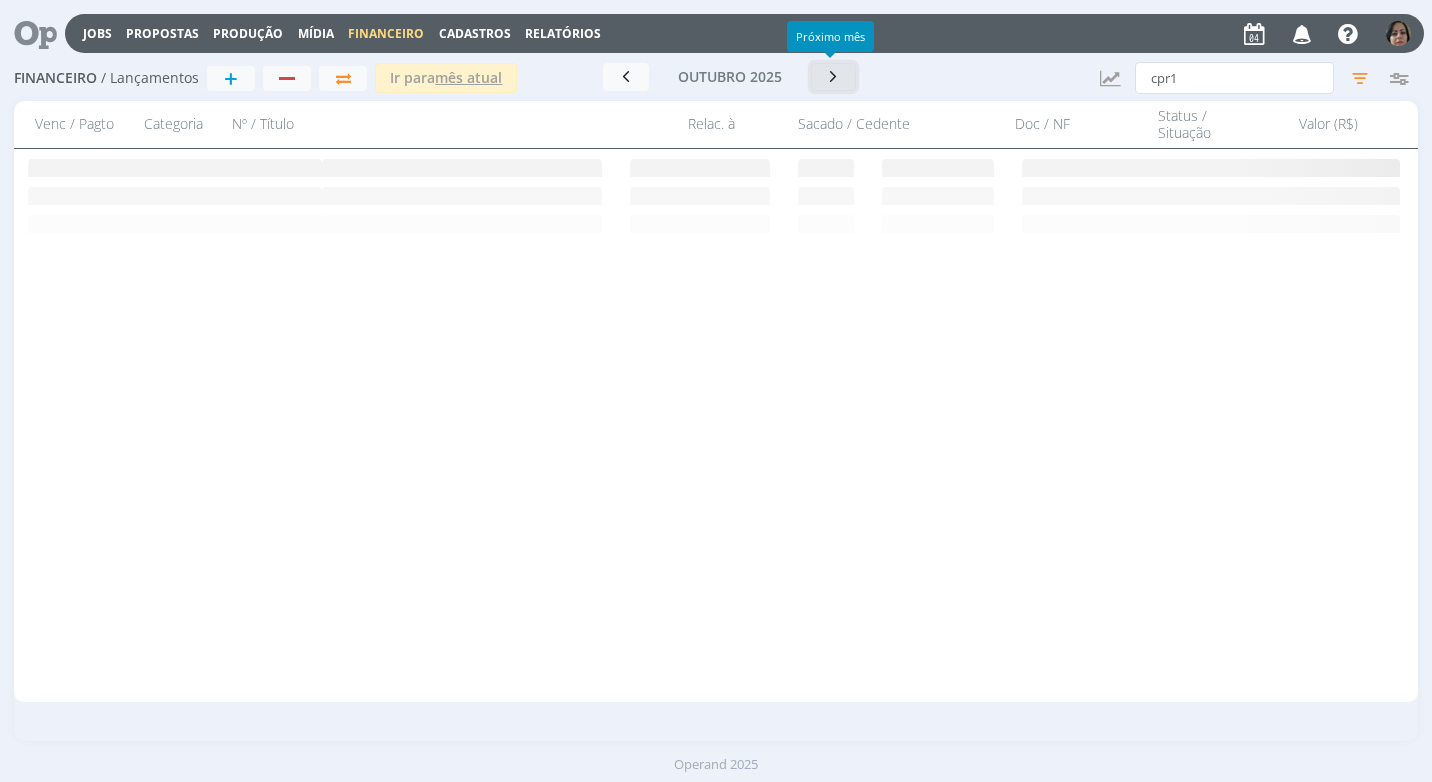 click at bounding box center [834, 77] 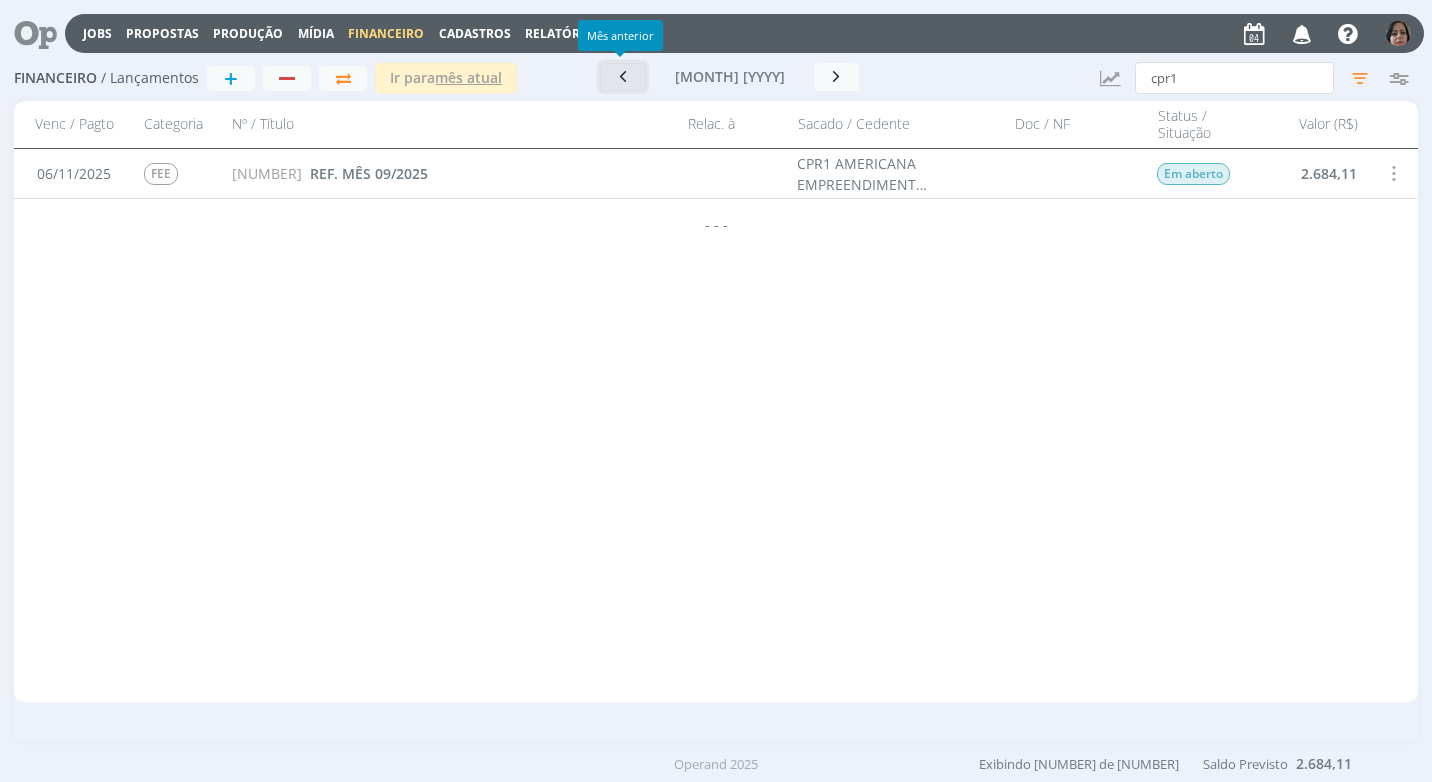click at bounding box center (623, 77) 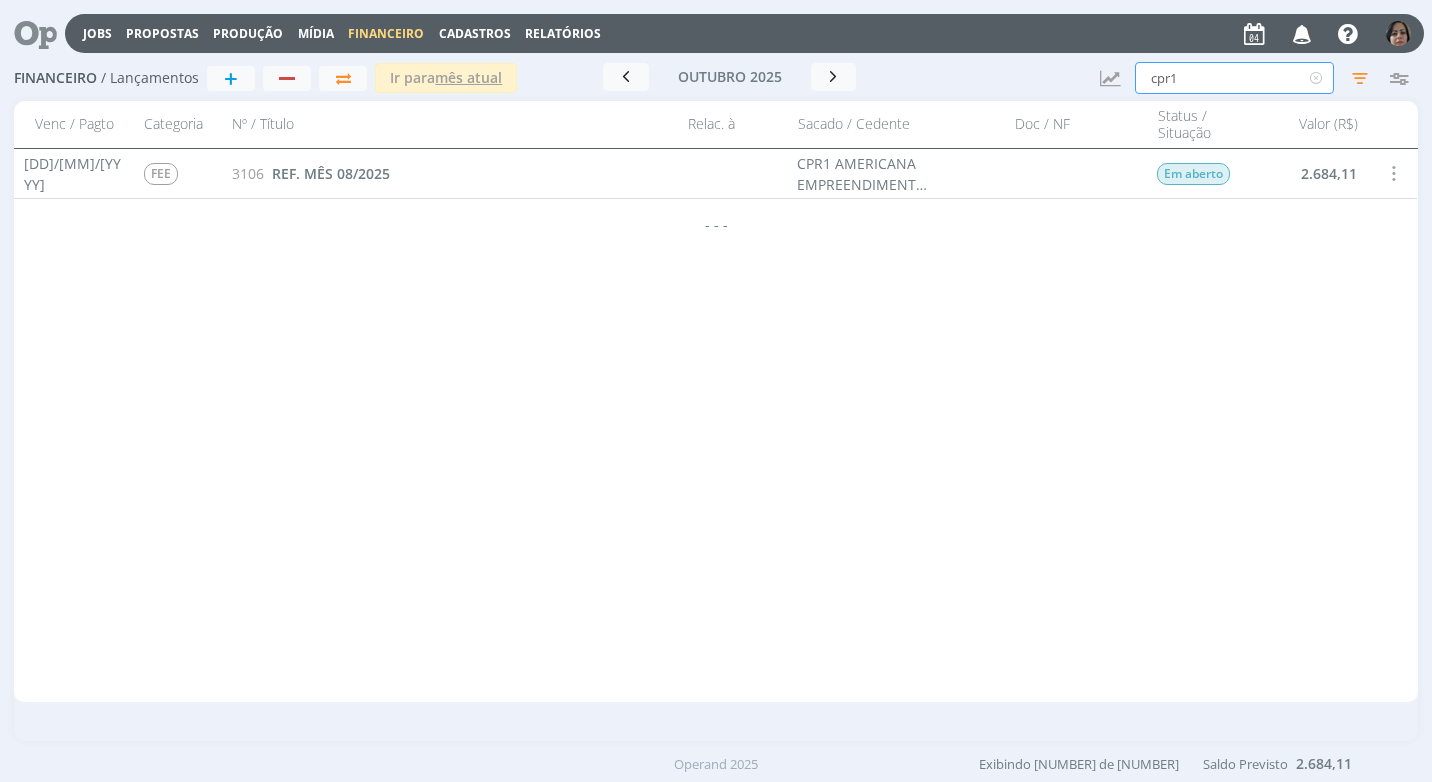 click on "cpr1" at bounding box center (1234, 78) 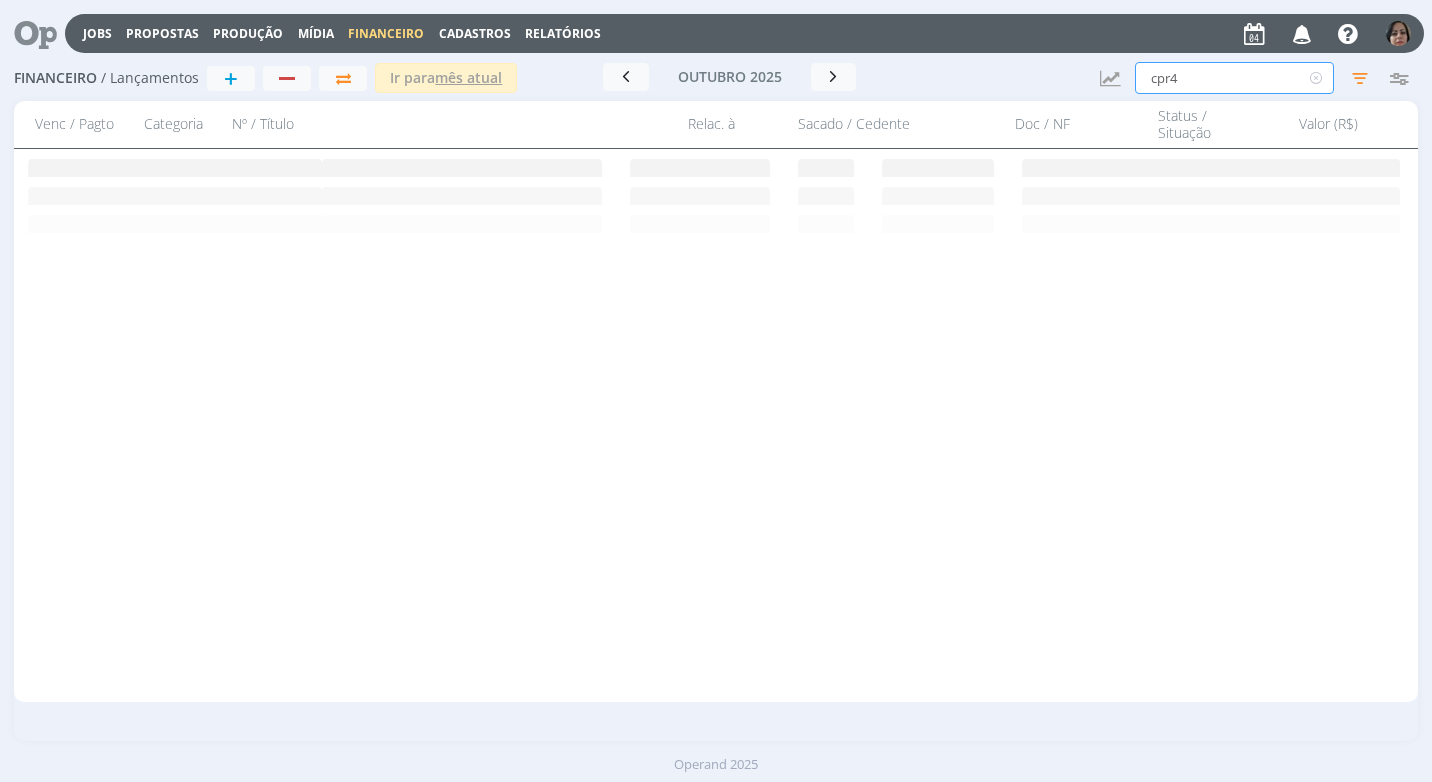 type on "cpr4" 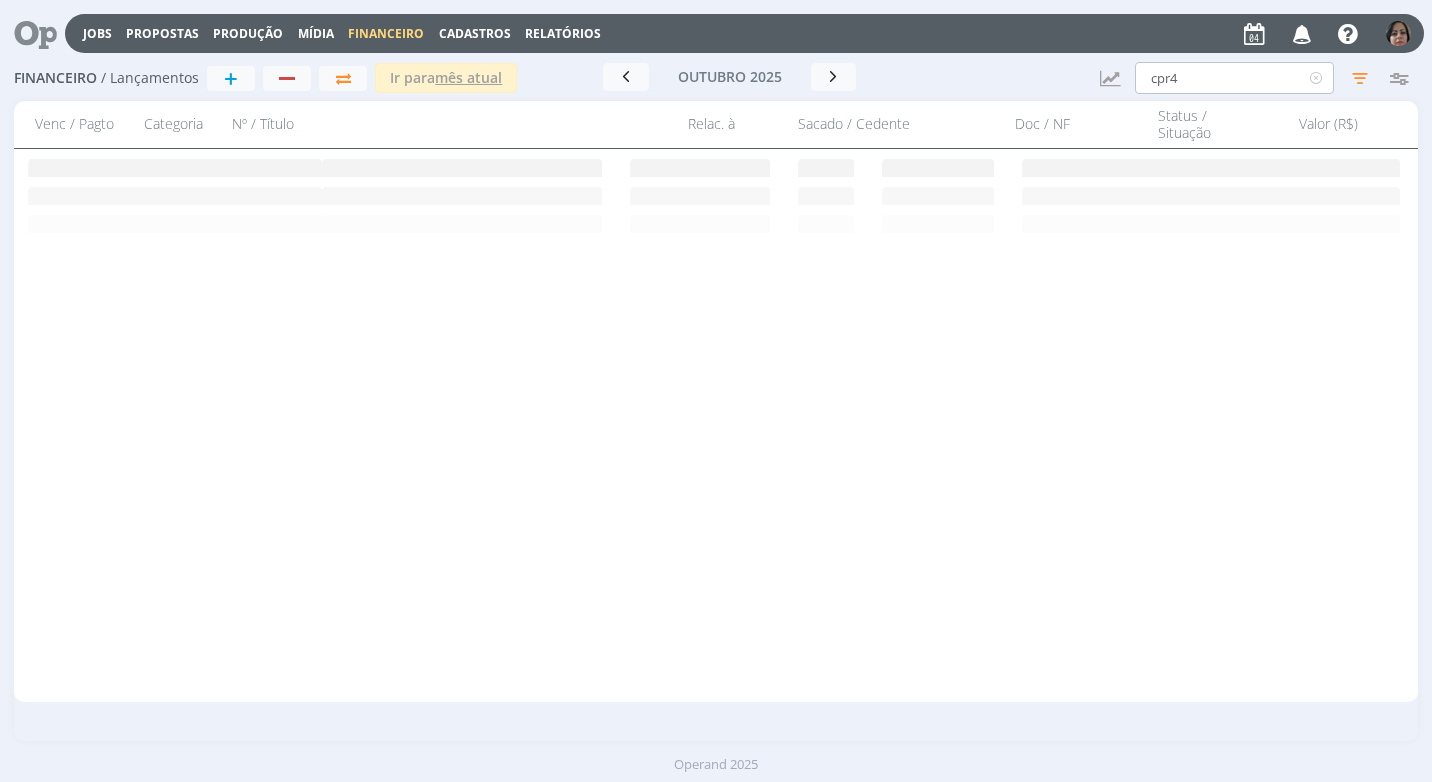 type 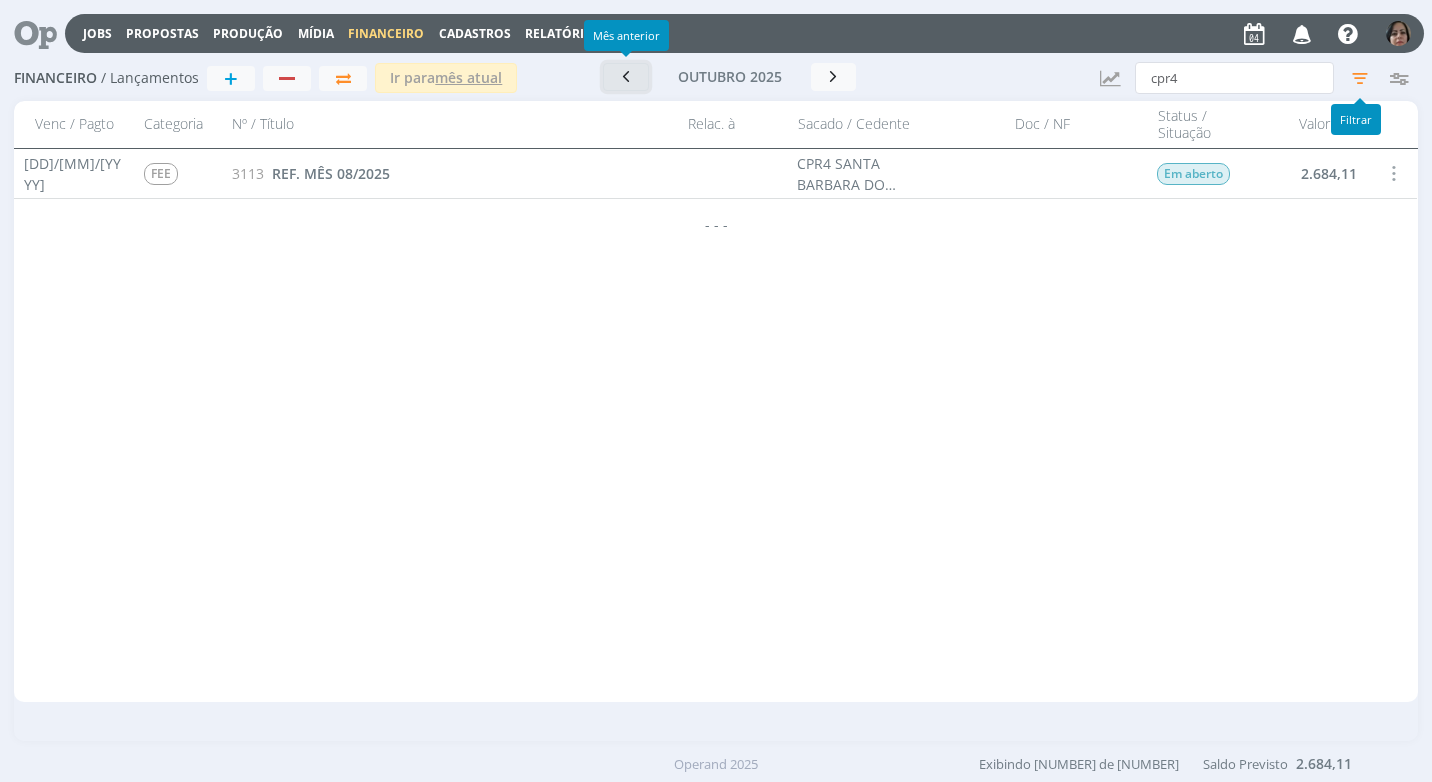 click at bounding box center (626, 76) 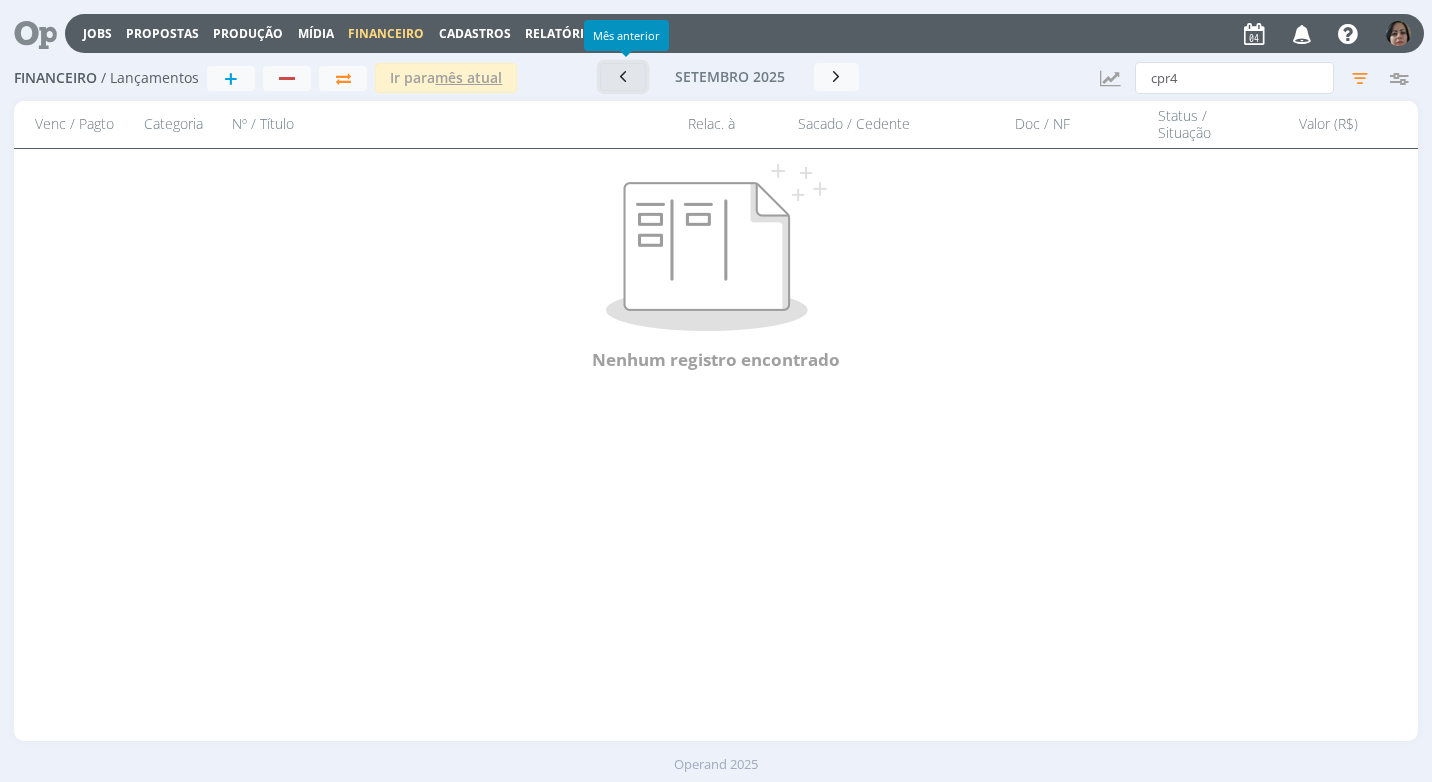 click at bounding box center [623, 76] 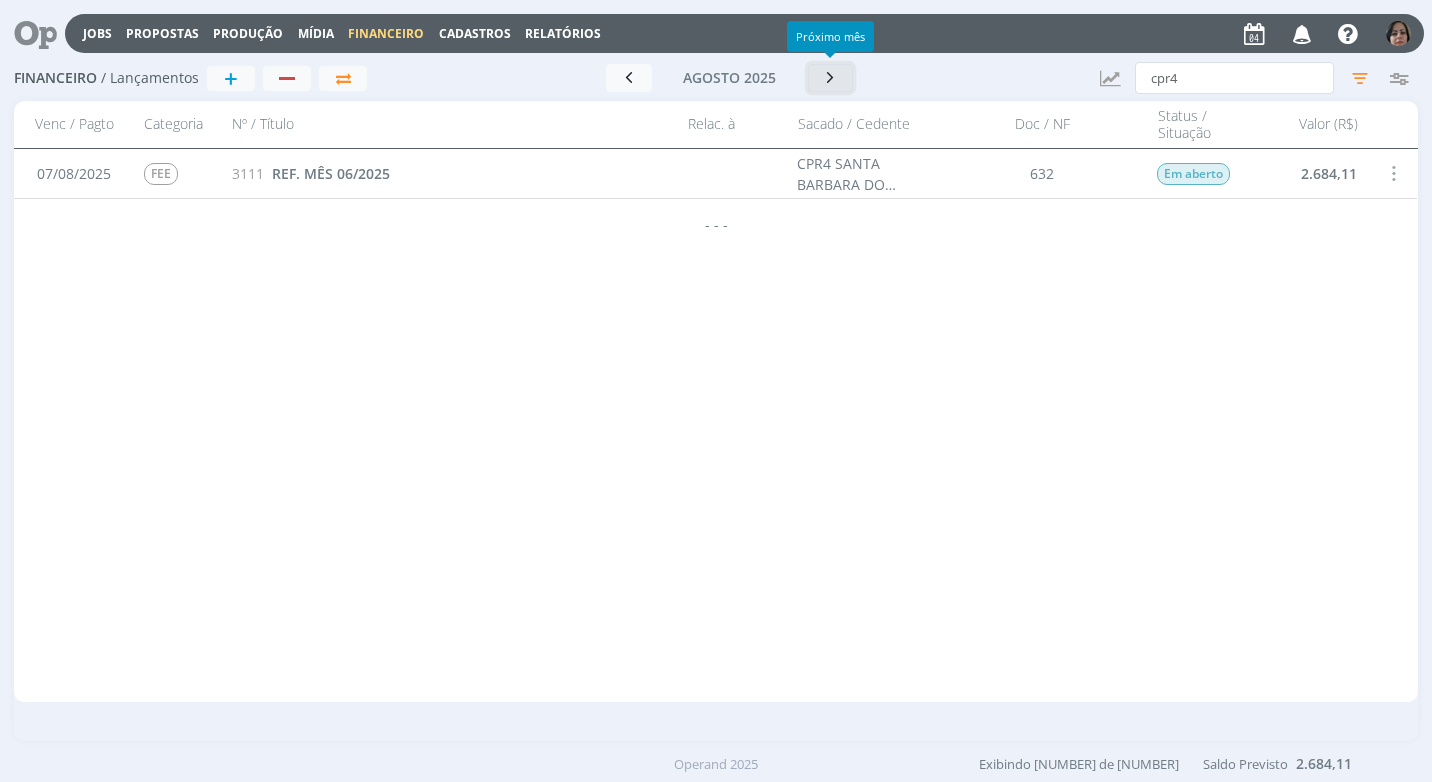 click at bounding box center (831, 78) 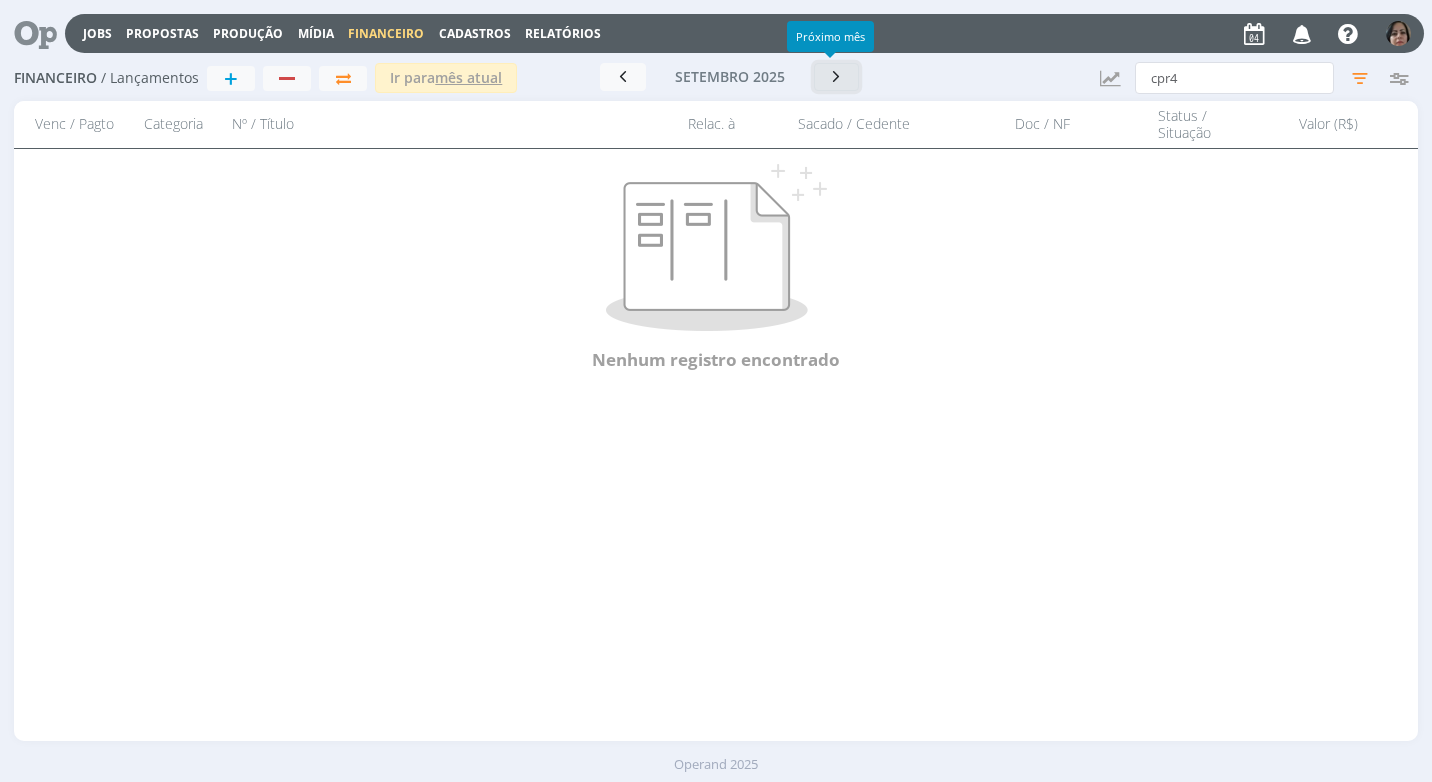 click at bounding box center (837, 76) 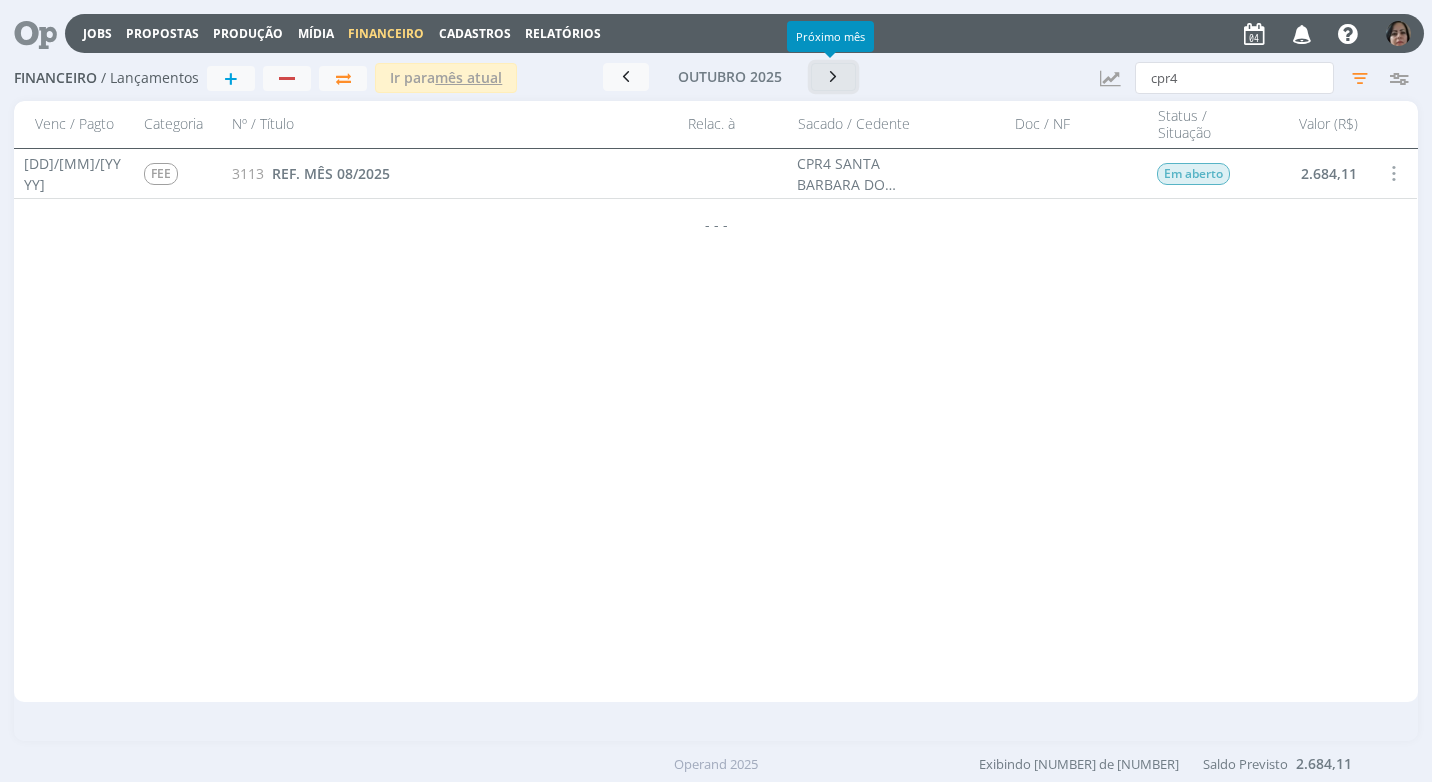 click at bounding box center (834, 76) 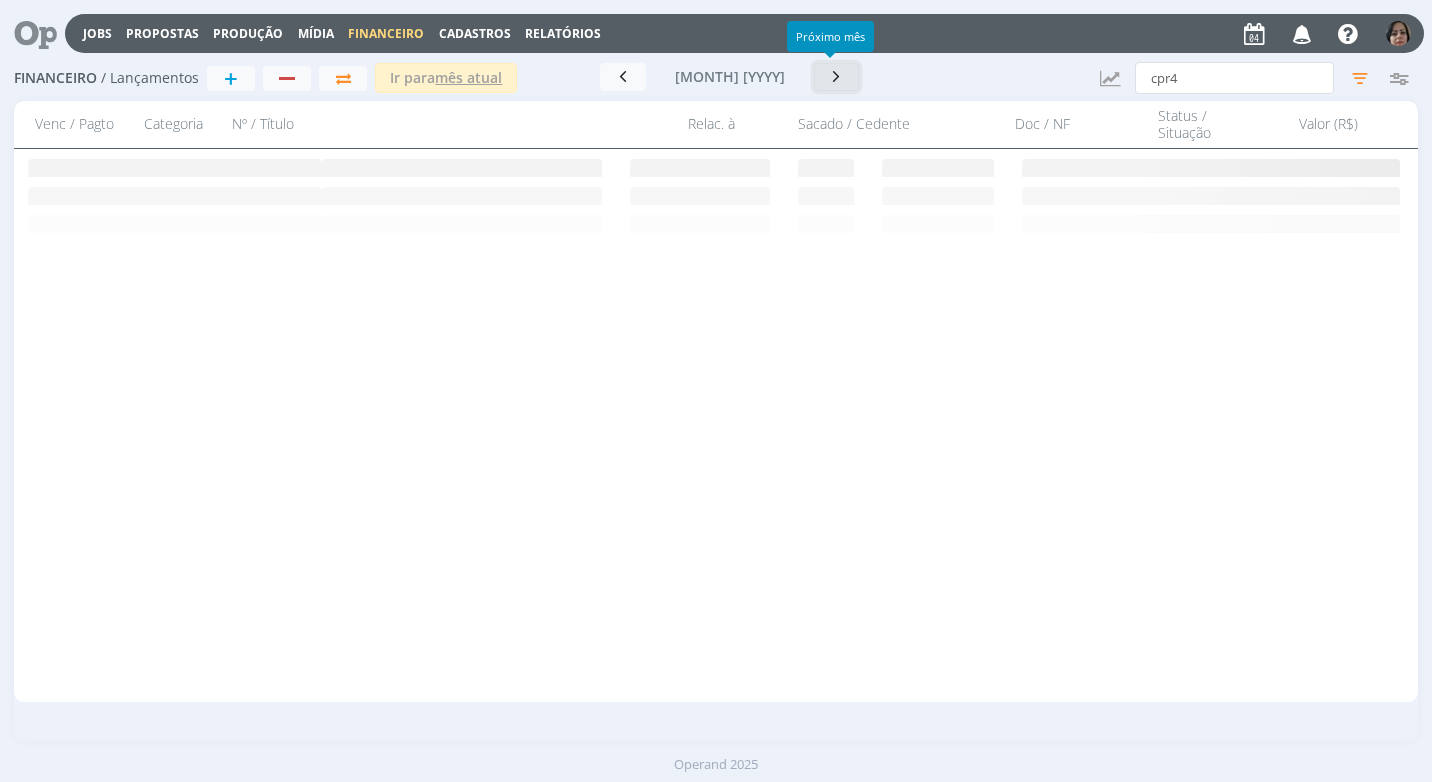 click at bounding box center [837, 76] 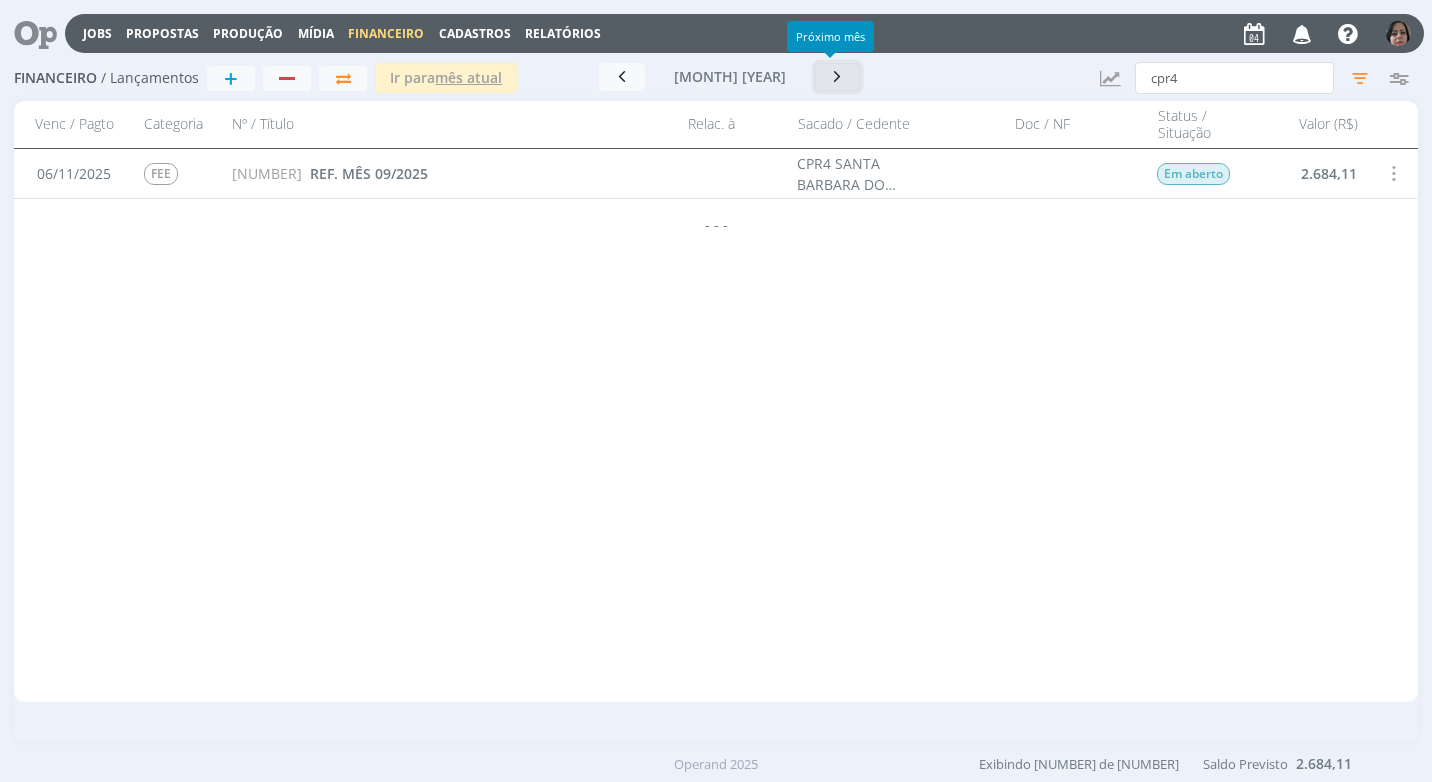 click at bounding box center (838, 76) 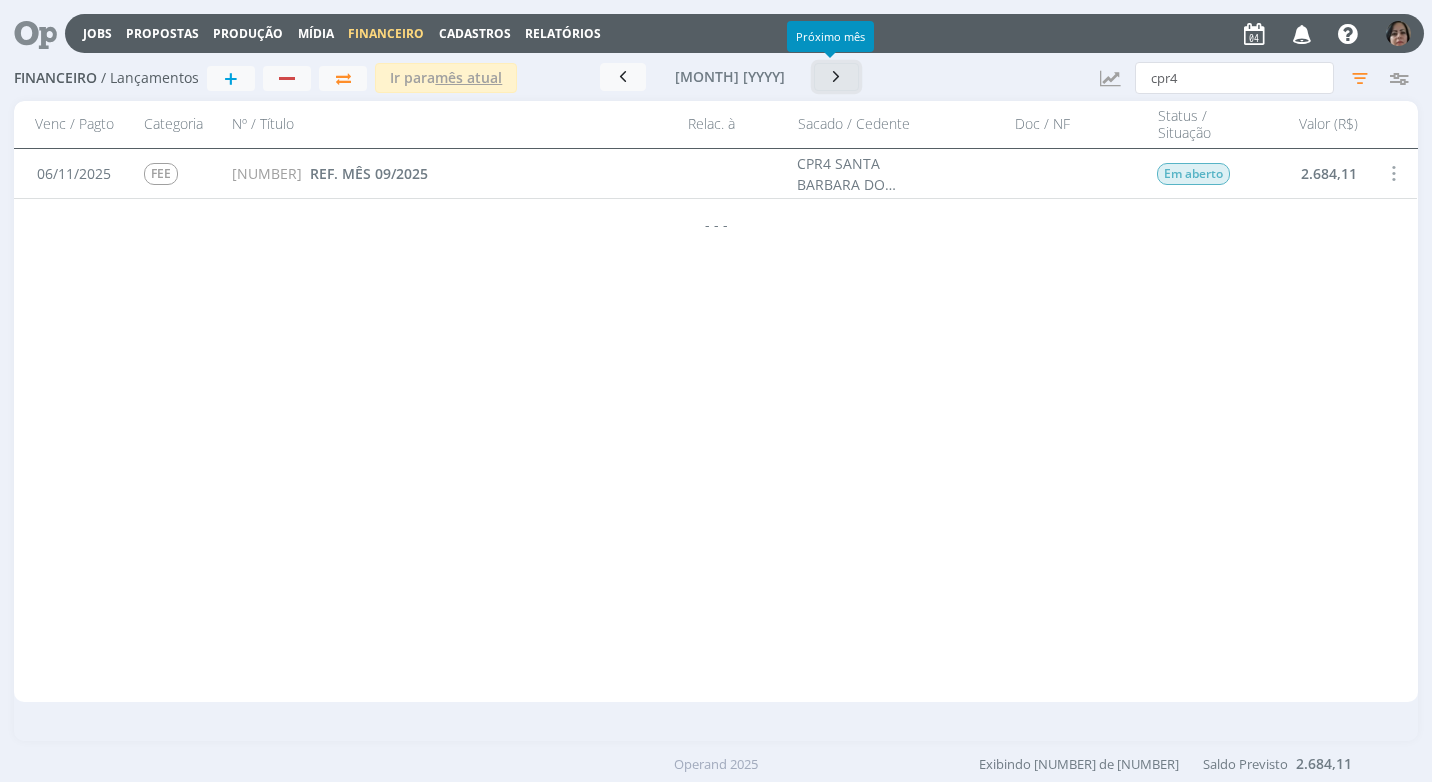 click at bounding box center [837, 76] 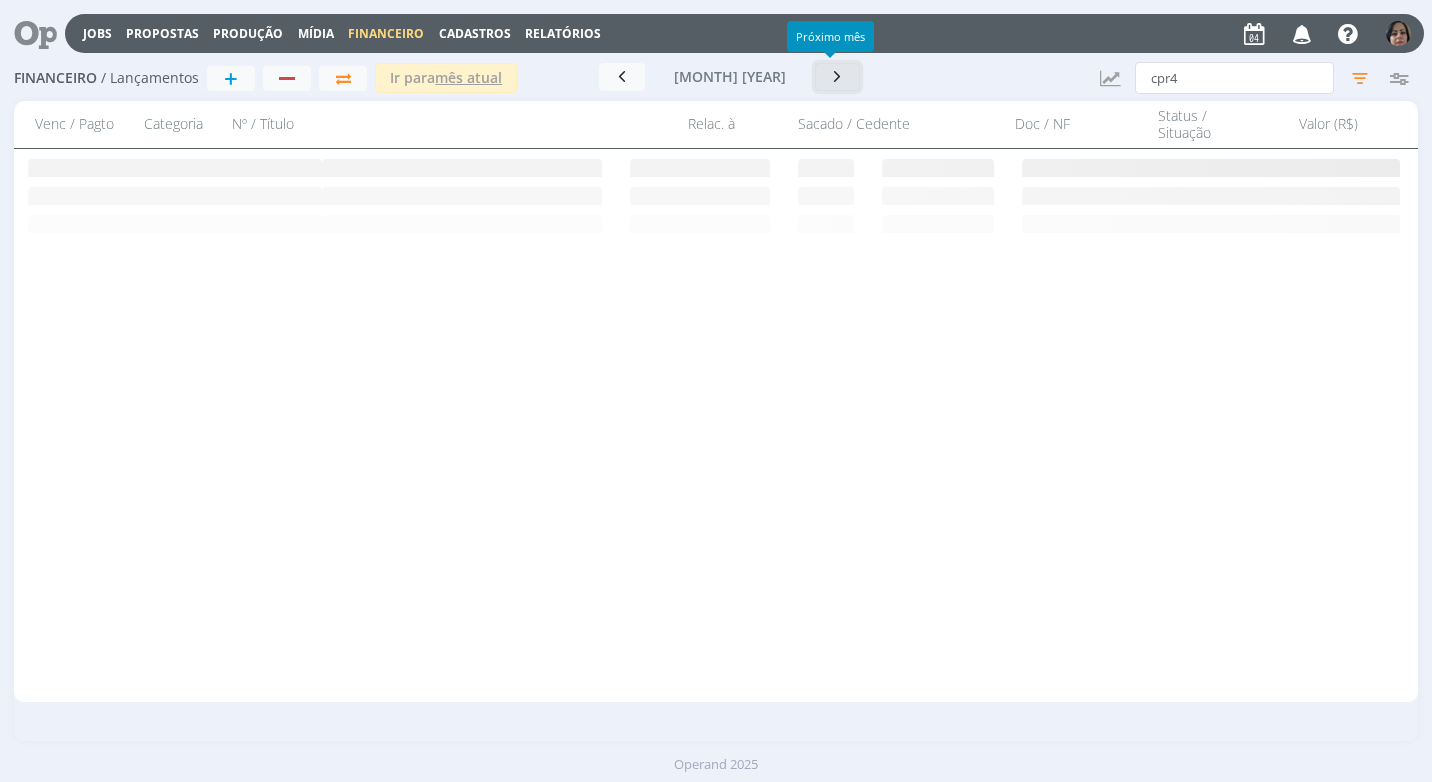 click at bounding box center (838, 76) 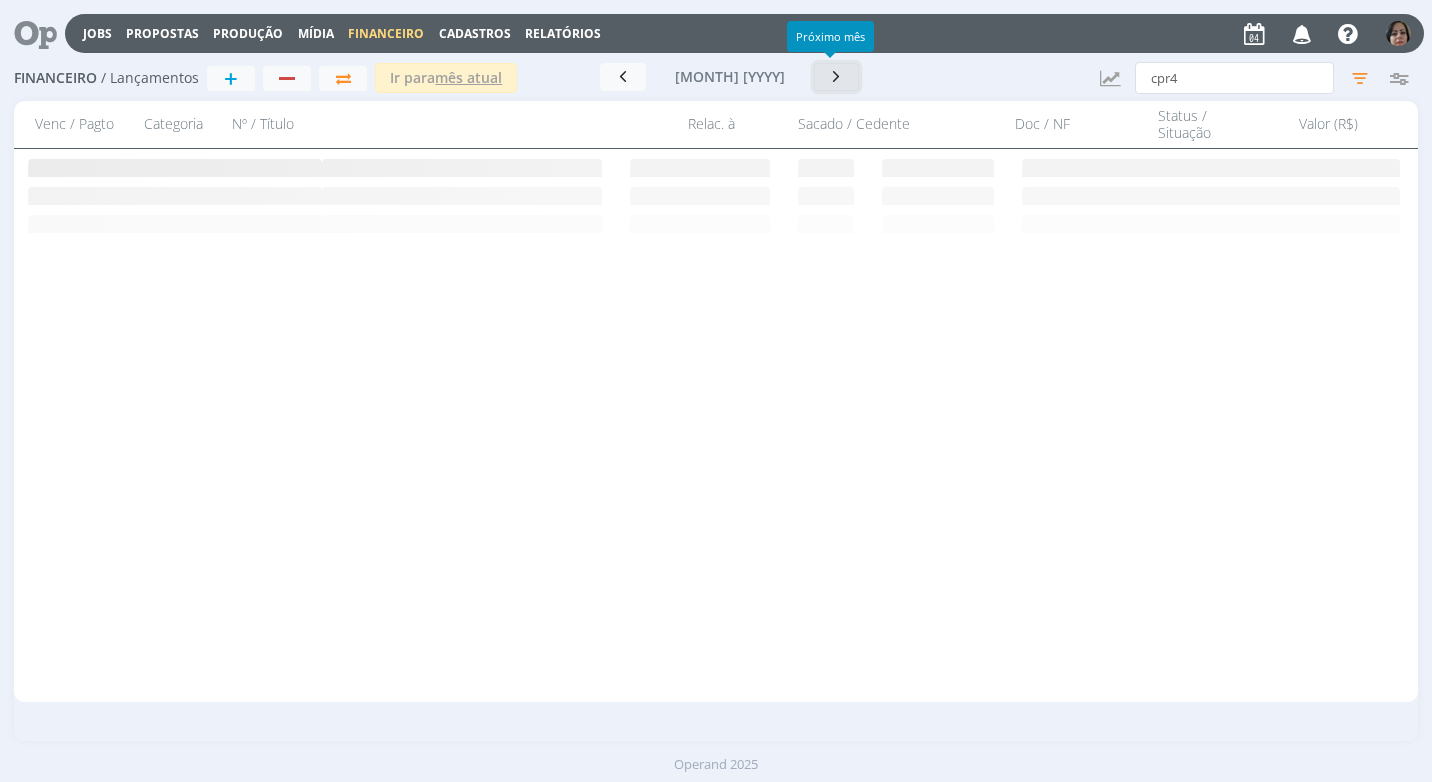 click at bounding box center (837, 76) 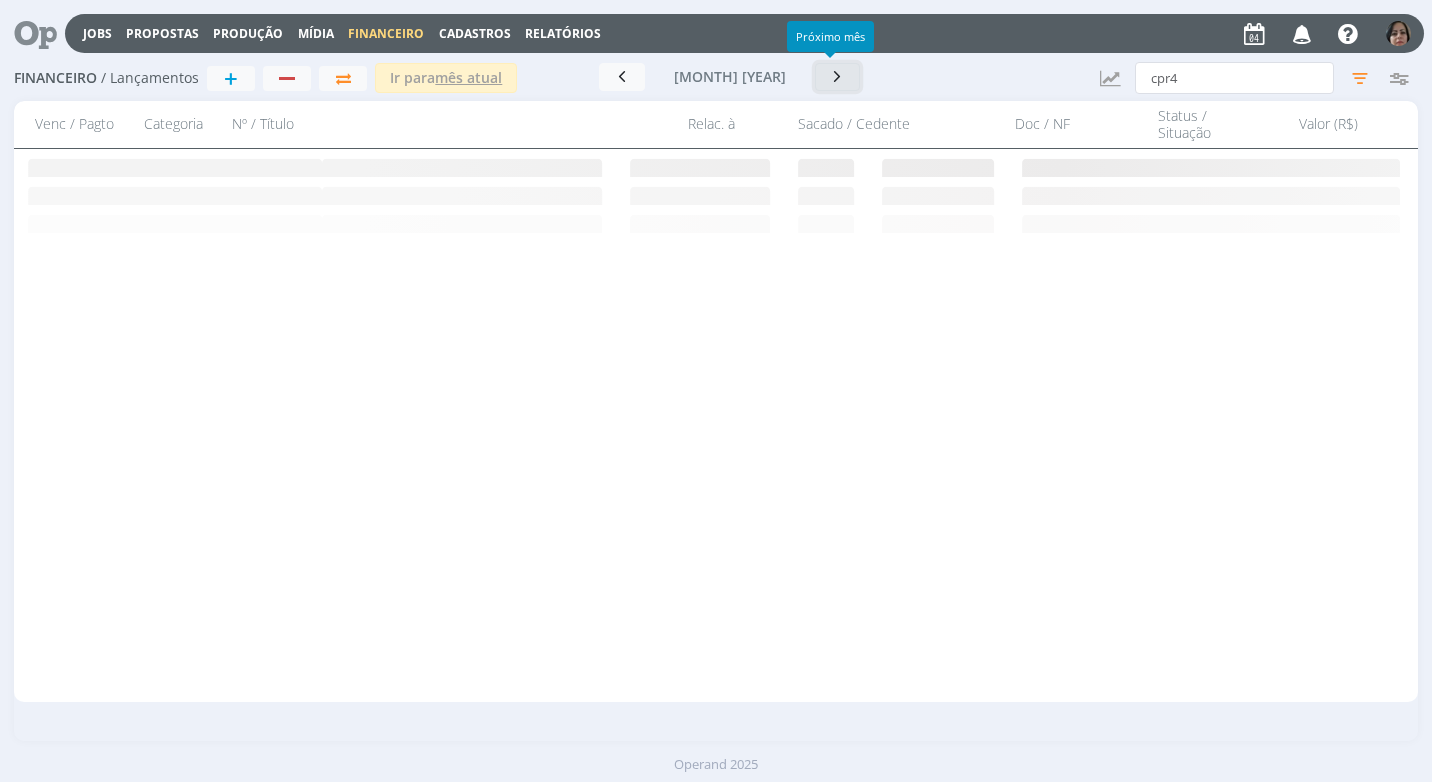 click at bounding box center [838, 76] 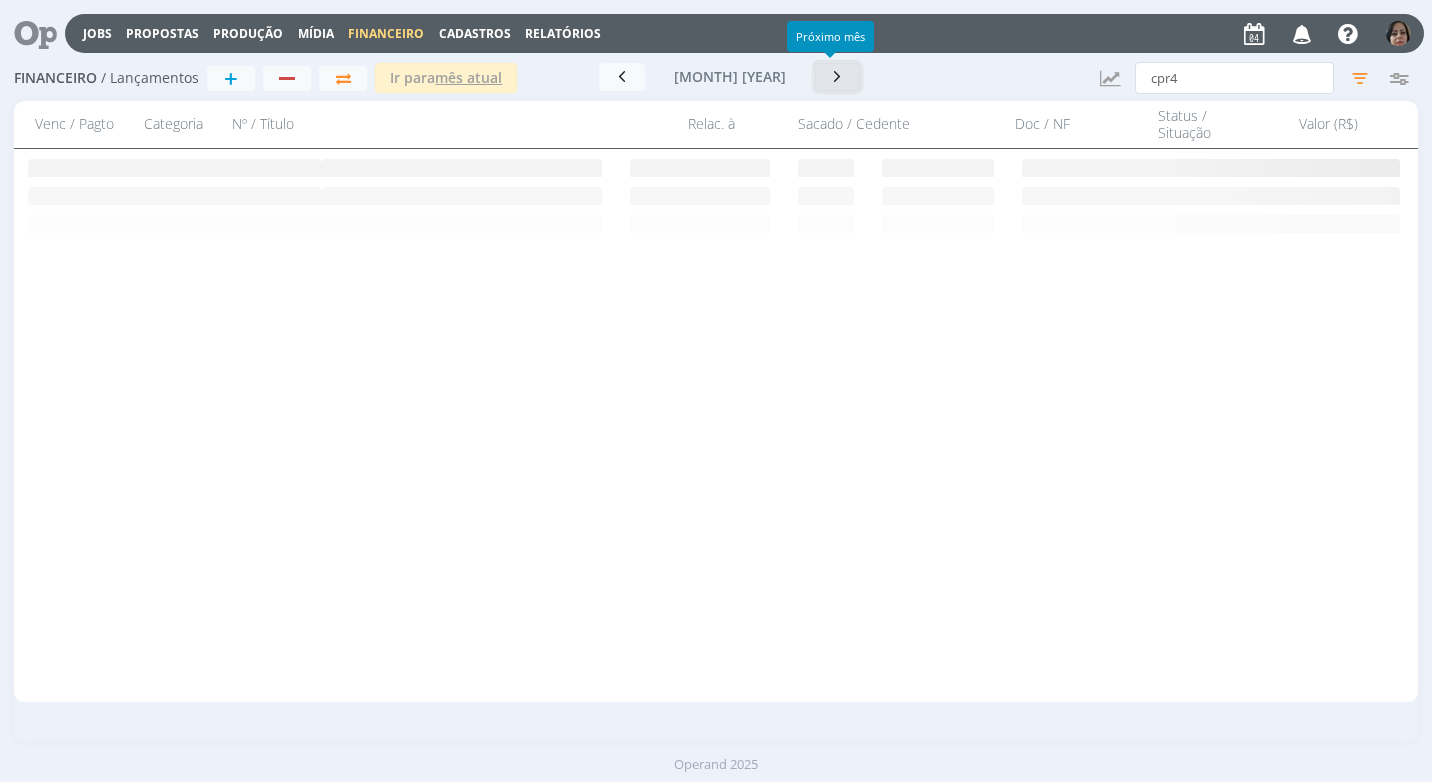 click at bounding box center (838, 76) 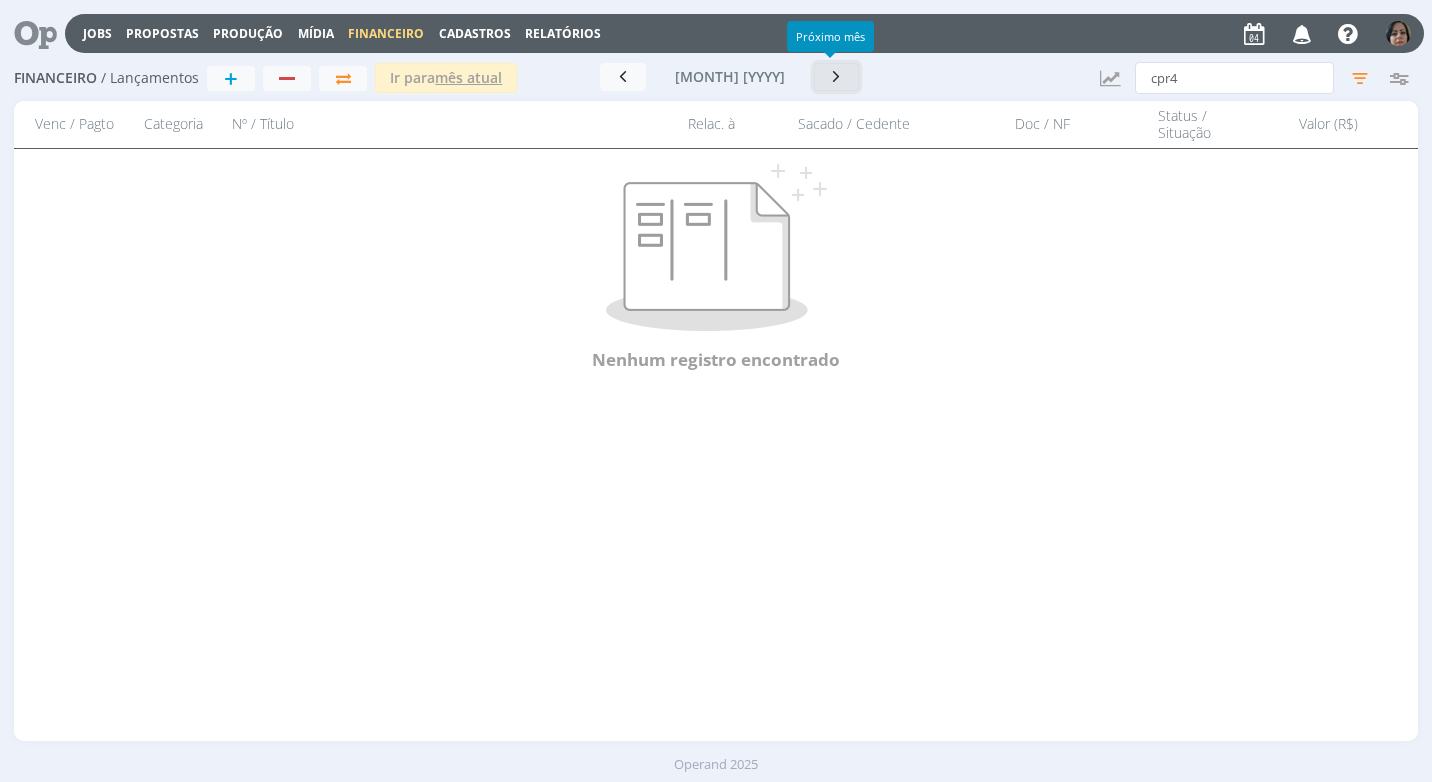click at bounding box center (837, 76) 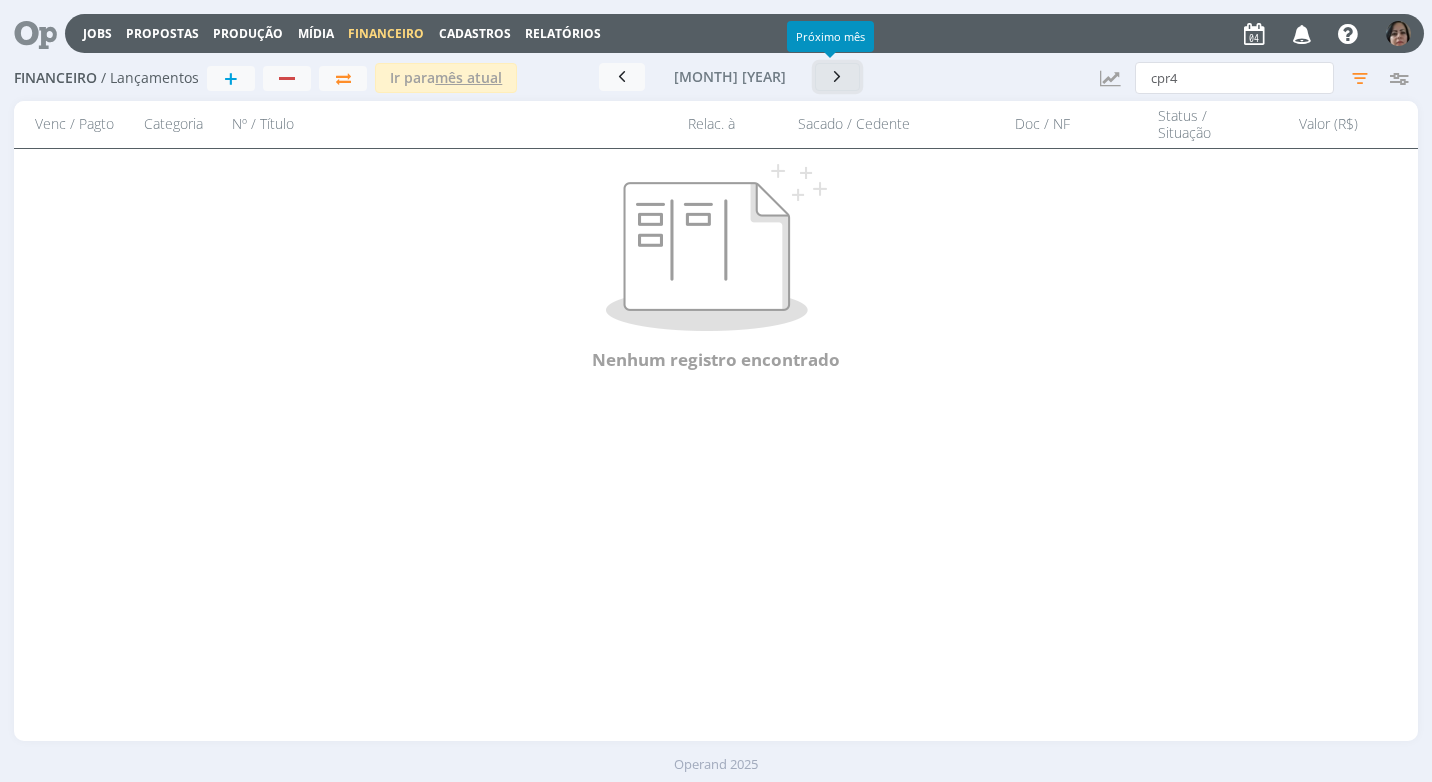 click at bounding box center (838, 76) 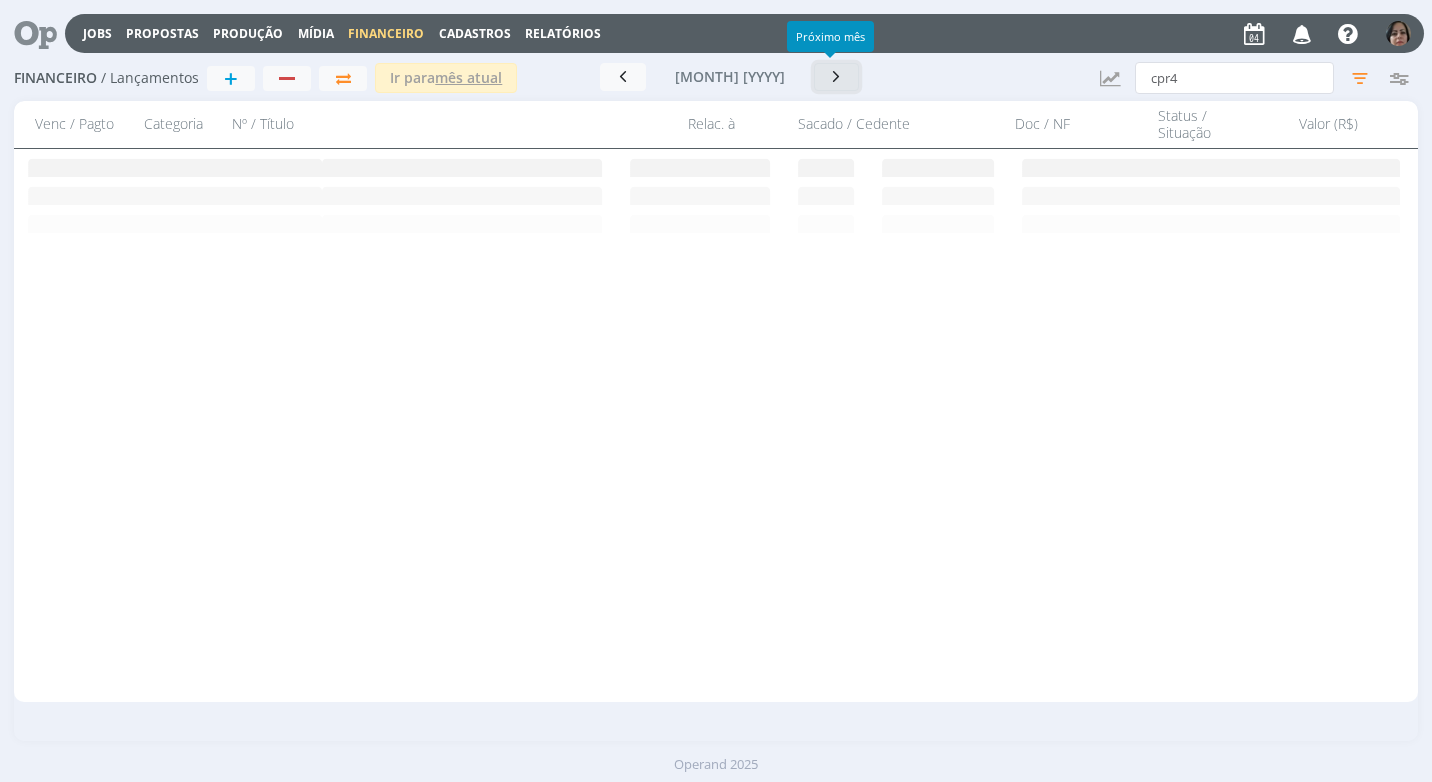 click at bounding box center [837, 76] 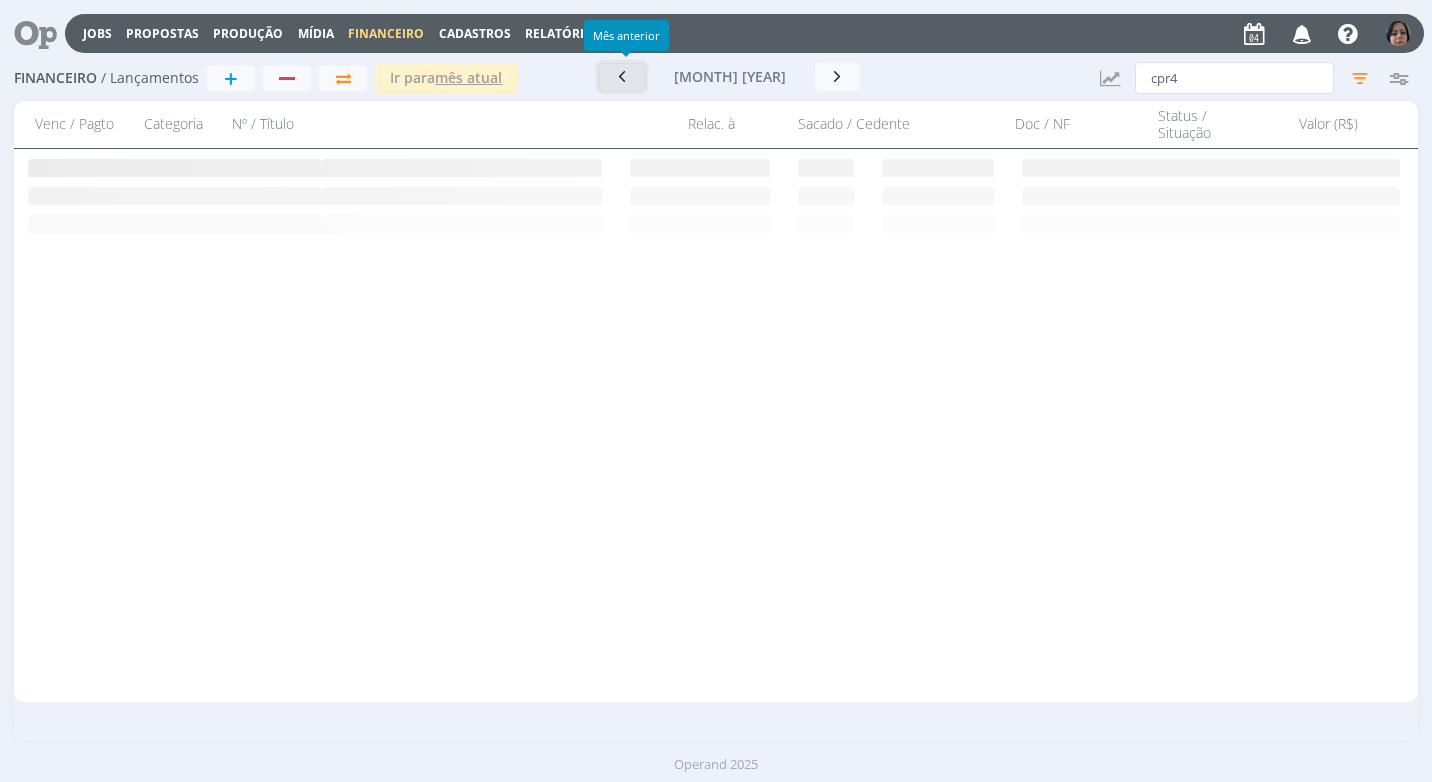 click at bounding box center (622, 77) 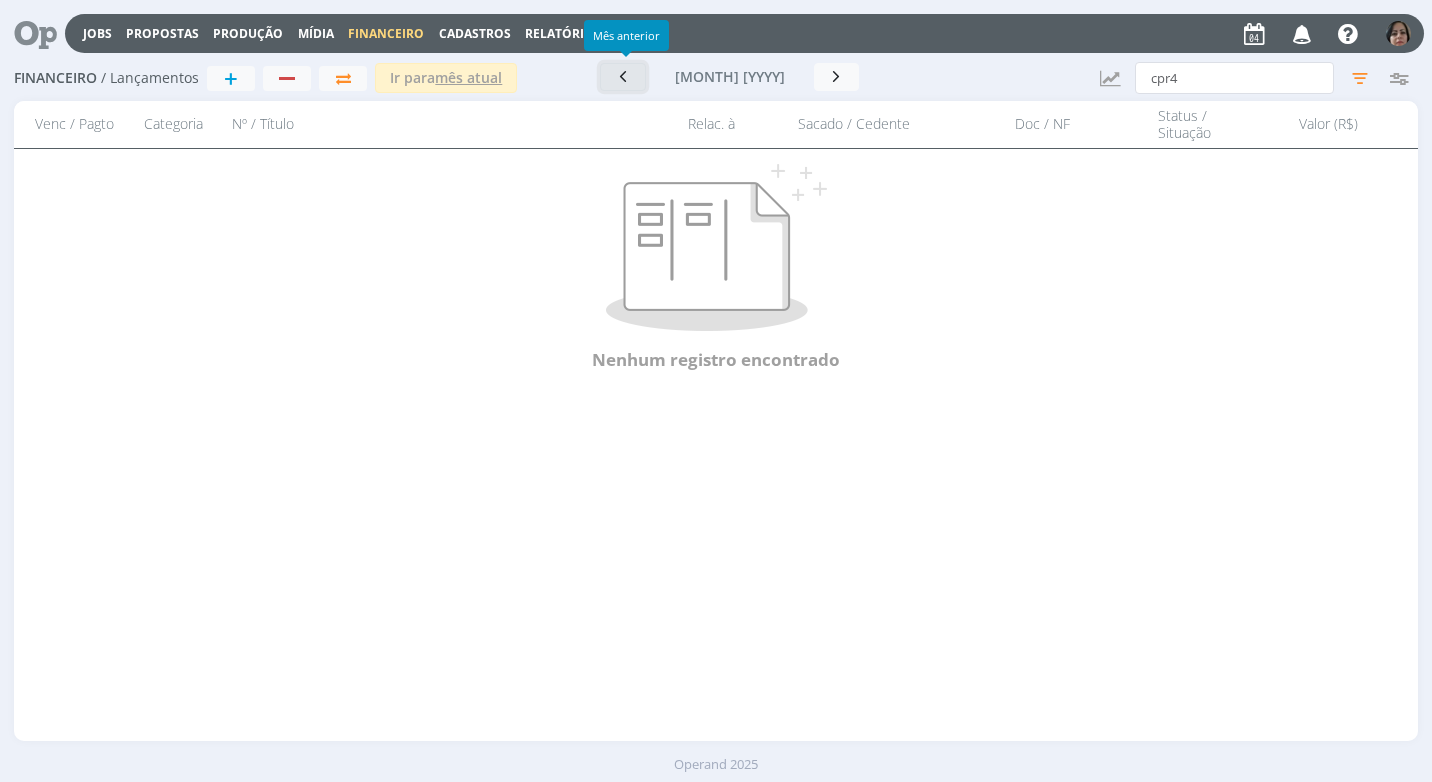 click at bounding box center (623, 77) 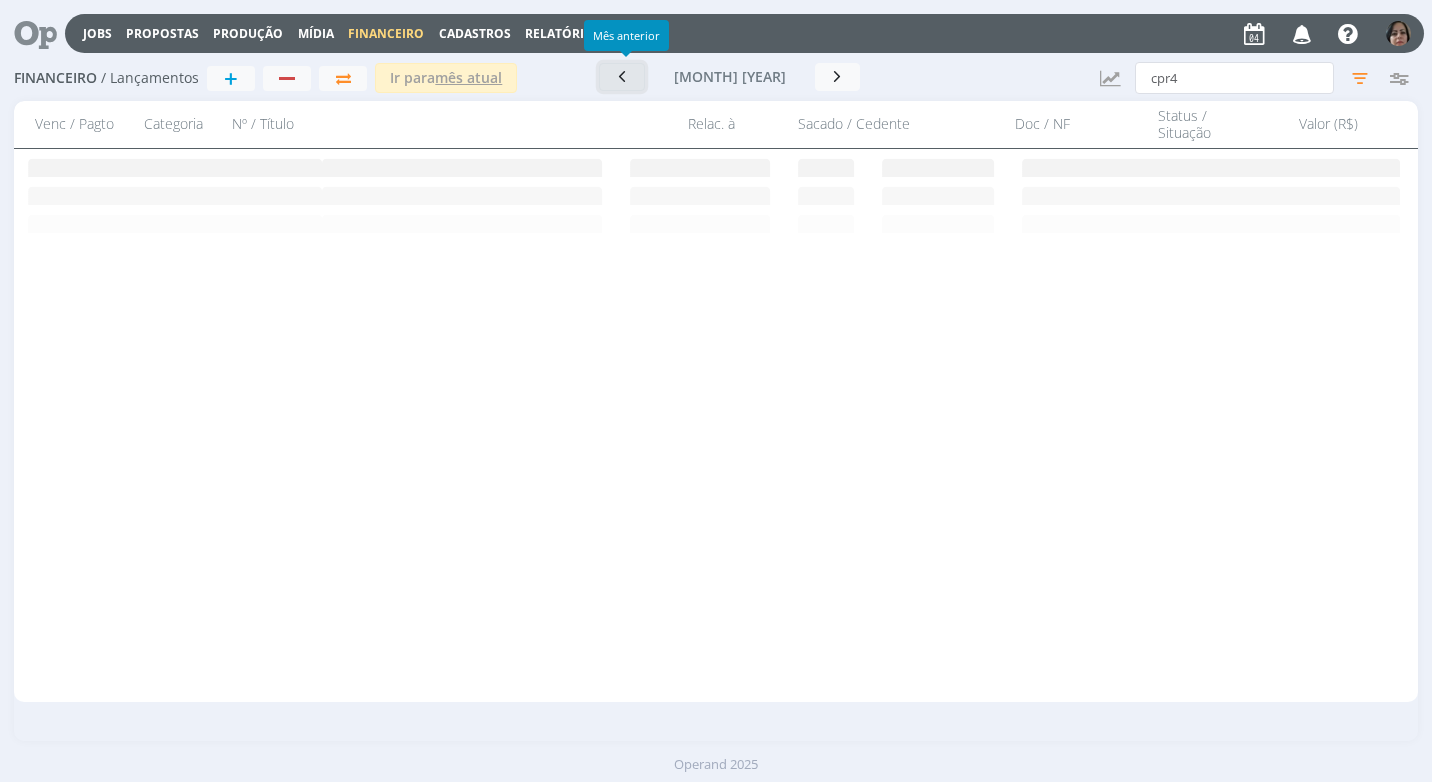 click at bounding box center (622, 76) 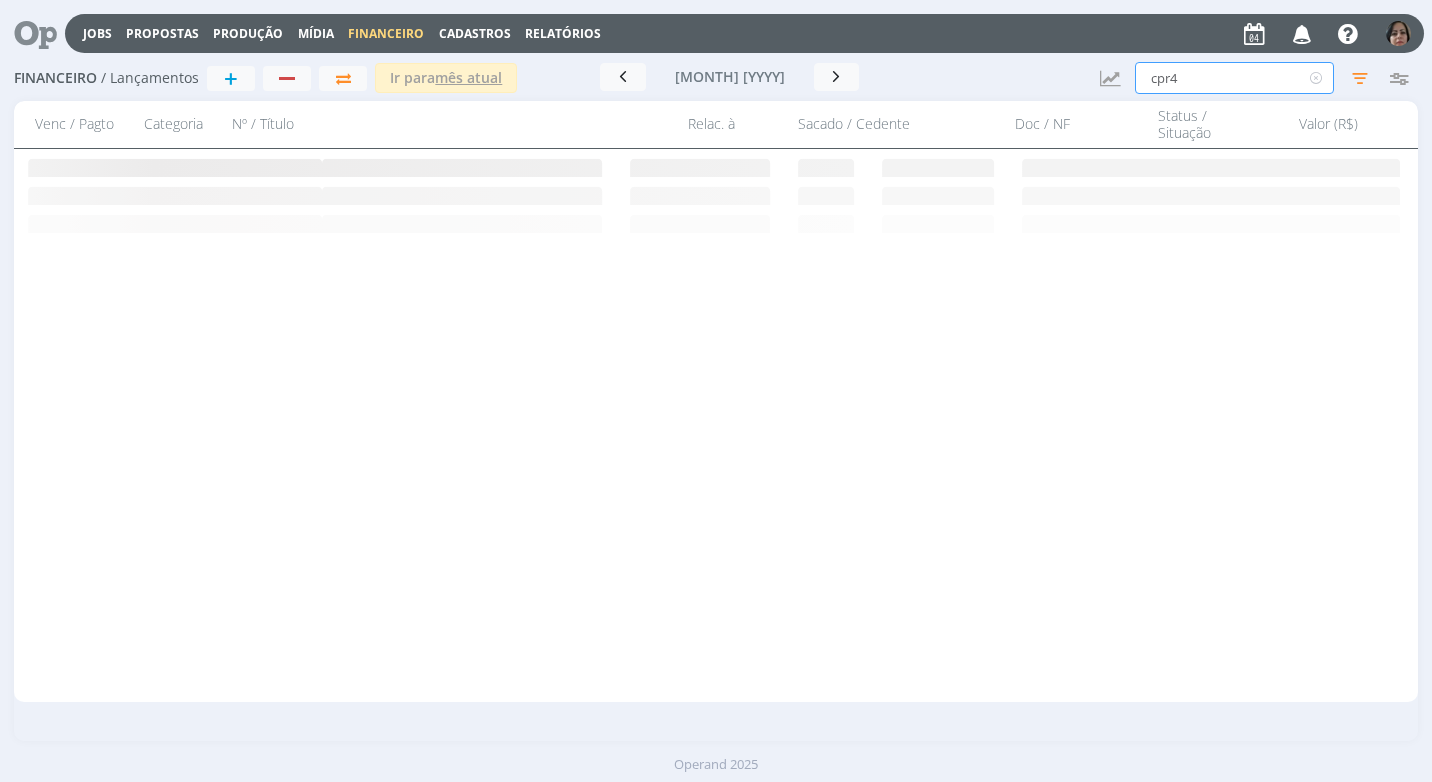 click on "cpr4" at bounding box center [1234, 78] 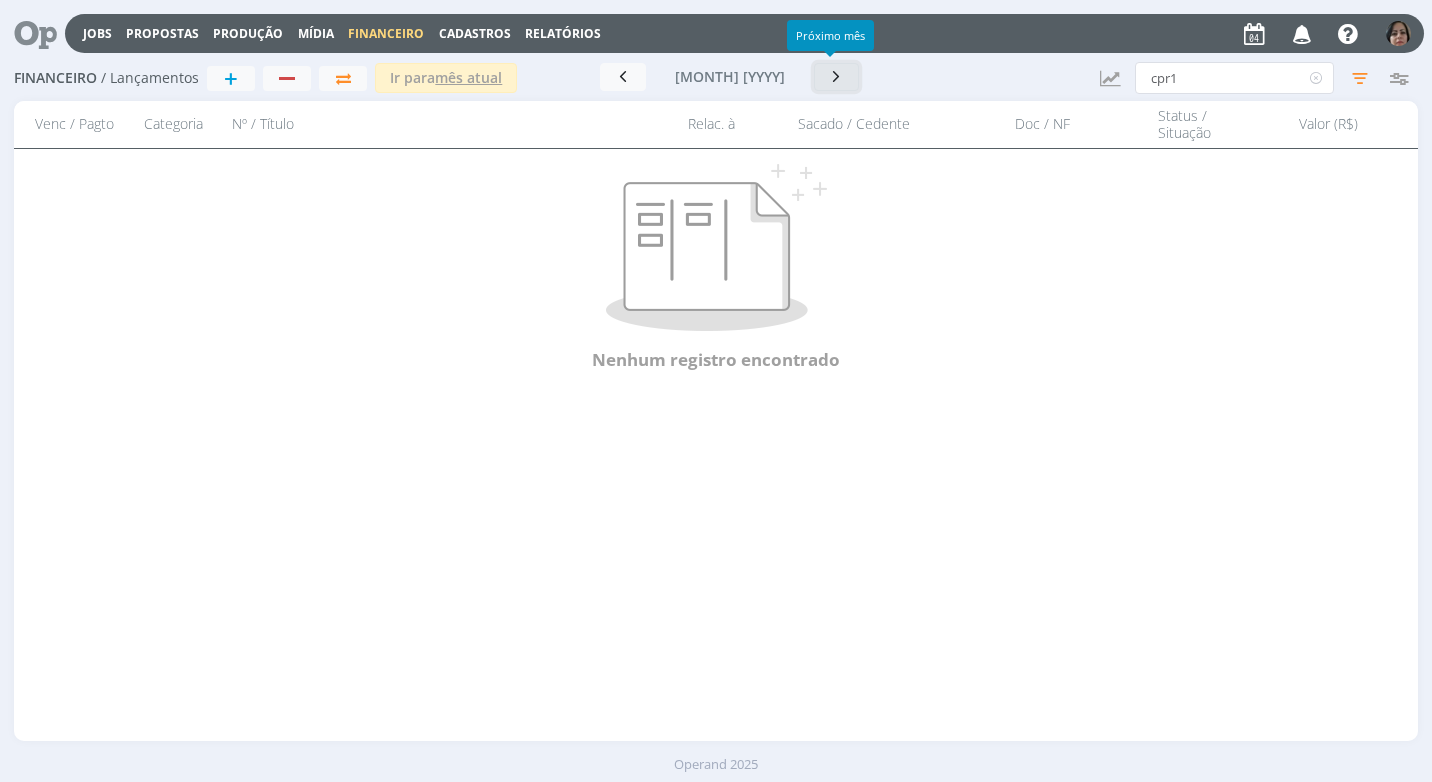 click at bounding box center [837, 76] 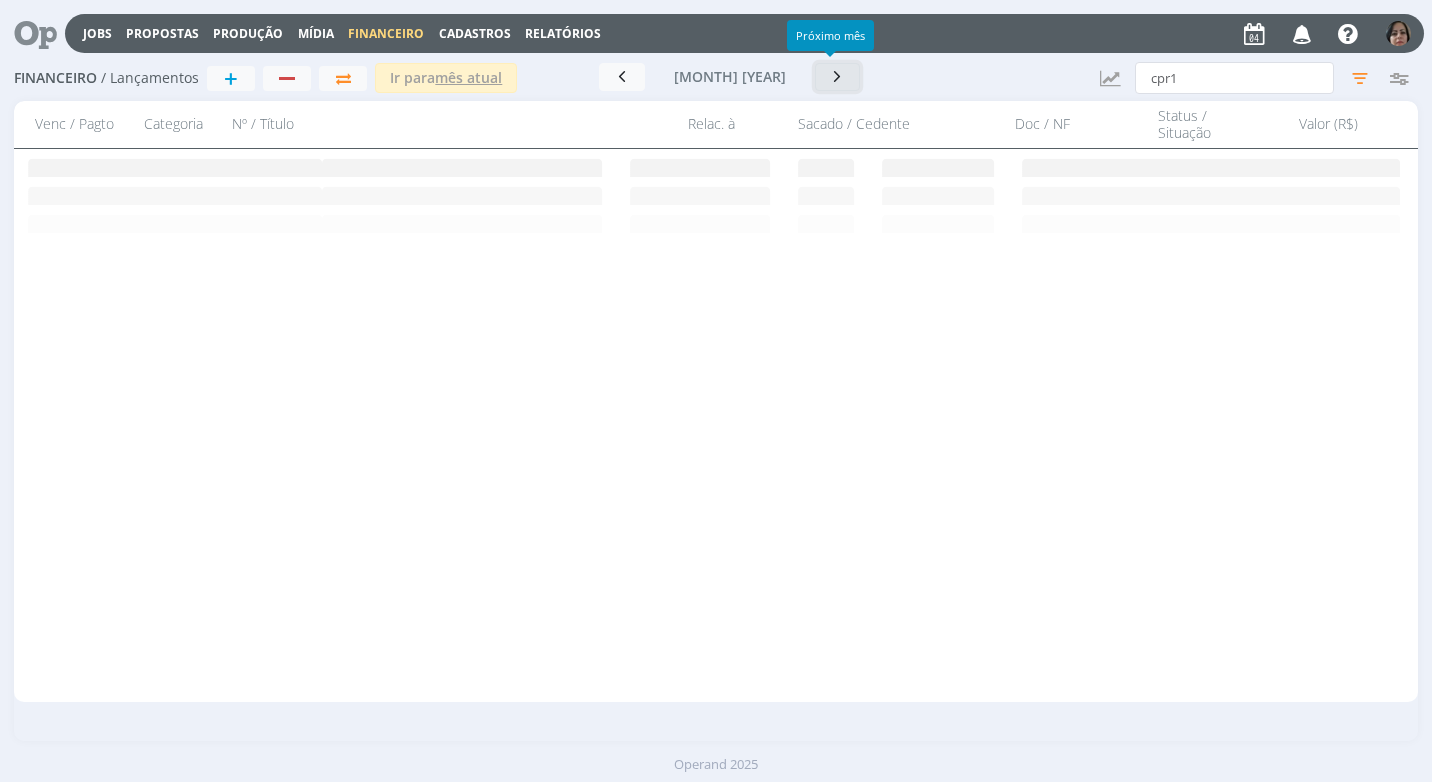 click at bounding box center (838, 77) 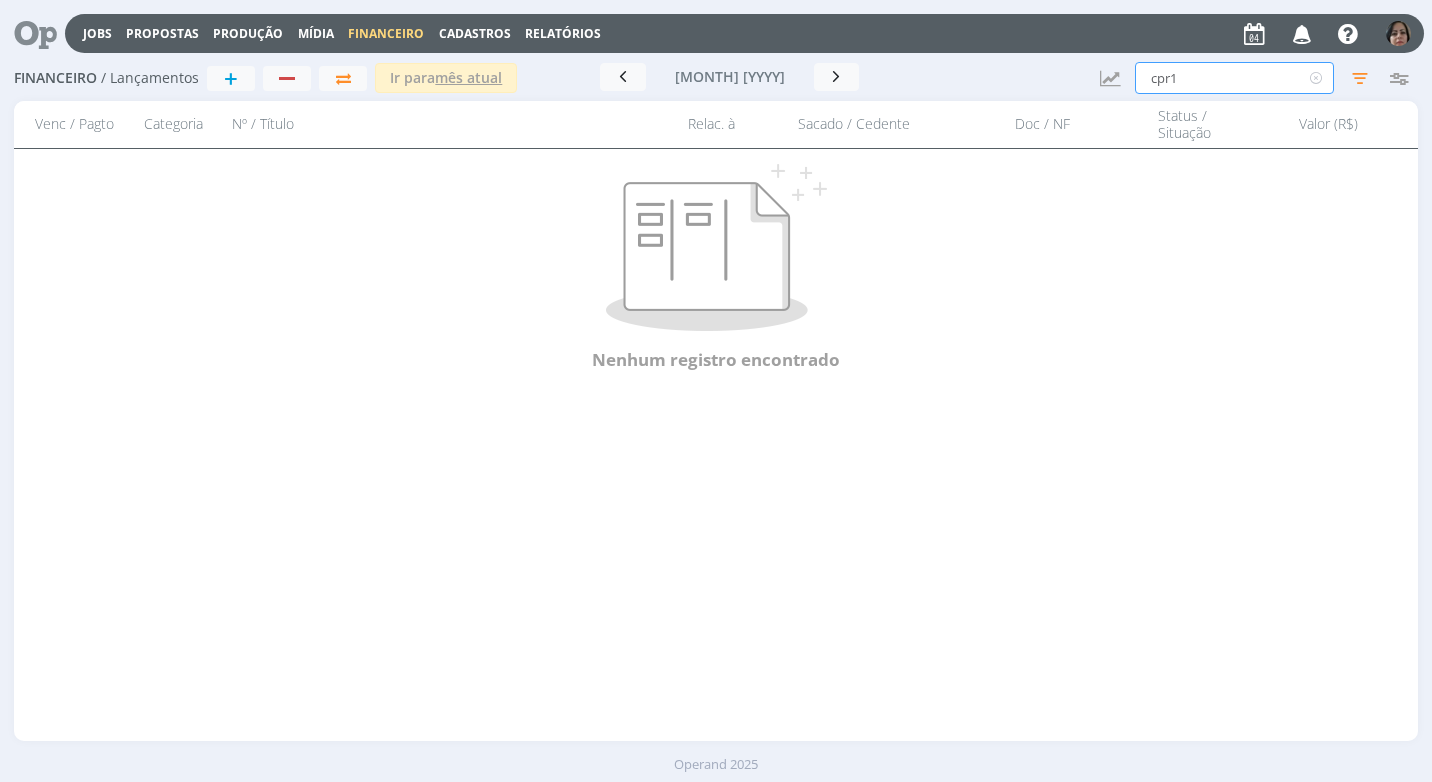 click on "cpr1" at bounding box center (1234, 78) 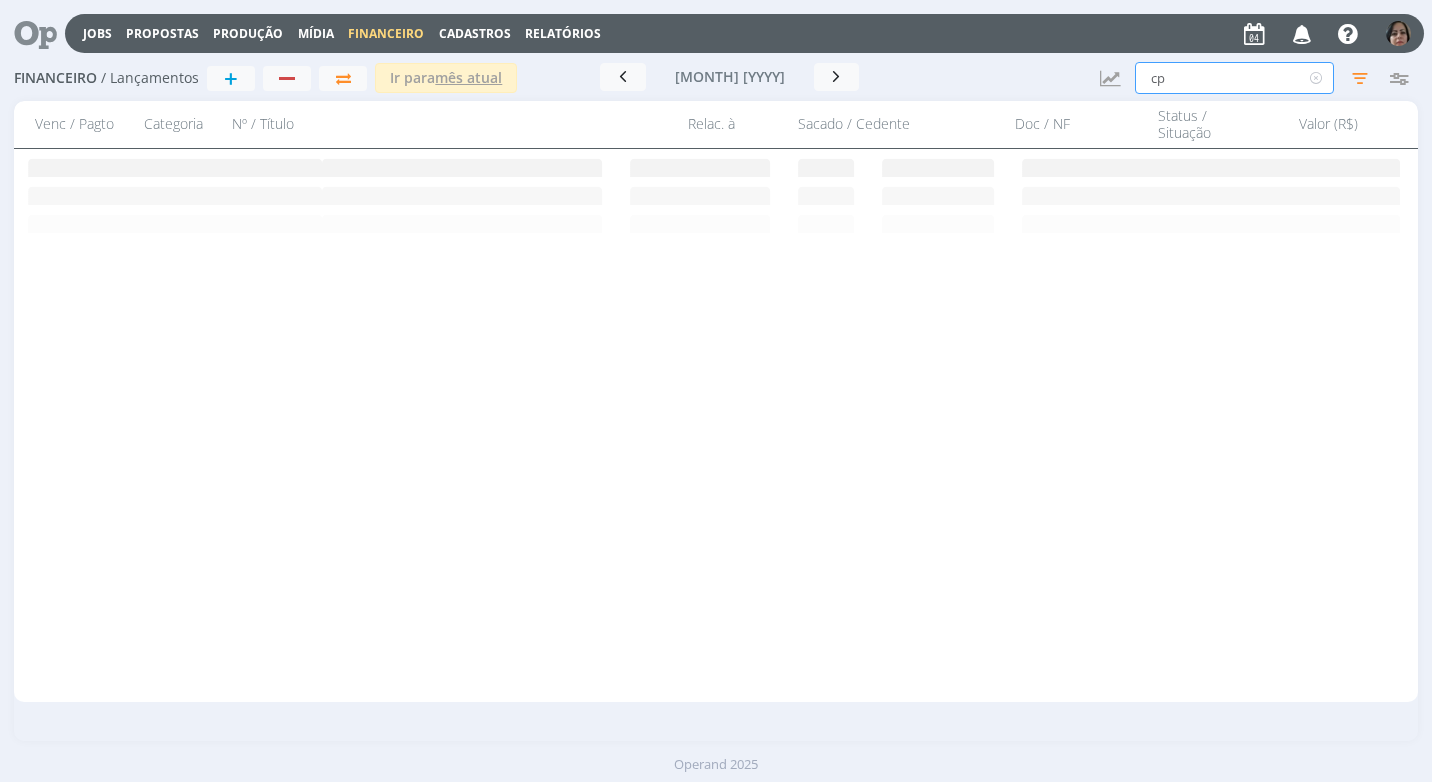 type on "c" 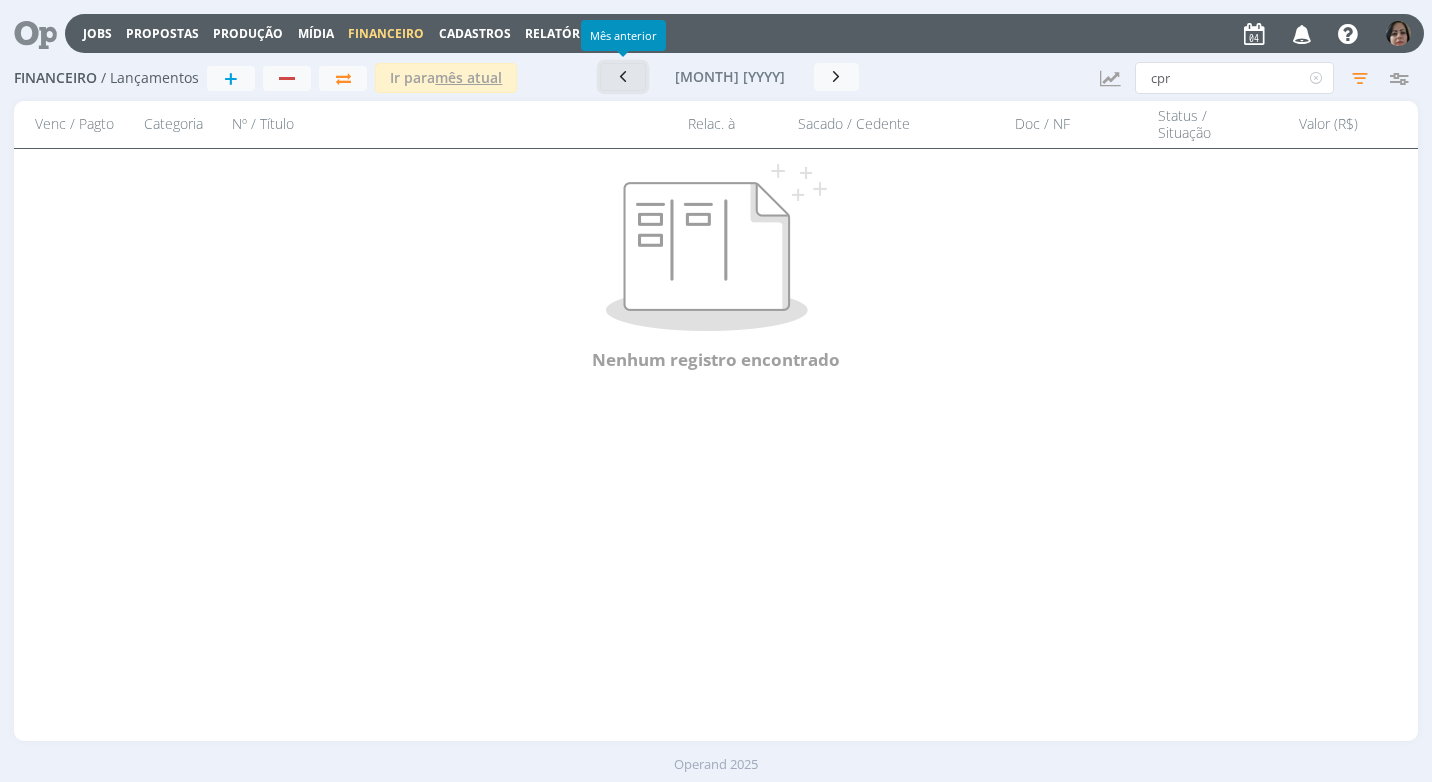 click at bounding box center (623, 76) 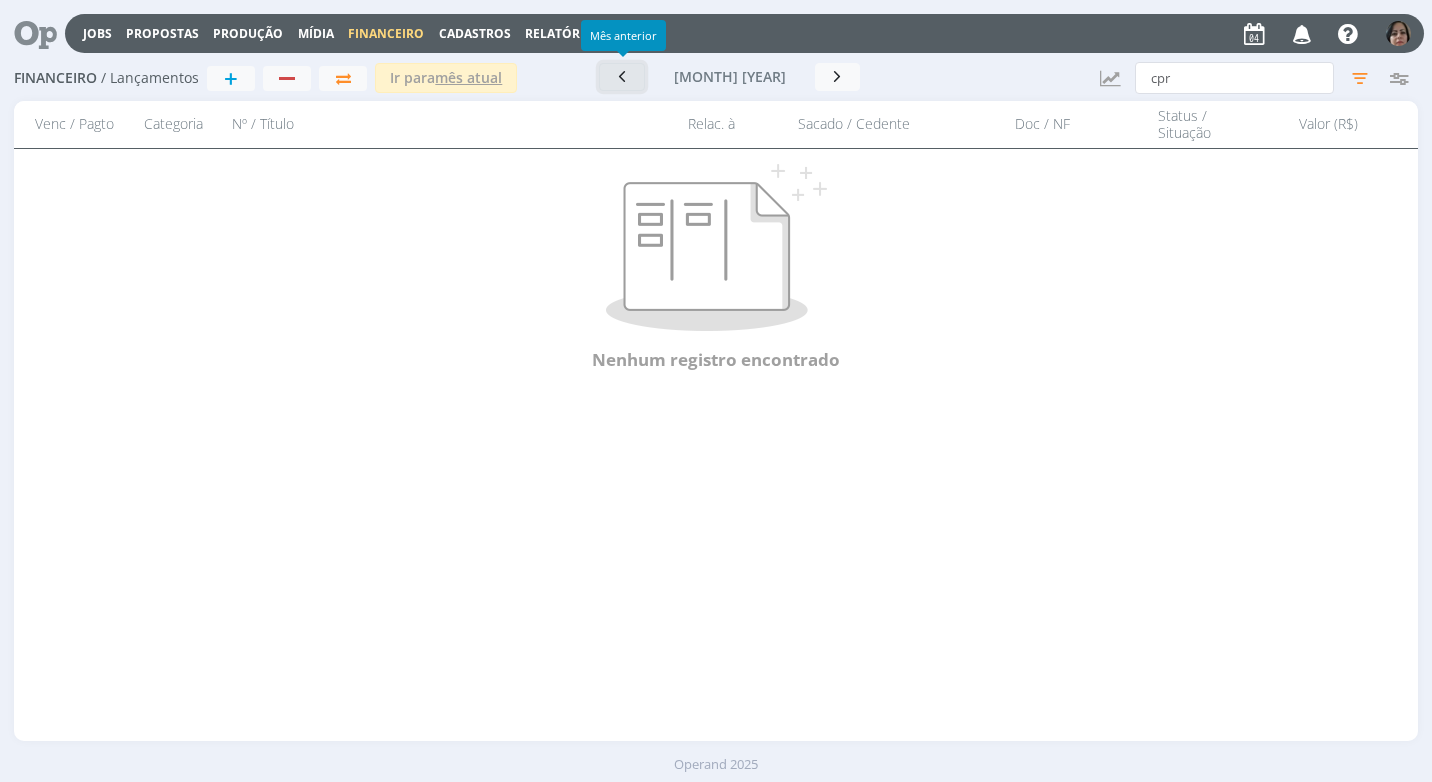 click at bounding box center [622, 76] 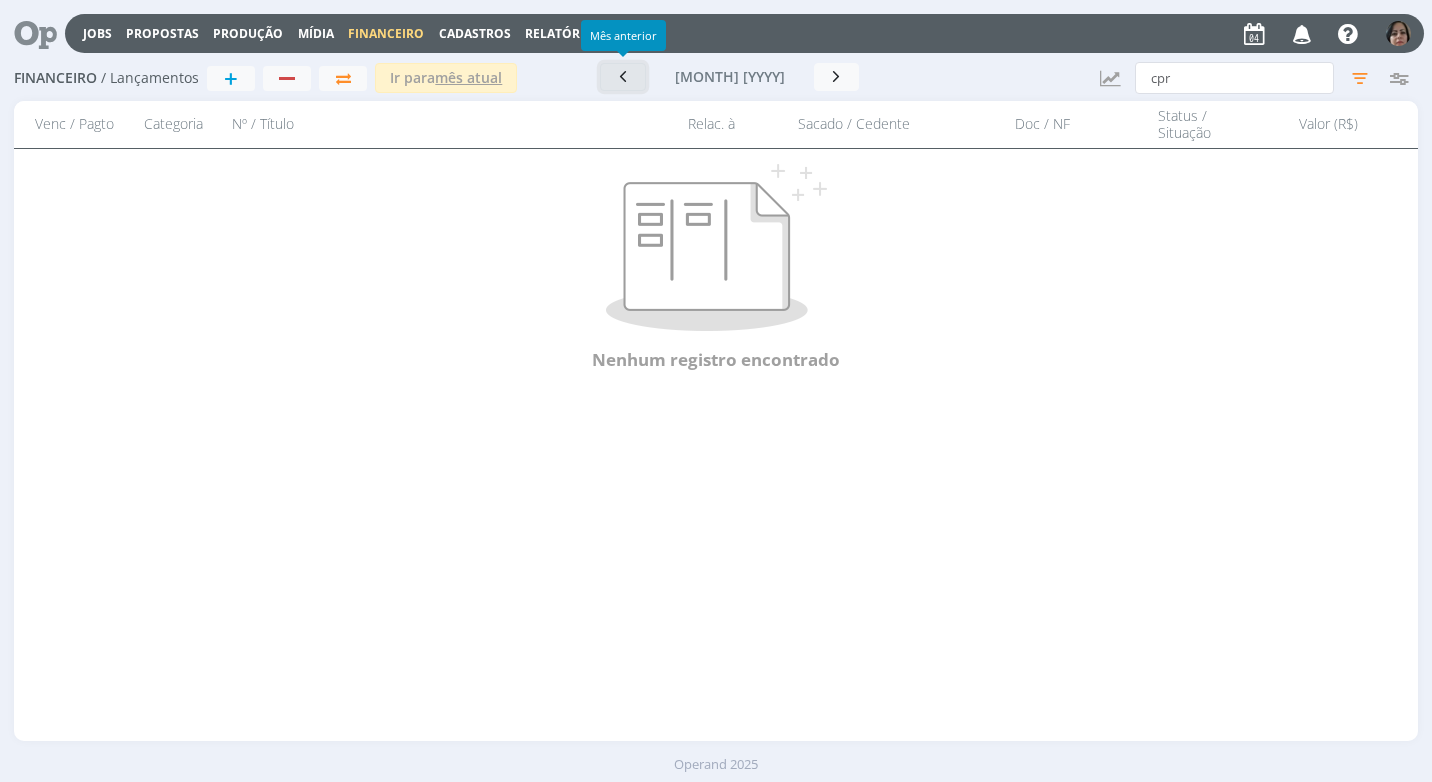 click at bounding box center [623, 76] 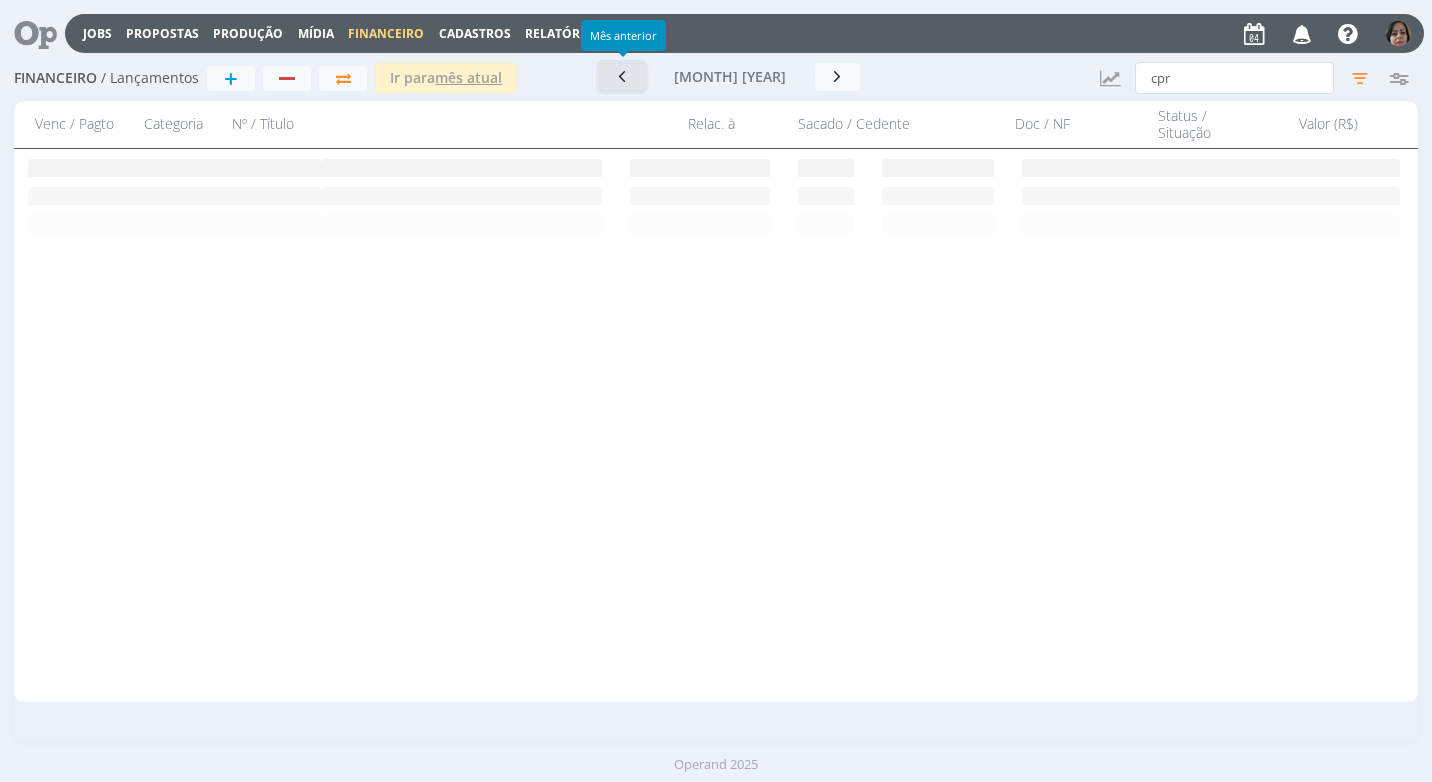 click at bounding box center (622, 76) 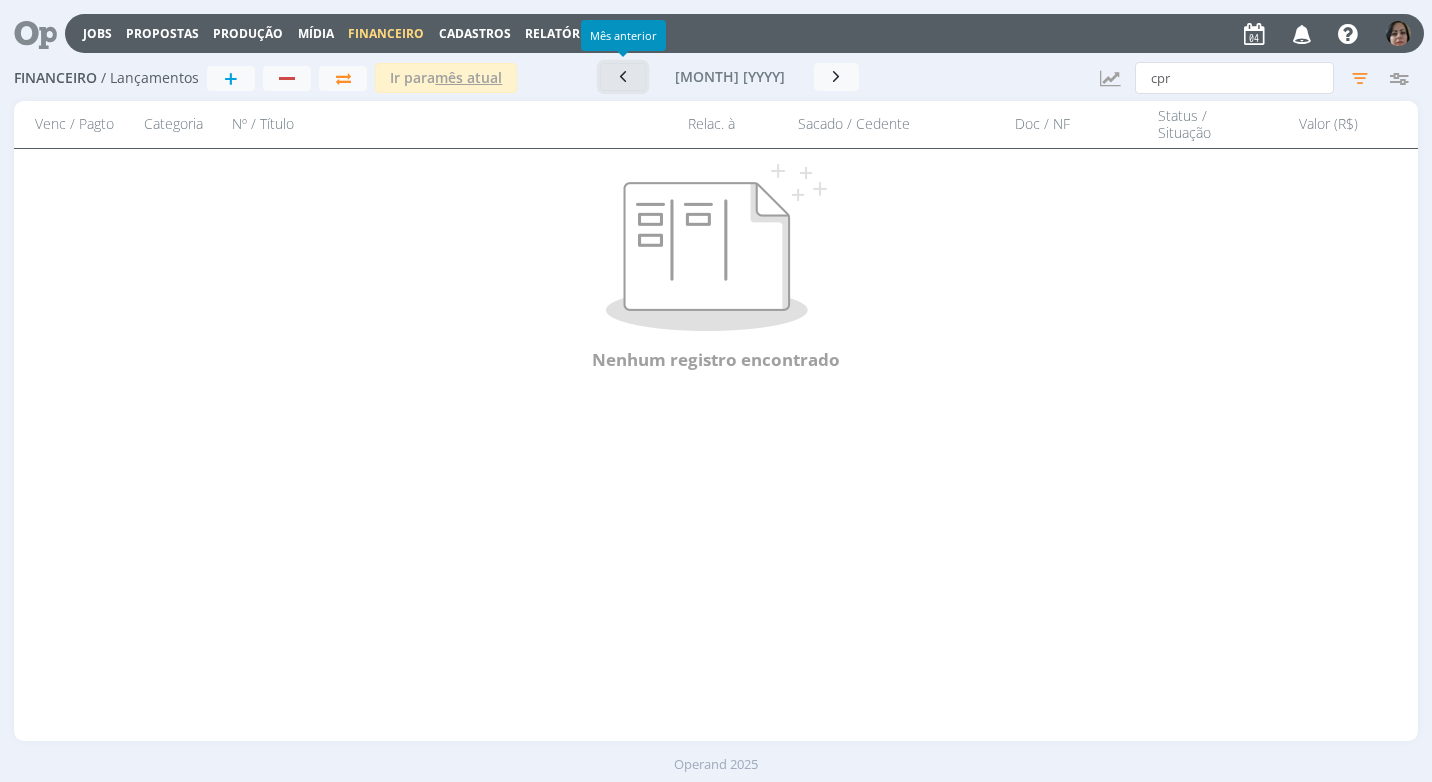 click at bounding box center [623, 76] 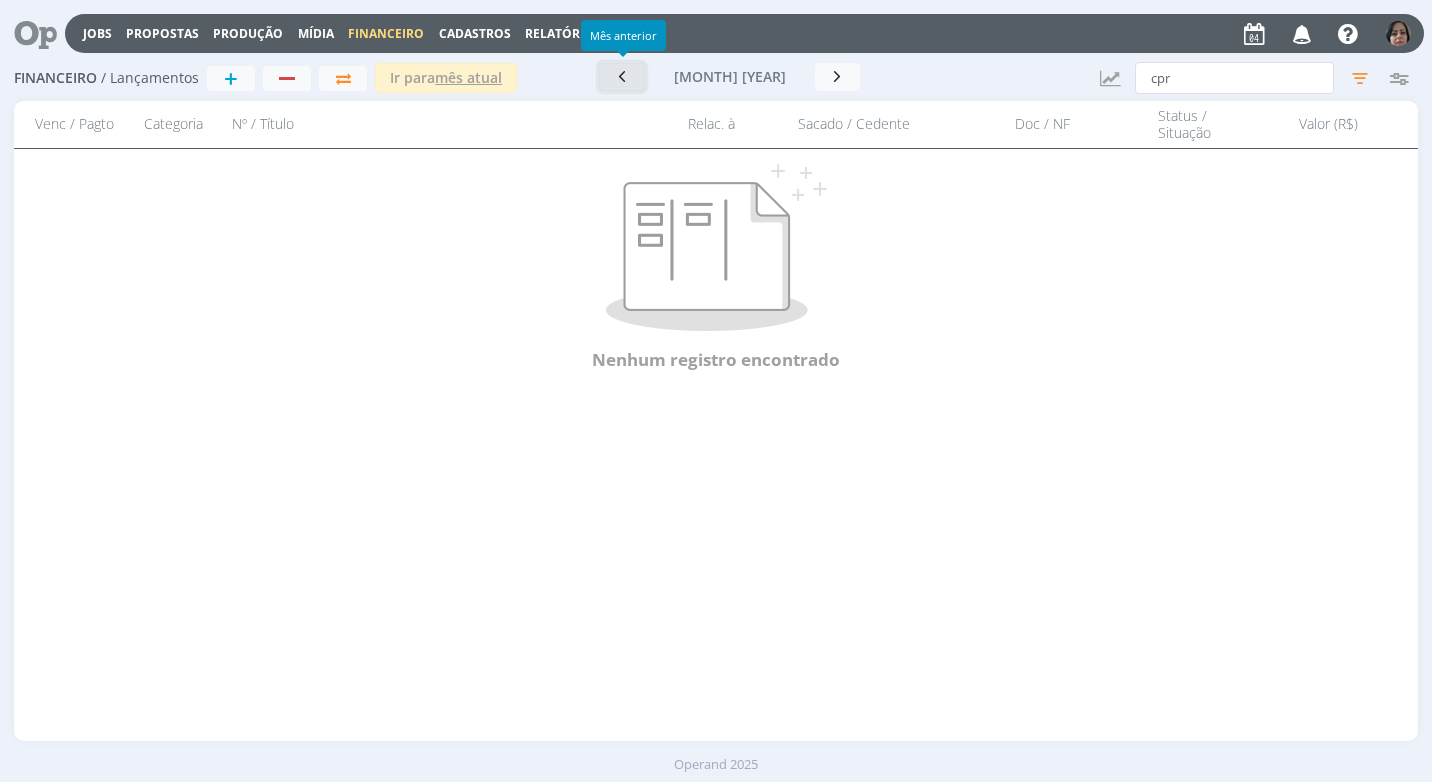 click at bounding box center [622, 77] 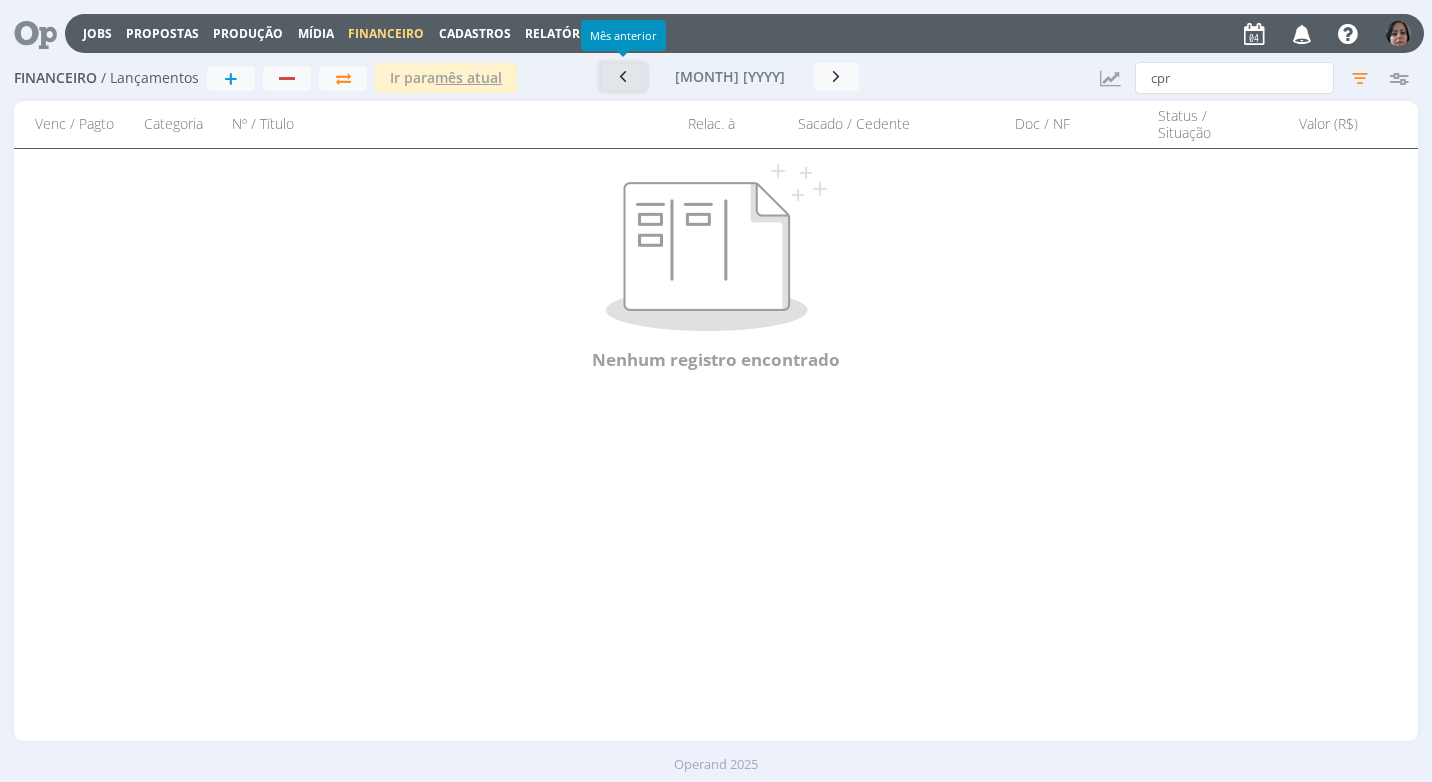 click at bounding box center [623, 77] 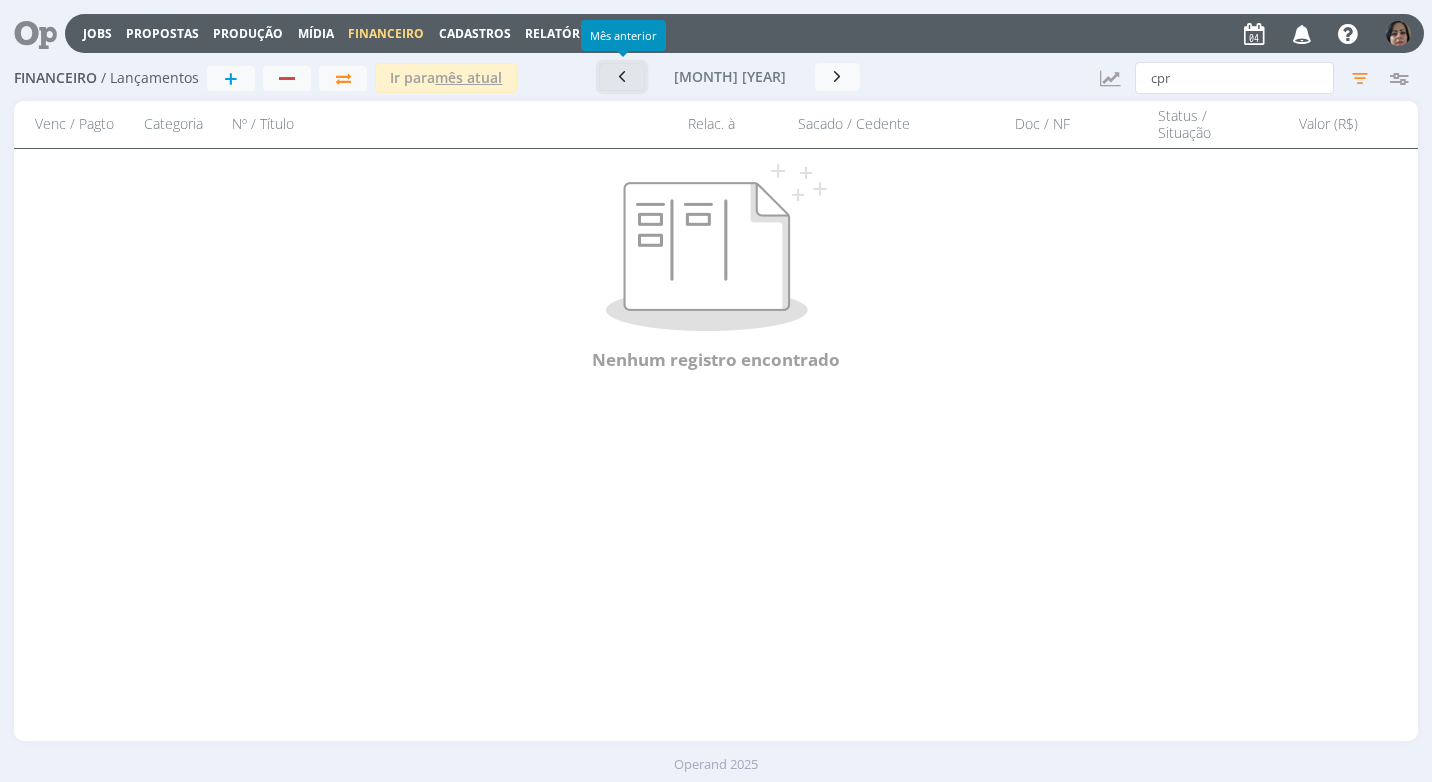 click at bounding box center [622, 77] 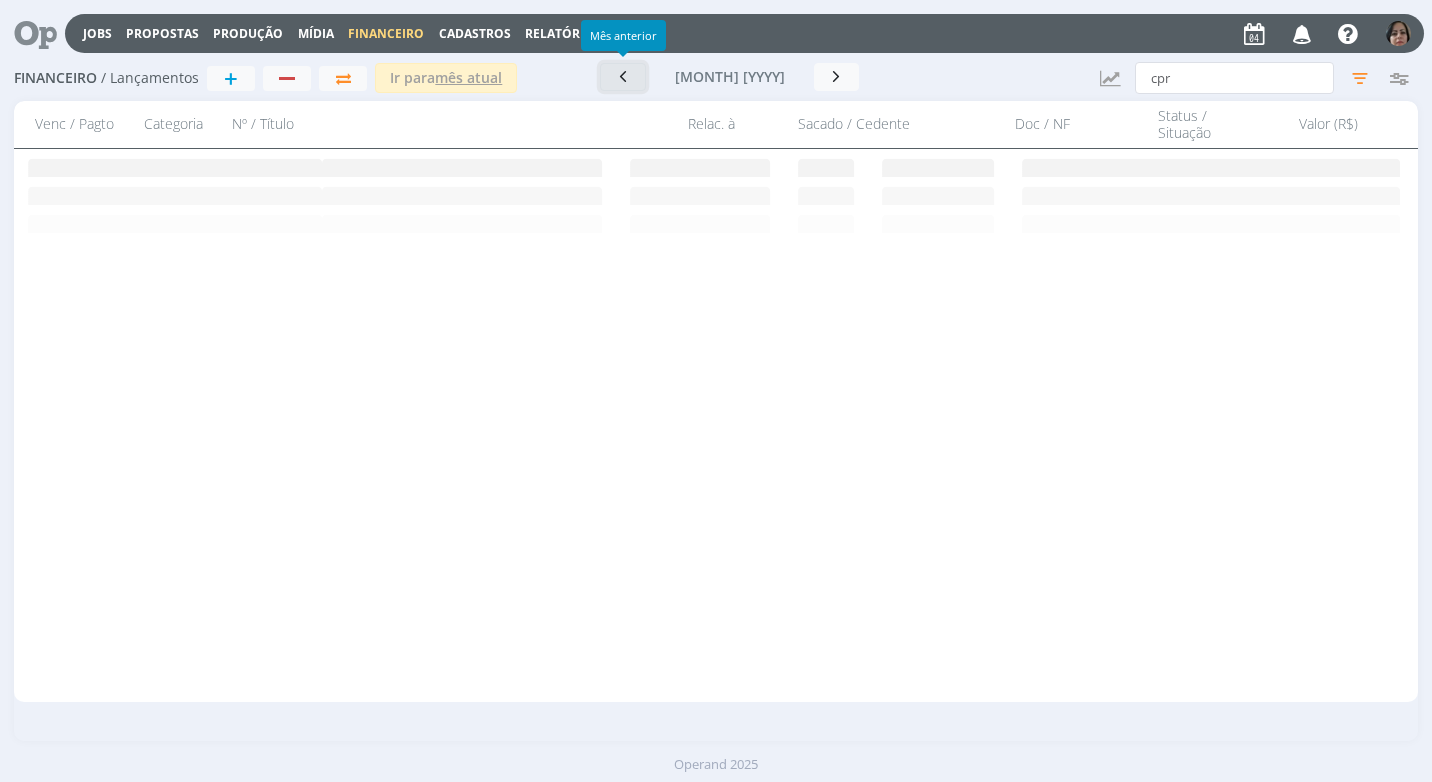 click at bounding box center [623, 77] 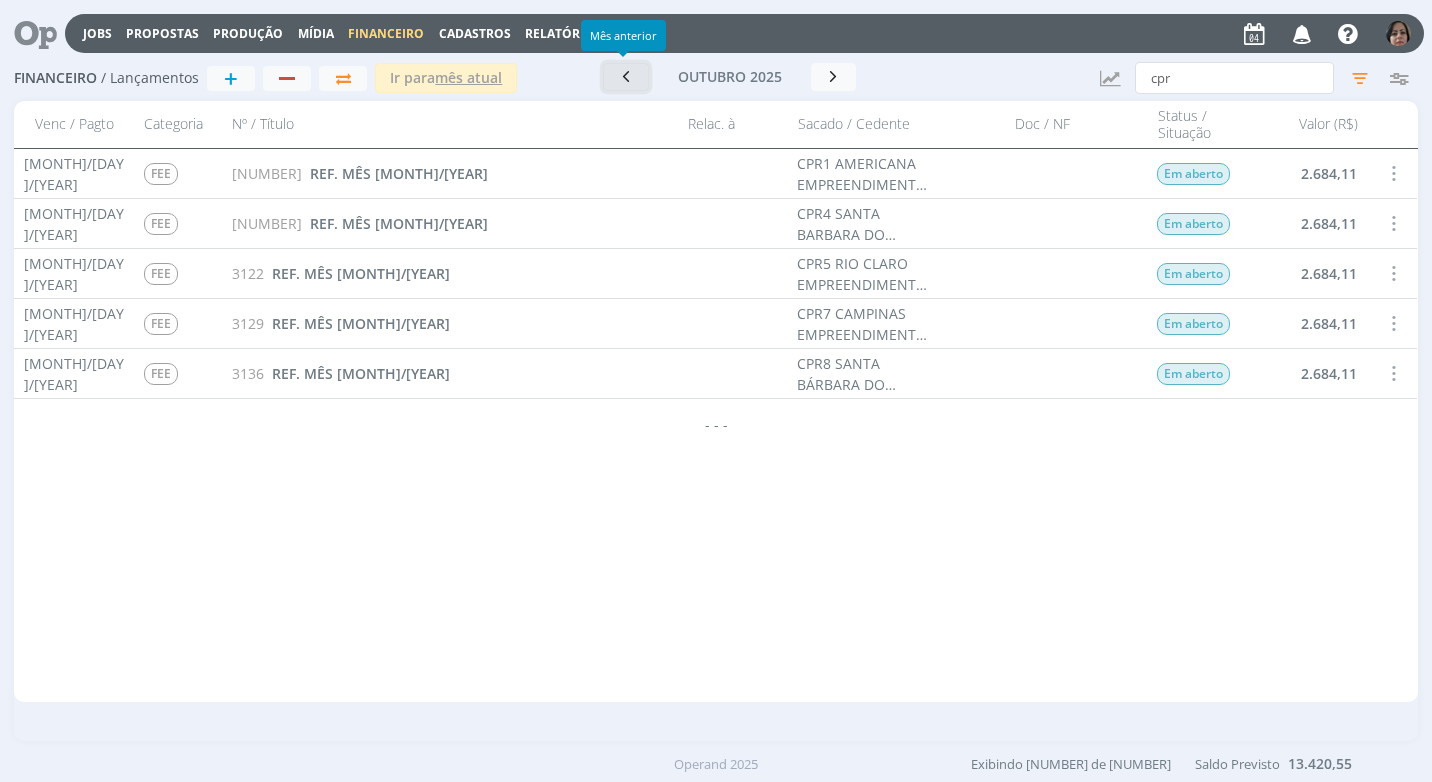 click on "[MONTH] [YEAR]             <   [YEAR]   >   Janeiro Fevereiro Março Abril Maio Junho Julho Agosto Setembro Outubro Novembro Dezembro     <   [YEAR] - [YEAR]   >   [YEAR] [YEAR] [YEAR] [YEAR] [YEAR] [YEAR] [YEAR] [YEAR] [YEAR] [YEAR]" at bounding box center [729, 77] 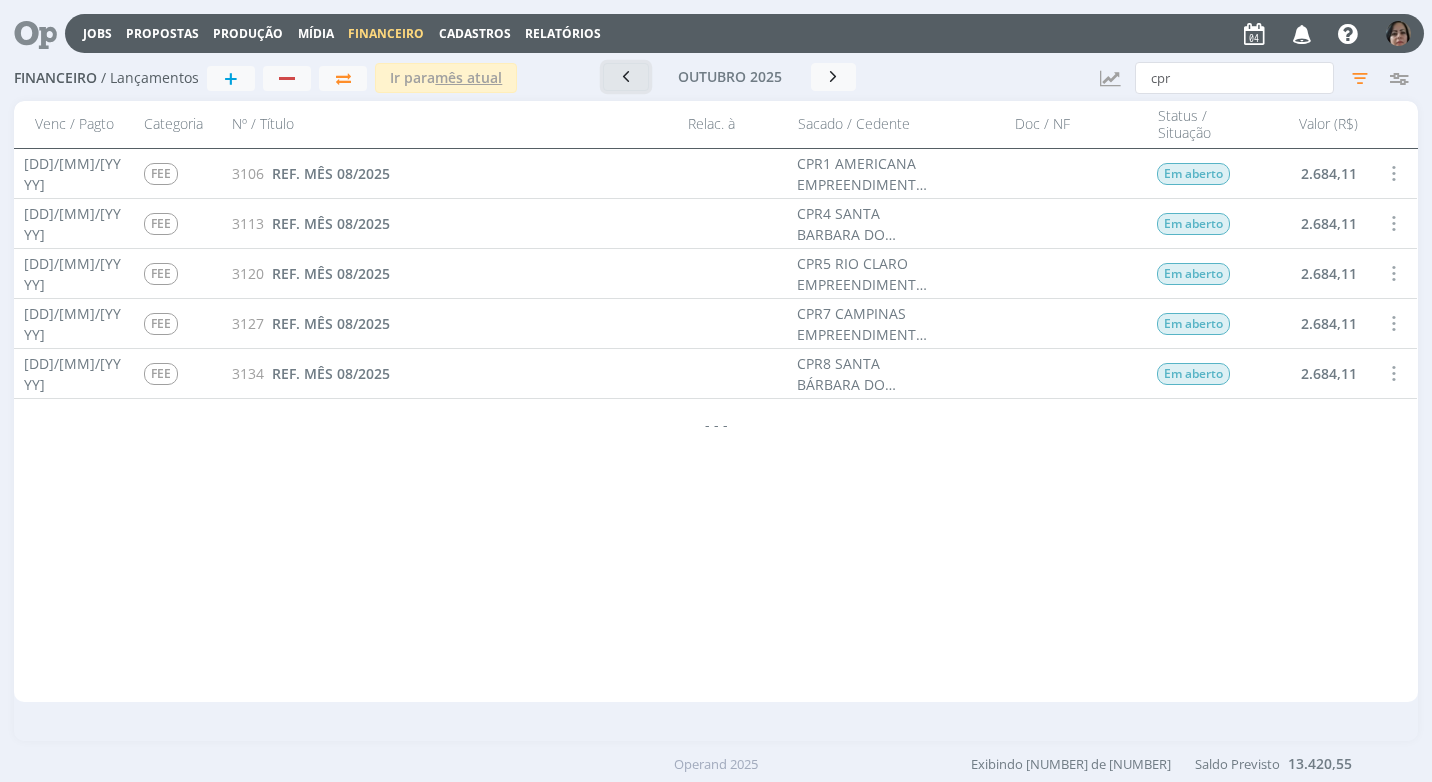 click on "outubro 2025" at bounding box center (730, 77) 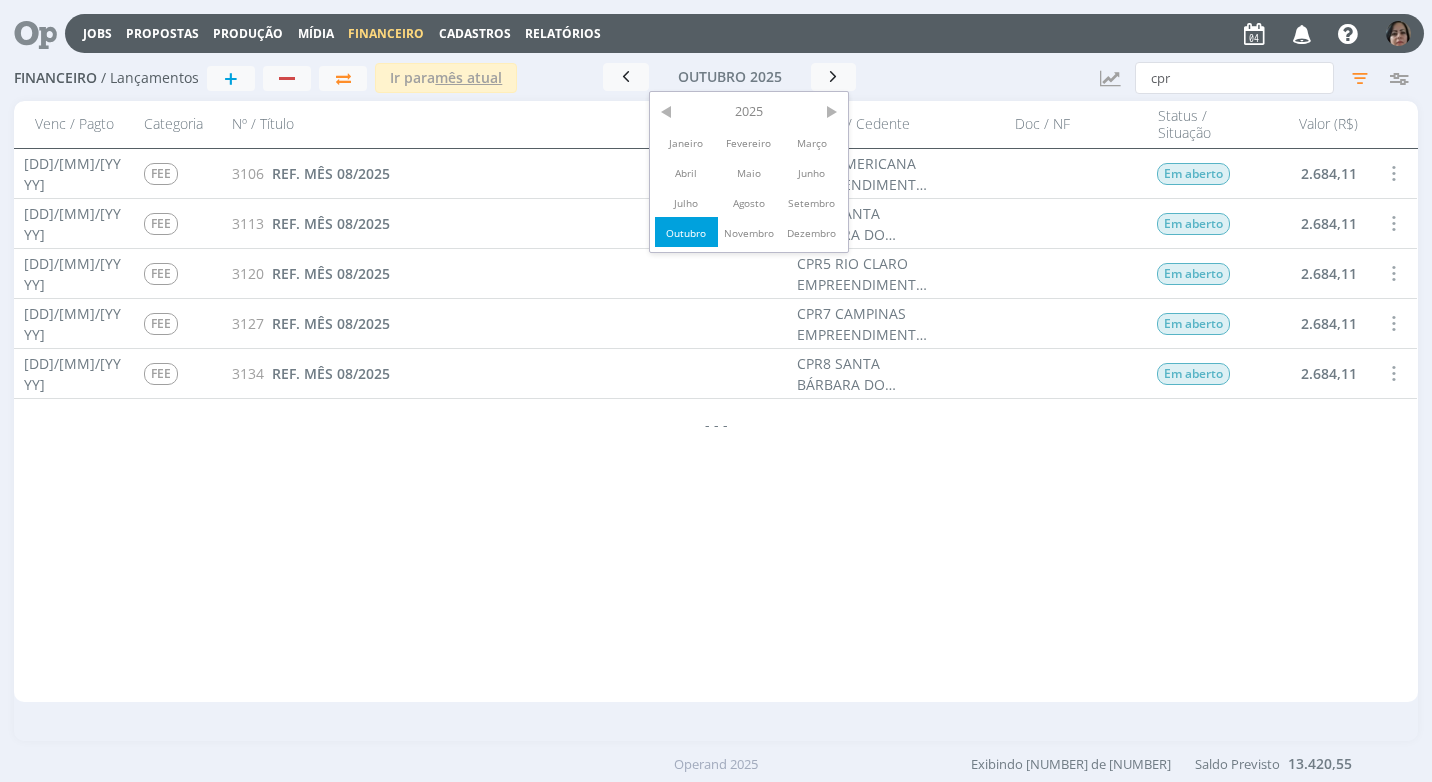click on "[NUMBER]
REF. MÊS [MONTH]/[YEAR]" at bounding box center [450, 273] 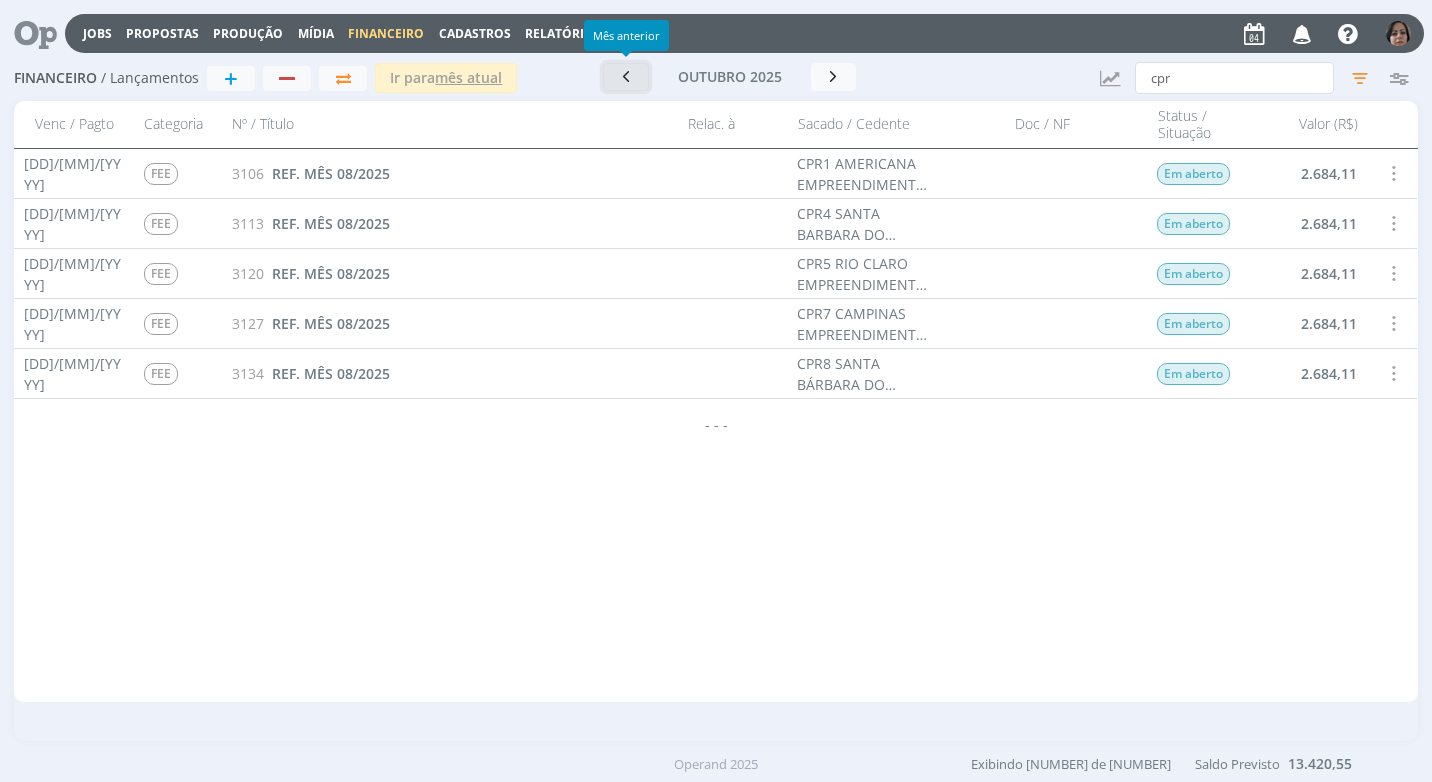 click at bounding box center [626, 76] 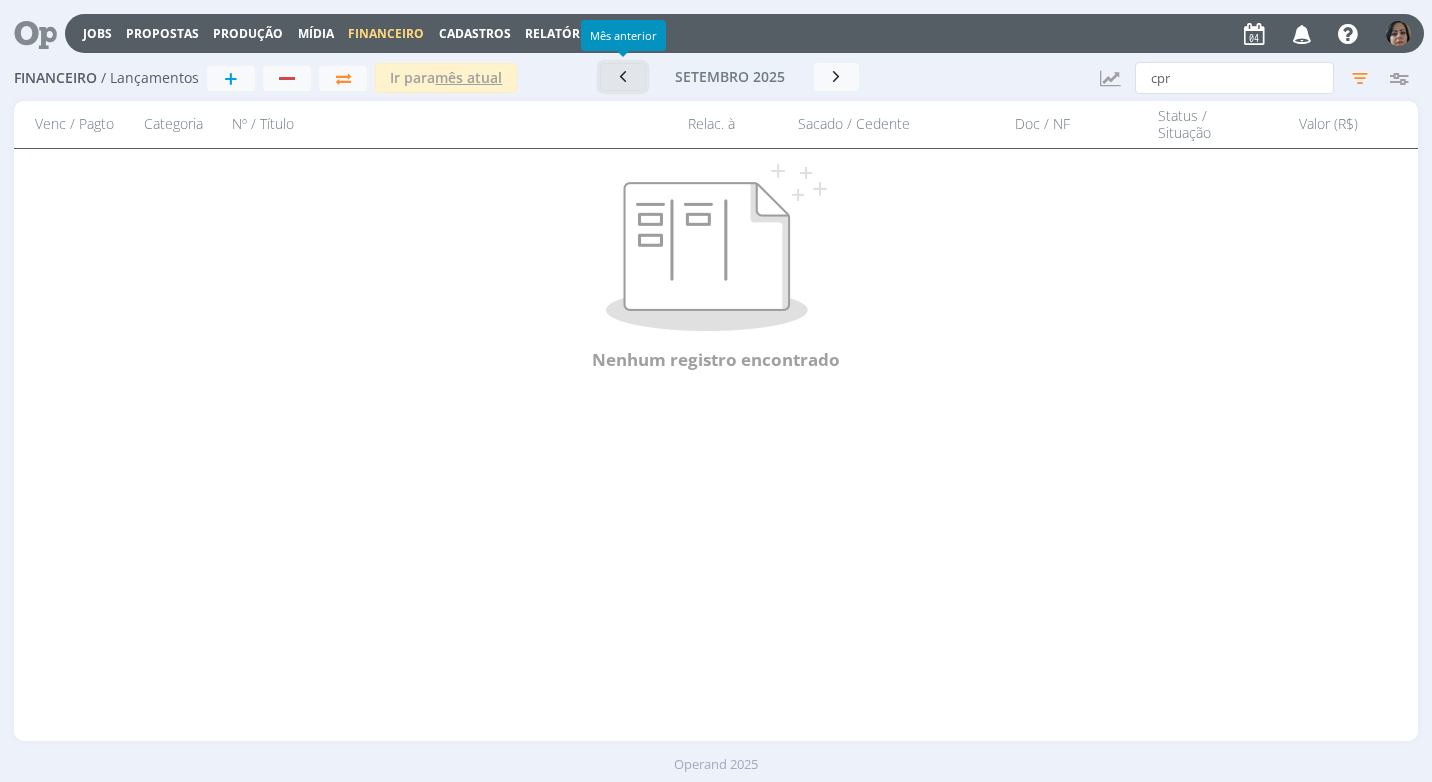 click at bounding box center (623, 76) 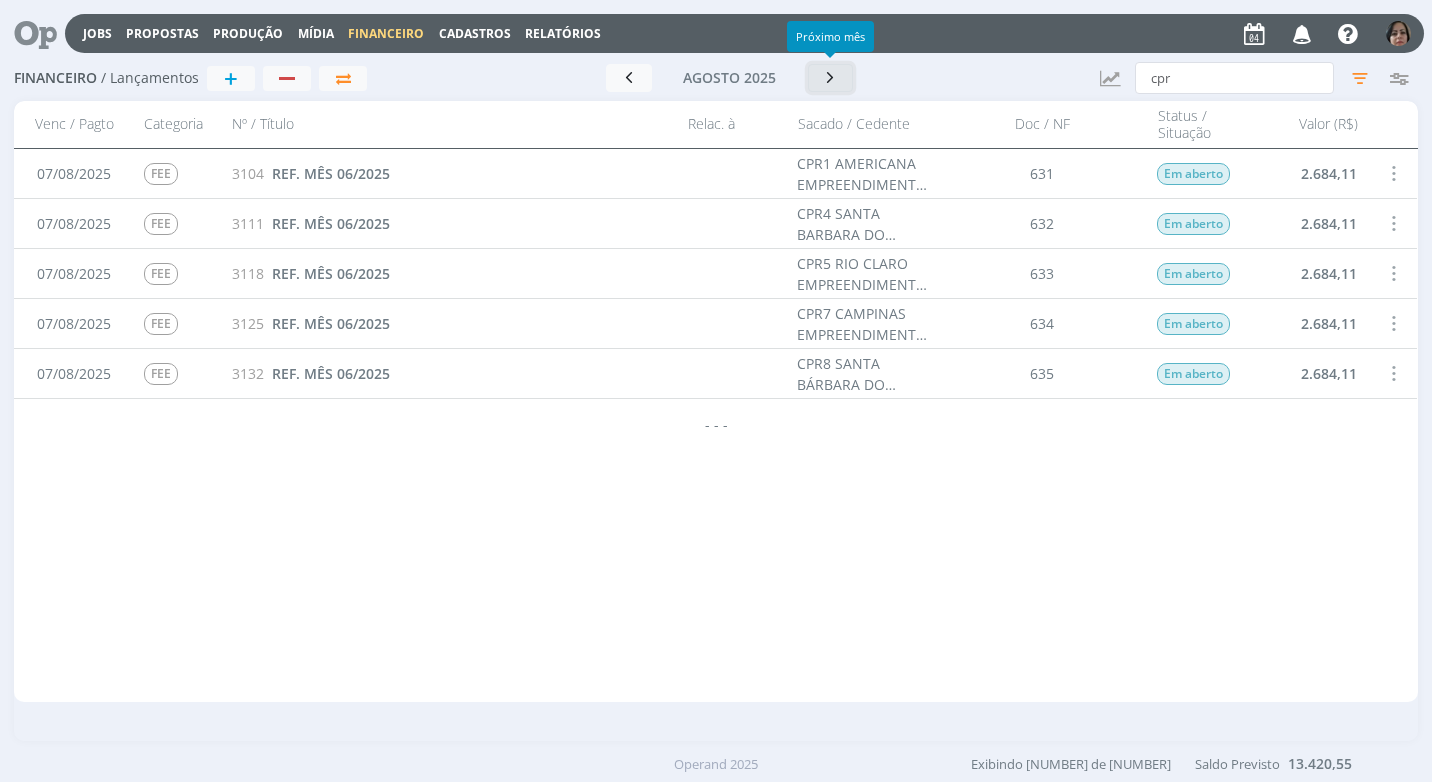 click at bounding box center (831, 78) 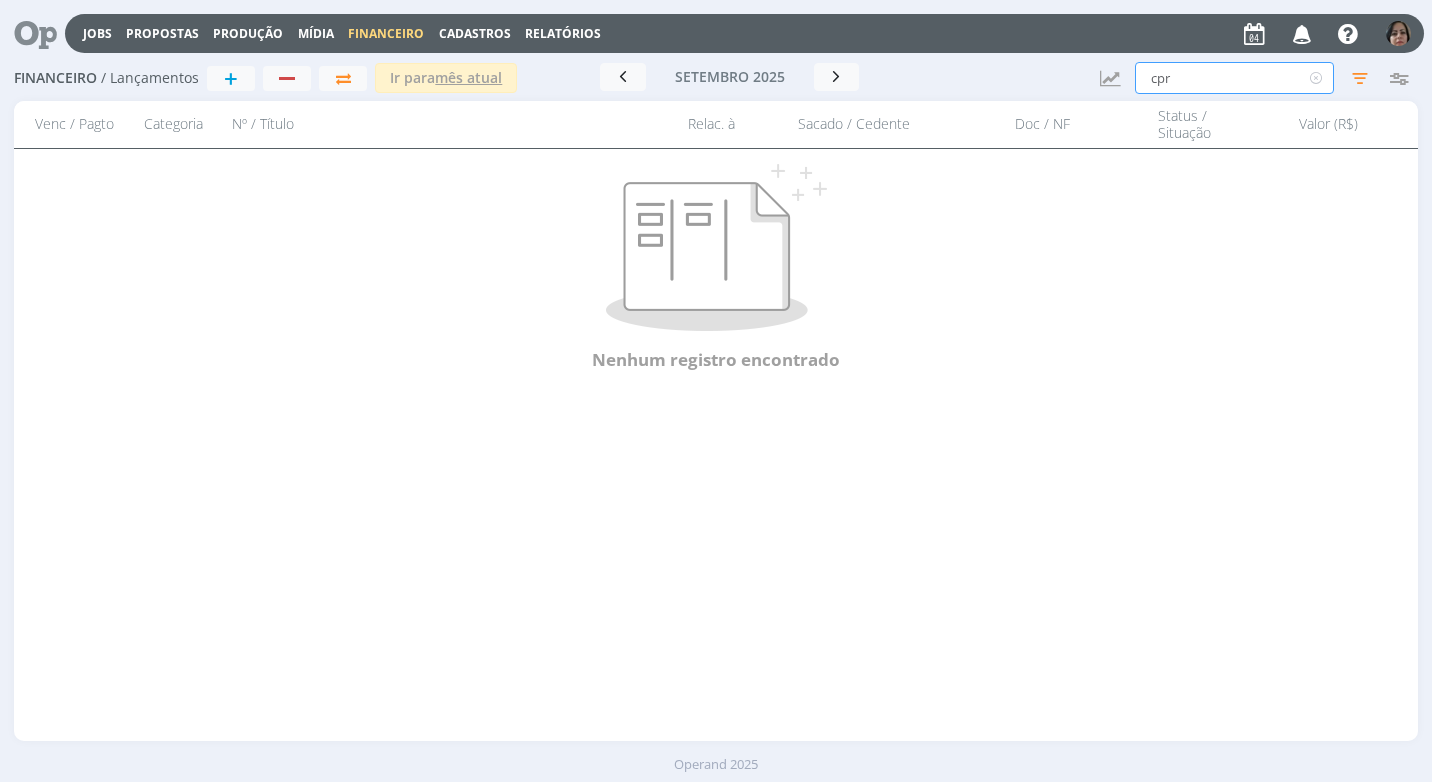 click on "cpr" at bounding box center [1234, 78] 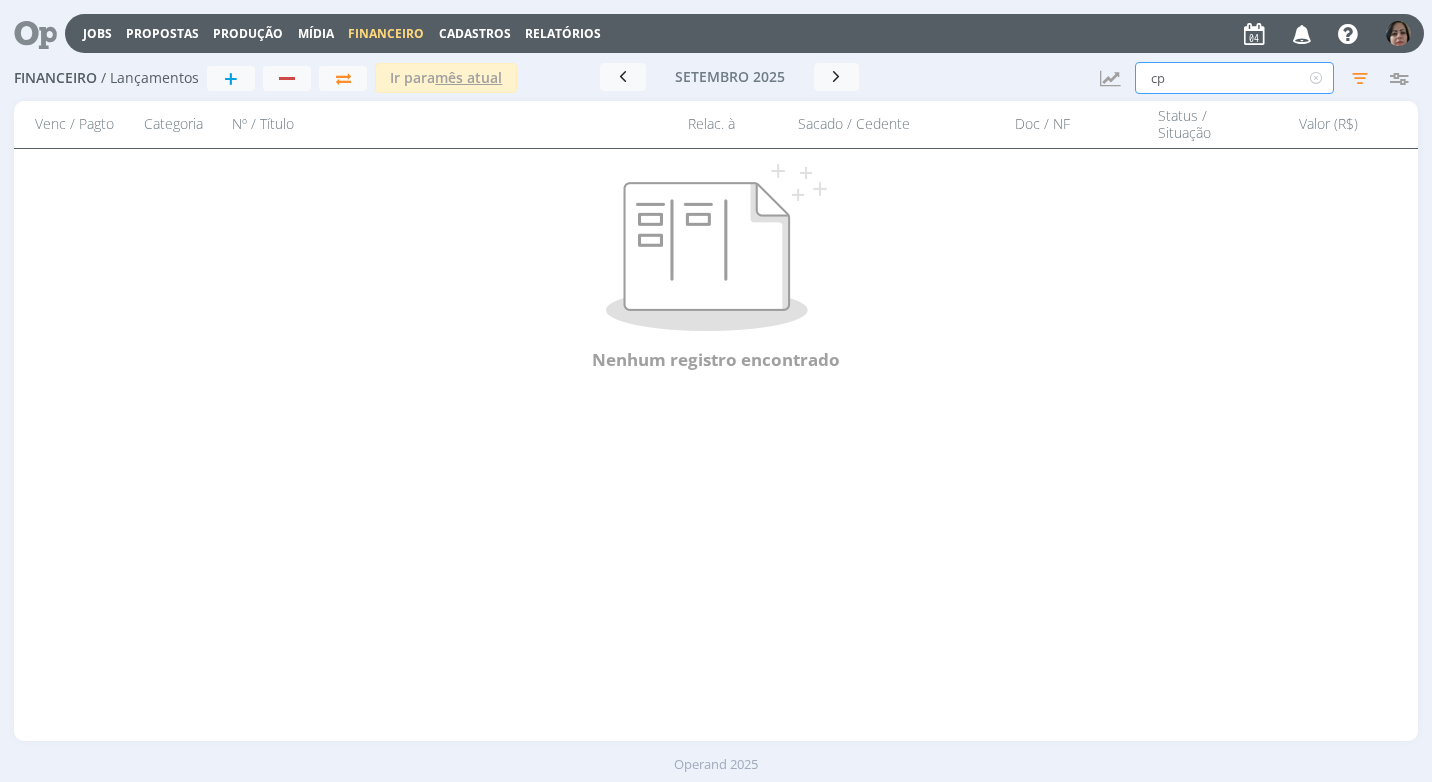 type on "c" 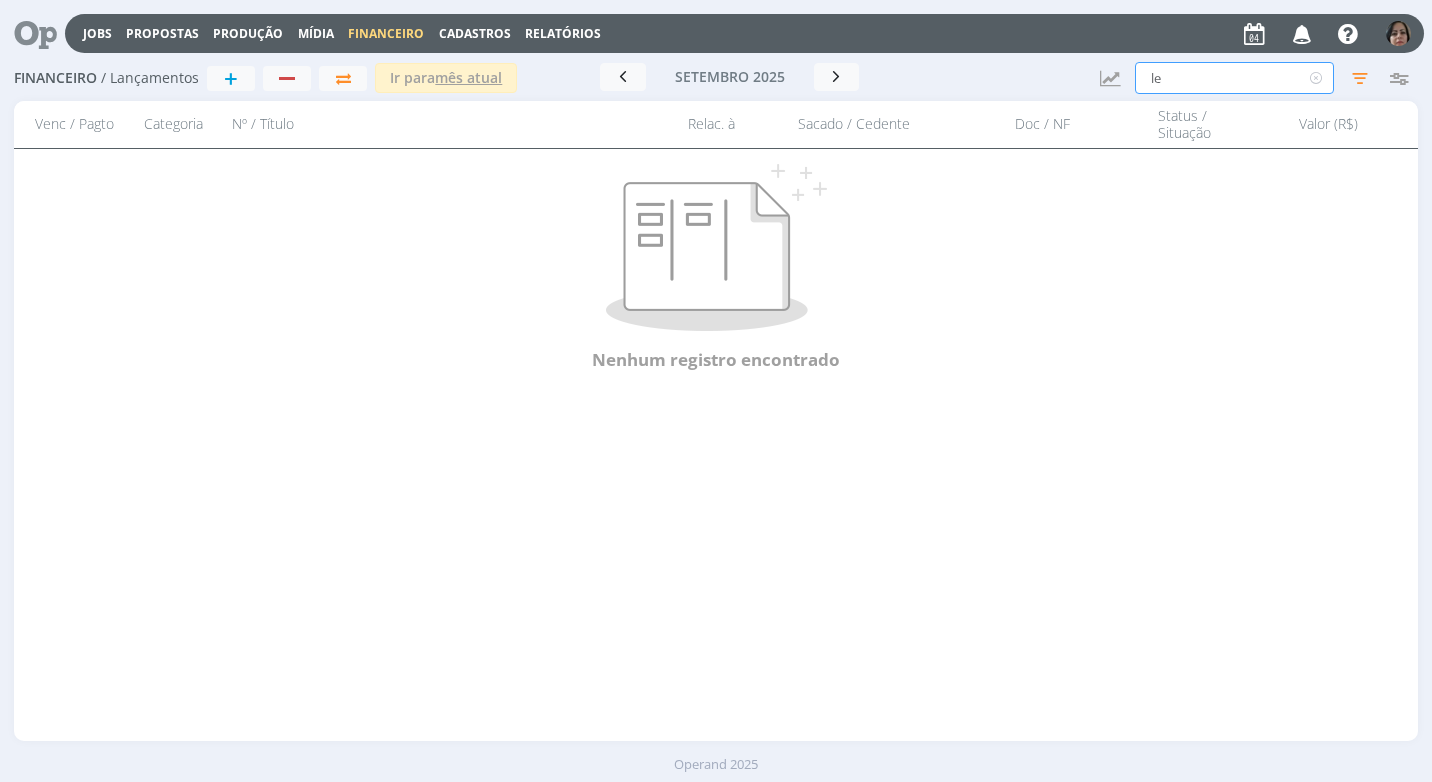 type on "l" 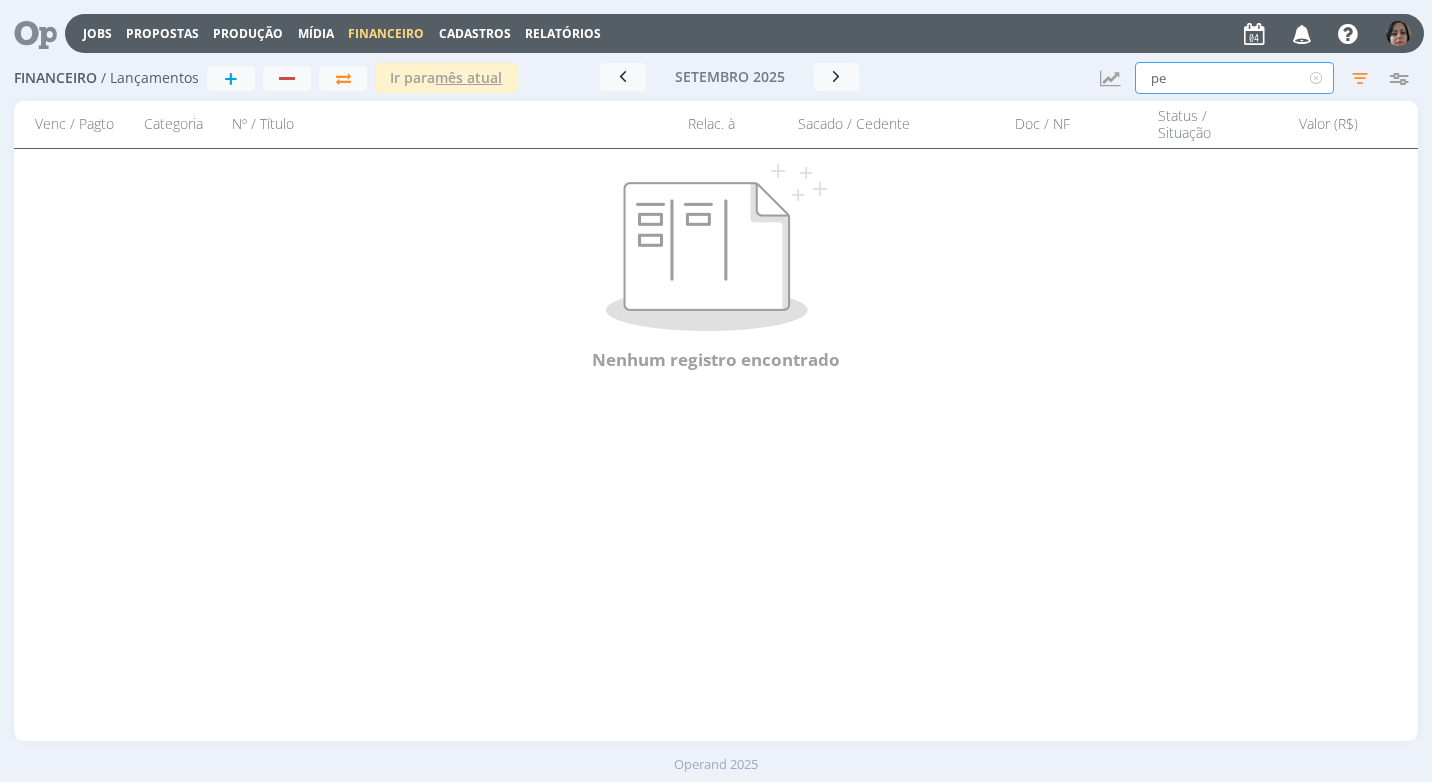 type on "p" 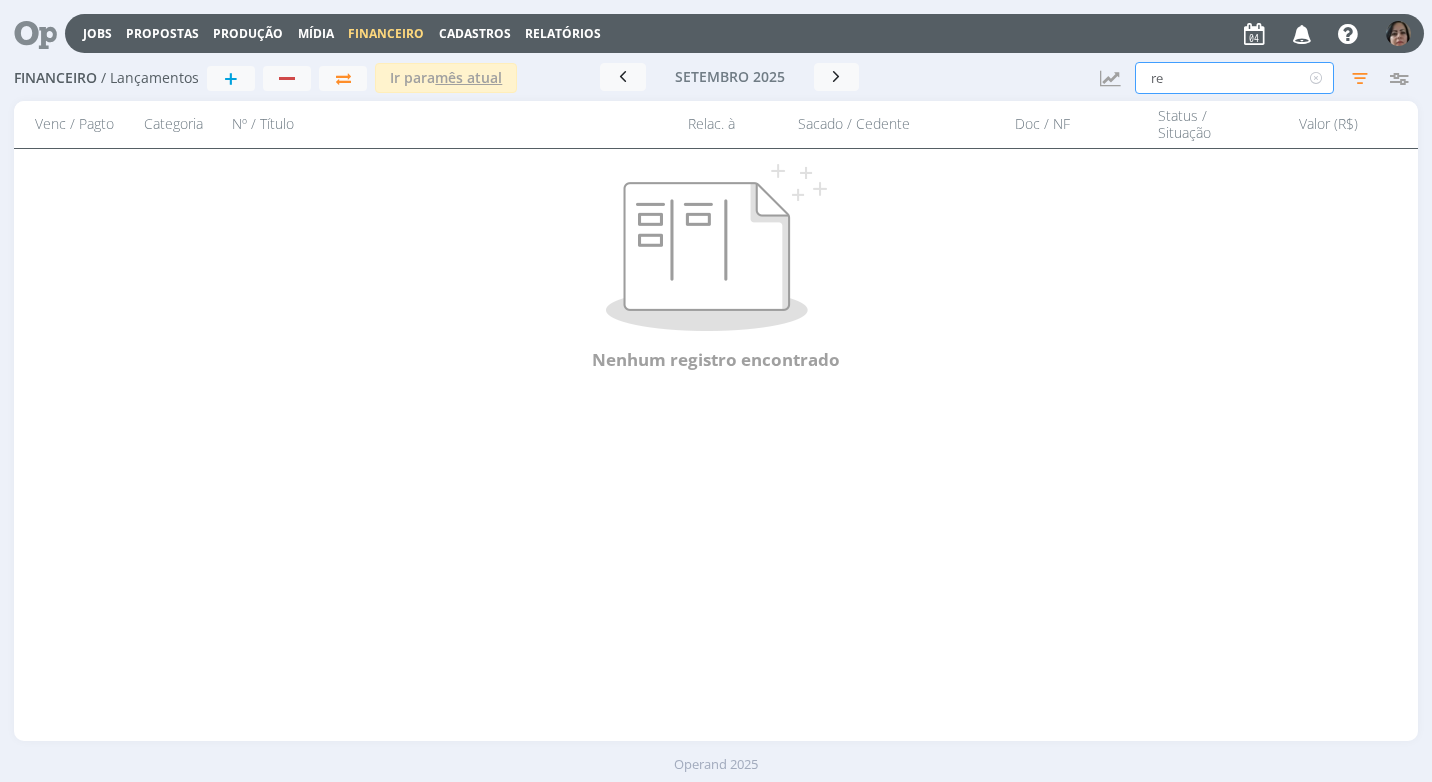 type on "r" 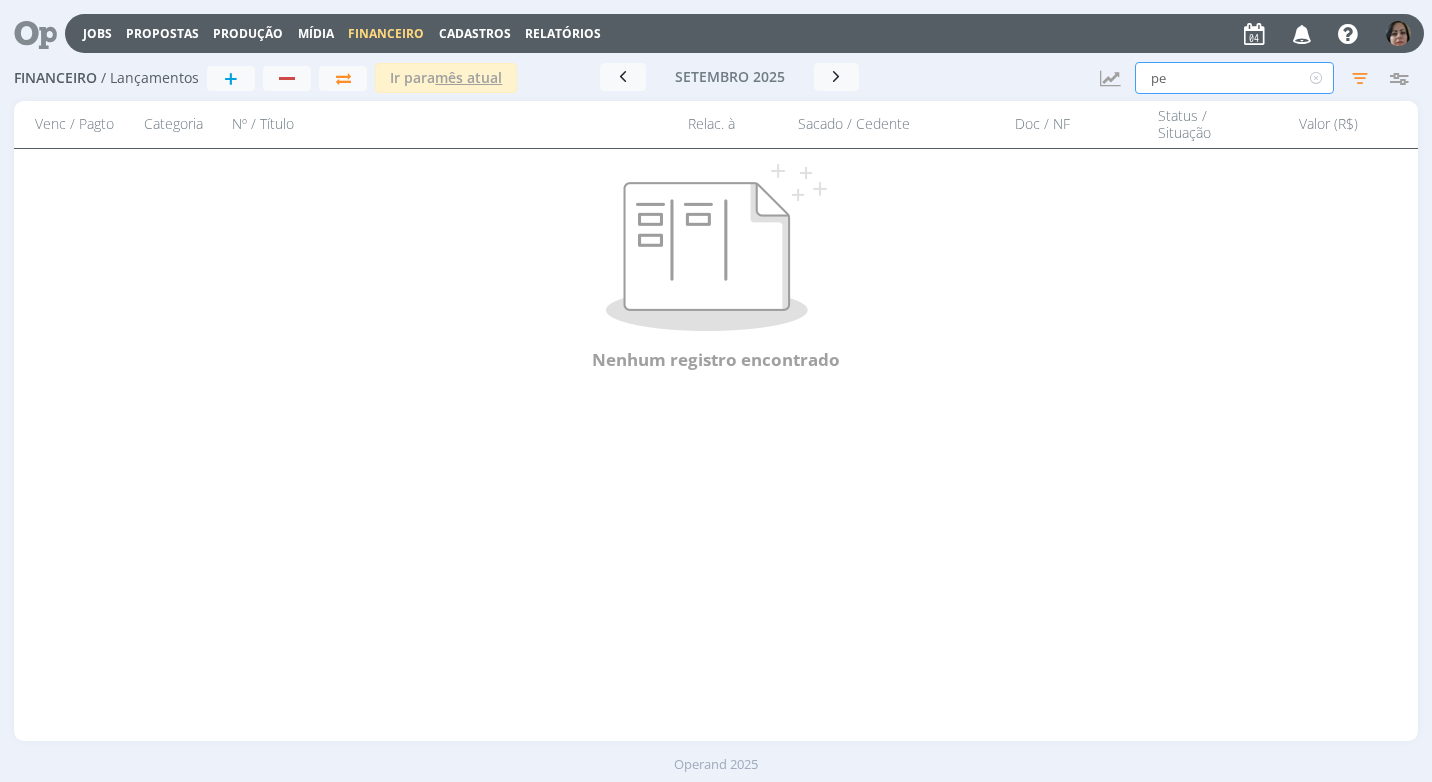 type on "p" 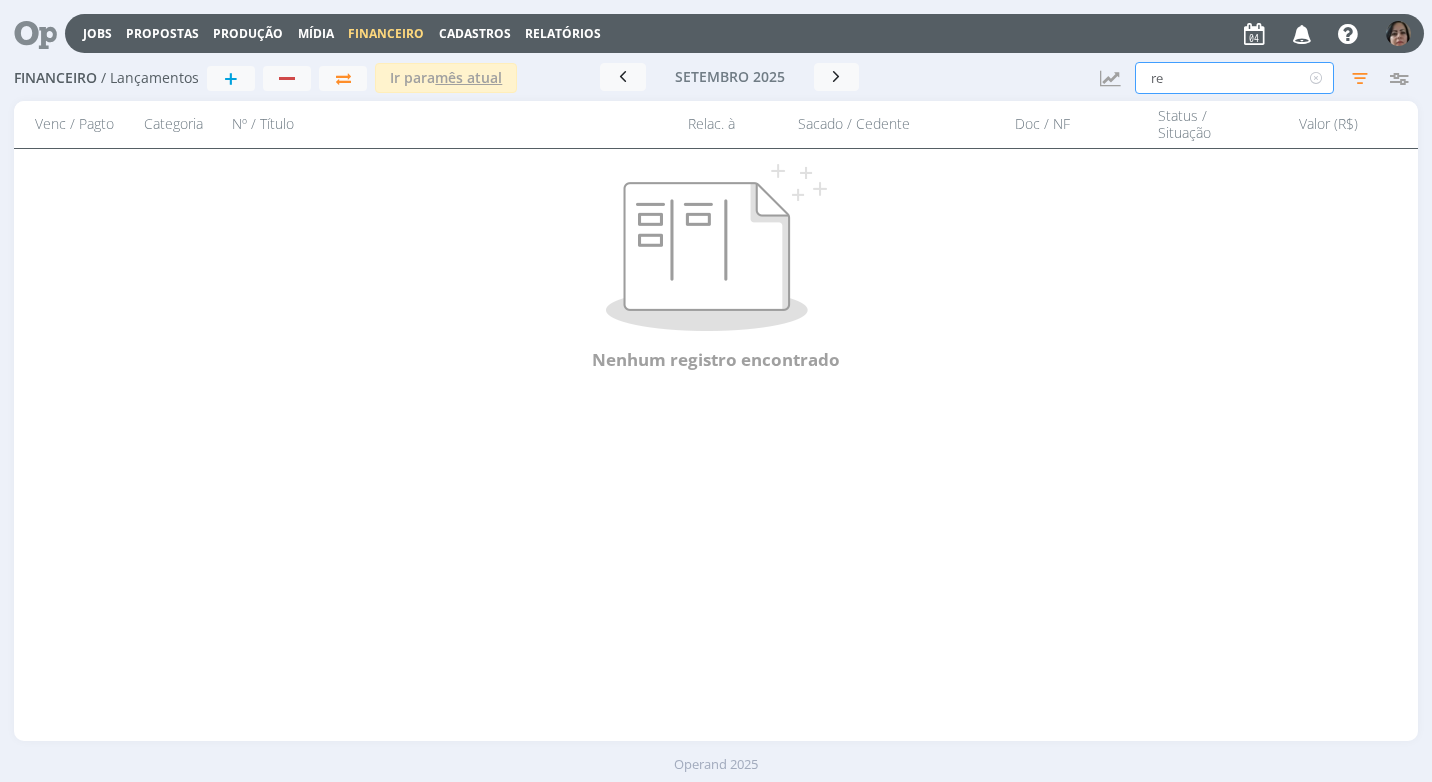 type on "r" 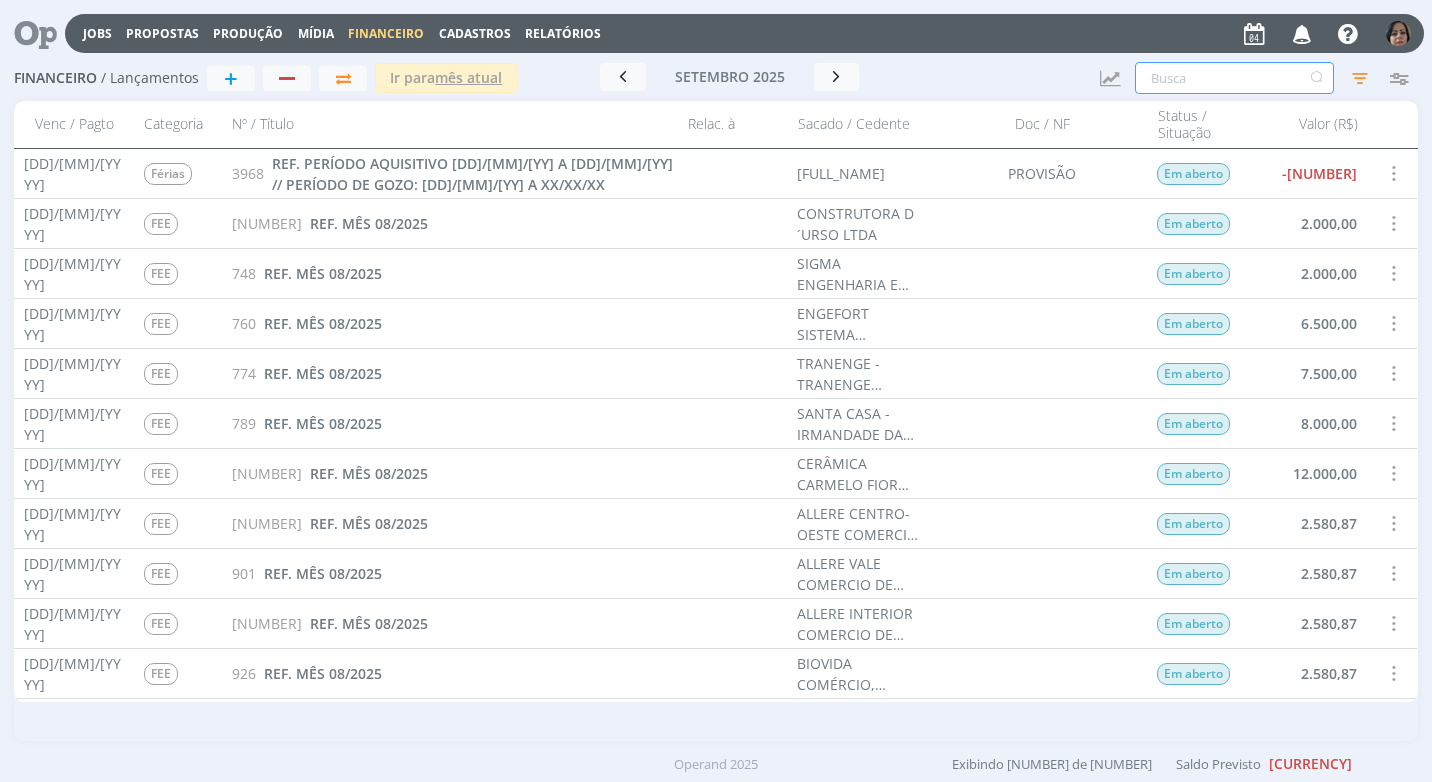 scroll, scrollTop: 2000, scrollLeft: 0, axis: vertical 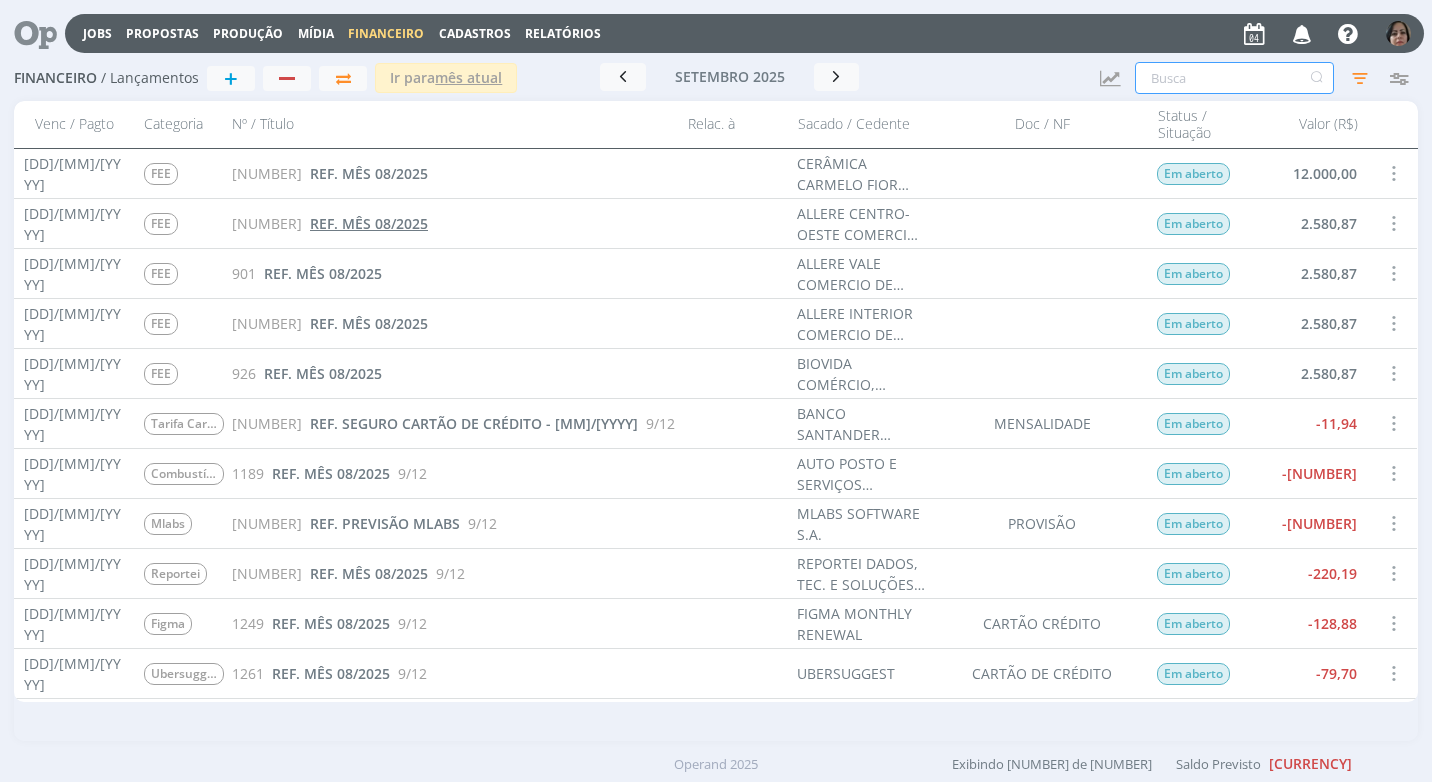 type 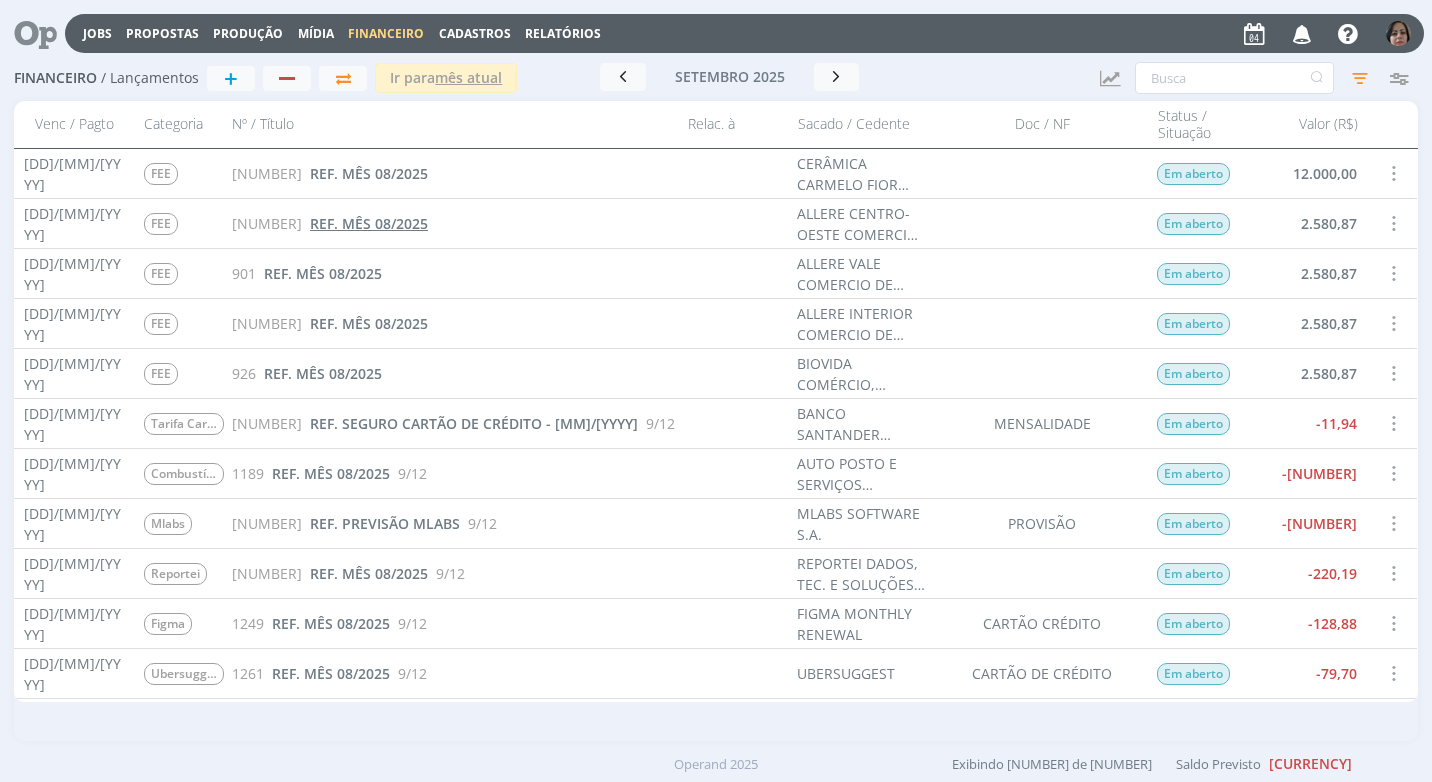 click on "REF. MÊS 08/2025" at bounding box center [369, 223] 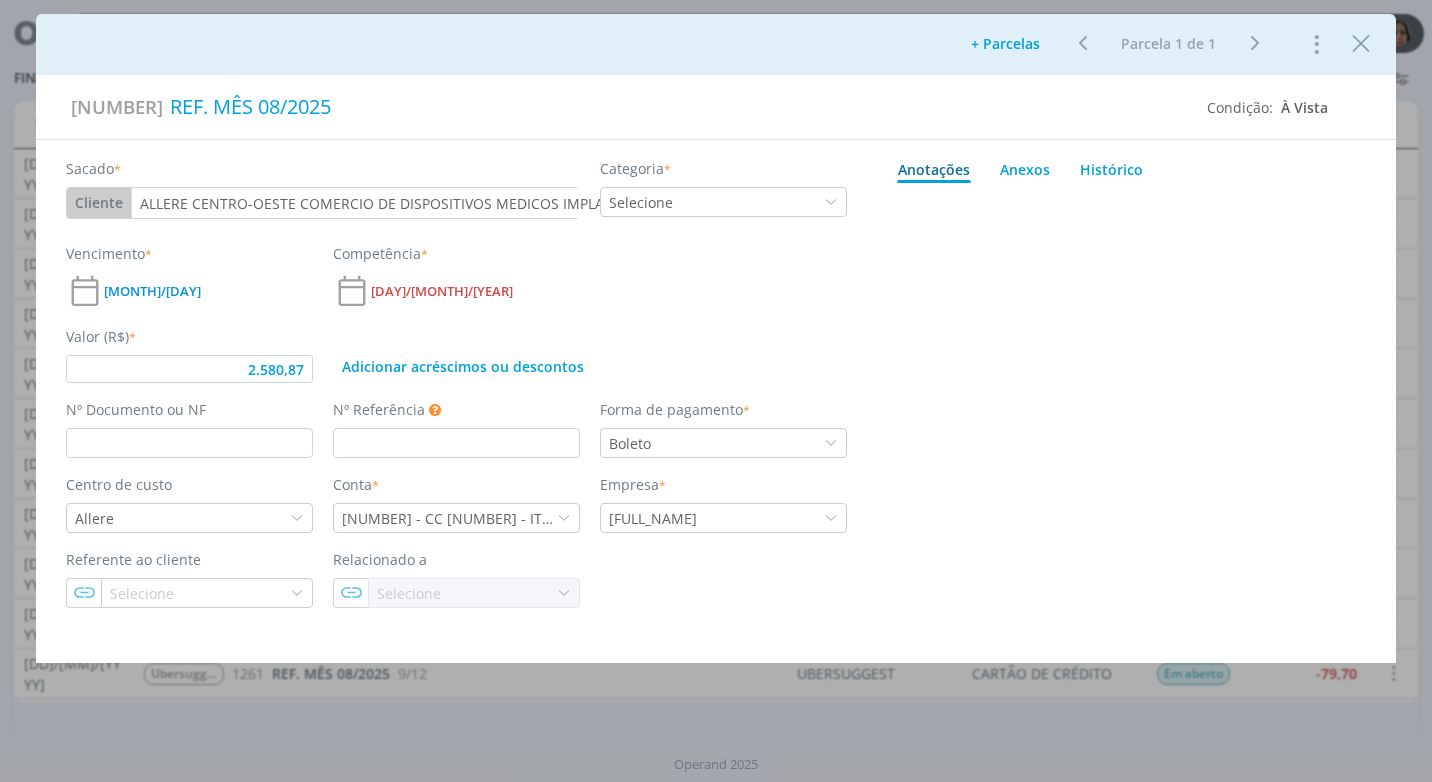 type on "2.580,87" 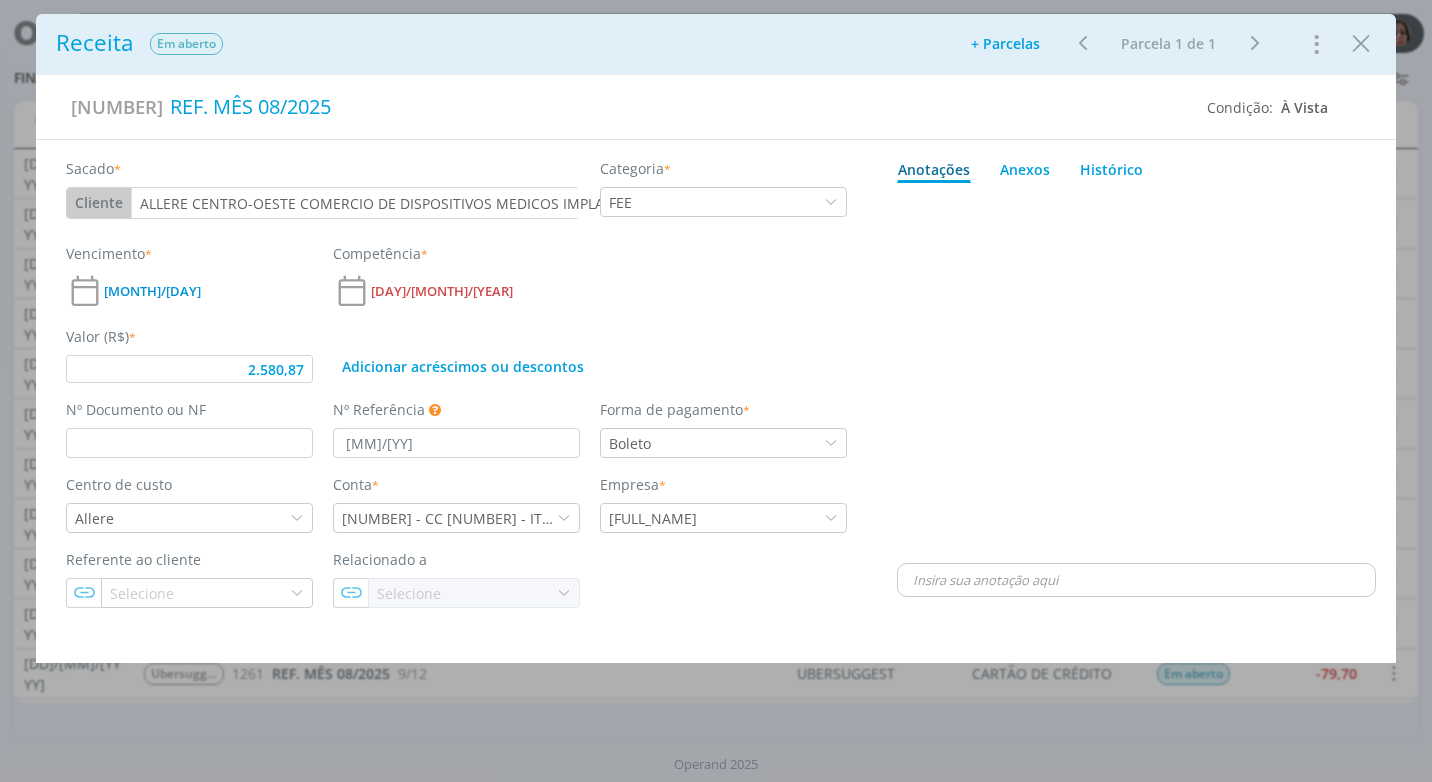 type on "2.580,87" 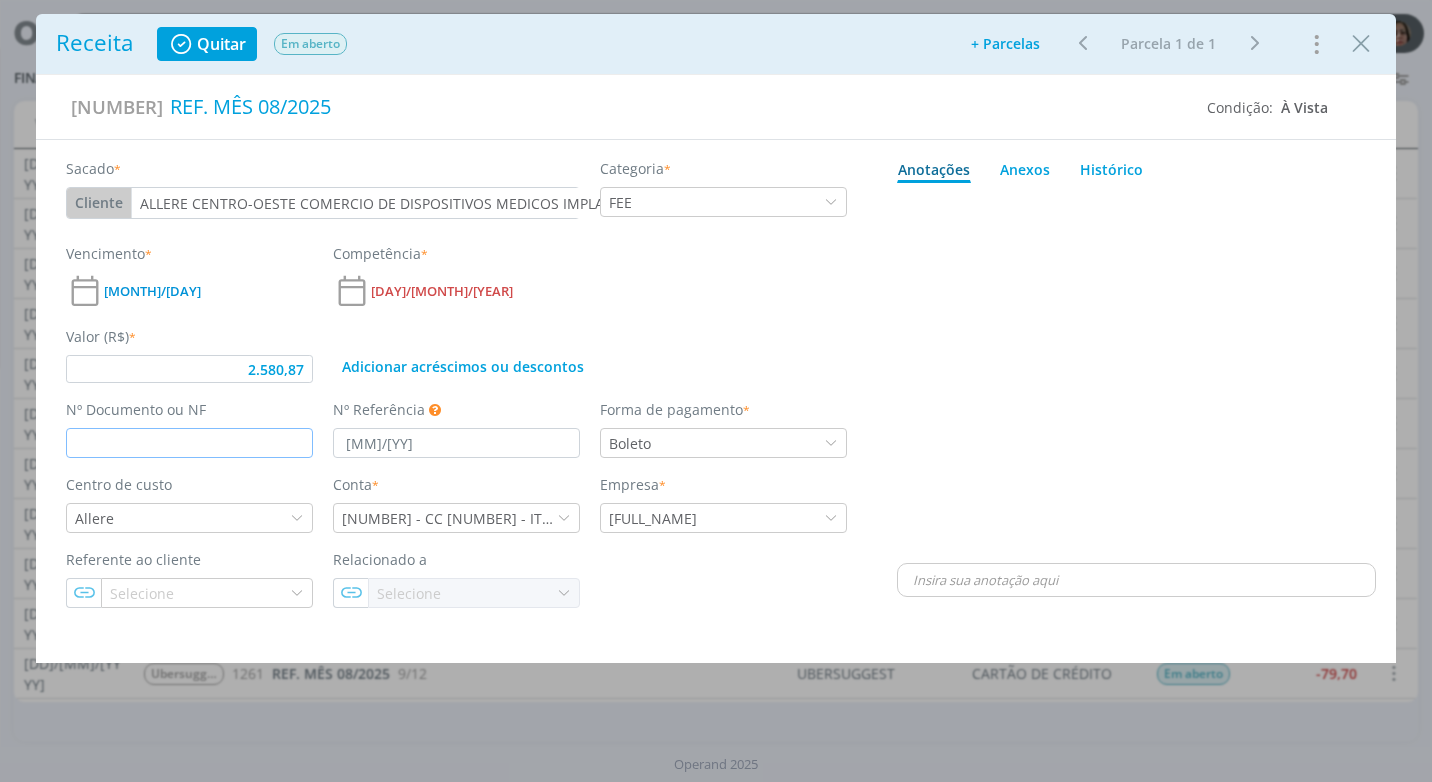 click at bounding box center [189, 443] 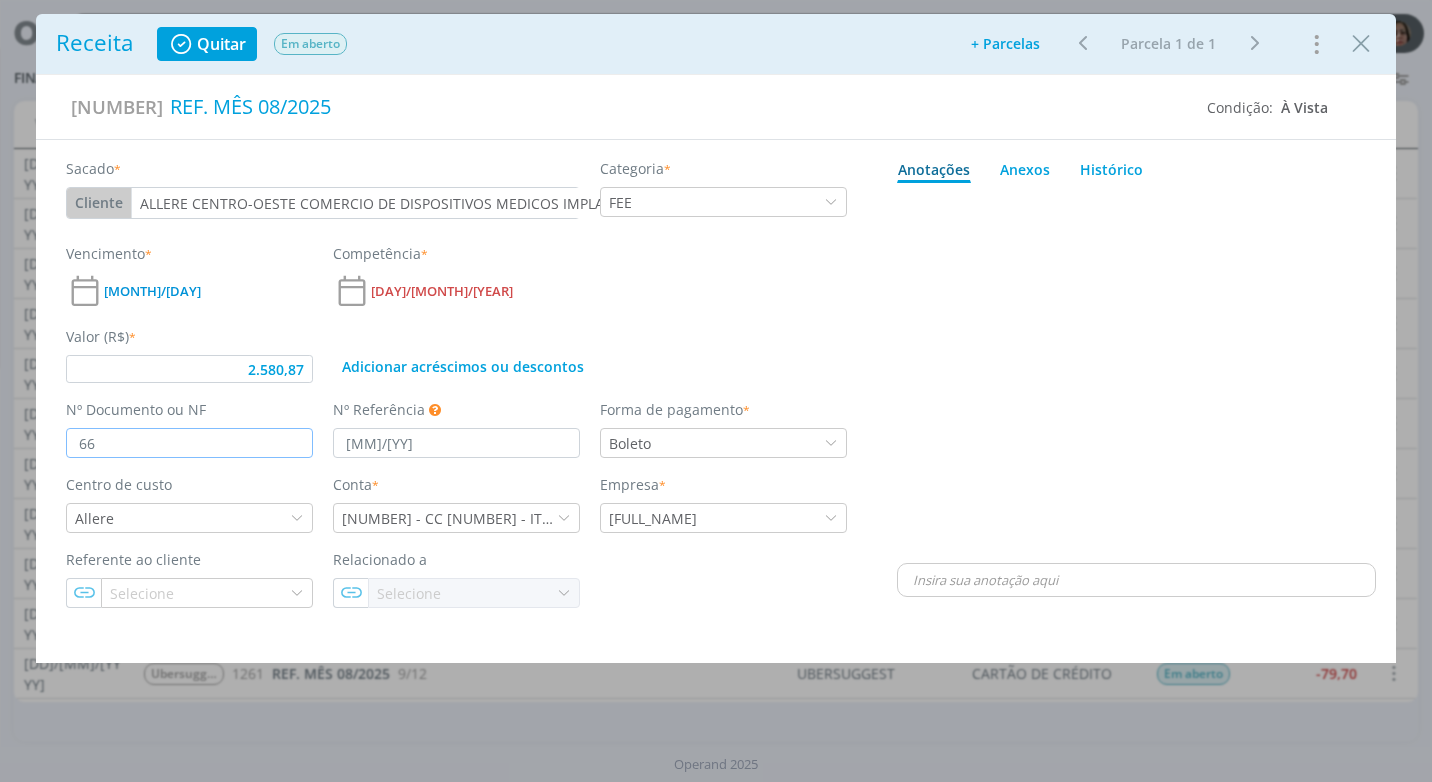 type on "[NUMBER]" 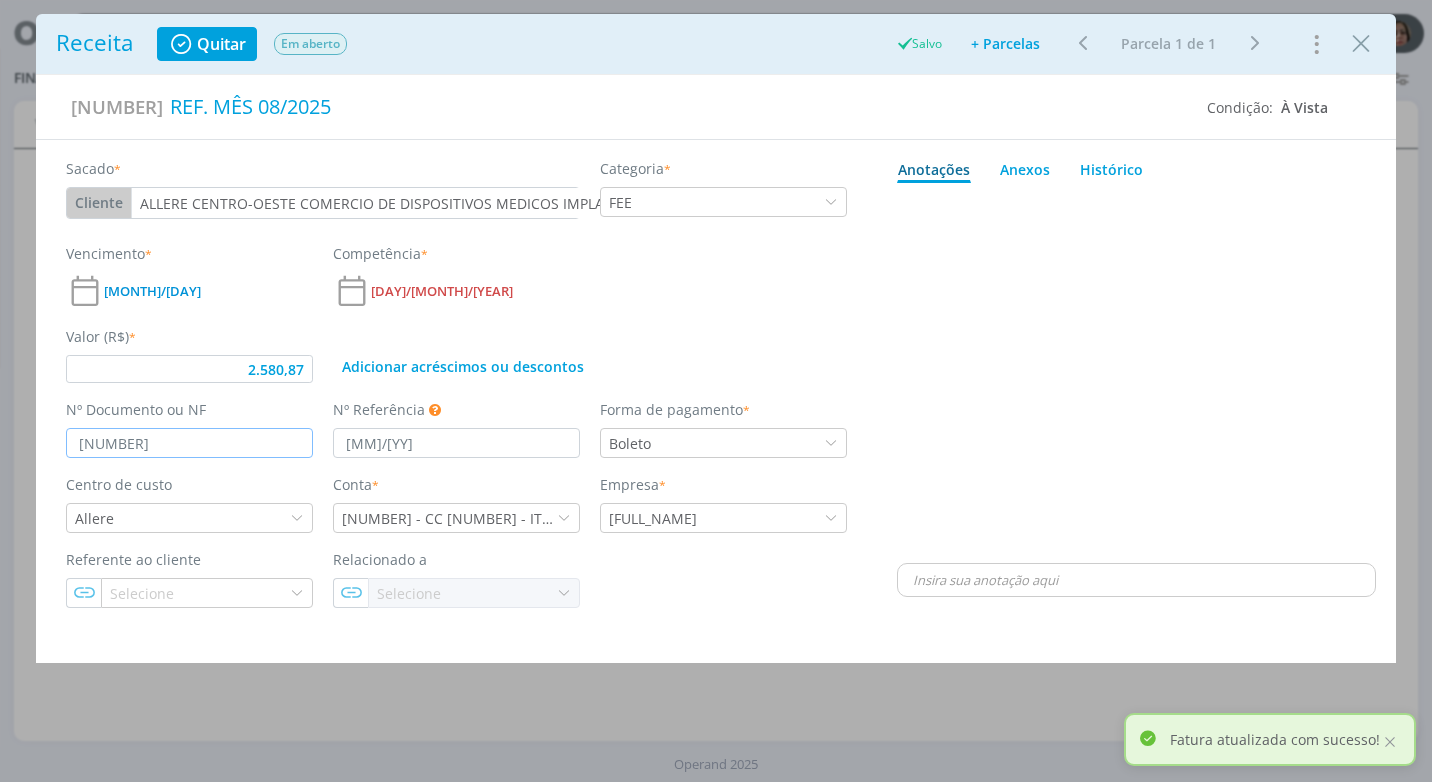 type on "2.580,87" 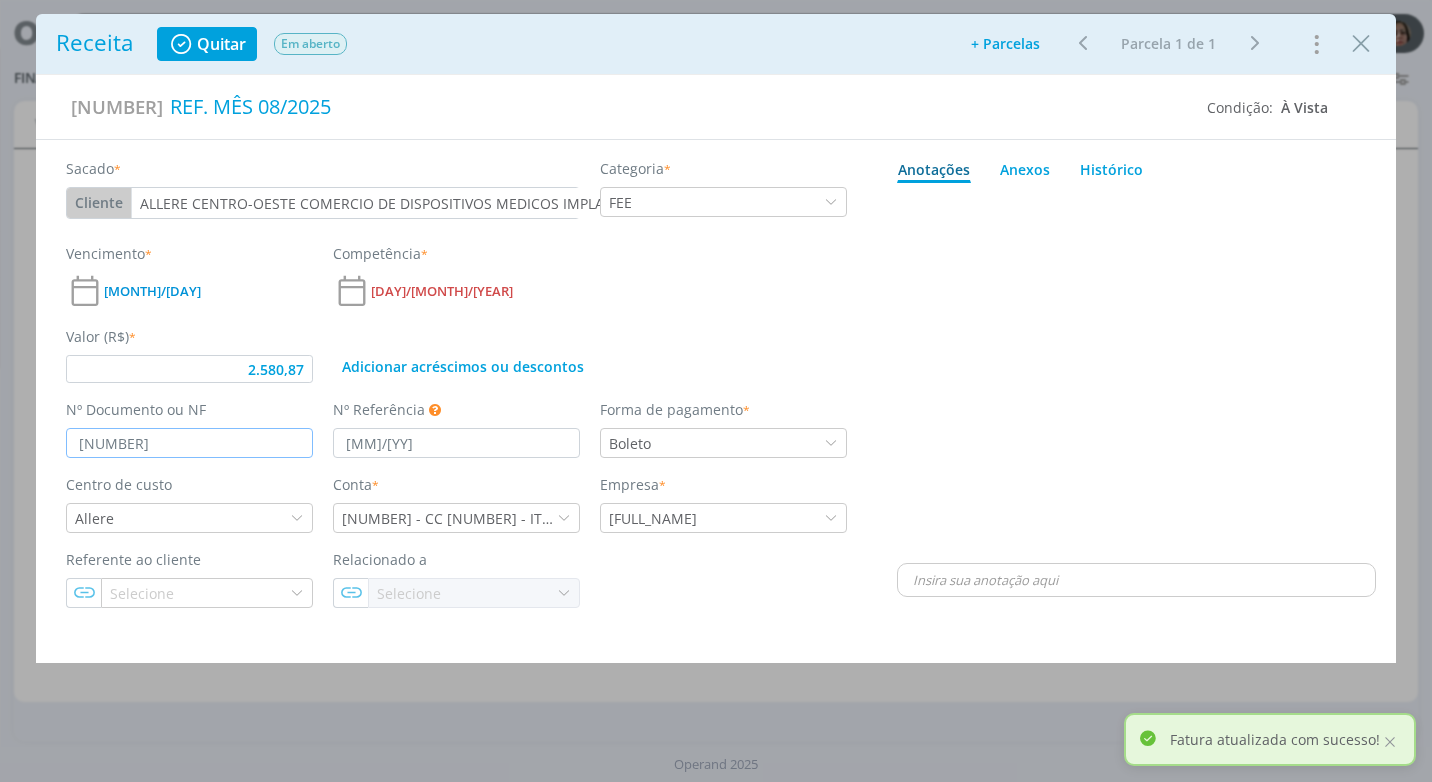 scroll, scrollTop: 0, scrollLeft: 0, axis: both 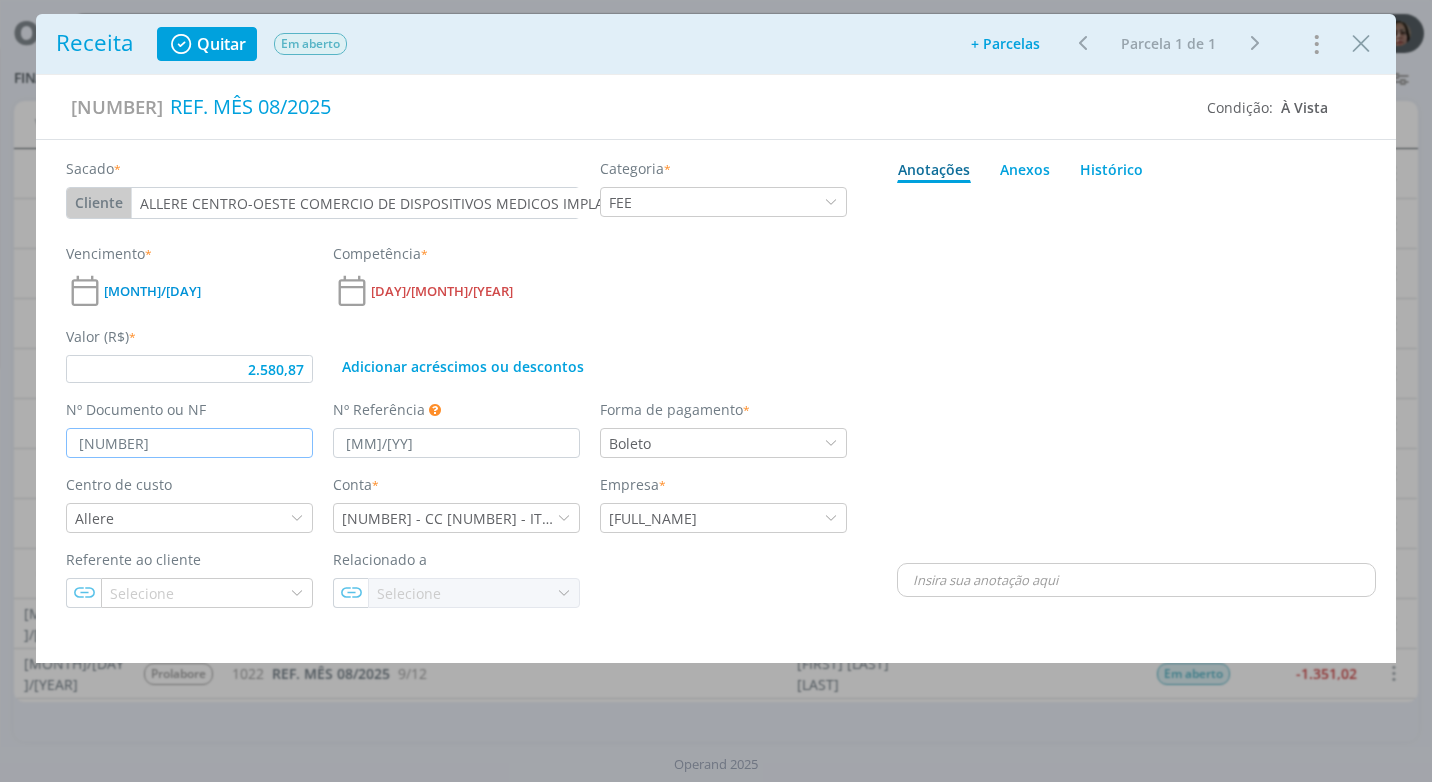 type on "[NUMBER]" 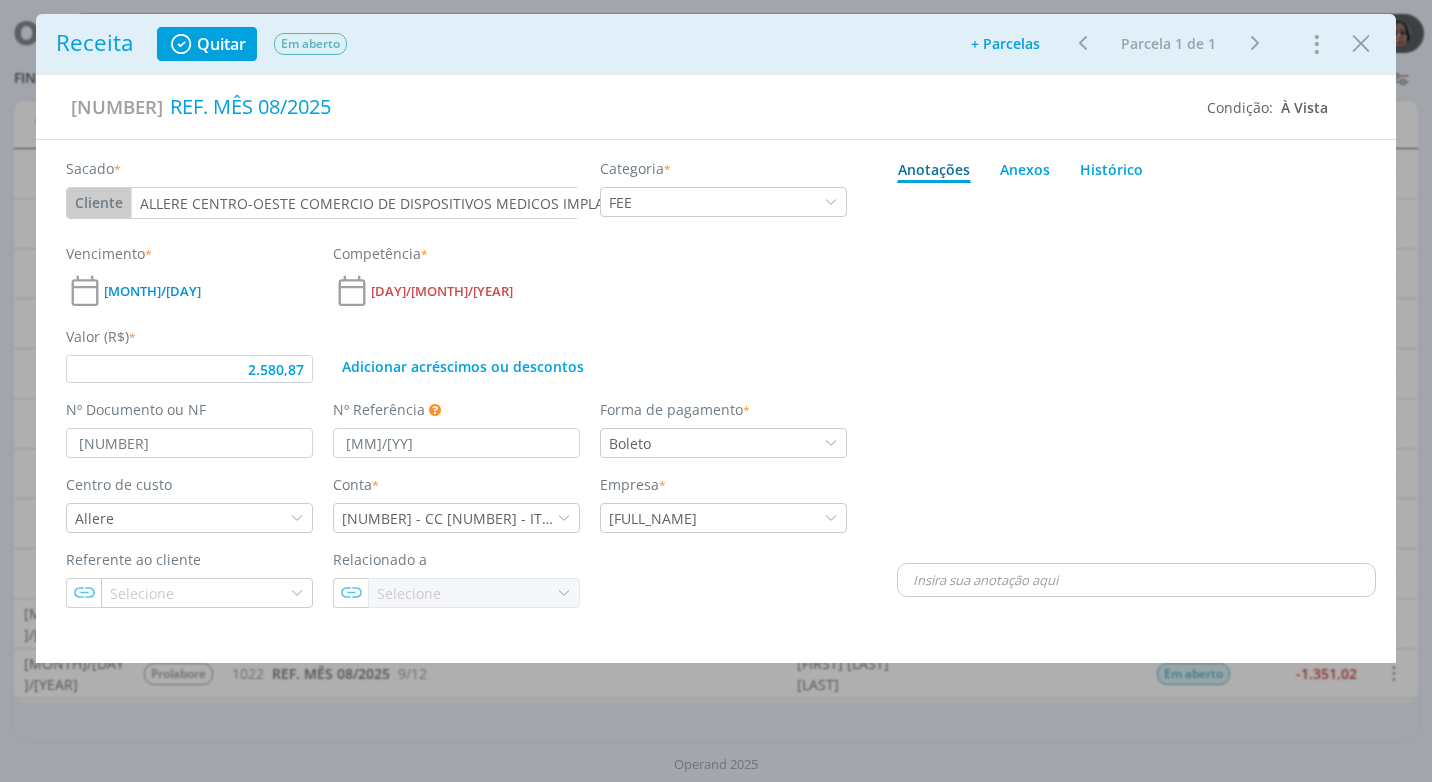 click 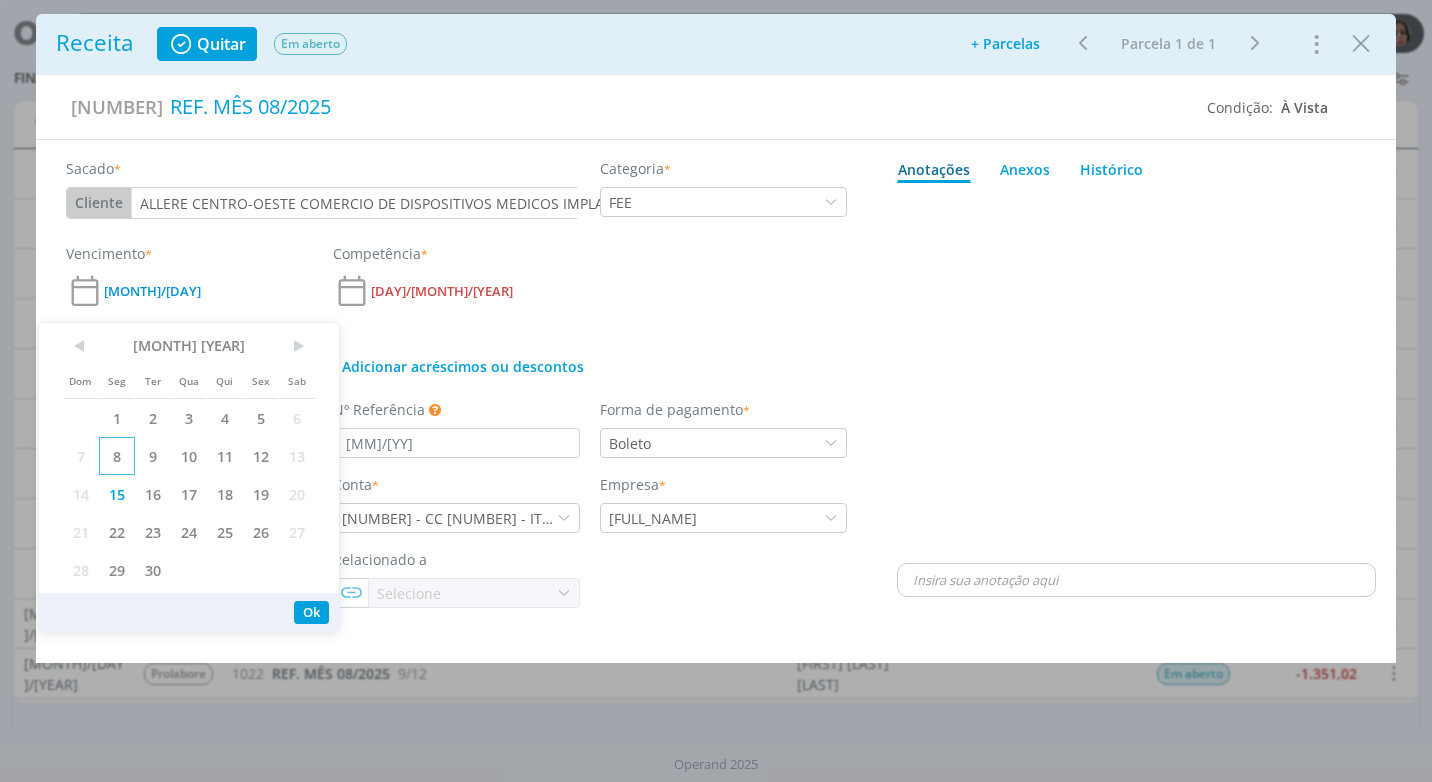 click on "8" at bounding box center (117, 456) 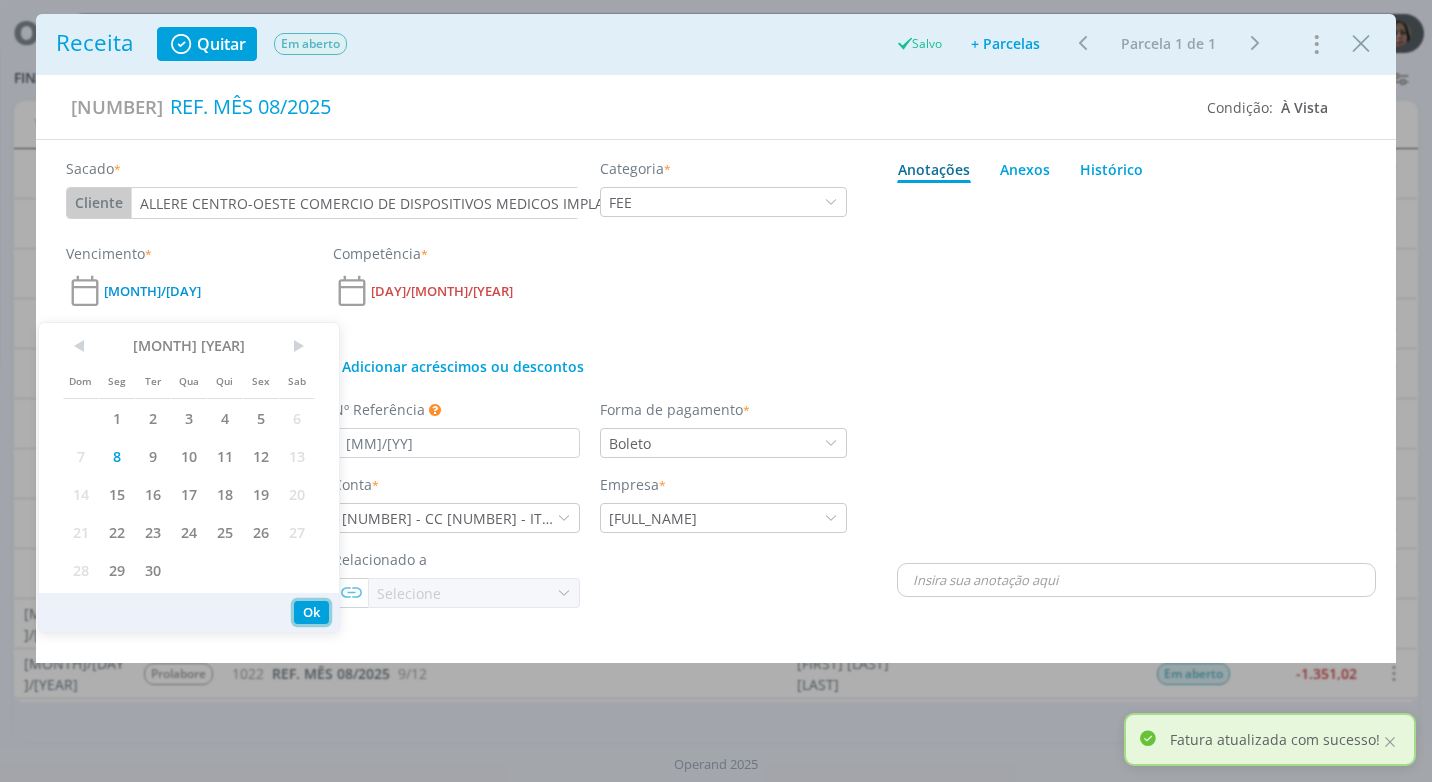click on "Ok" at bounding box center (311, 612) 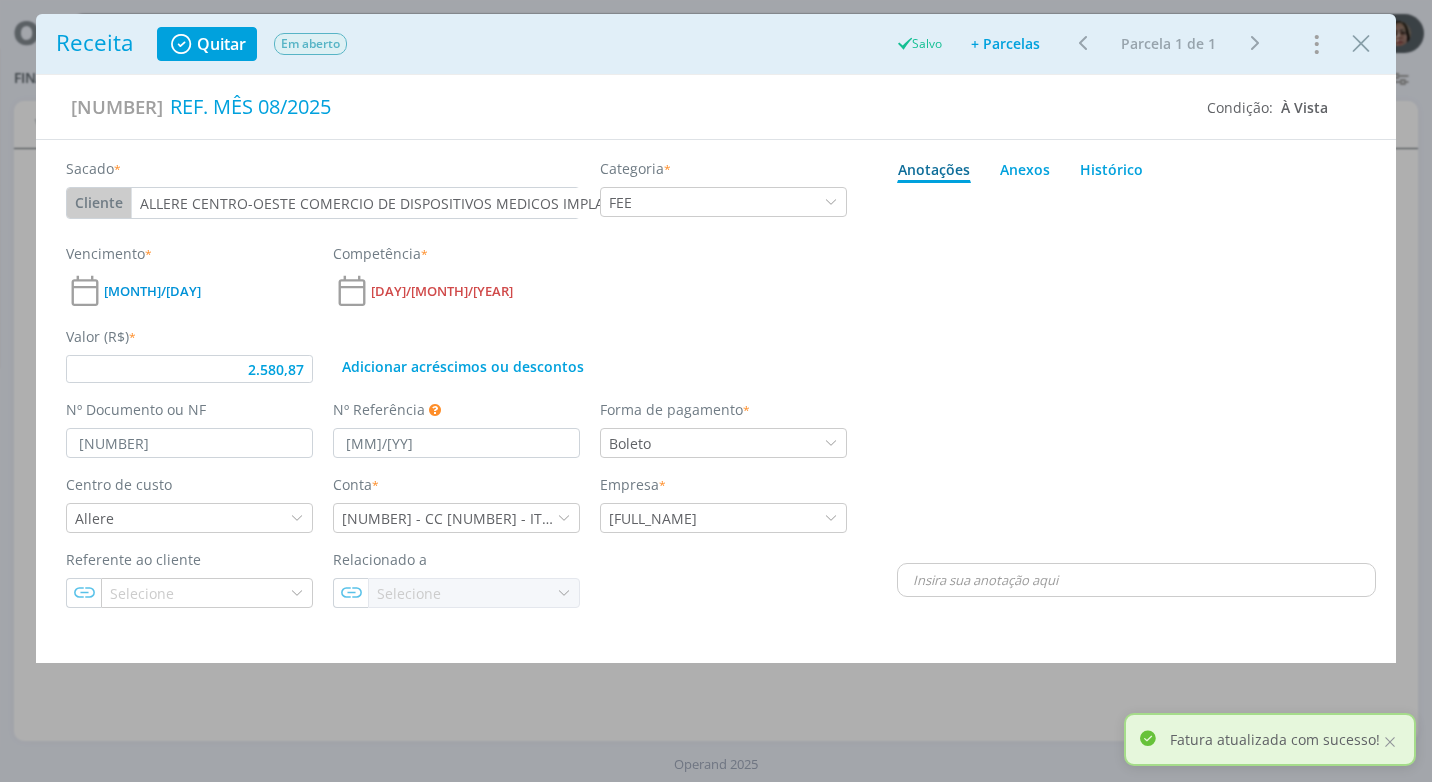 type on "2.580,87" 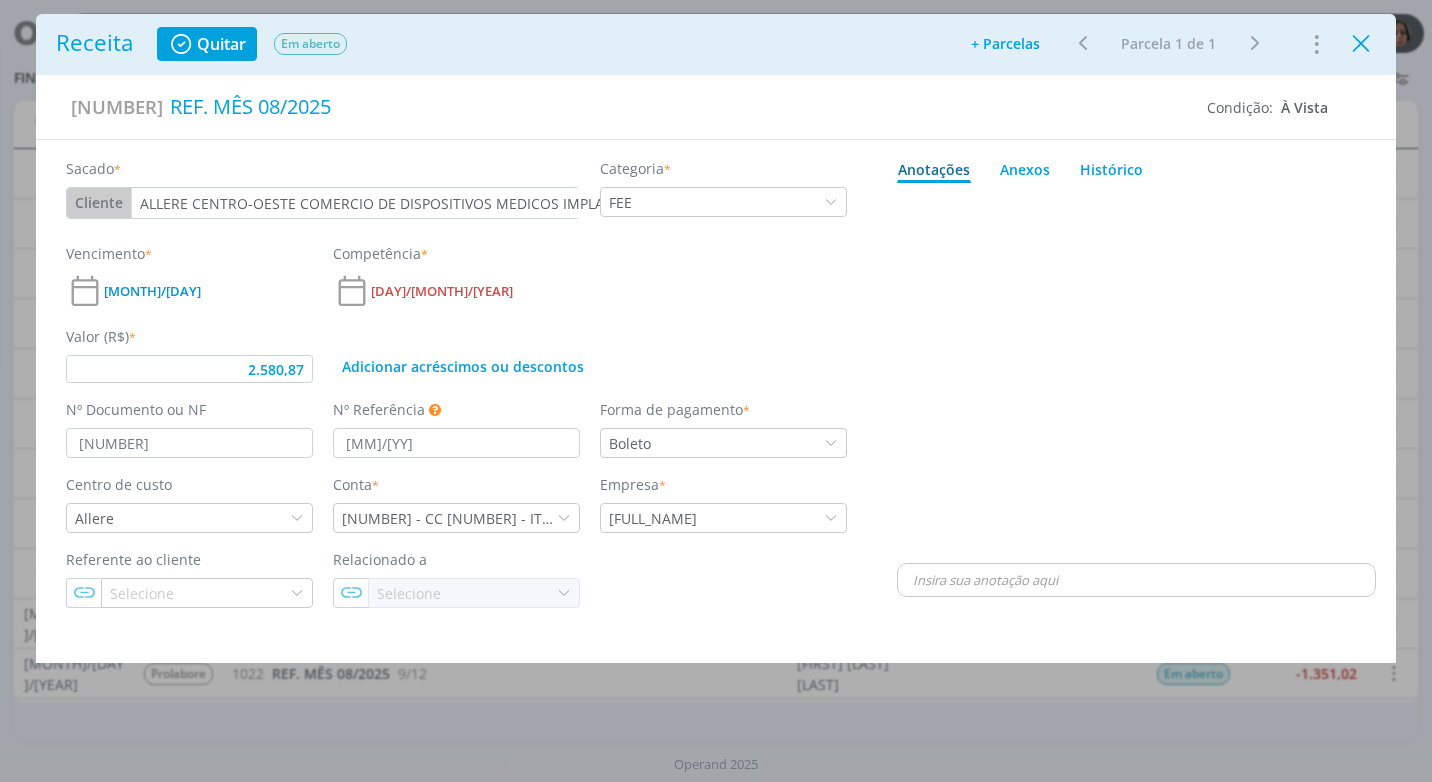 click at bounding box center (1361, 44) 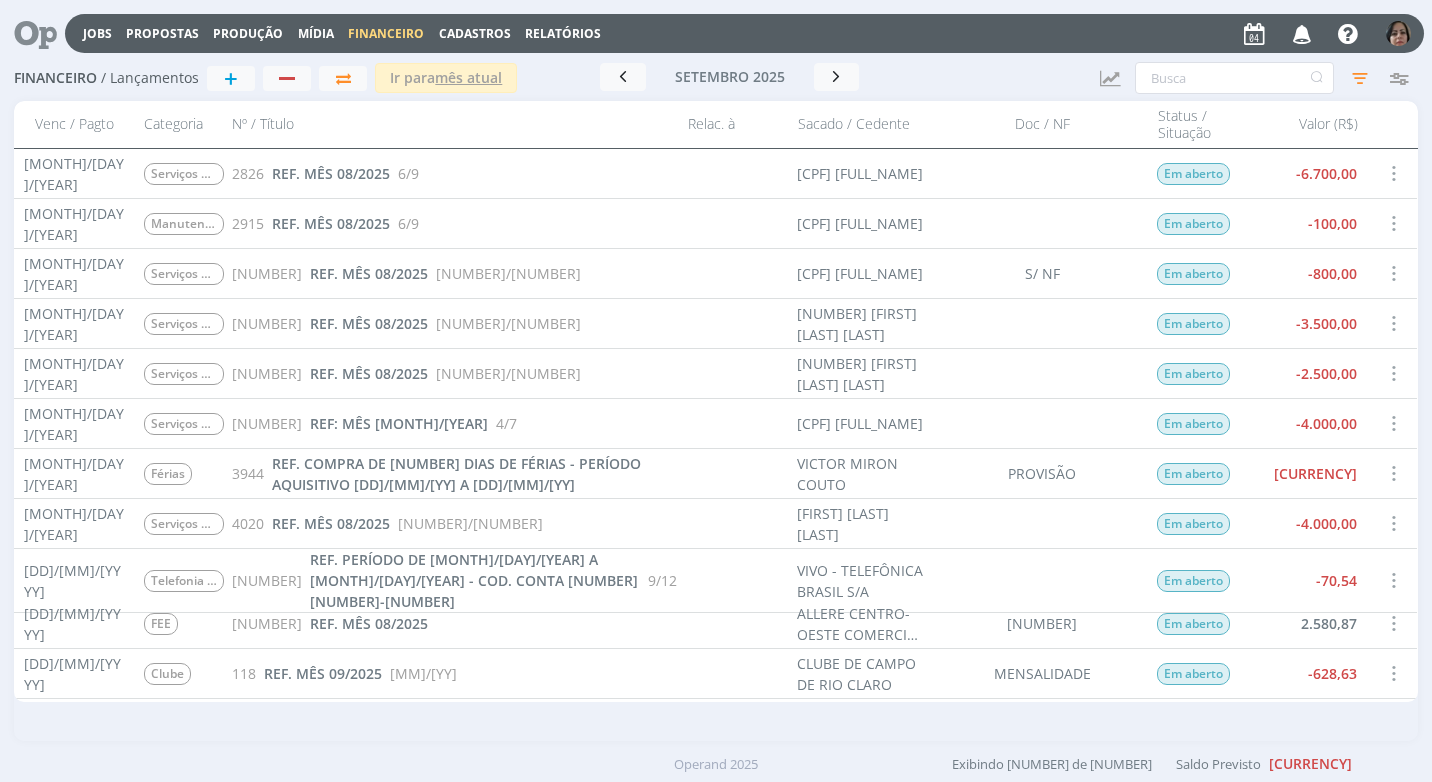 scroll, scrollTop: 1400, scrollLeft: 0, axis: vertical 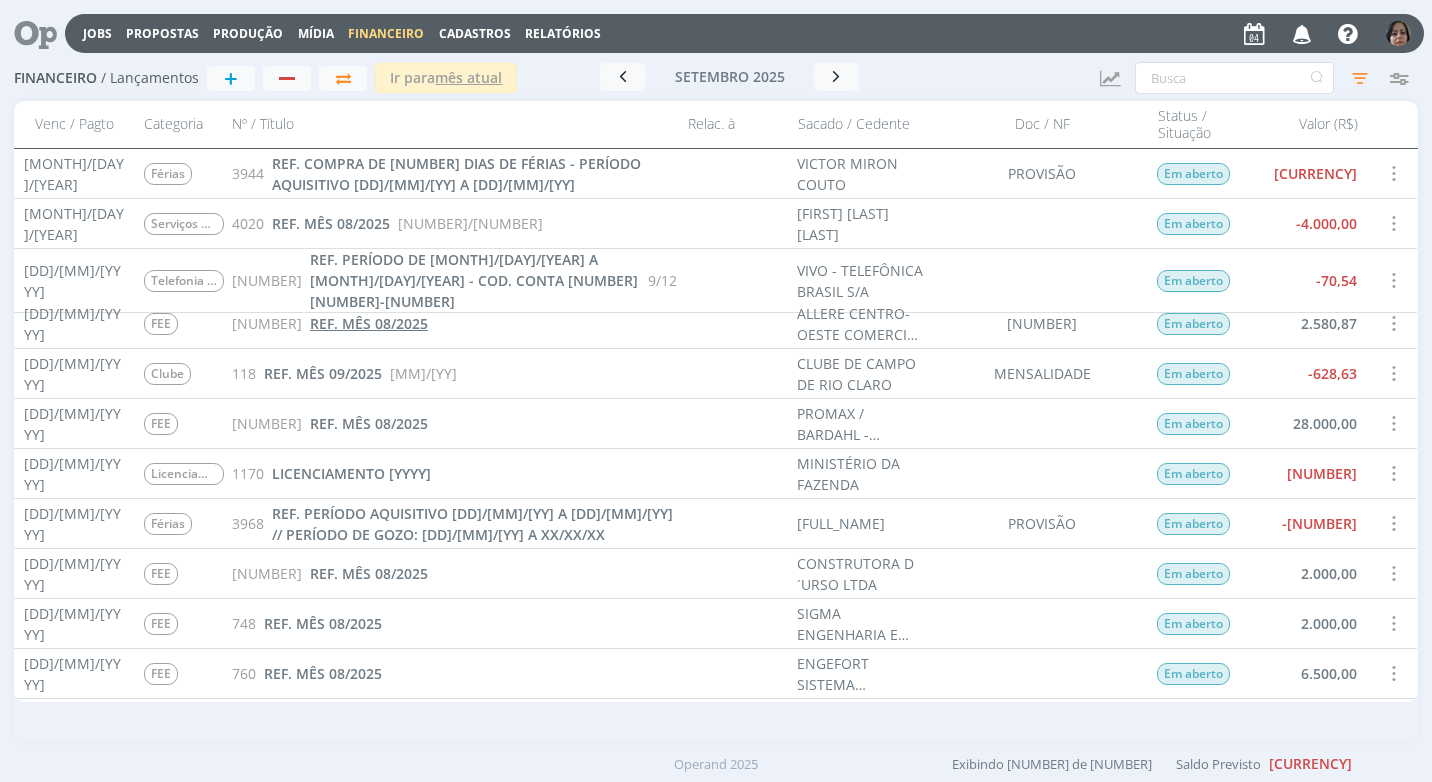 click on "REF. MÊS 08/2025" at bounding box center [369, 323] 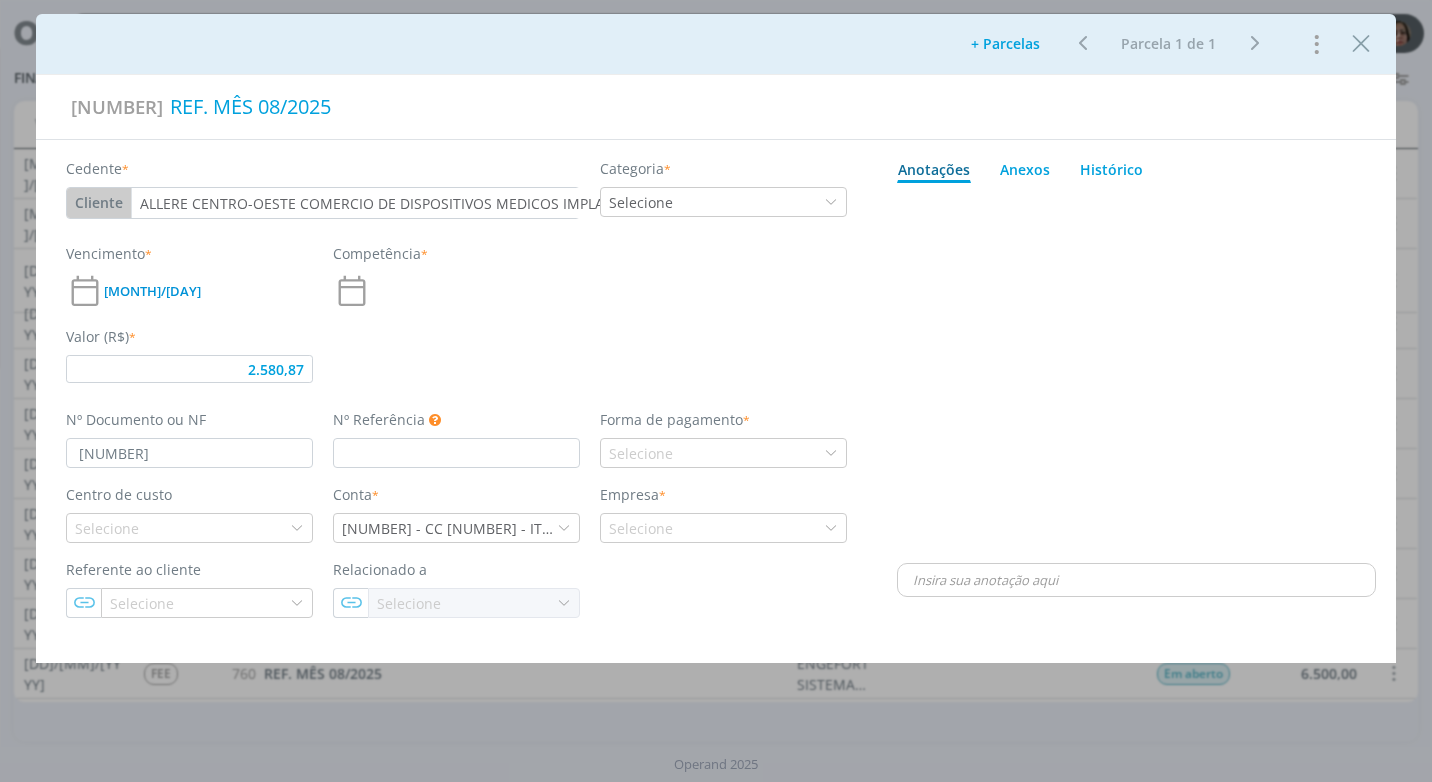 type on "2.580,87" 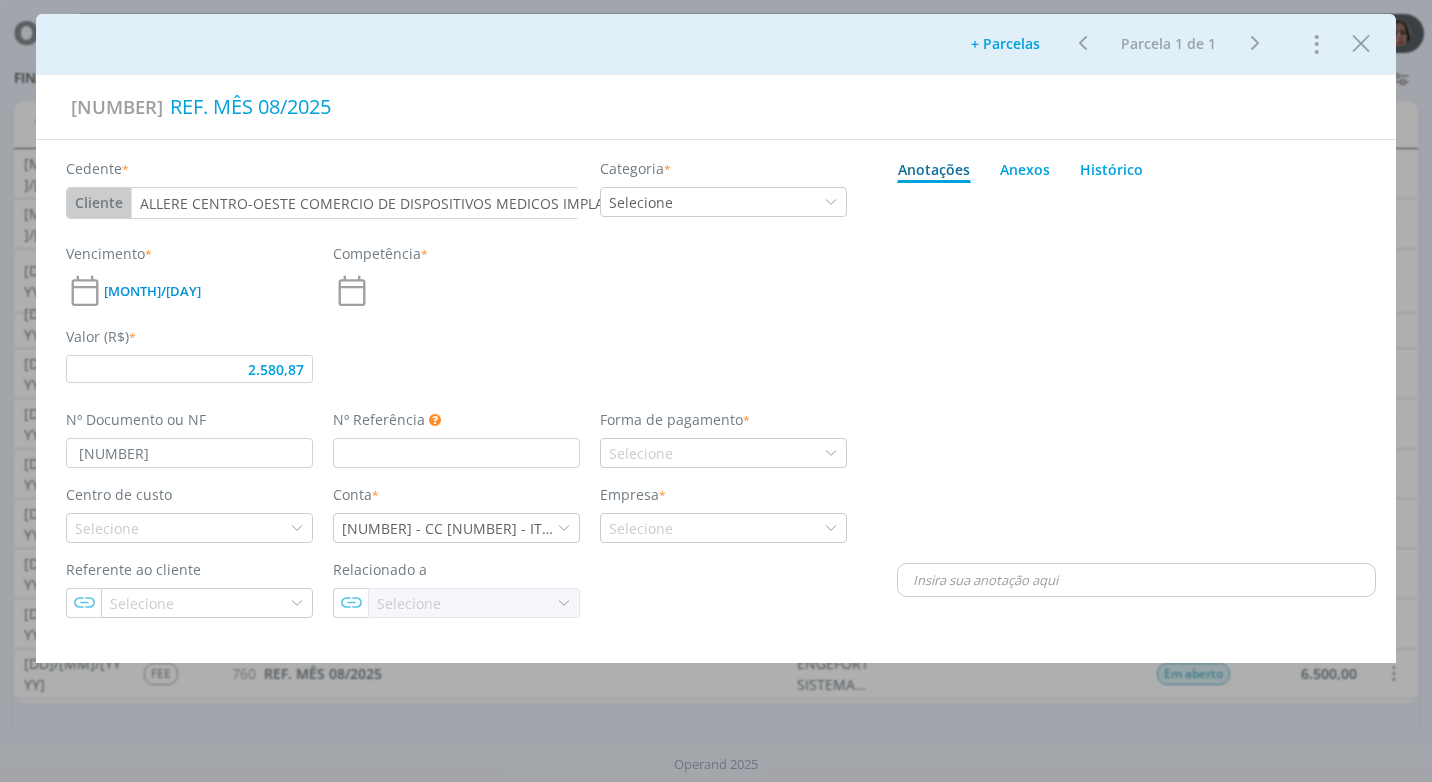 type on "[MM]/[YY]" 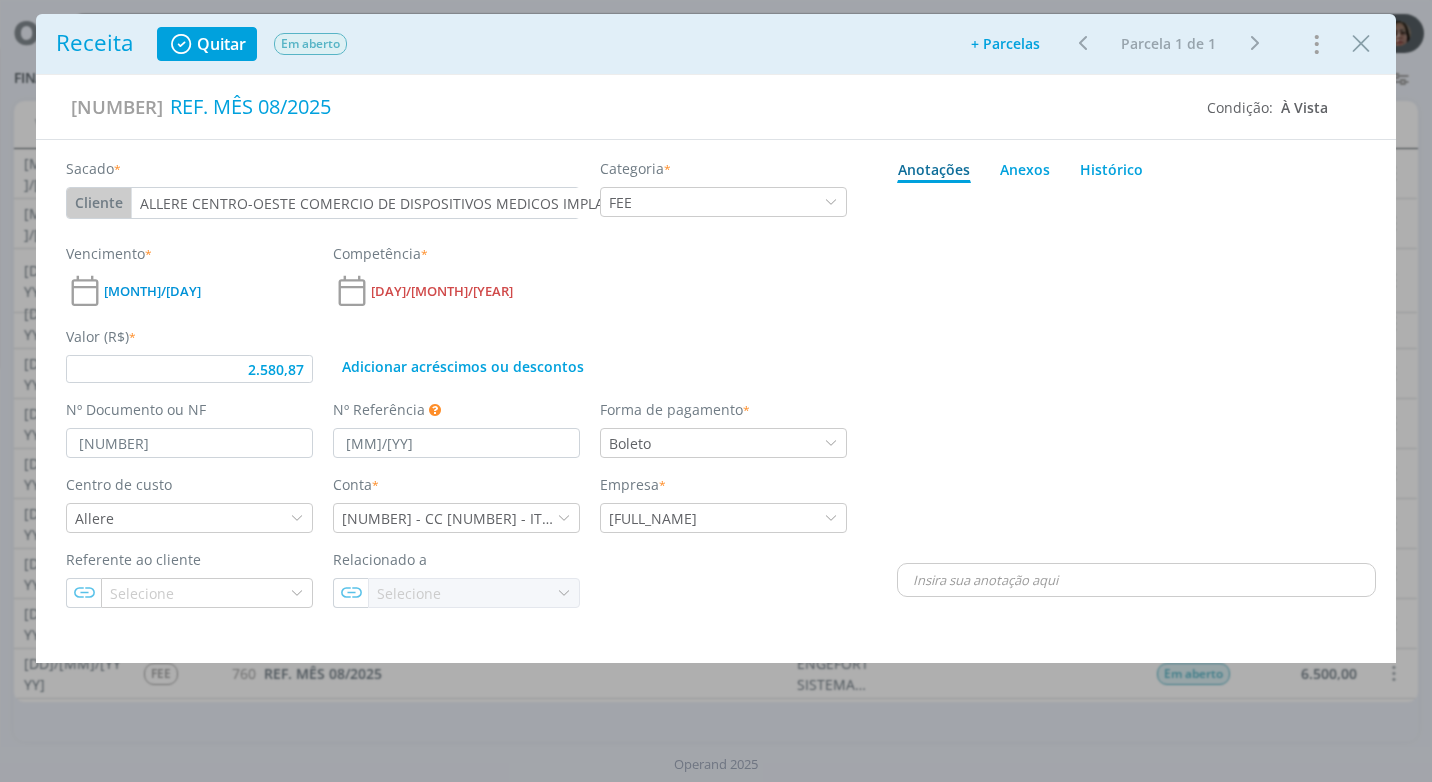 click on "[MONTH]/[DAY]" at bounding box center (152, 291) 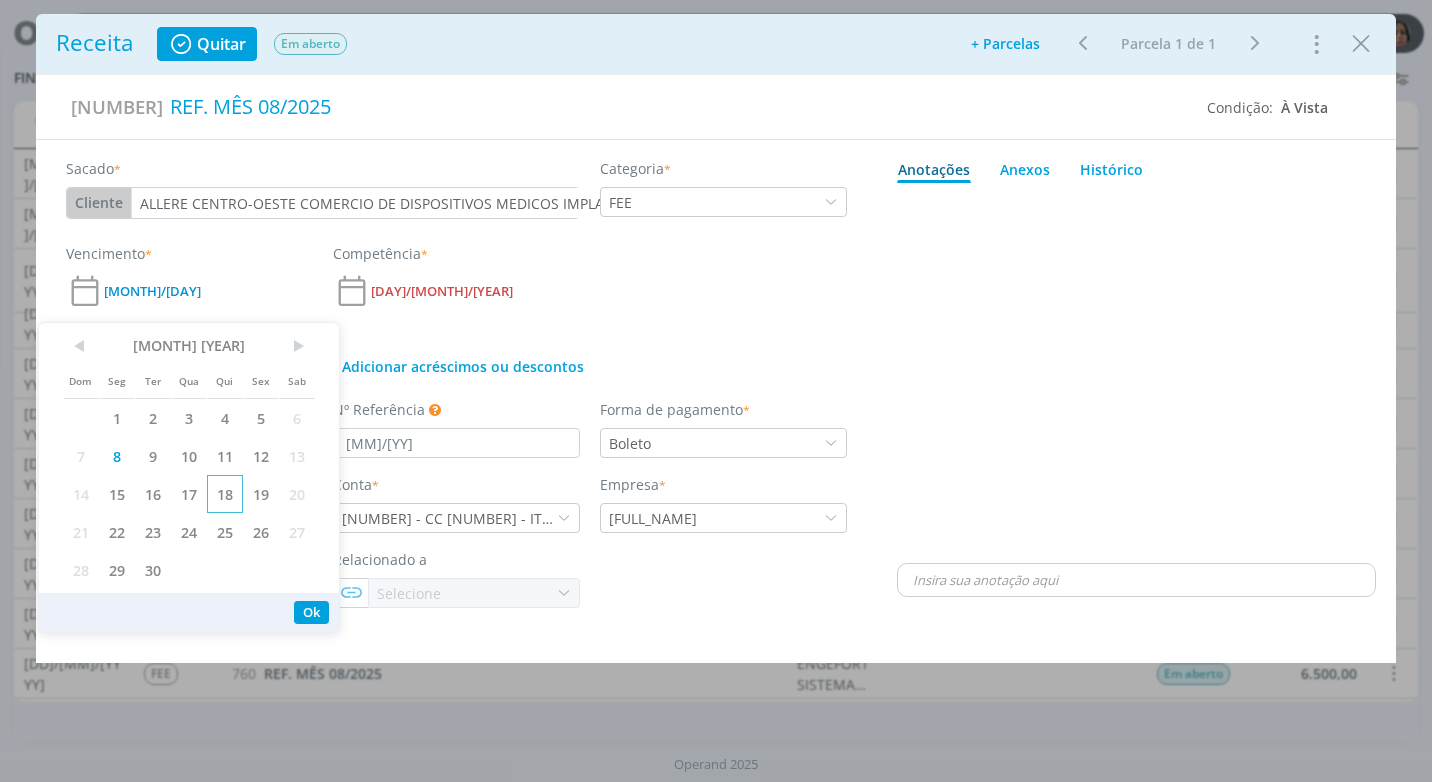 click on "18" at bounding box center (225, 494) 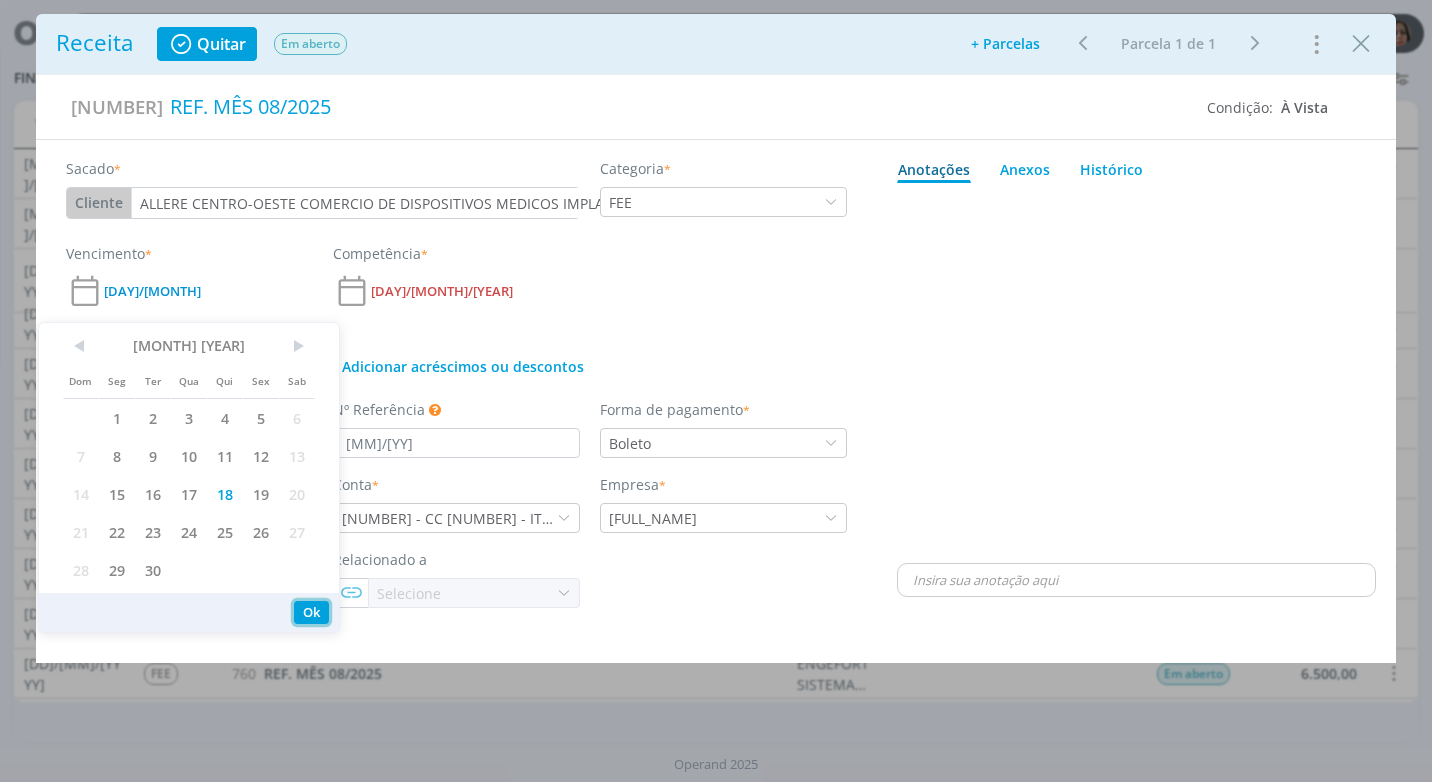 click on "Ok" at bounding box center [311, 612] 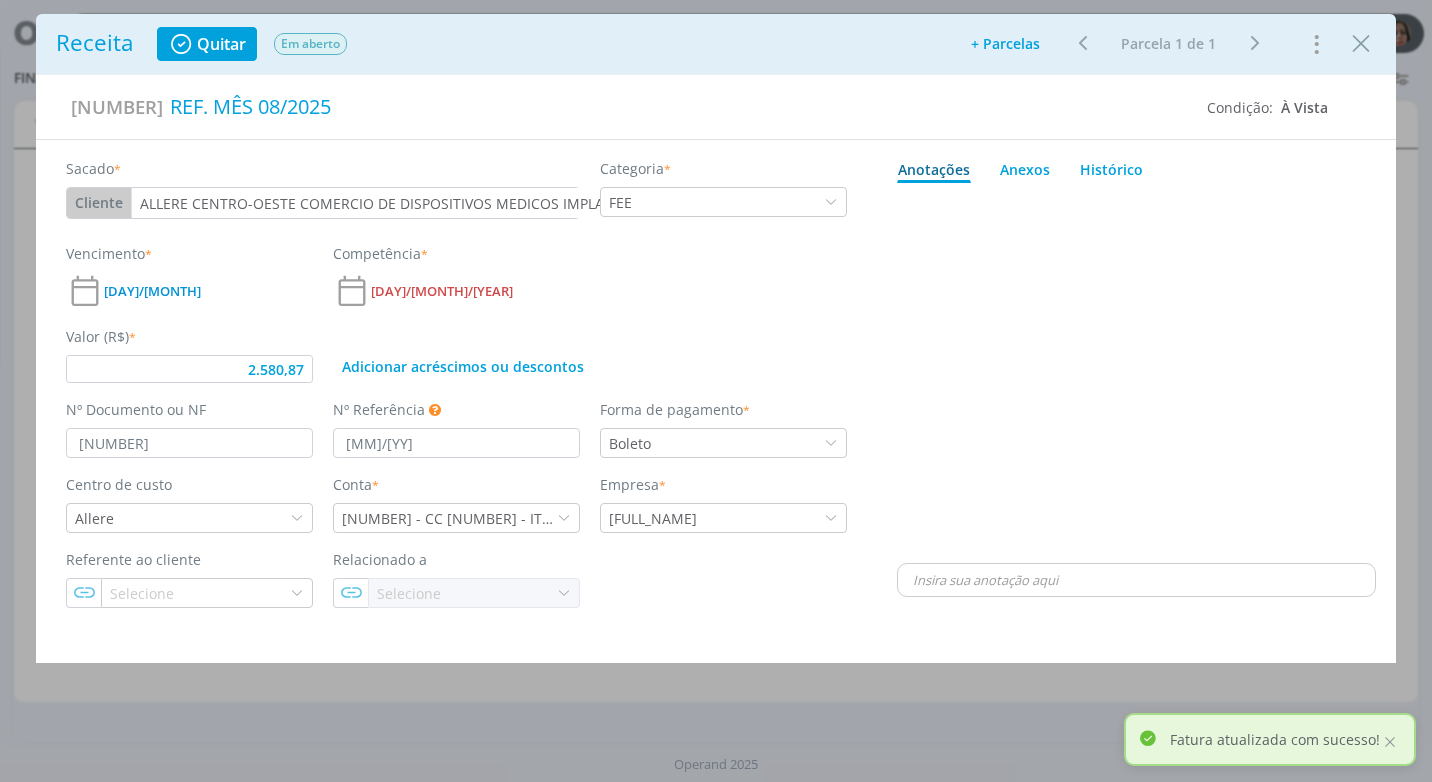 scroll, scrollTop: 0, scrollLeft: 0, axis: both 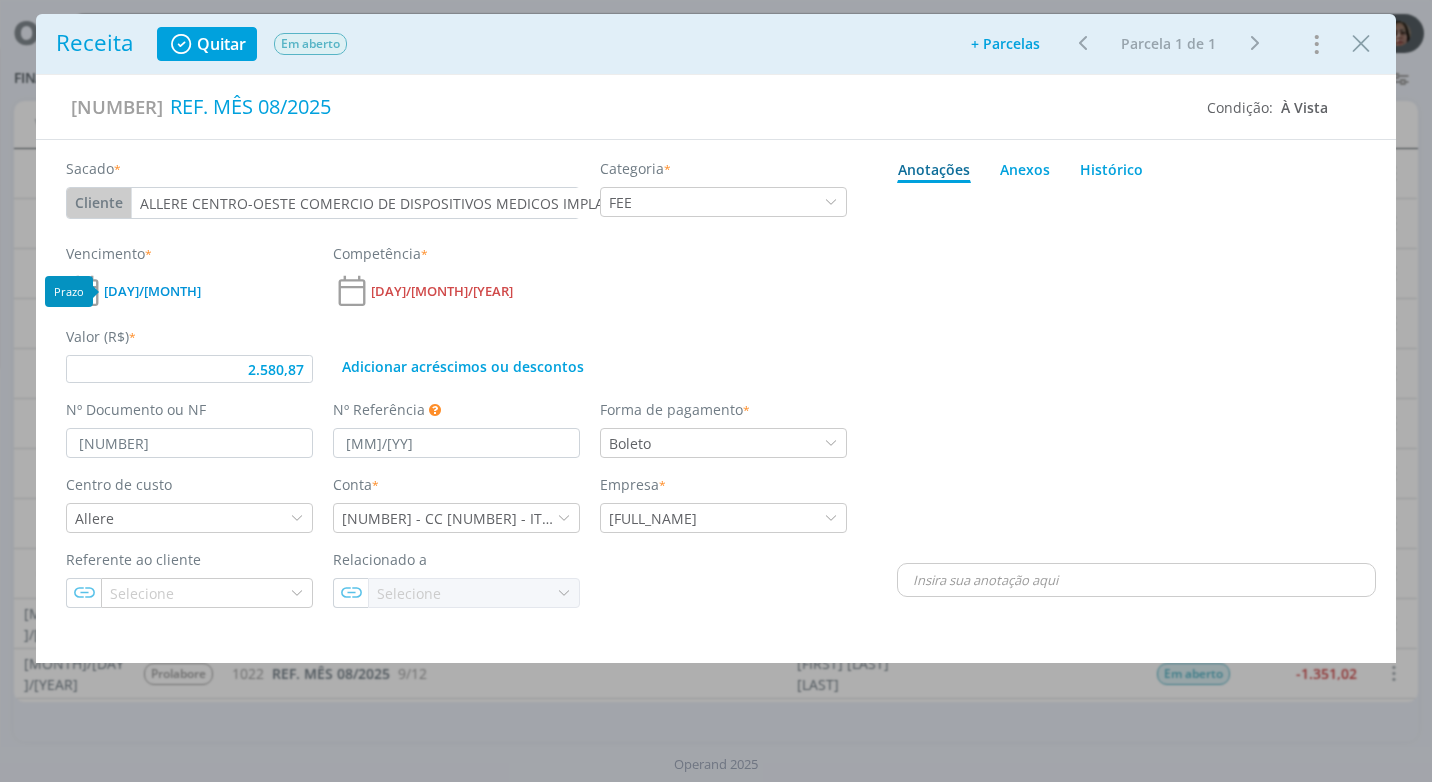 click on "[DAY]/[MONTH]" at bounding box center [152, 291] 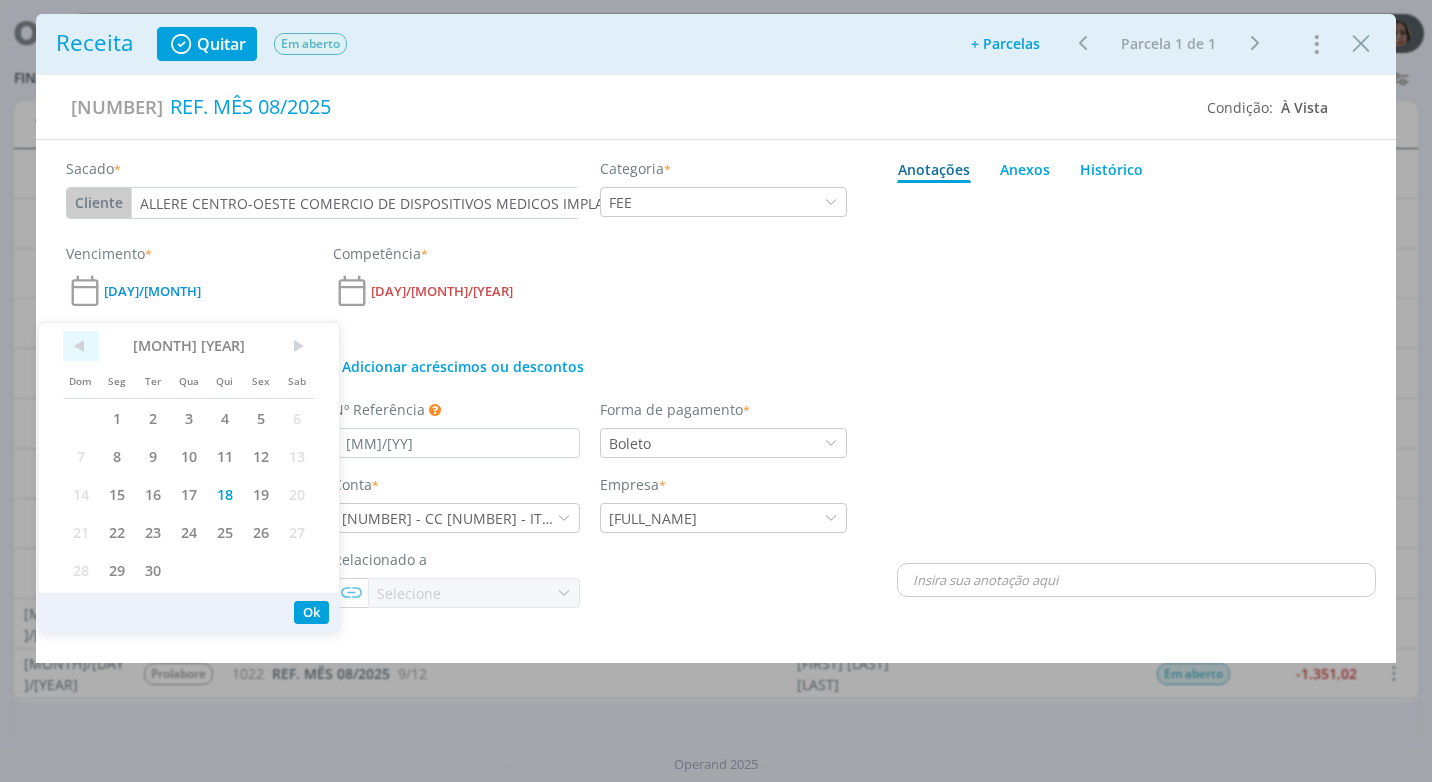 click on "<" at bounding box center (81, 346) 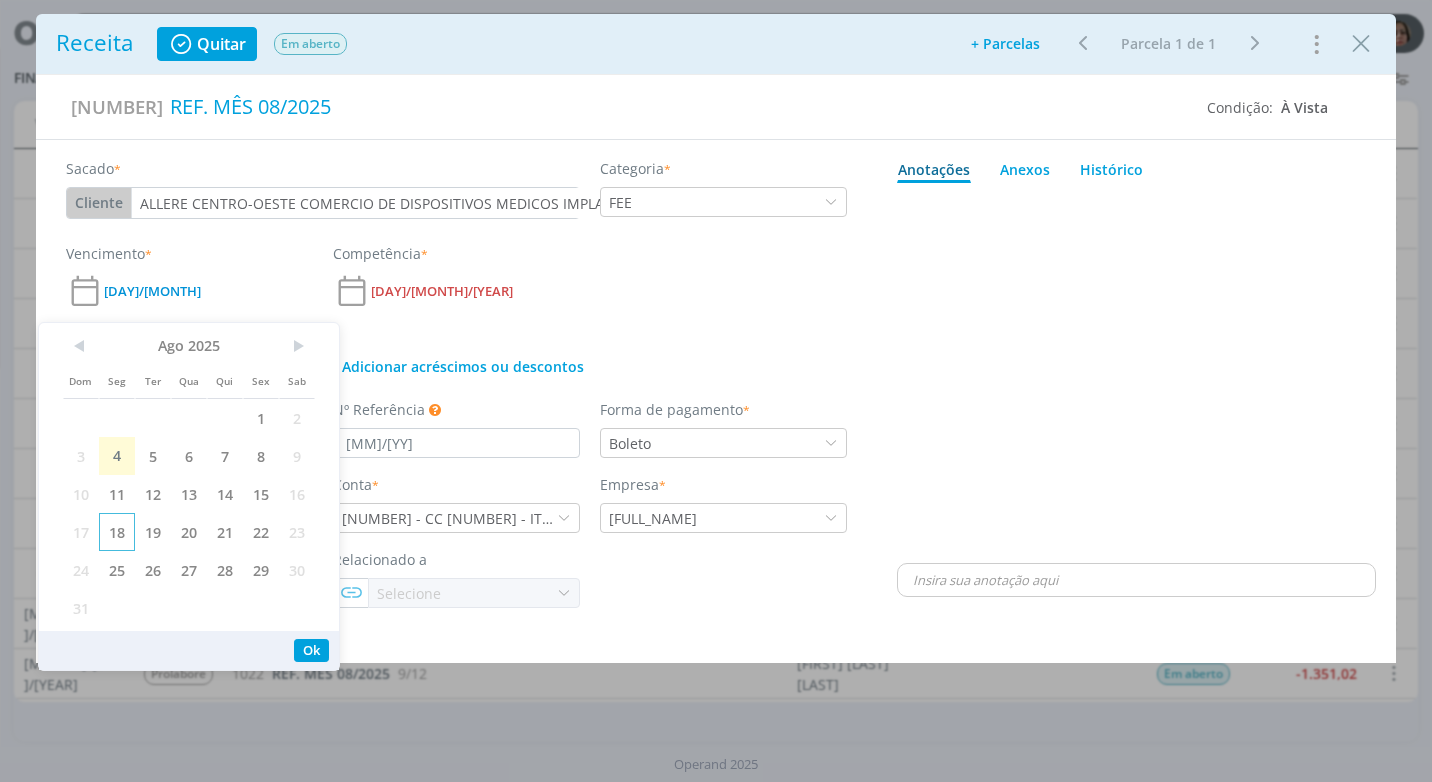 click on "18" at bounding box center (117, 532) 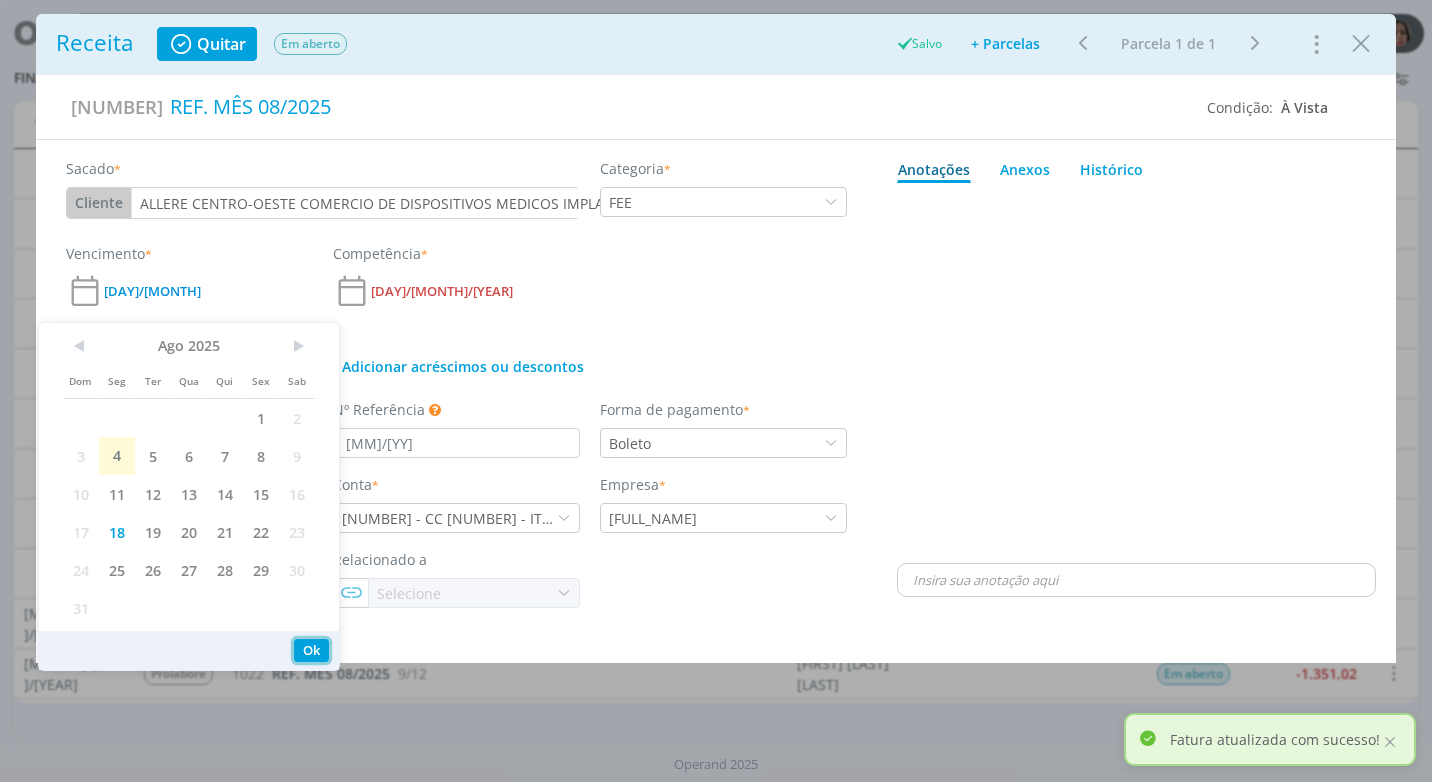 click on "Ok" at bounding box center [311, 650] 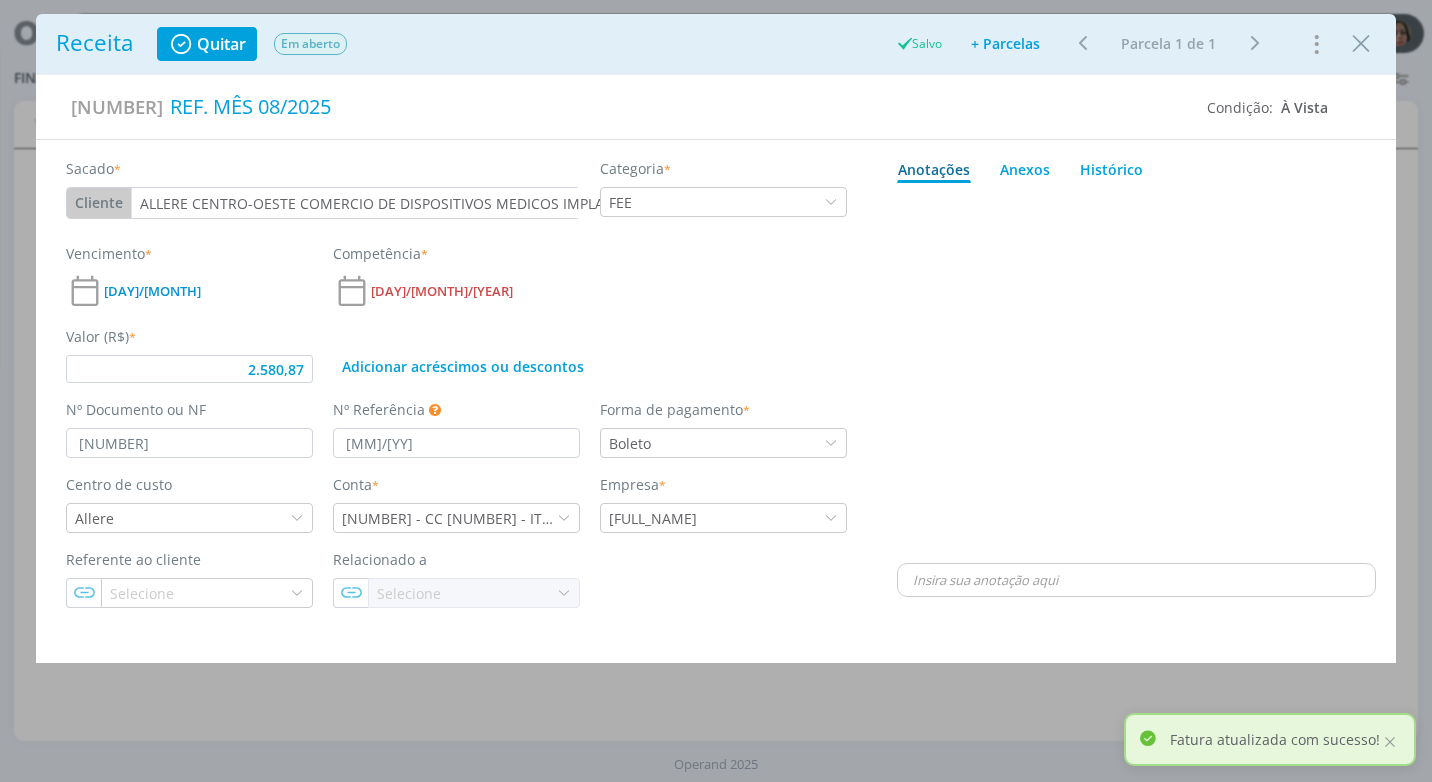 type on "2.580,87" 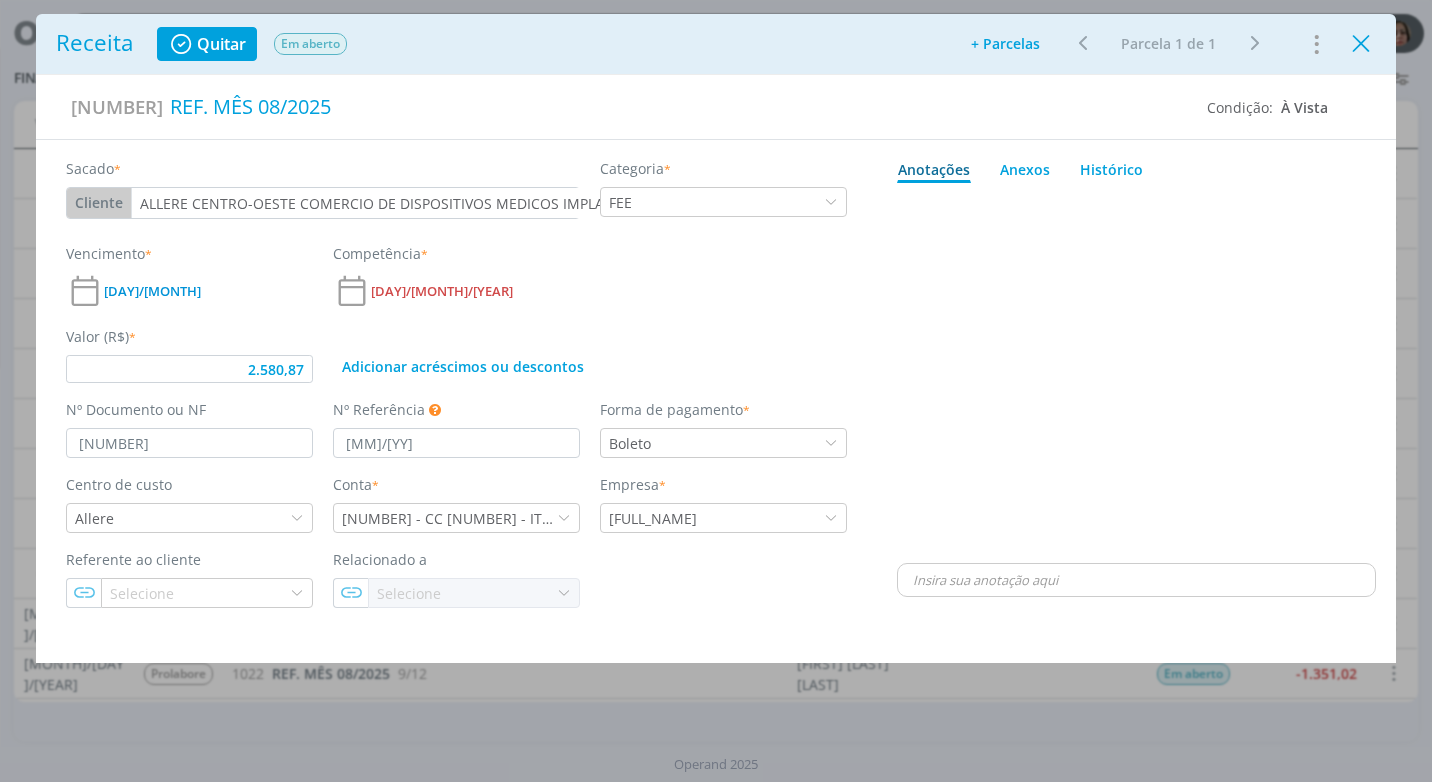 click at bounding box center [1361, 44] 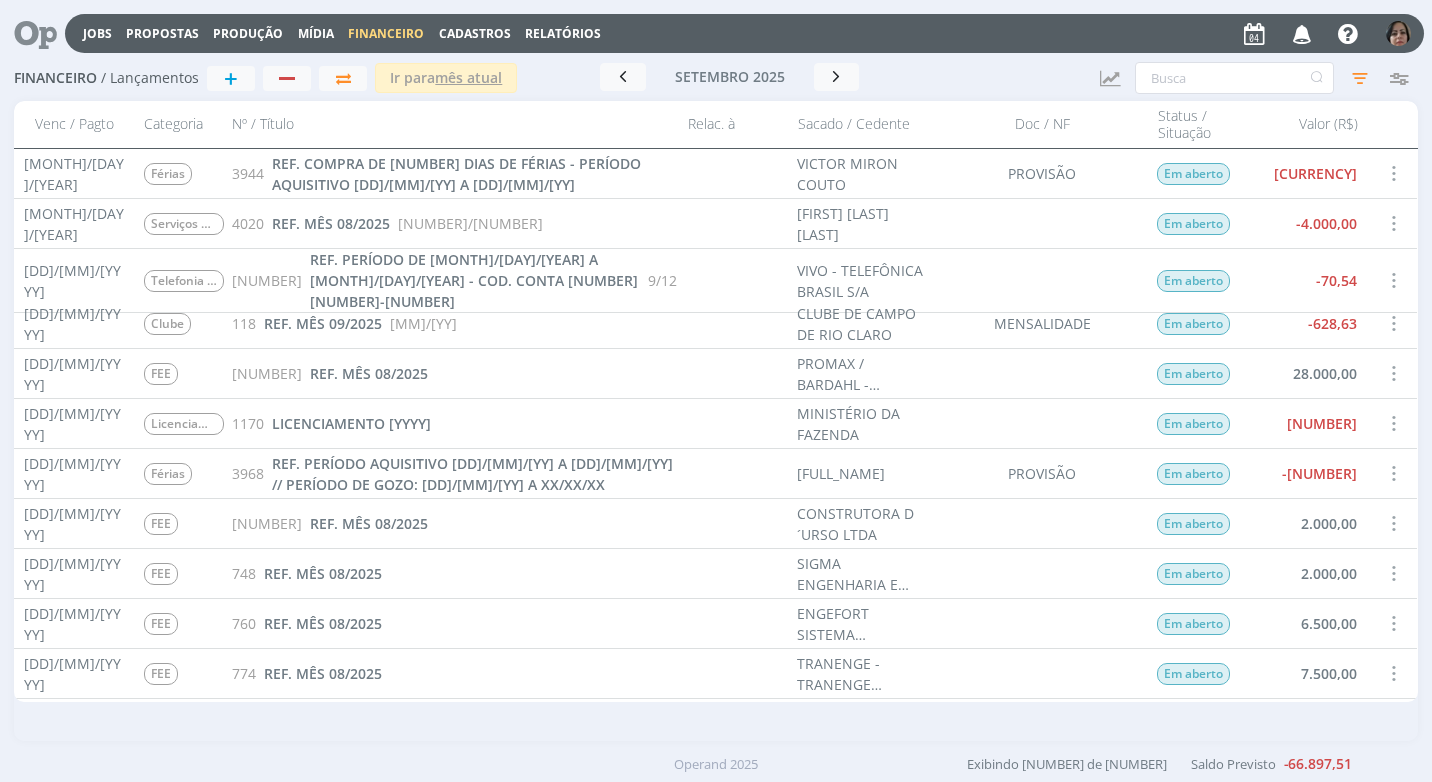 scroll, scrollTop: 1800, scrollLeft: 0, axis: vertical 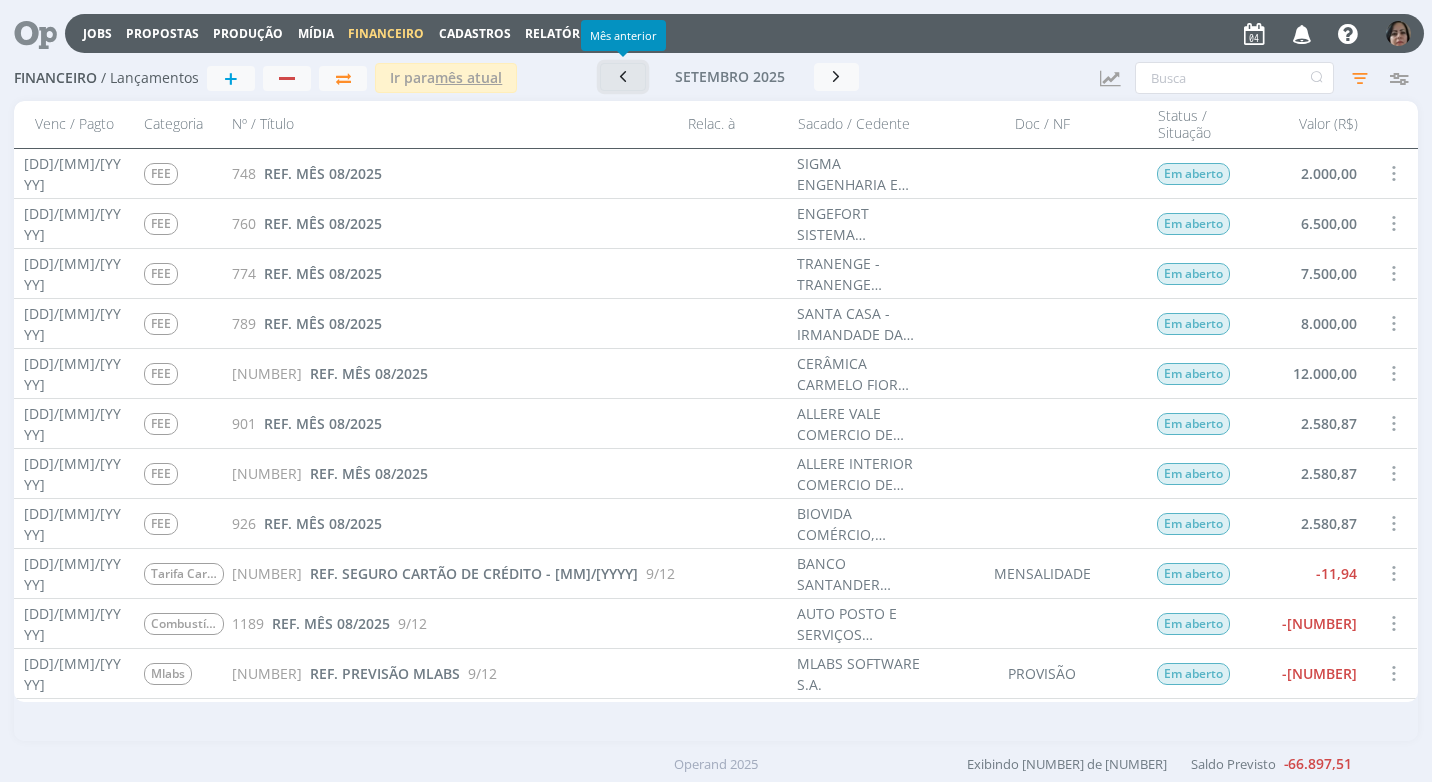 click at bounding box center (623, 76) 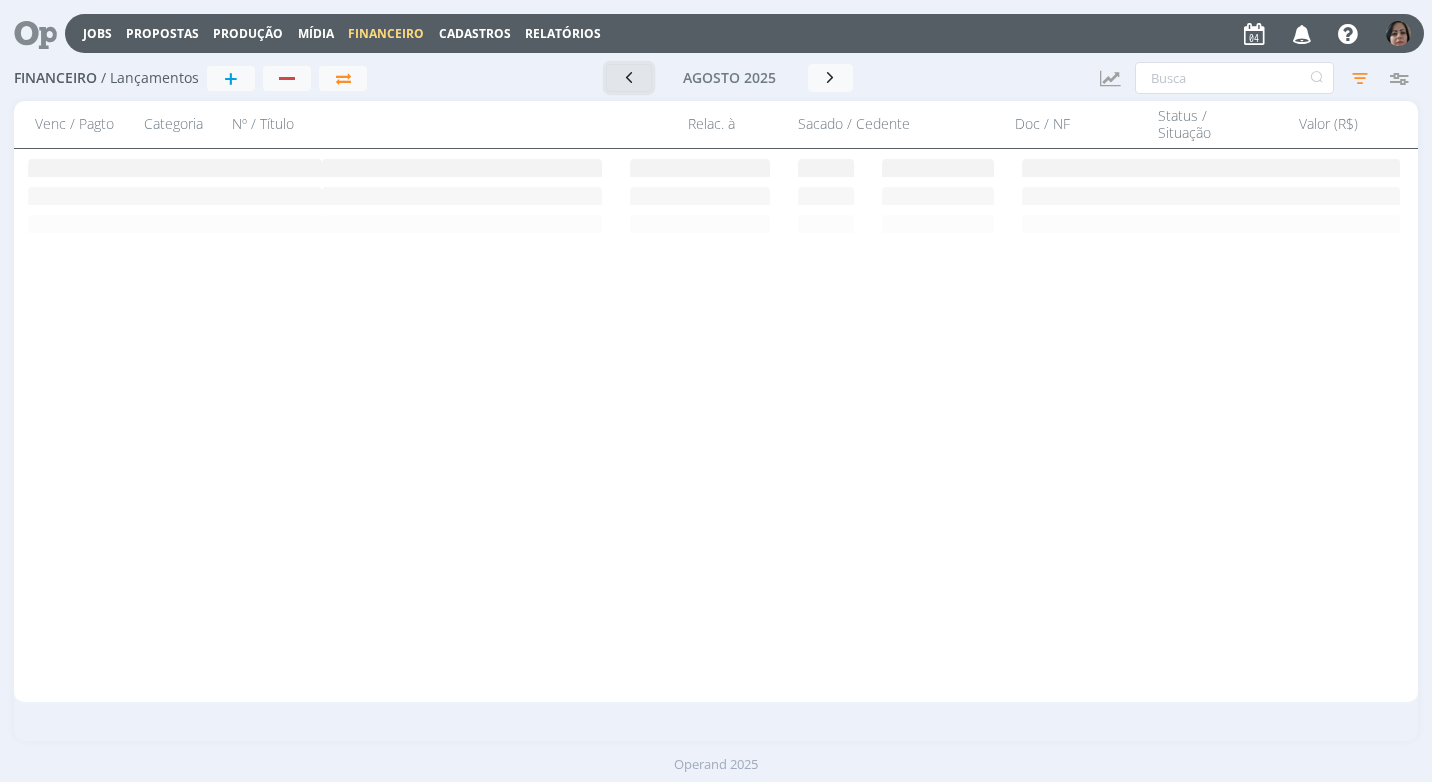 scroll, scrollTop: 0, scrollLeft: 0, axis: both 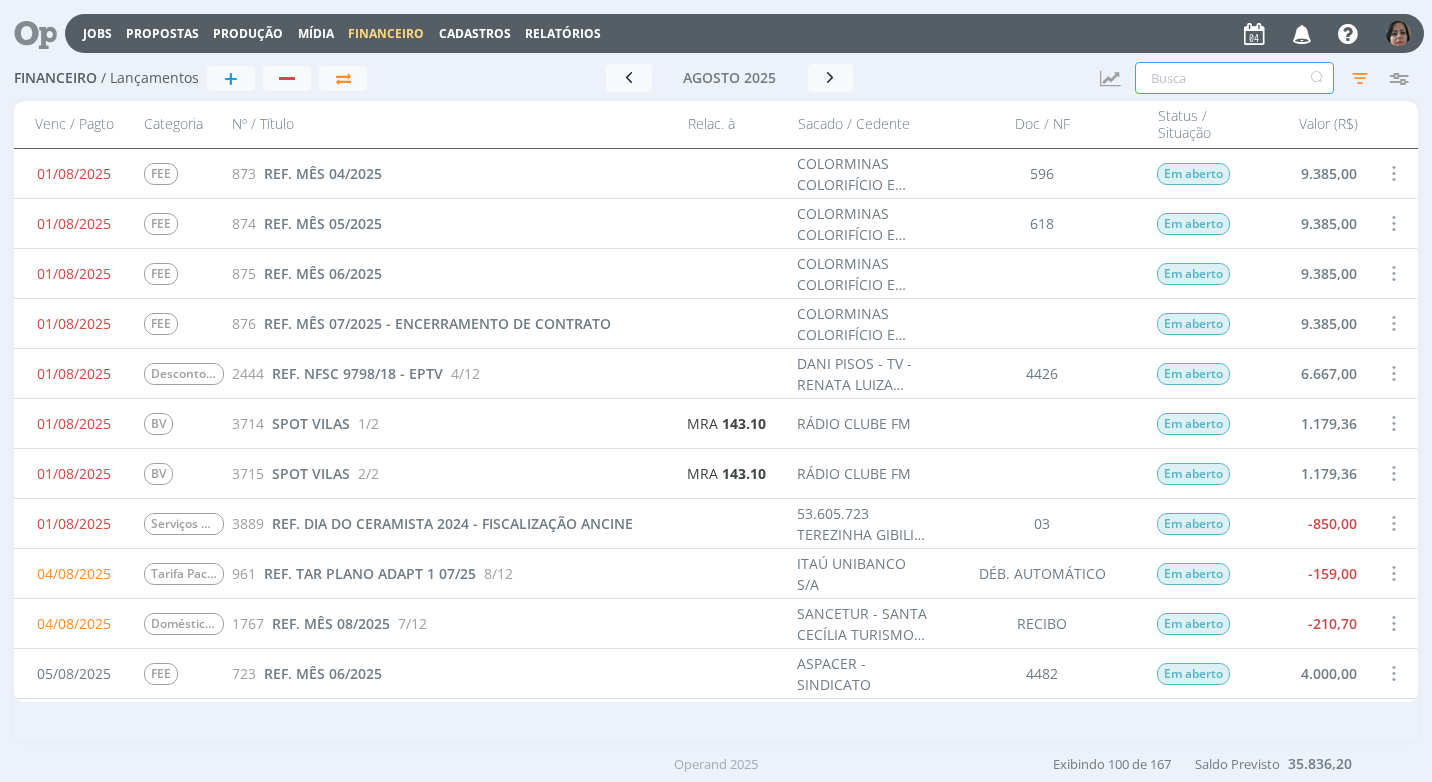 click at bounding box center [1234, 78] 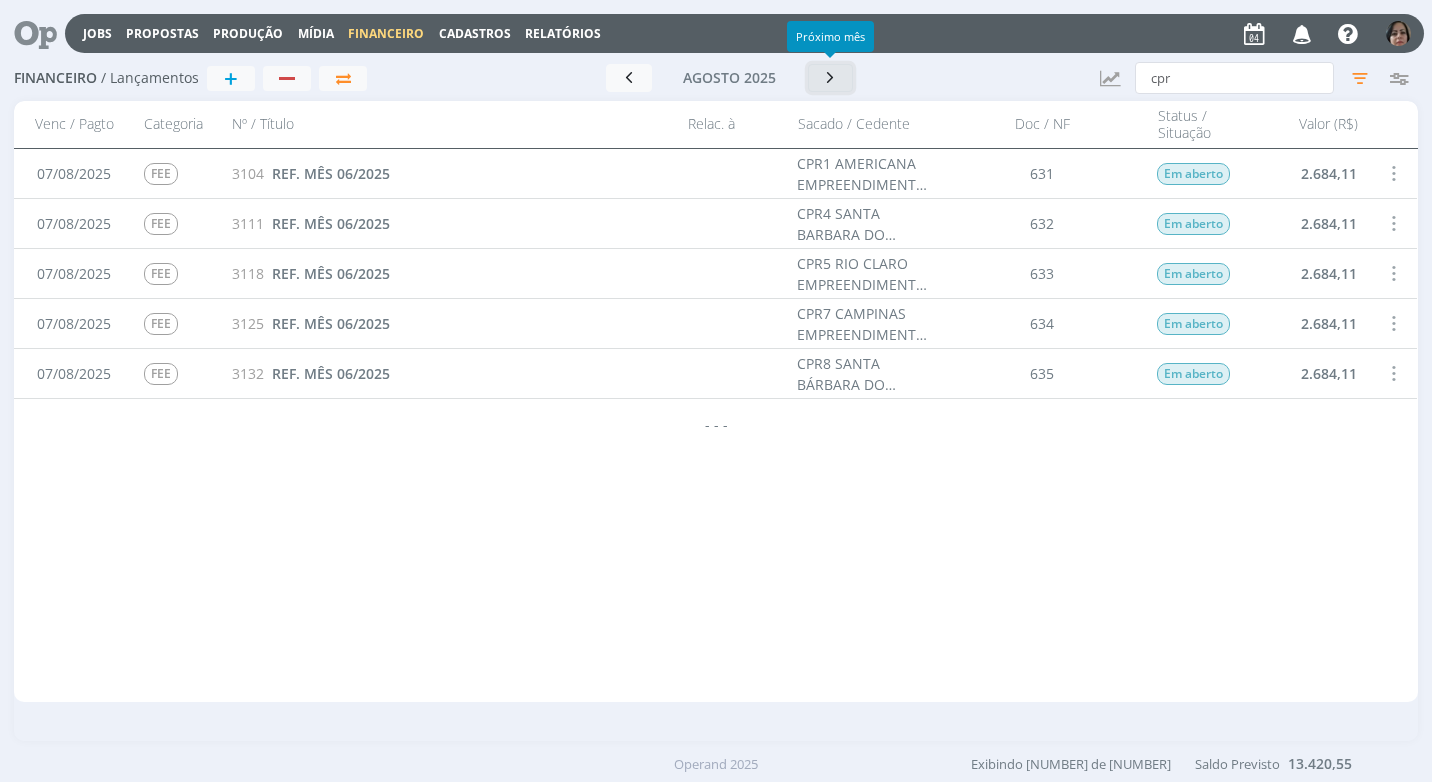 click at bounding box center [831, 77] 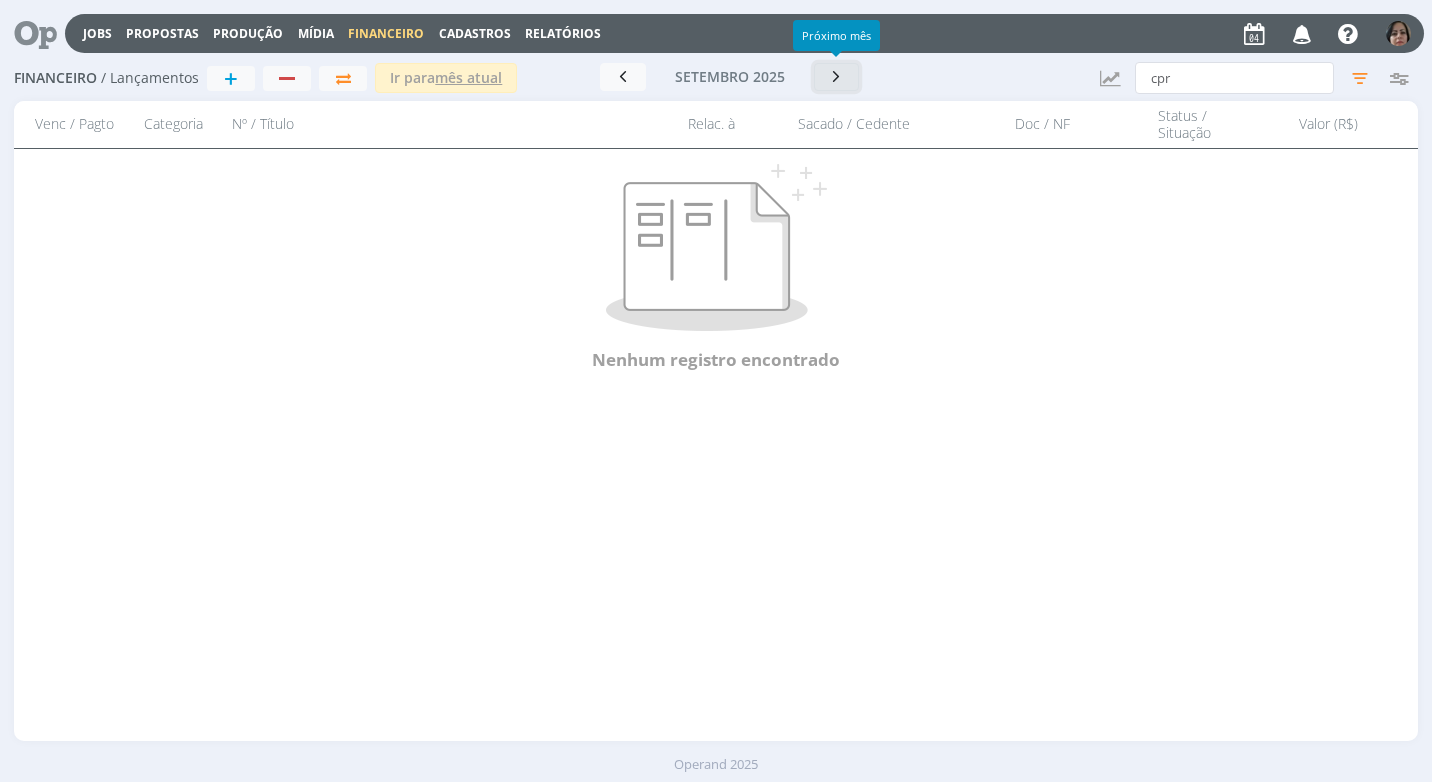 click at bounding box center (837, 76) 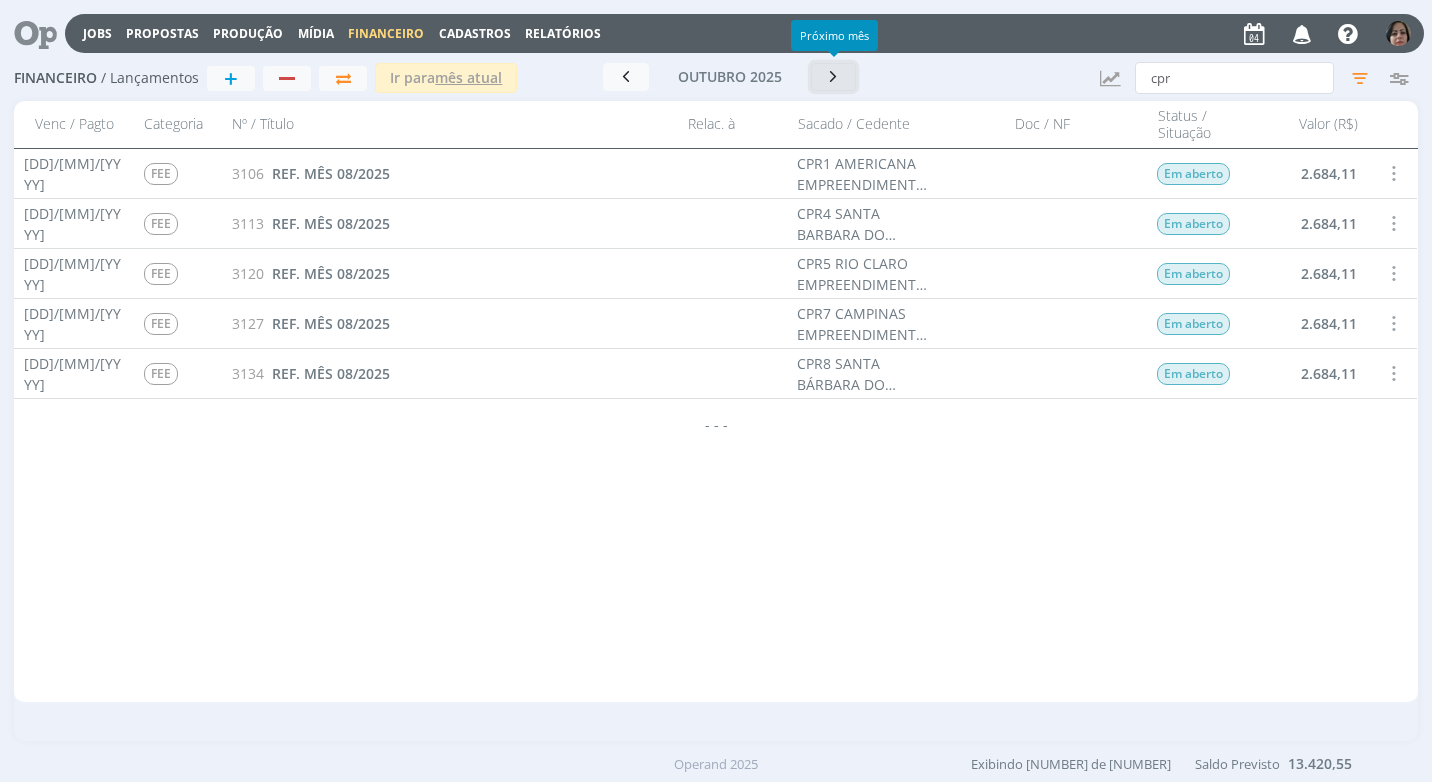 click at bounding box center [834, 76] 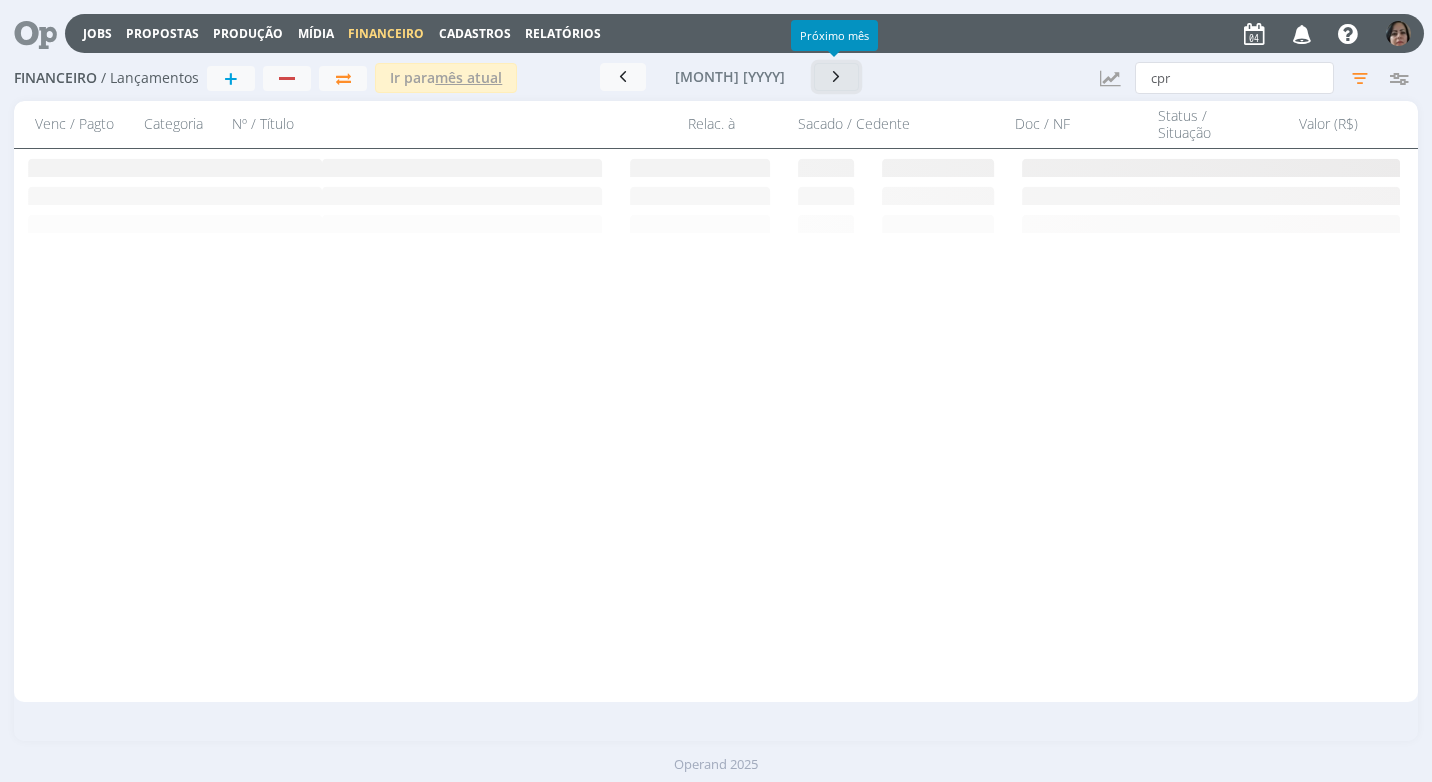 click at bounding box center (837, 77) 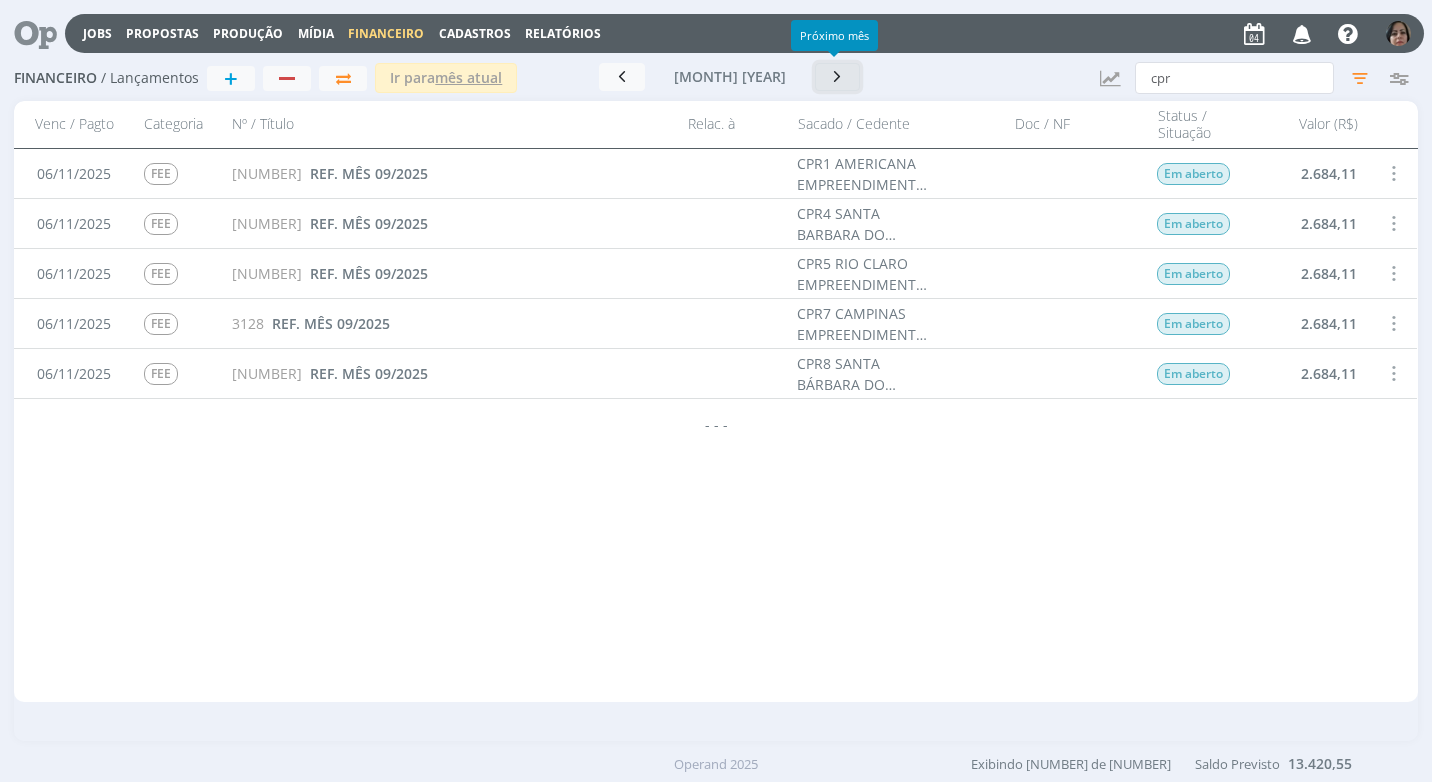 click at bounding box center (838, 77) 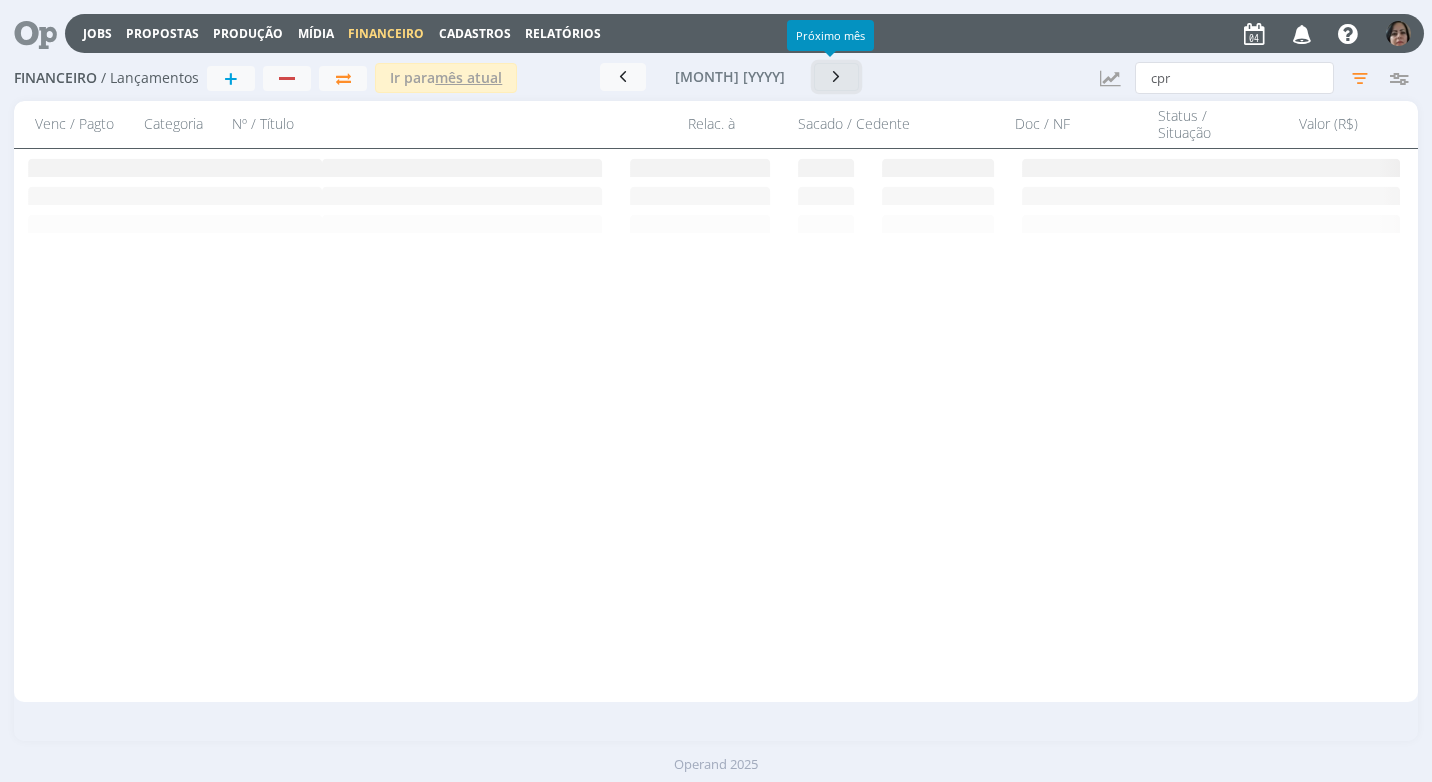 click at bounding box center (837, 77) 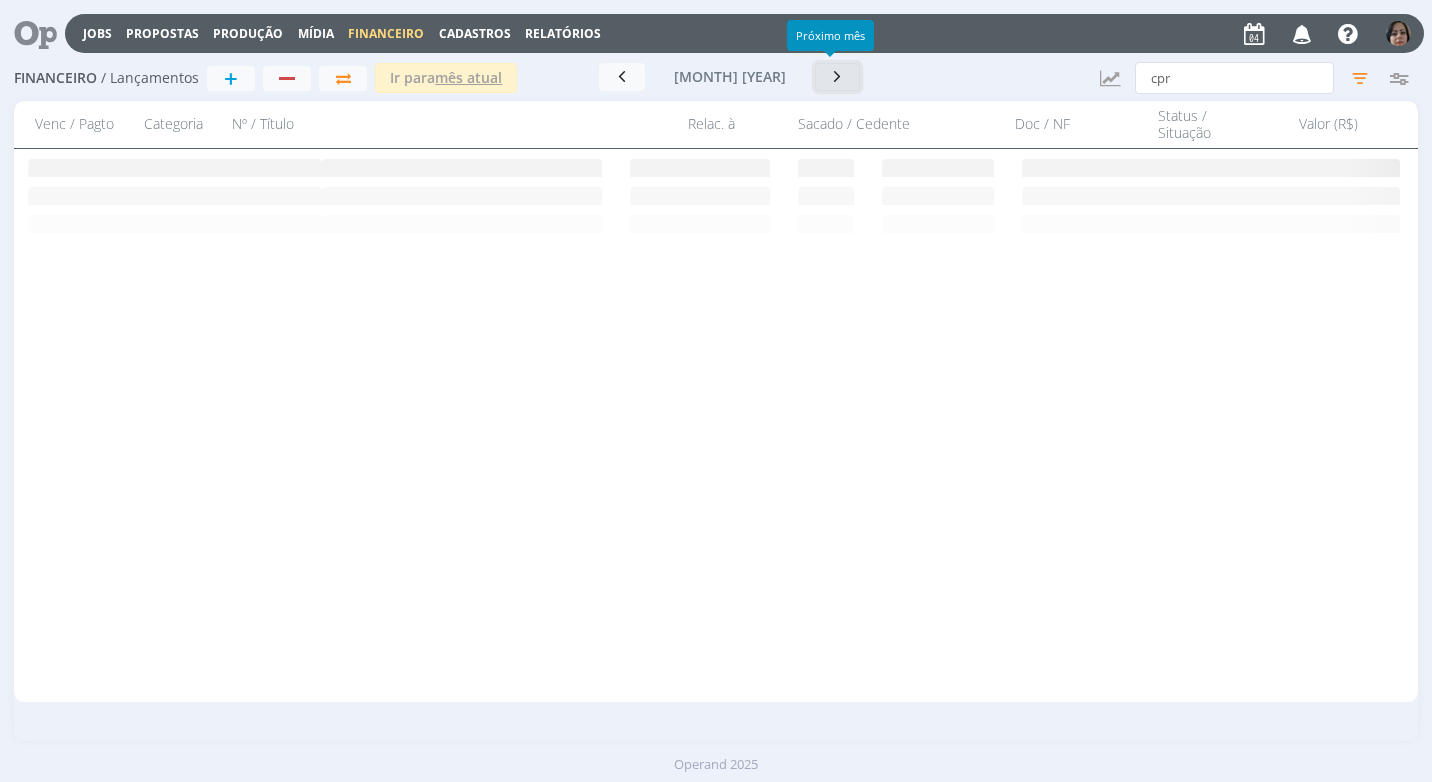 click at bounding box center (838, 76) 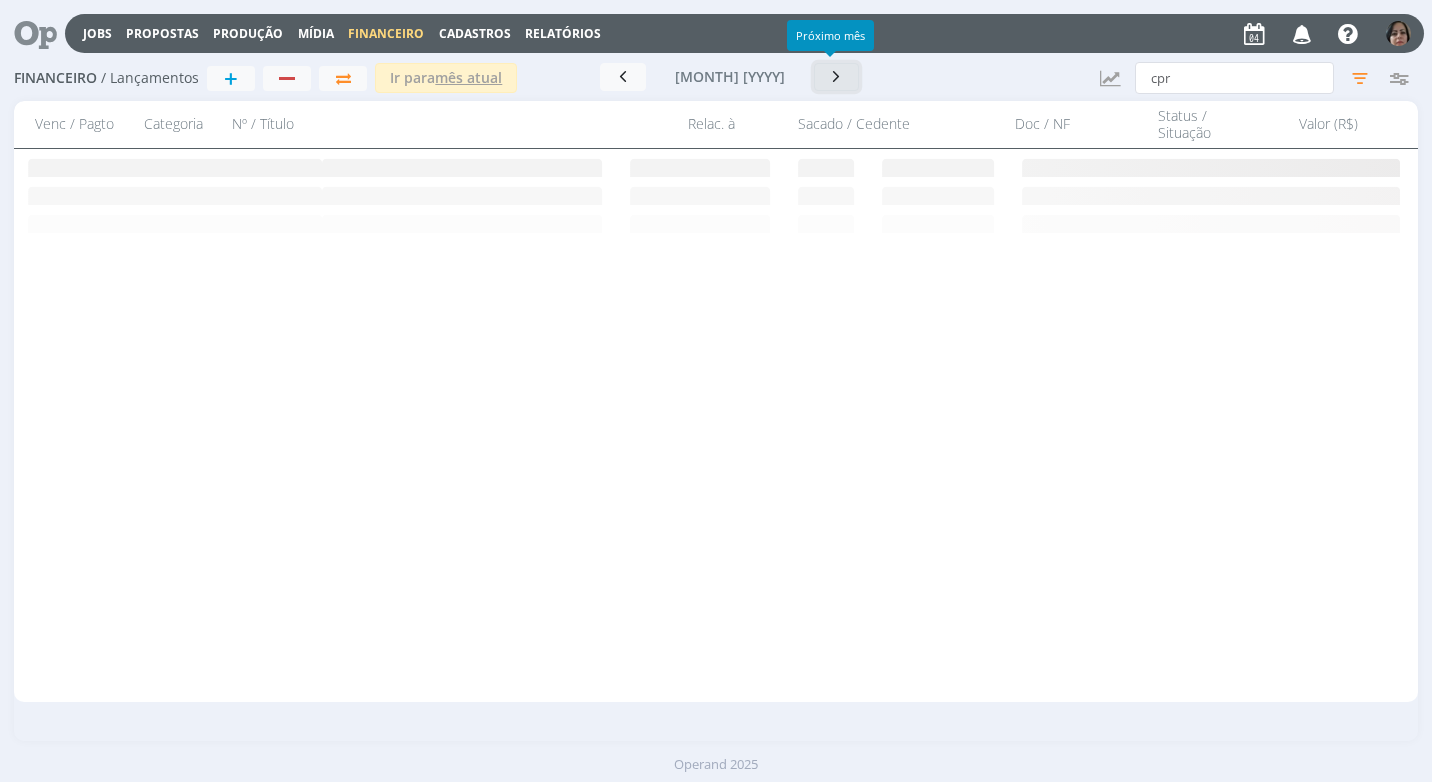 click at bounding box center (837, 76) 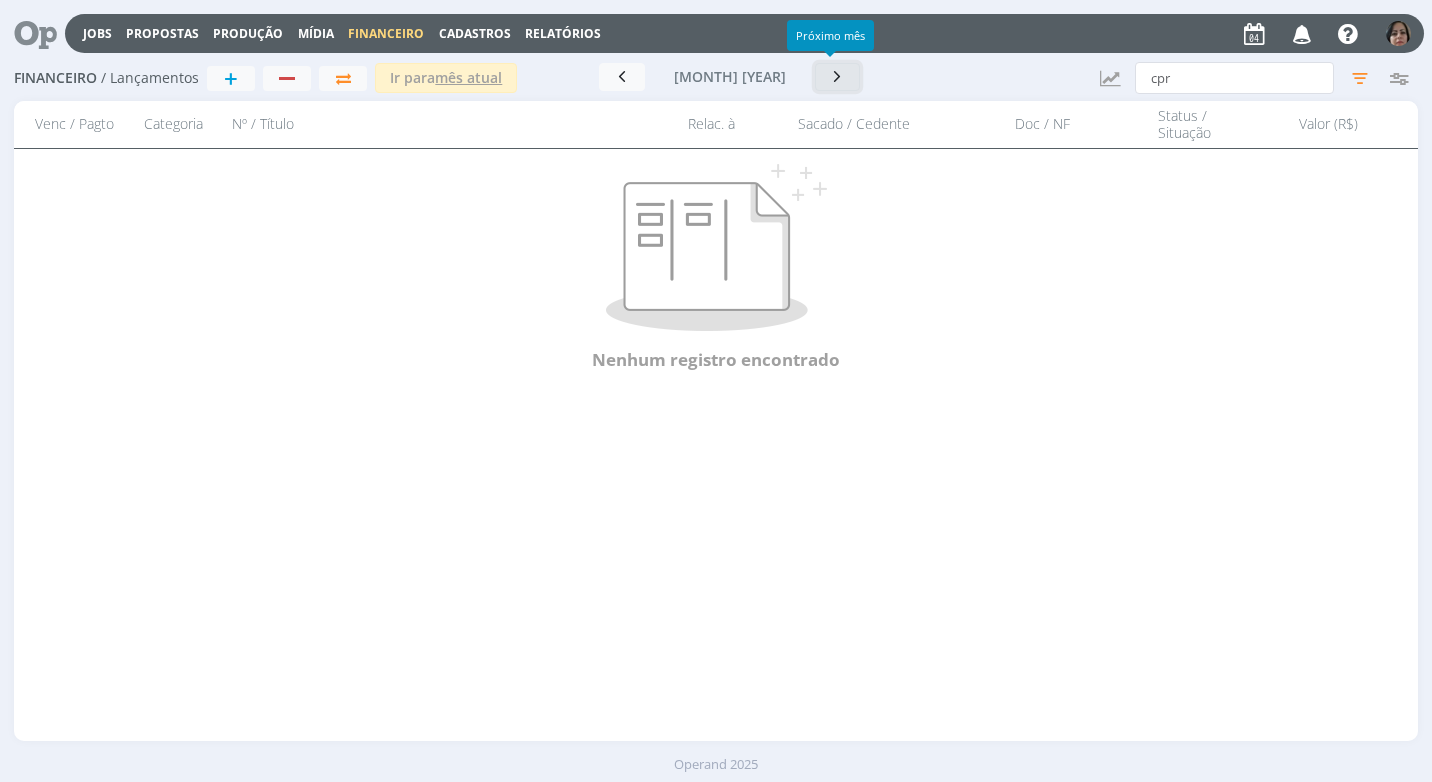 click at bounding box center (838, 76) 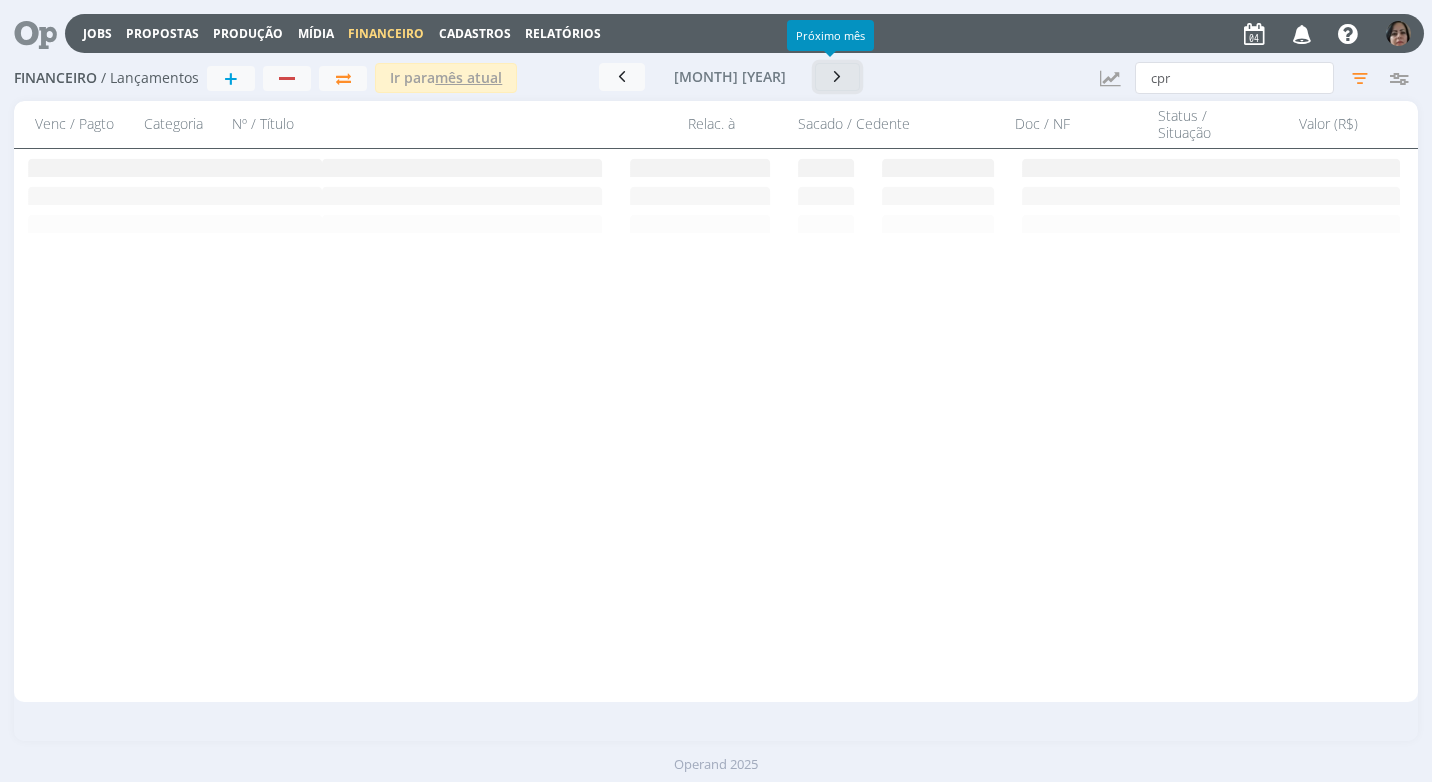 click at bounding box center [838, 76] 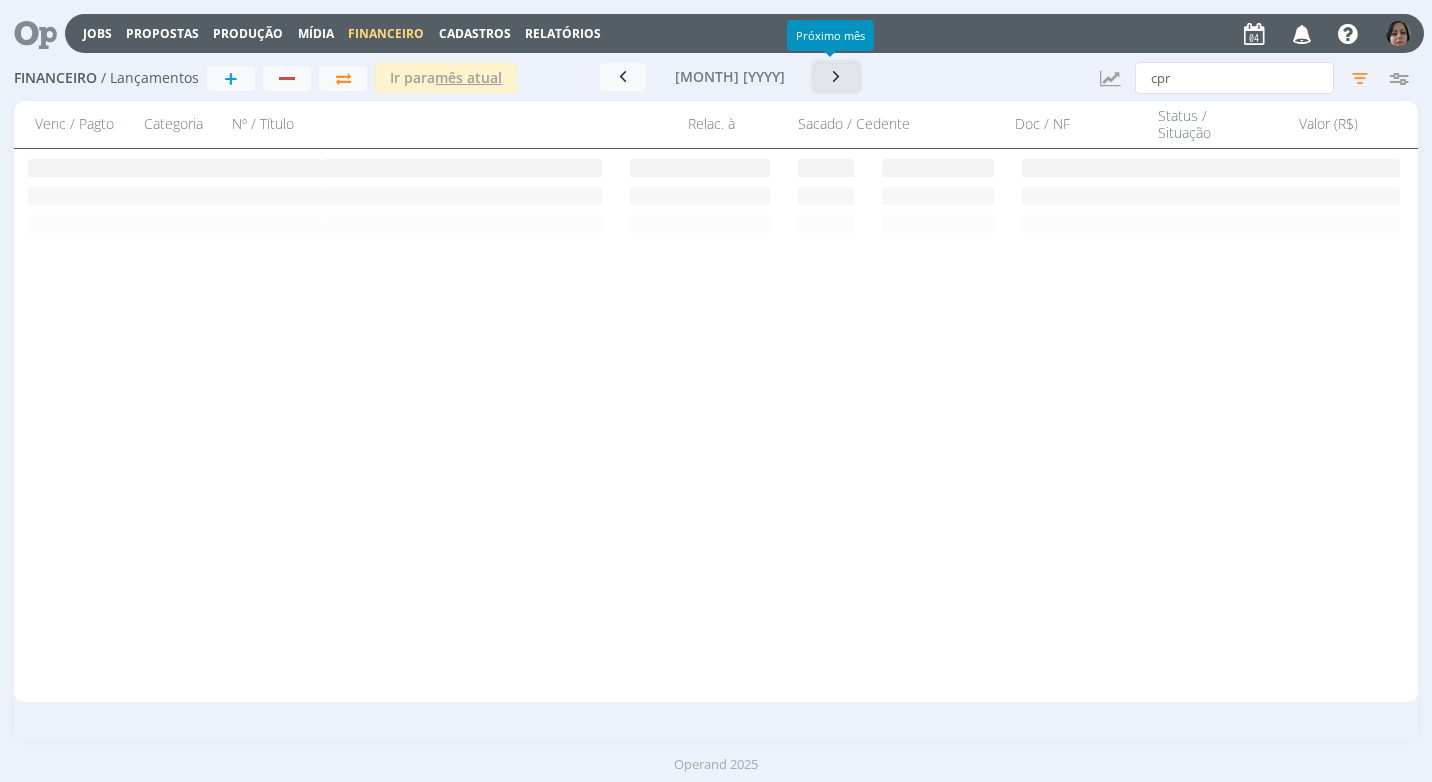 click at bounding box center [837, 76] 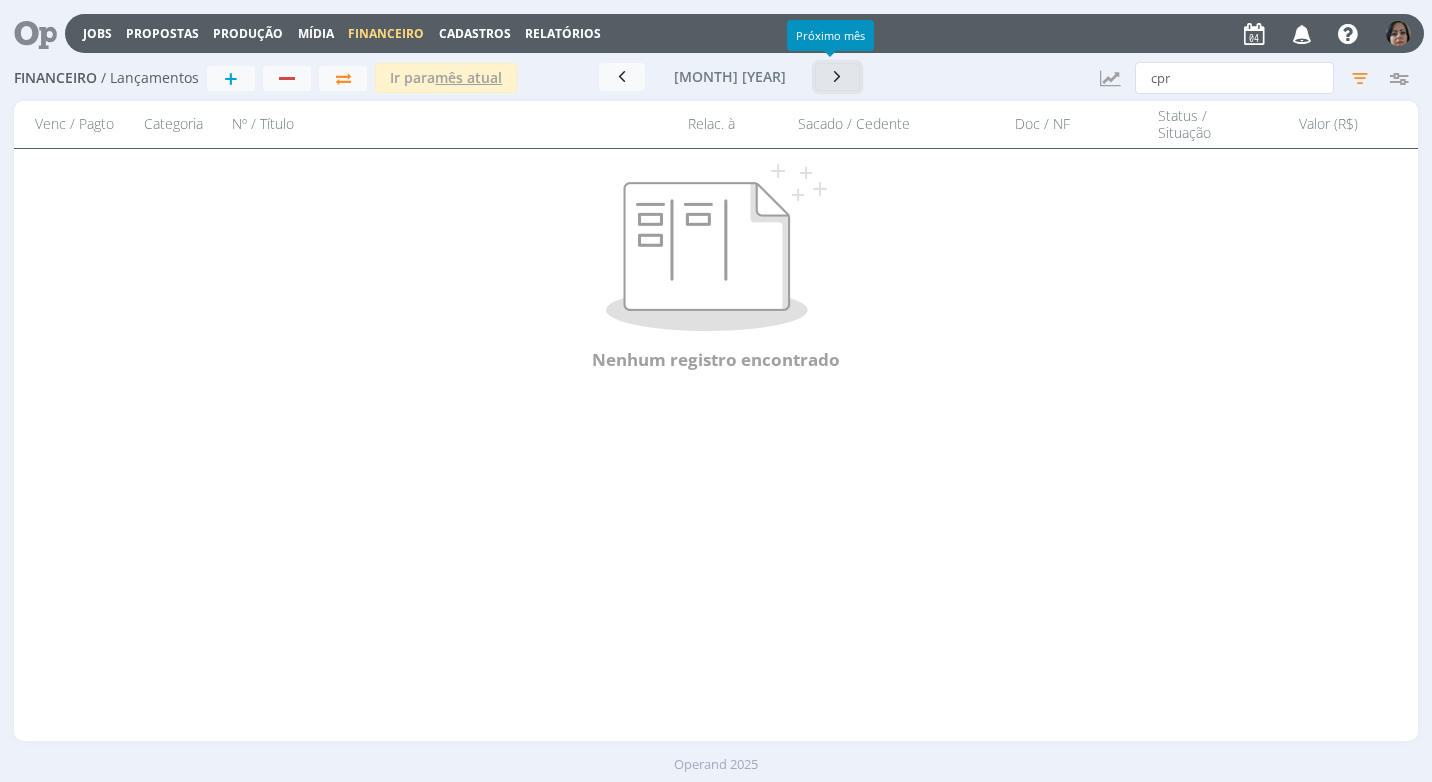 click at bounding box center [838, 76] 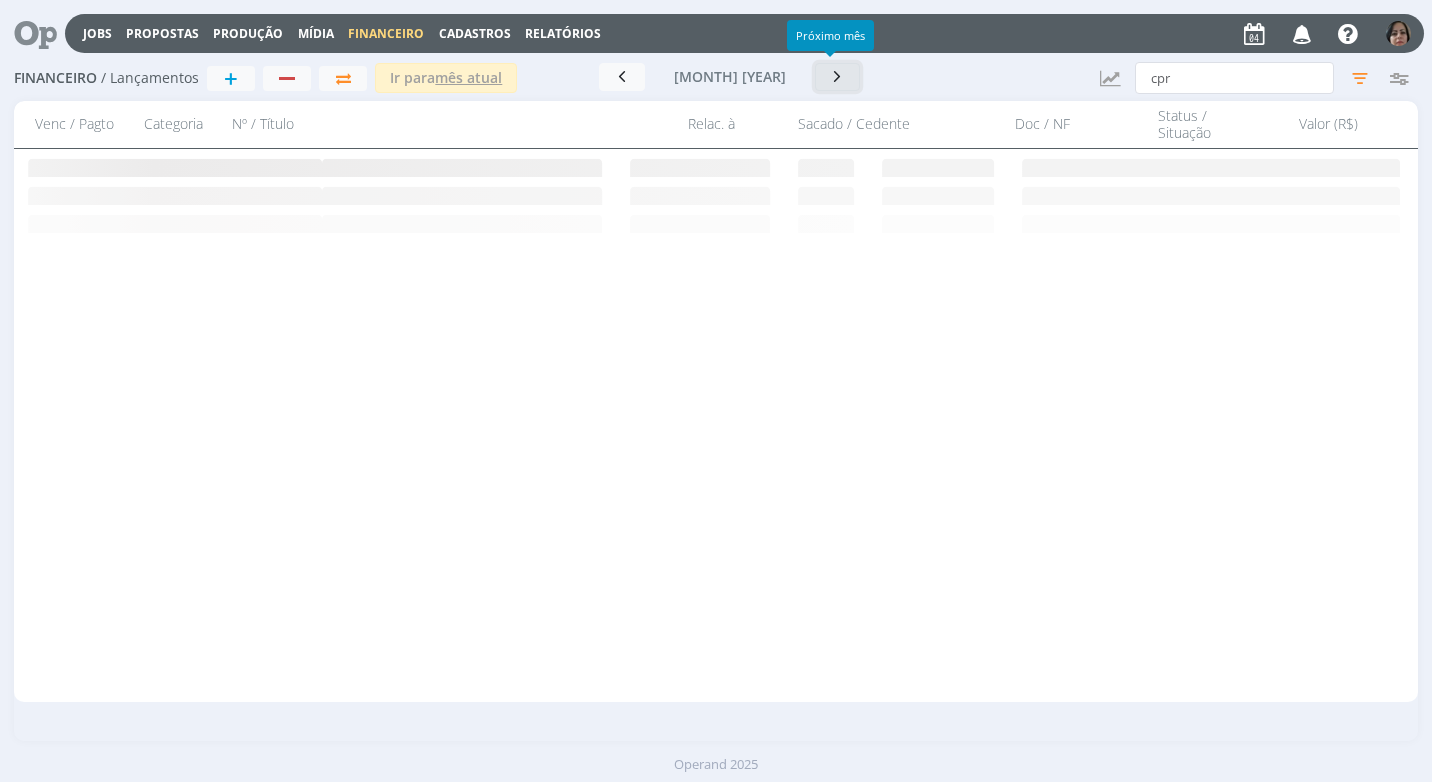 click at bounding box center (838, 76) 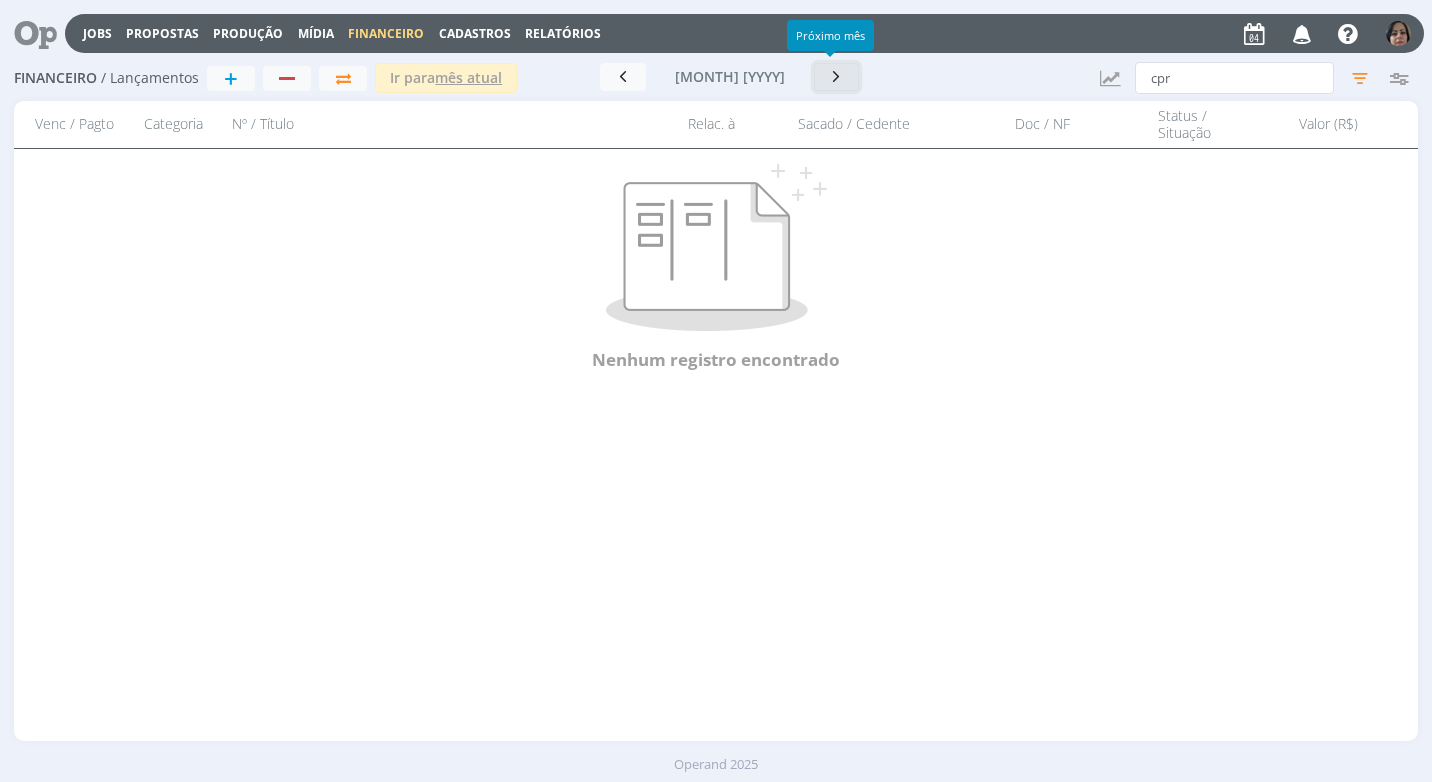 click on "[MONTH] [YYYY]" at bounding box center [730, 77] 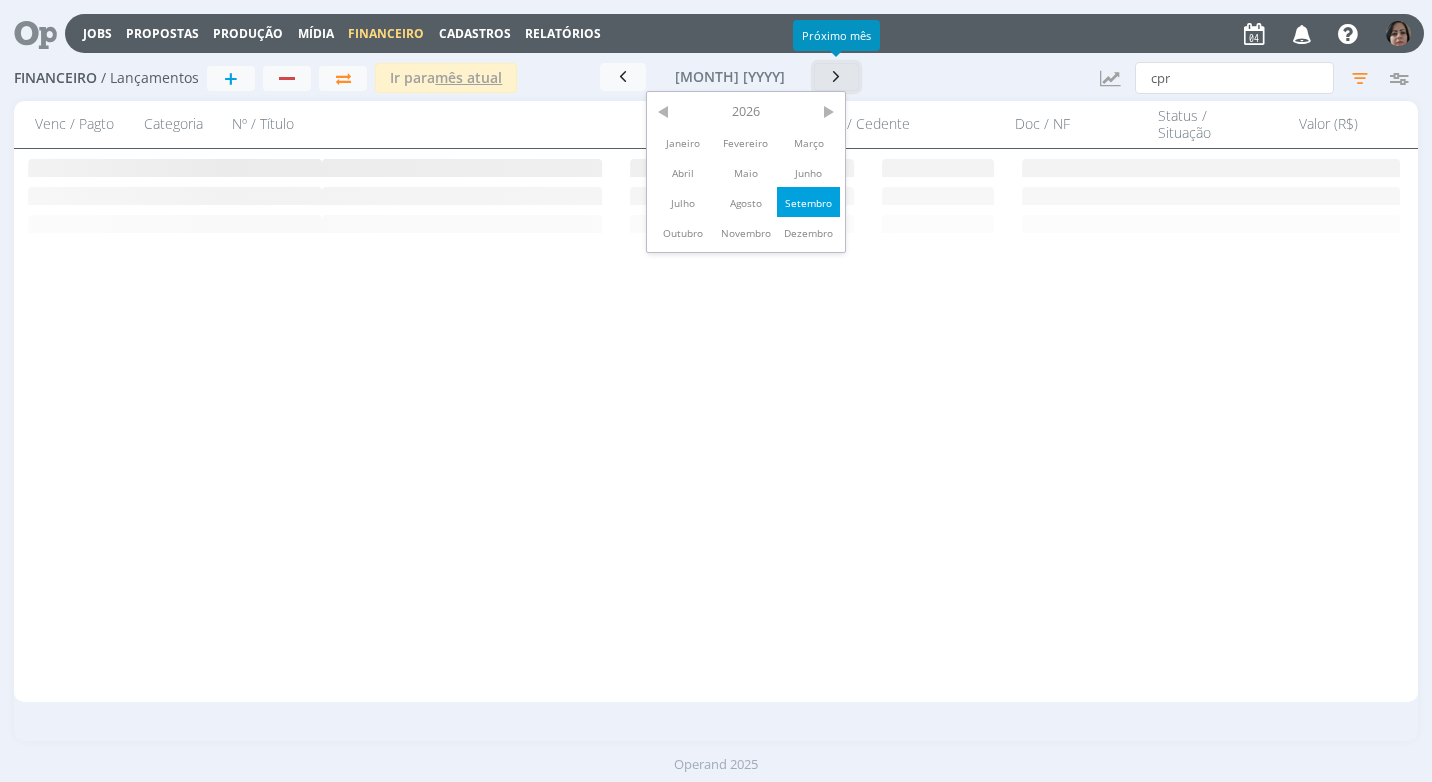 click at bounding box center [837, 76] 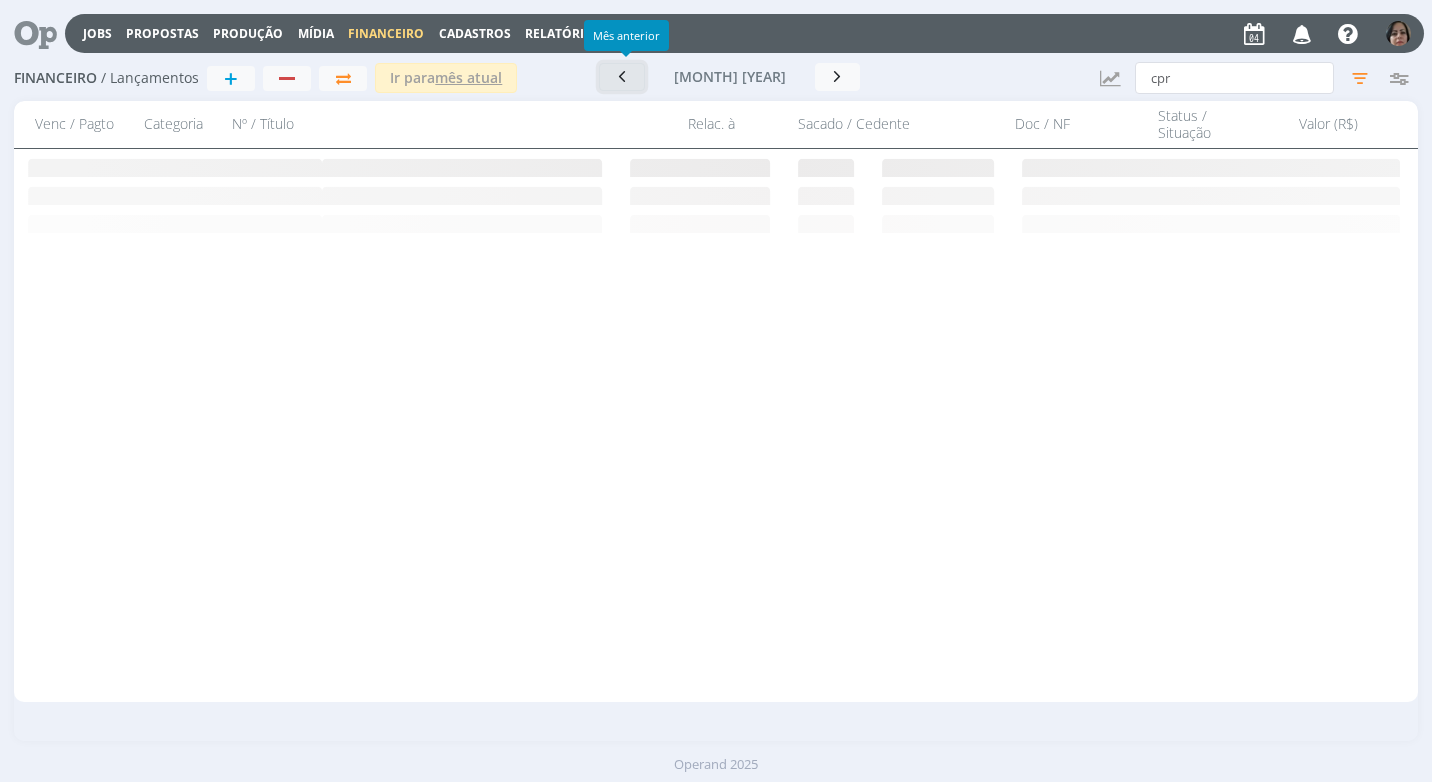 click at bounding box center (622, 76) 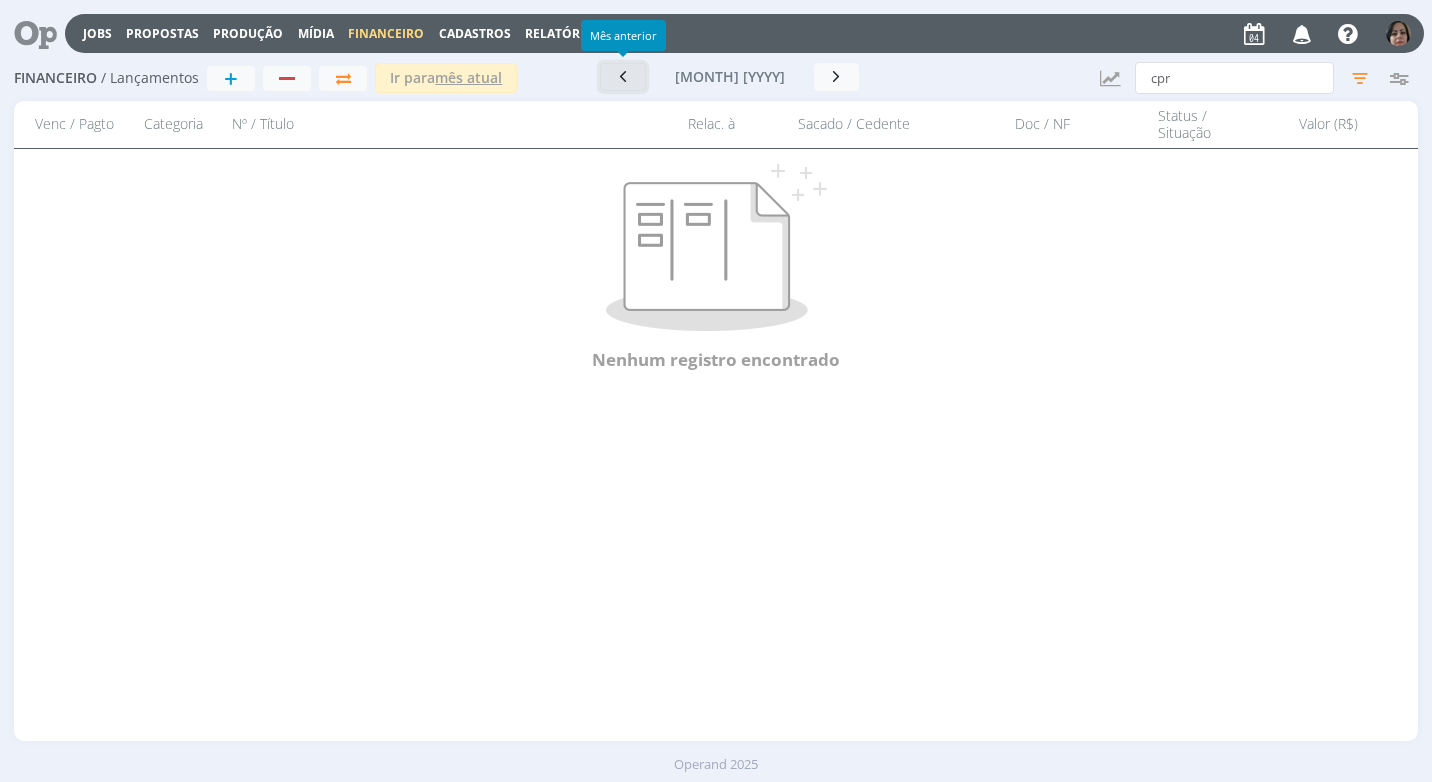 click at bounding box center (623, 77) 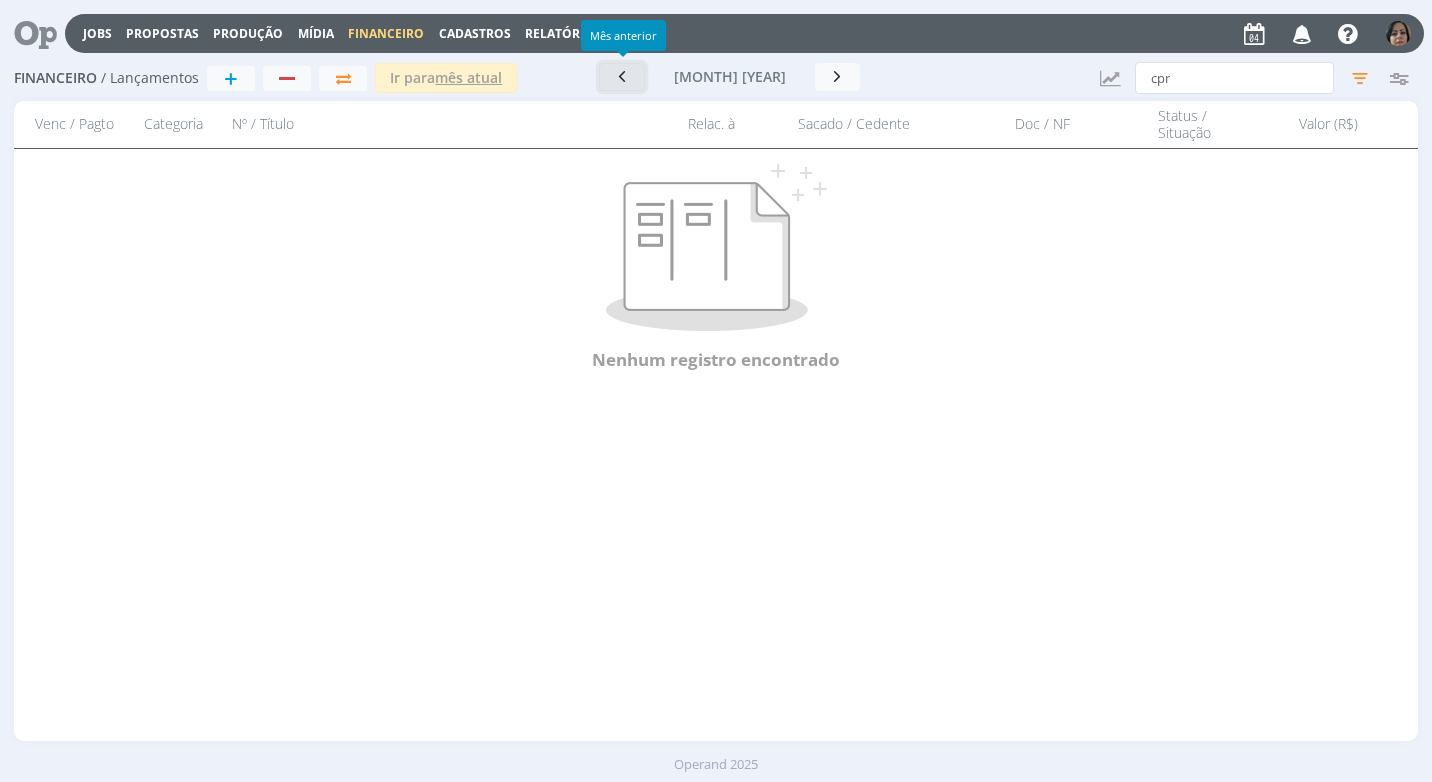 click at bounding box center (622, 77) 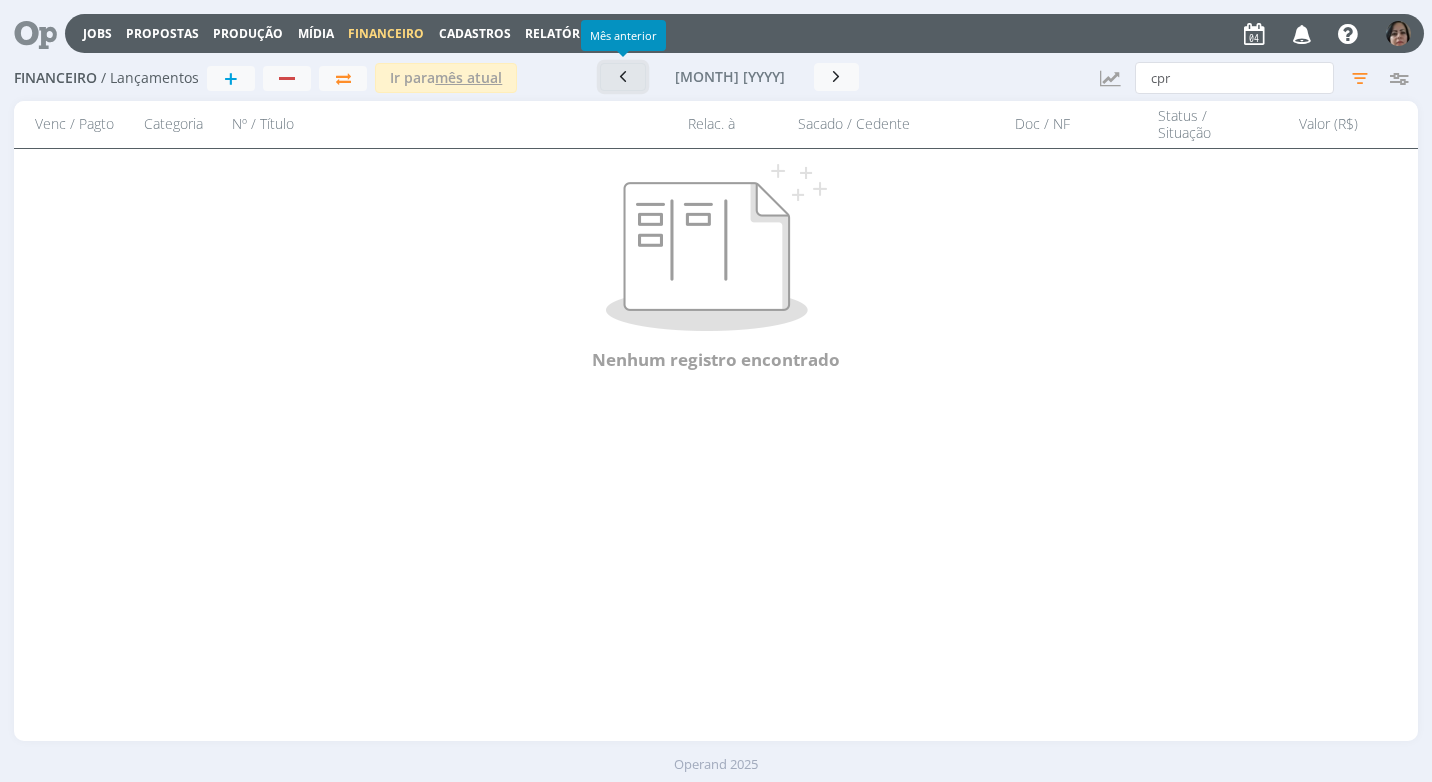 click at bounding box center [623, 76] 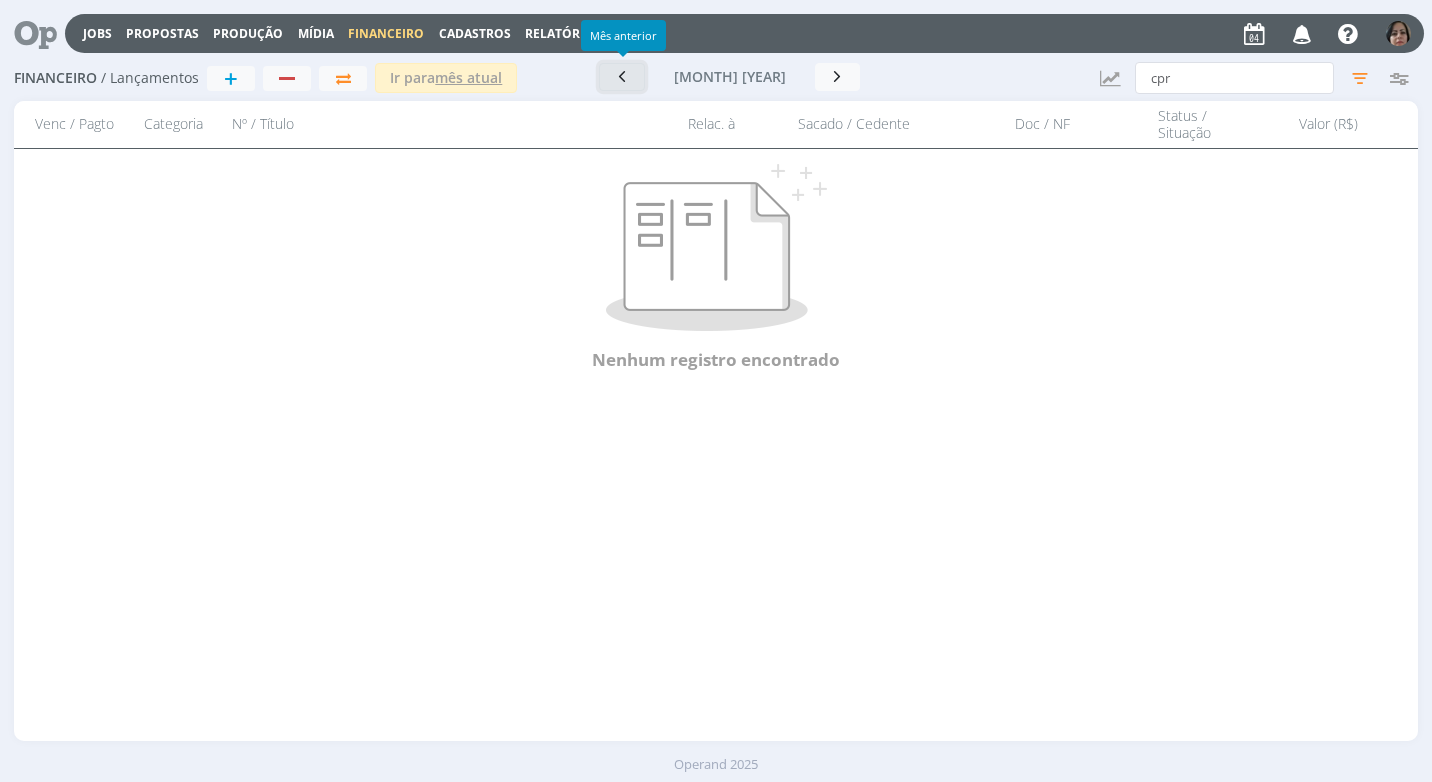 click at bounding box center [622, 76] 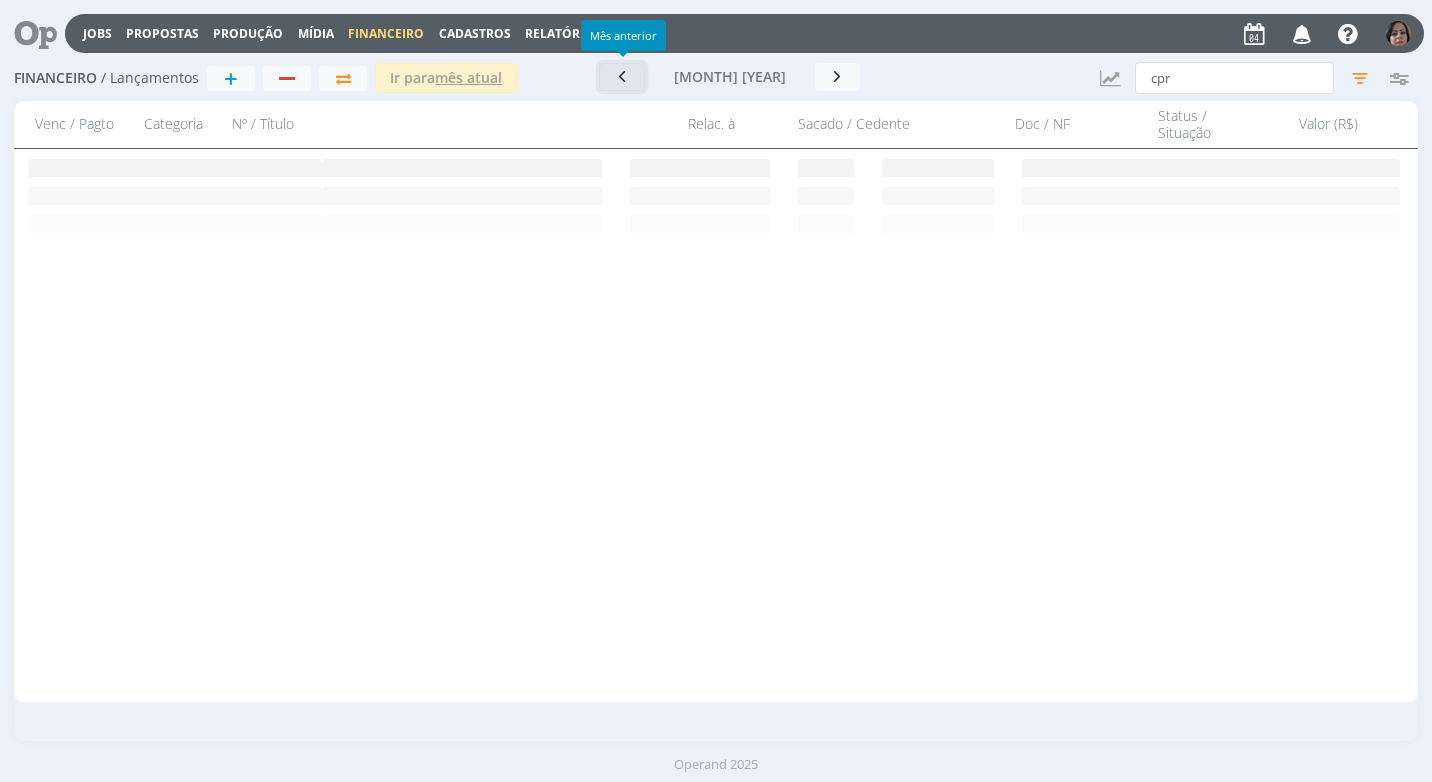 click at bounding box center [622, 77] 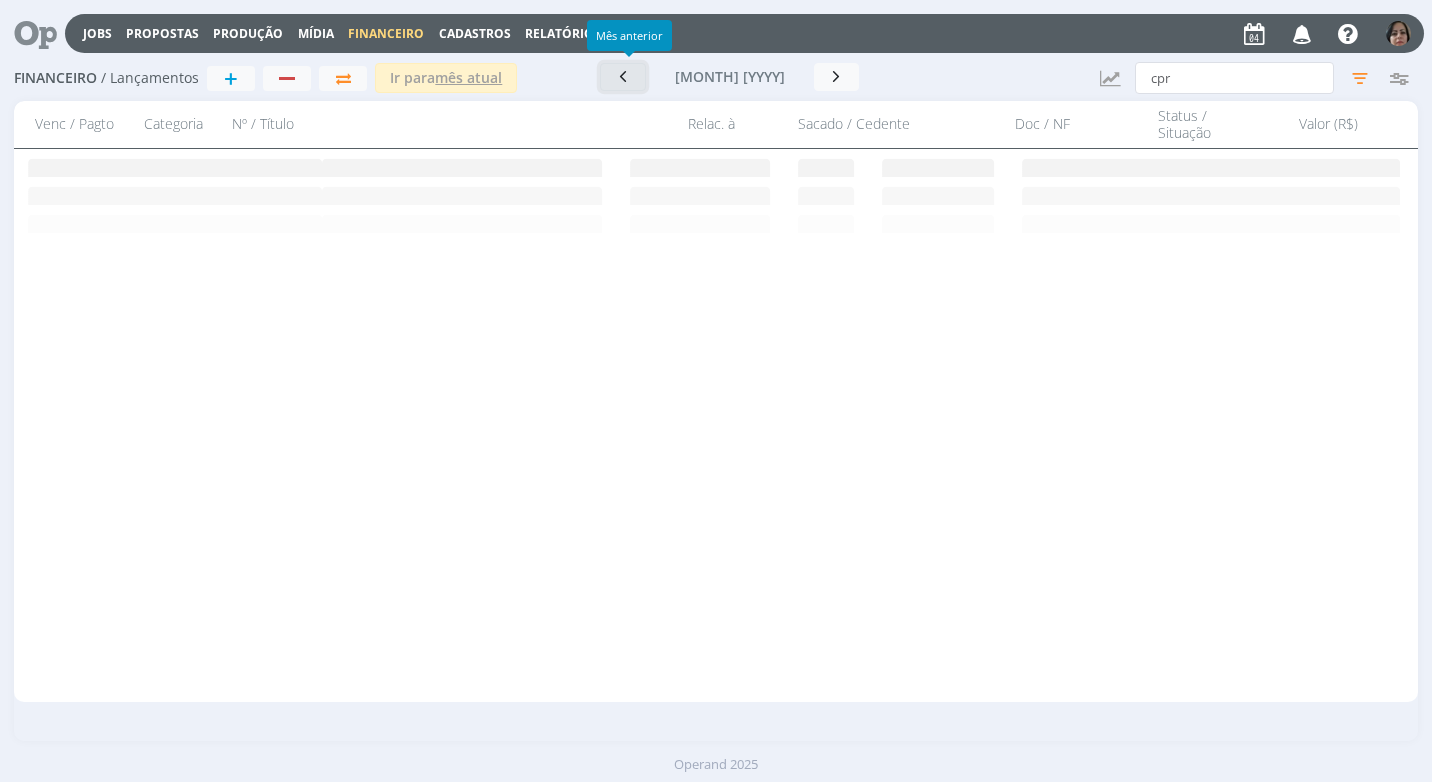 click at bounding box center (623, 76) 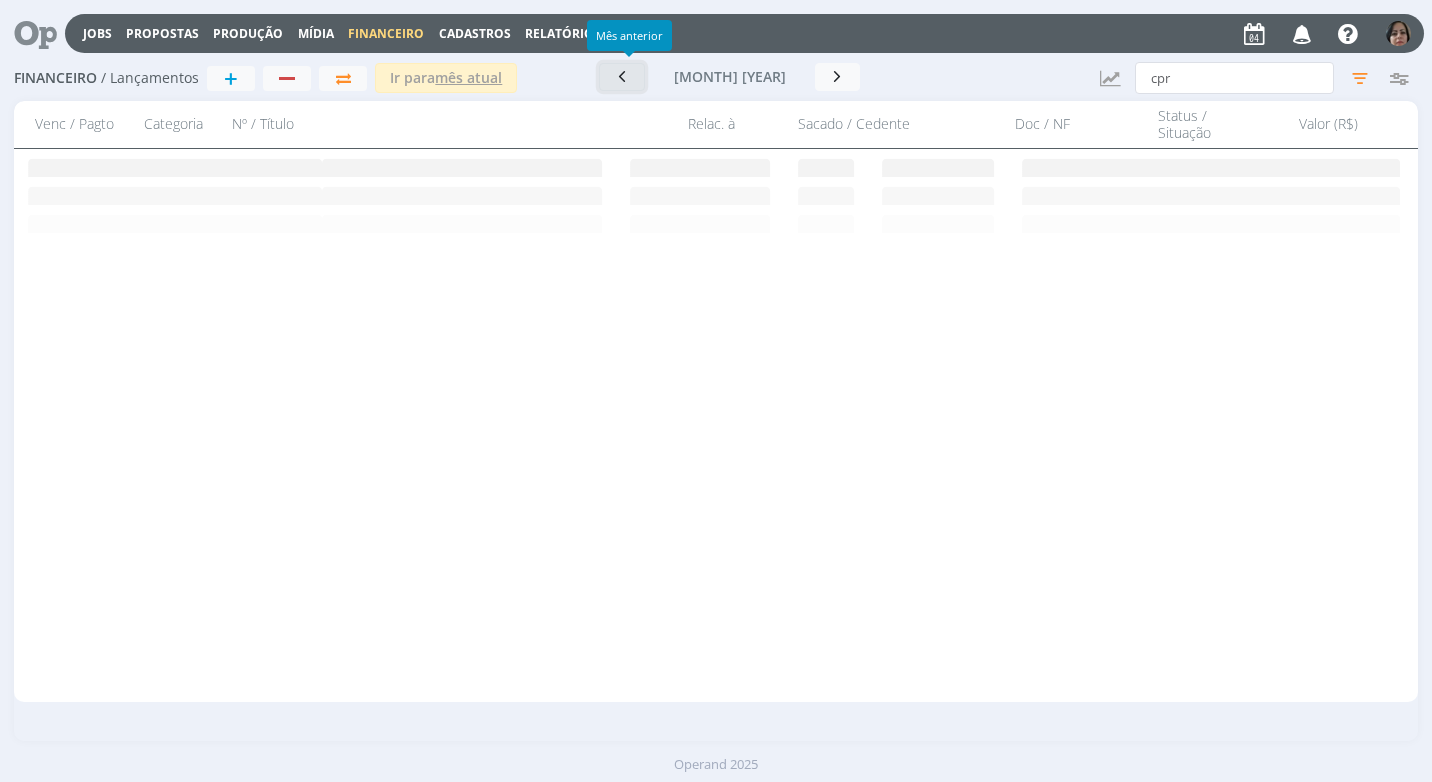 click at bounding box center [622, 76] 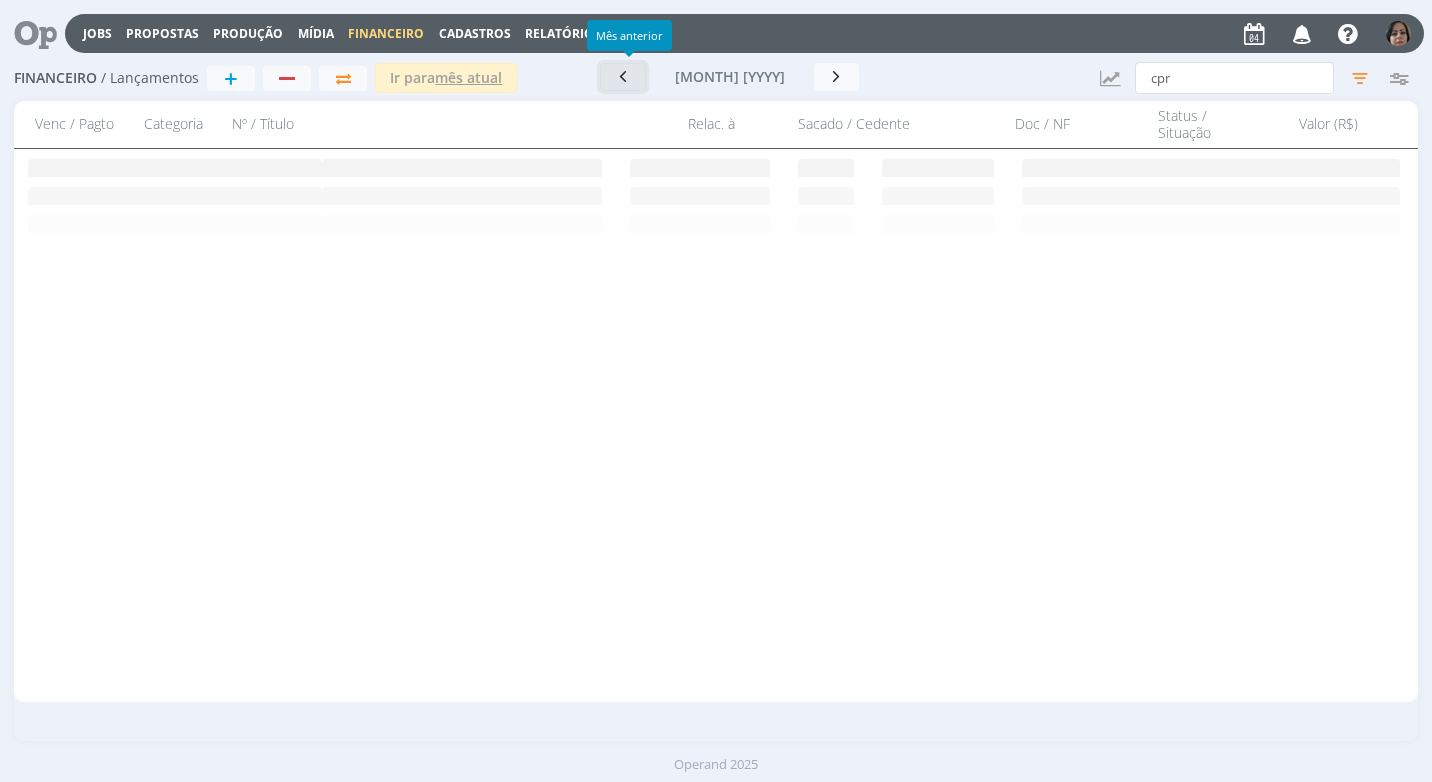 click at bounding box center (623, 76) 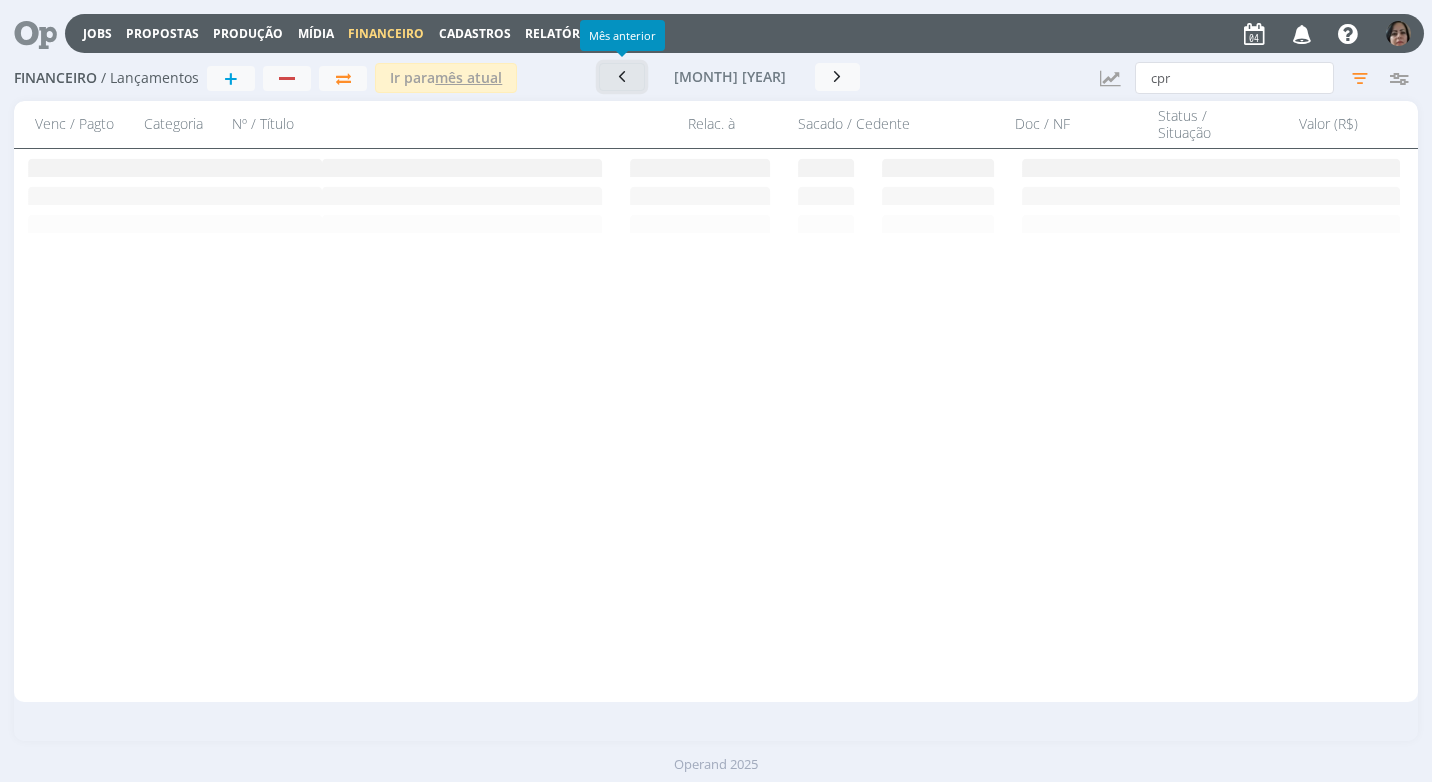 click at bounding box center [622, 76] 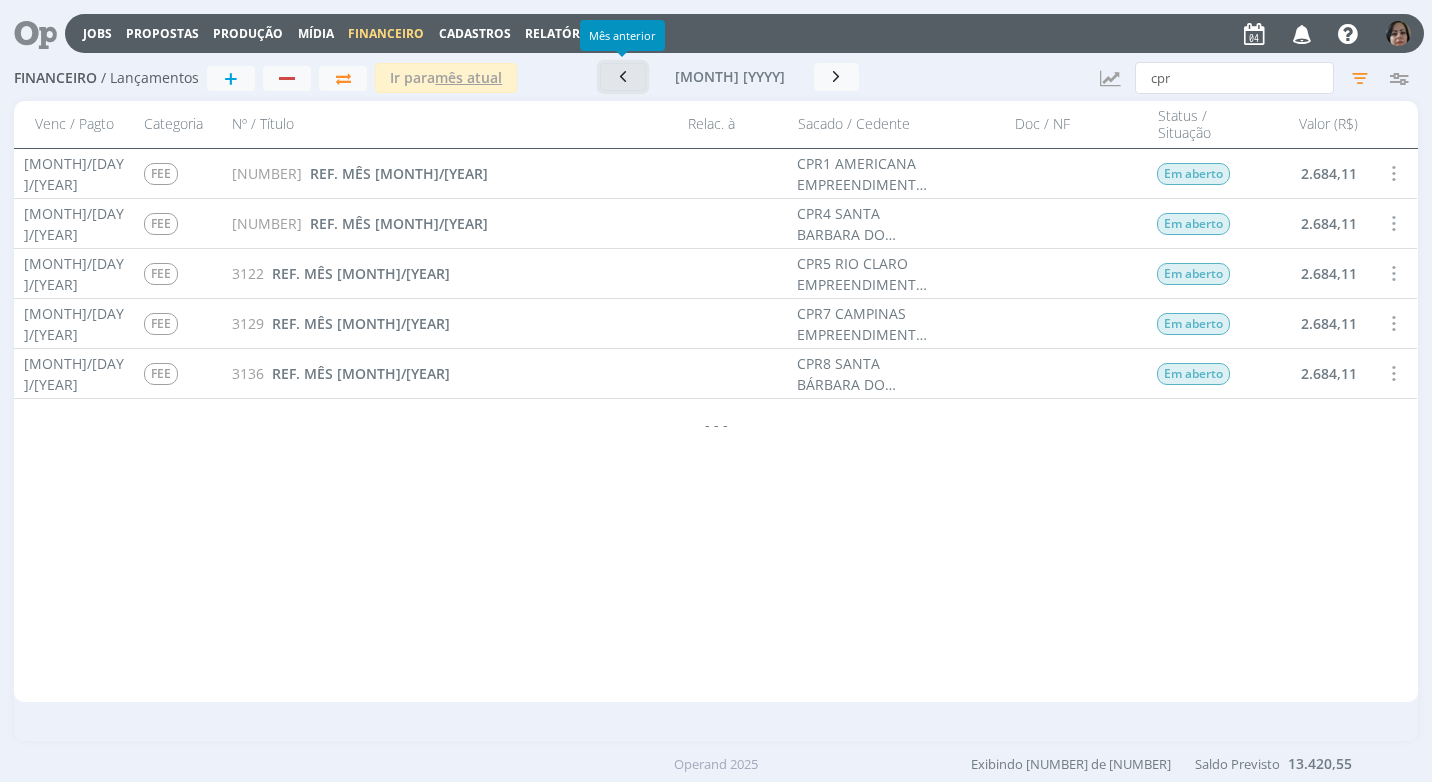 click at bounding box center [623, 76] 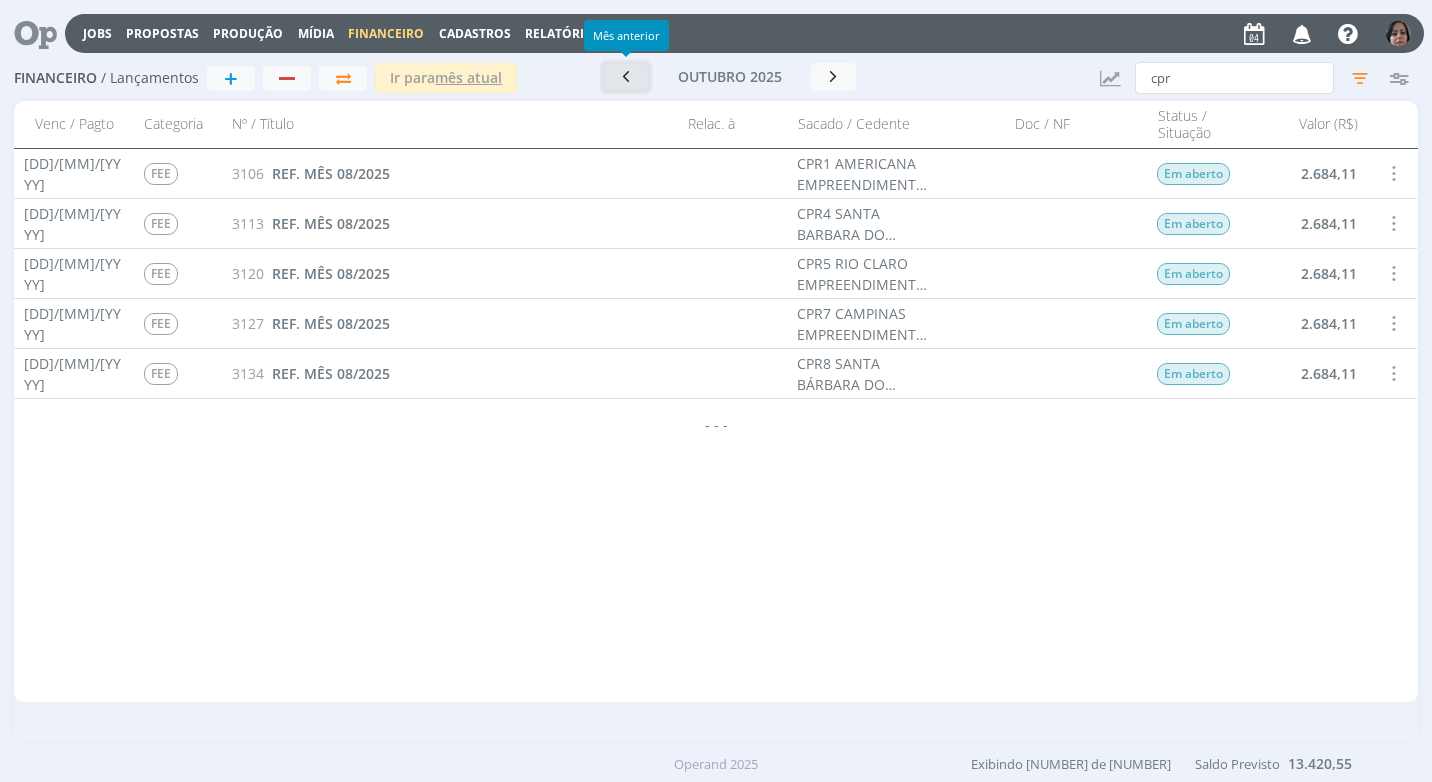 click at bounding box center [626, 76] 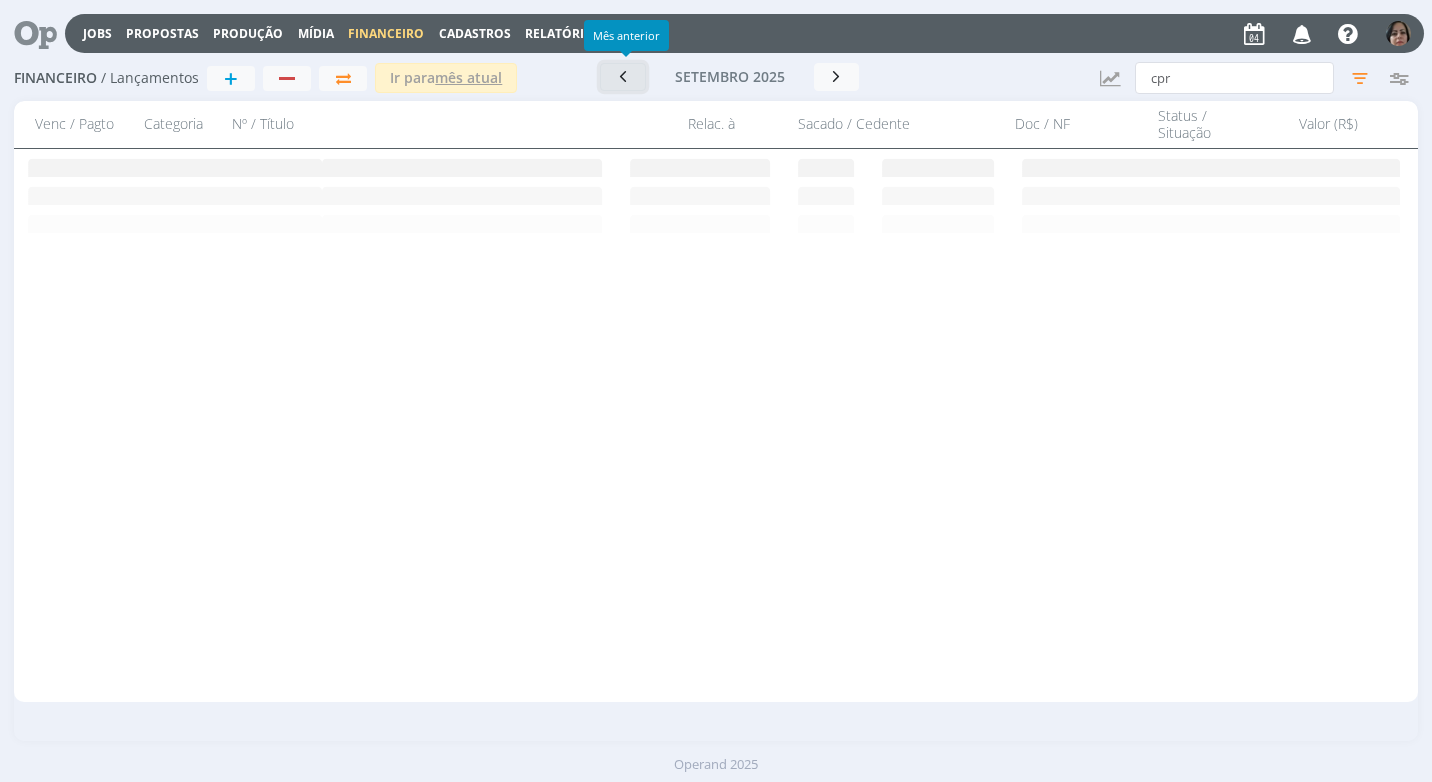 click at bounding box center (623, 76) 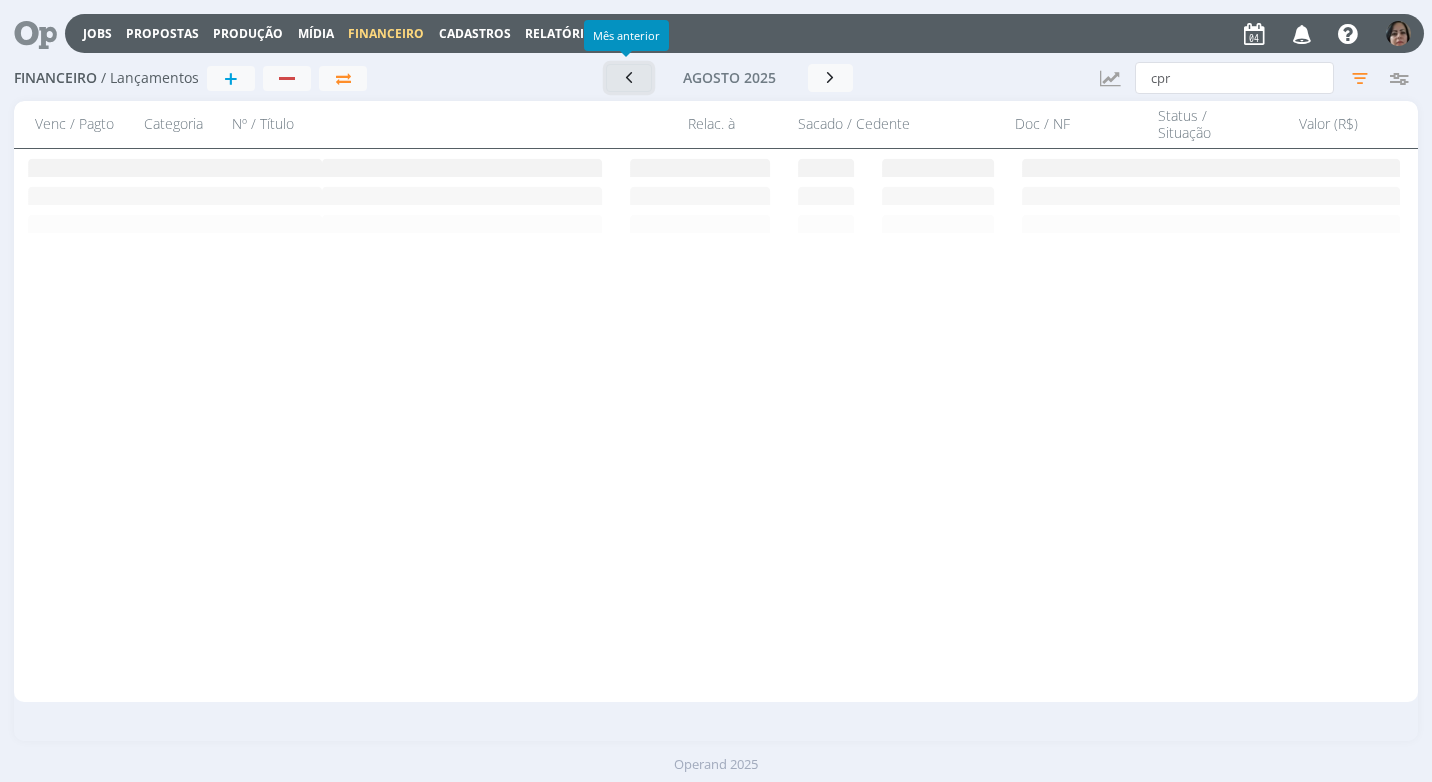 click at bounding box center (629, 78) 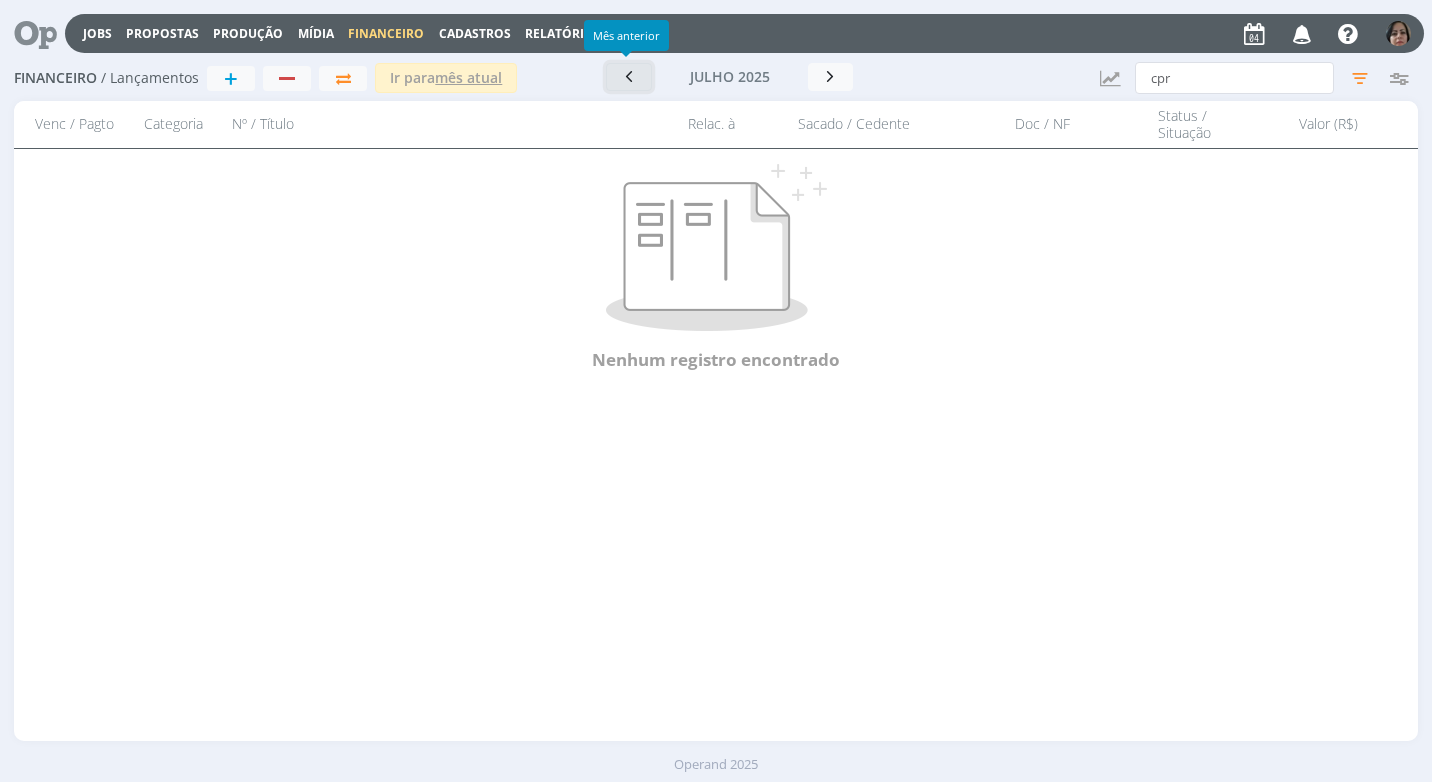 click at bounding box center [629, 76] 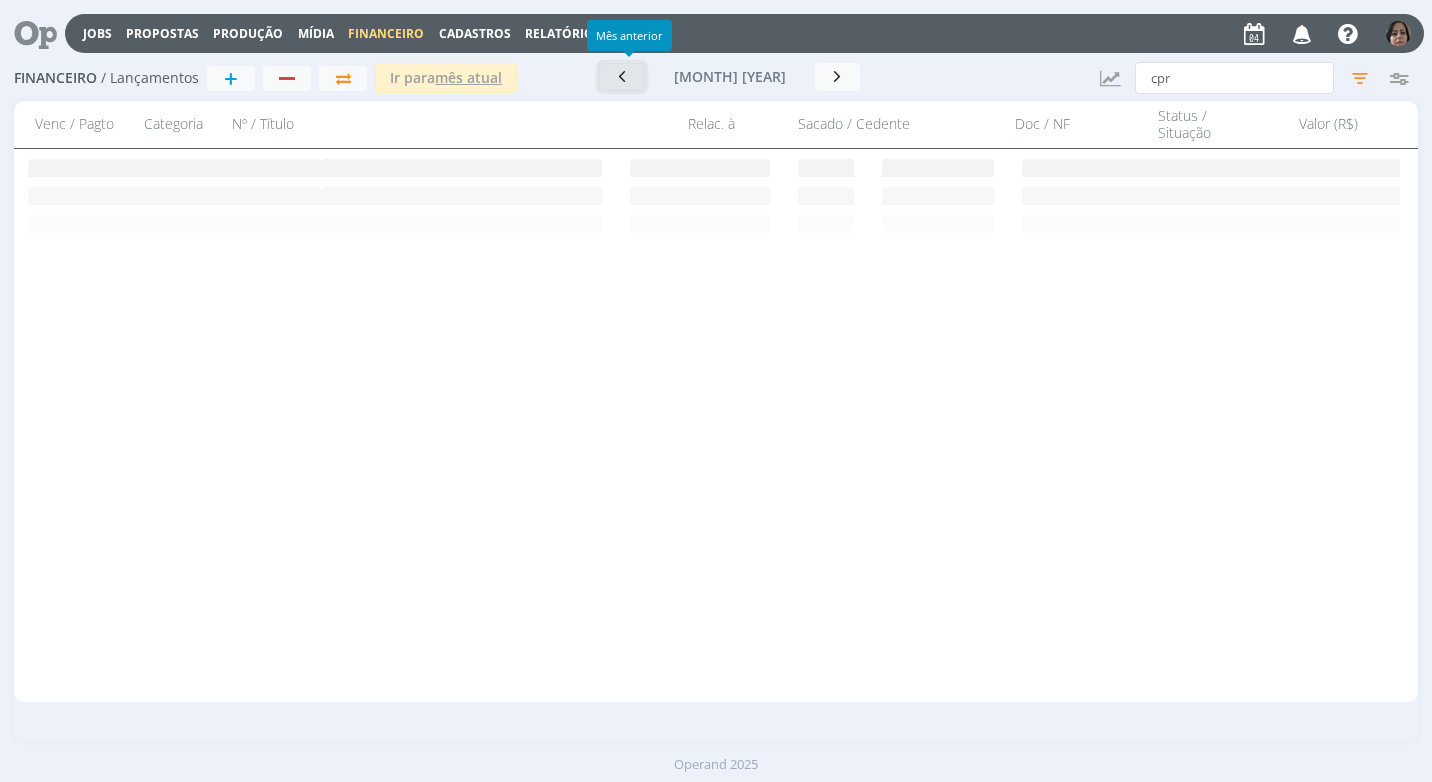 click at bounding box center [622, 76] 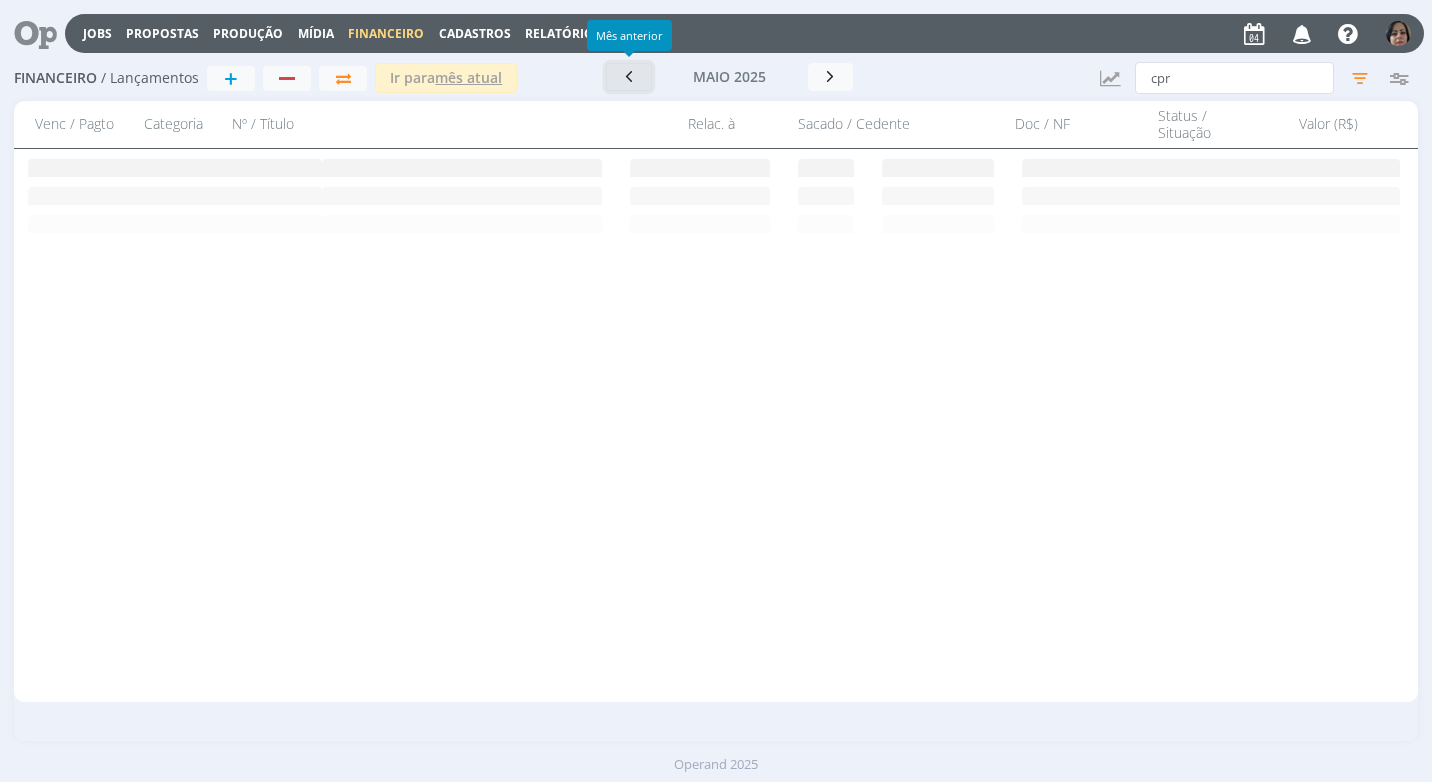 click at bounding box center [629, 76] 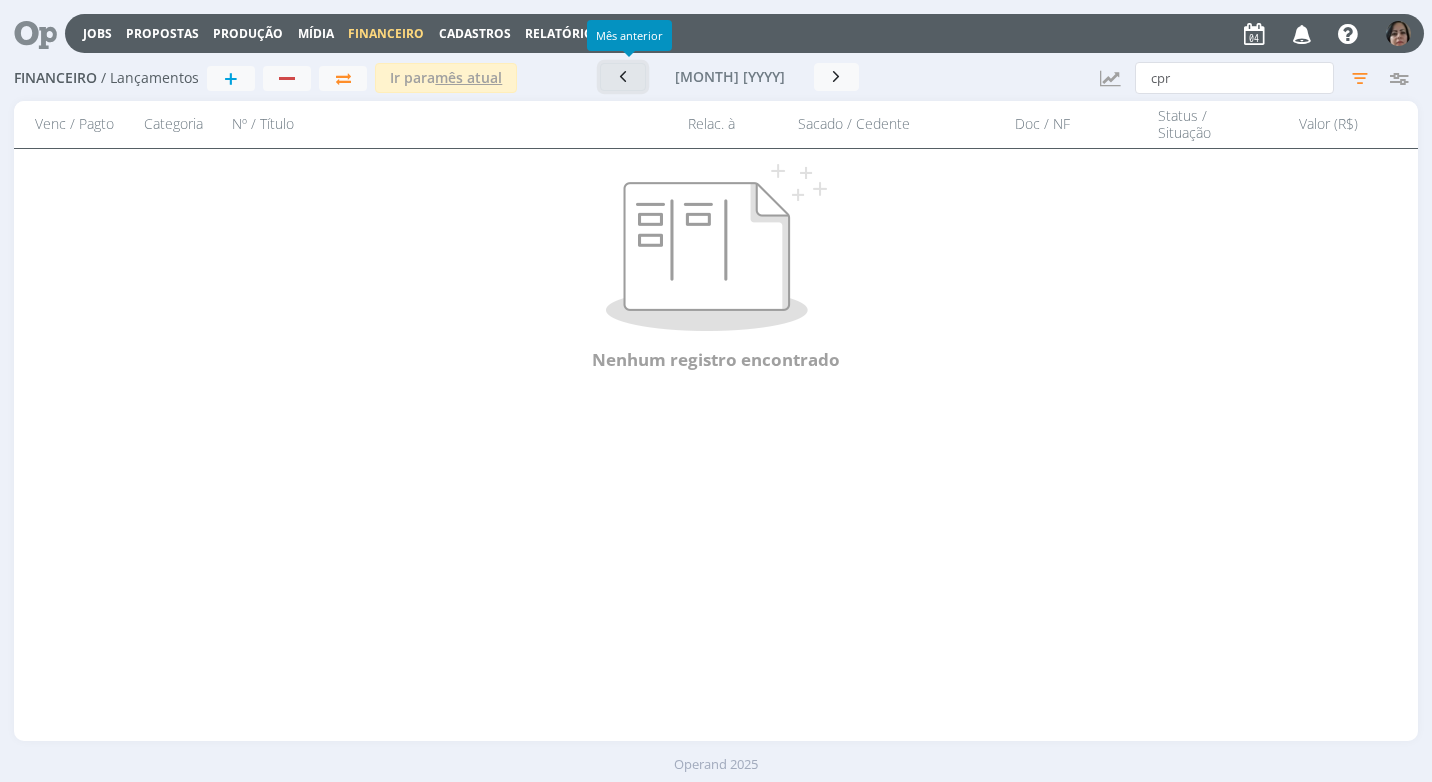 click at bounding box center [623, 76] 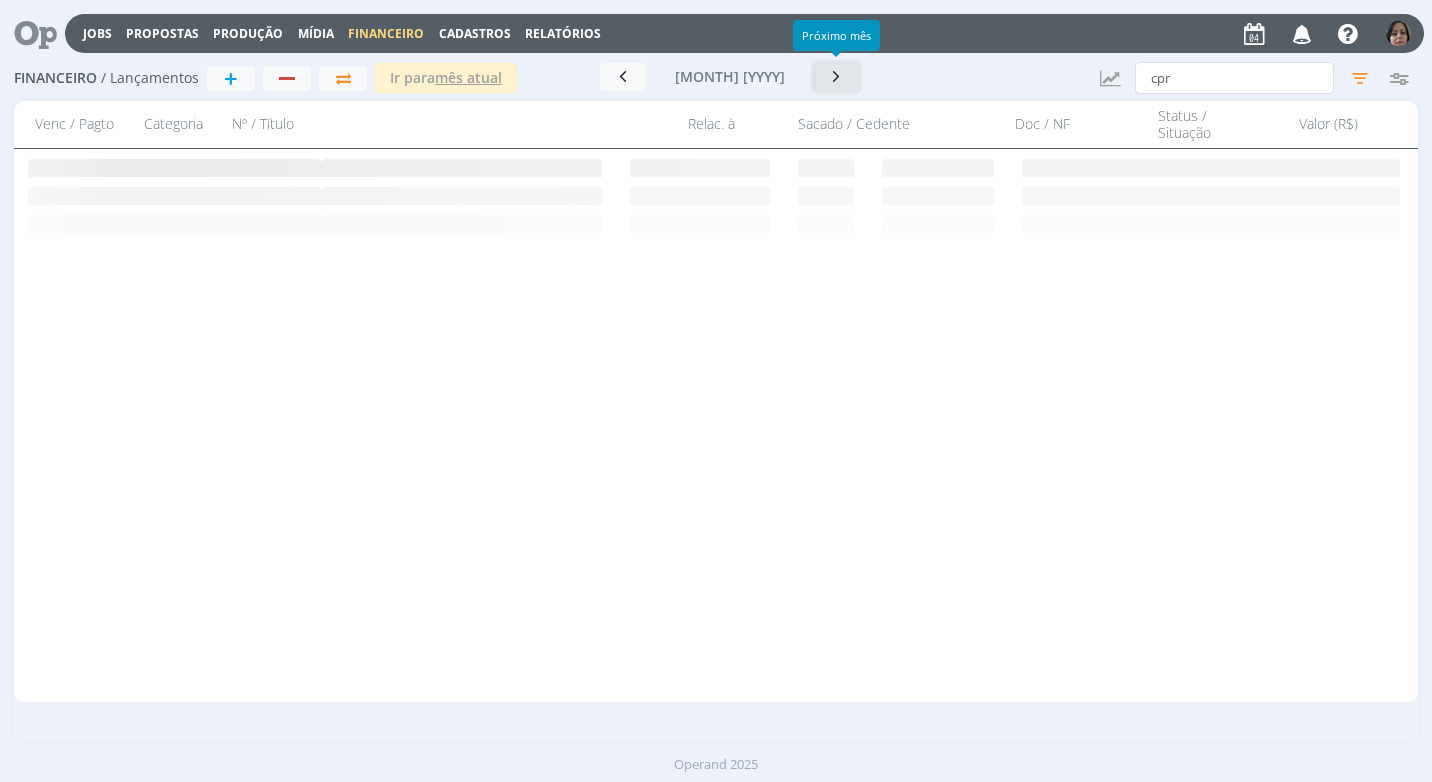 click at bounding box center (837, 76) 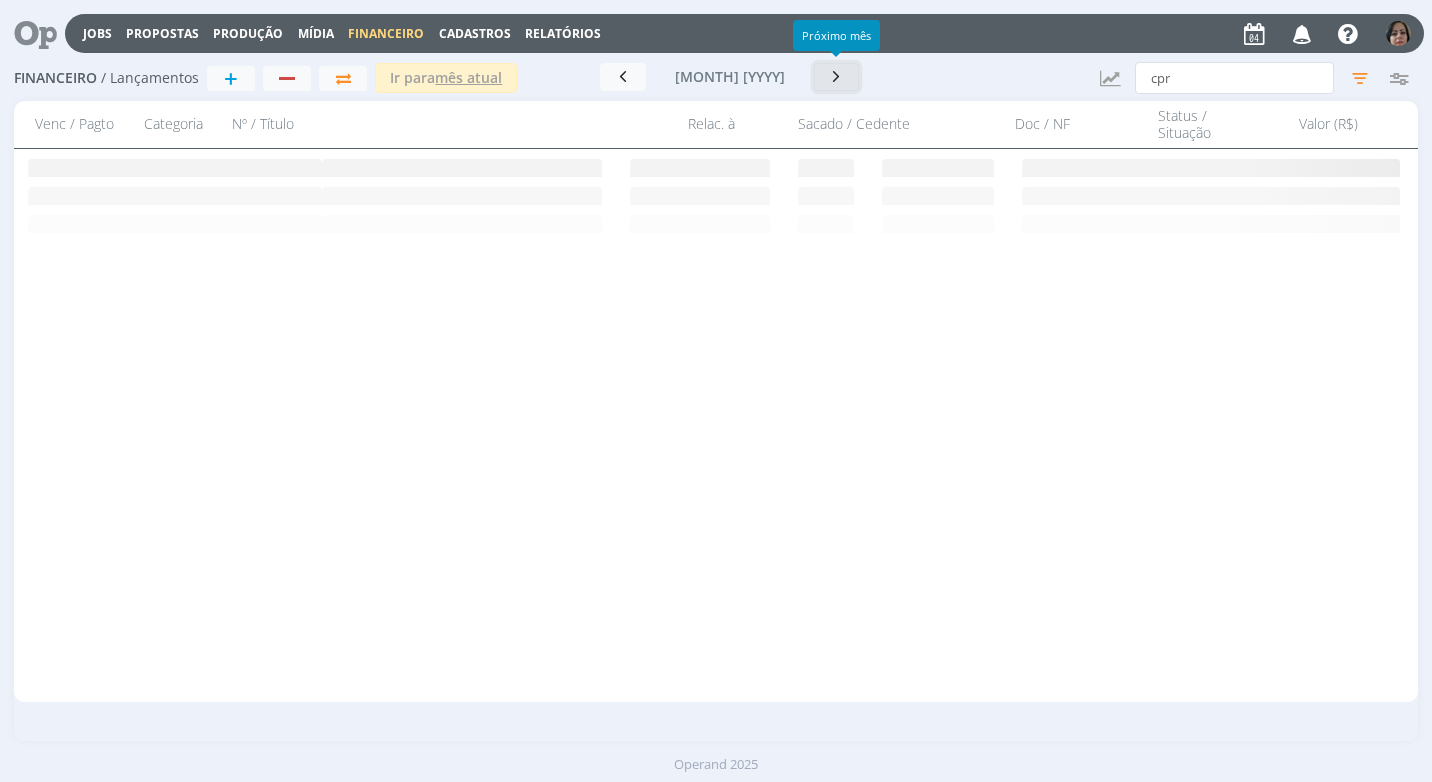 click at bounding box center [837, 76] 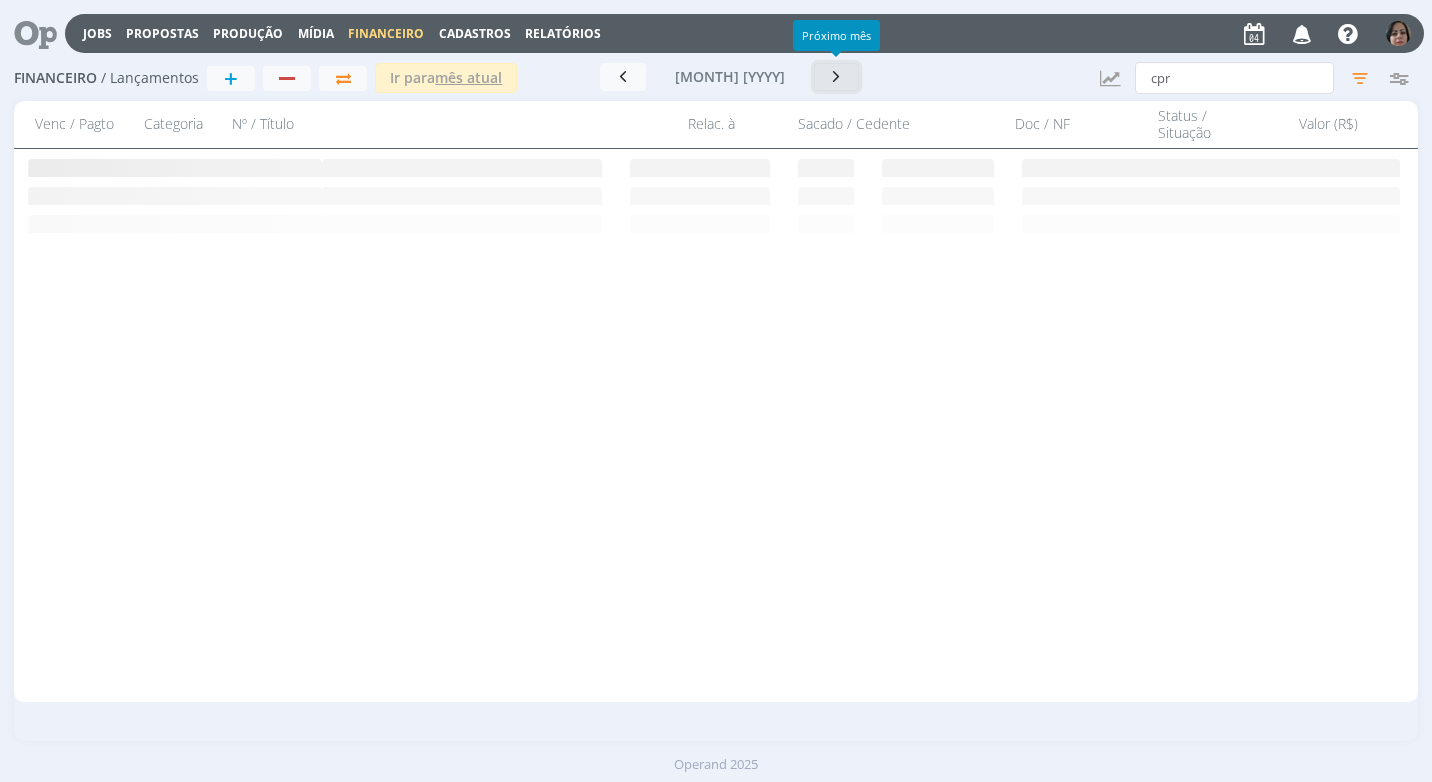 click at bounding box center [837, 76] 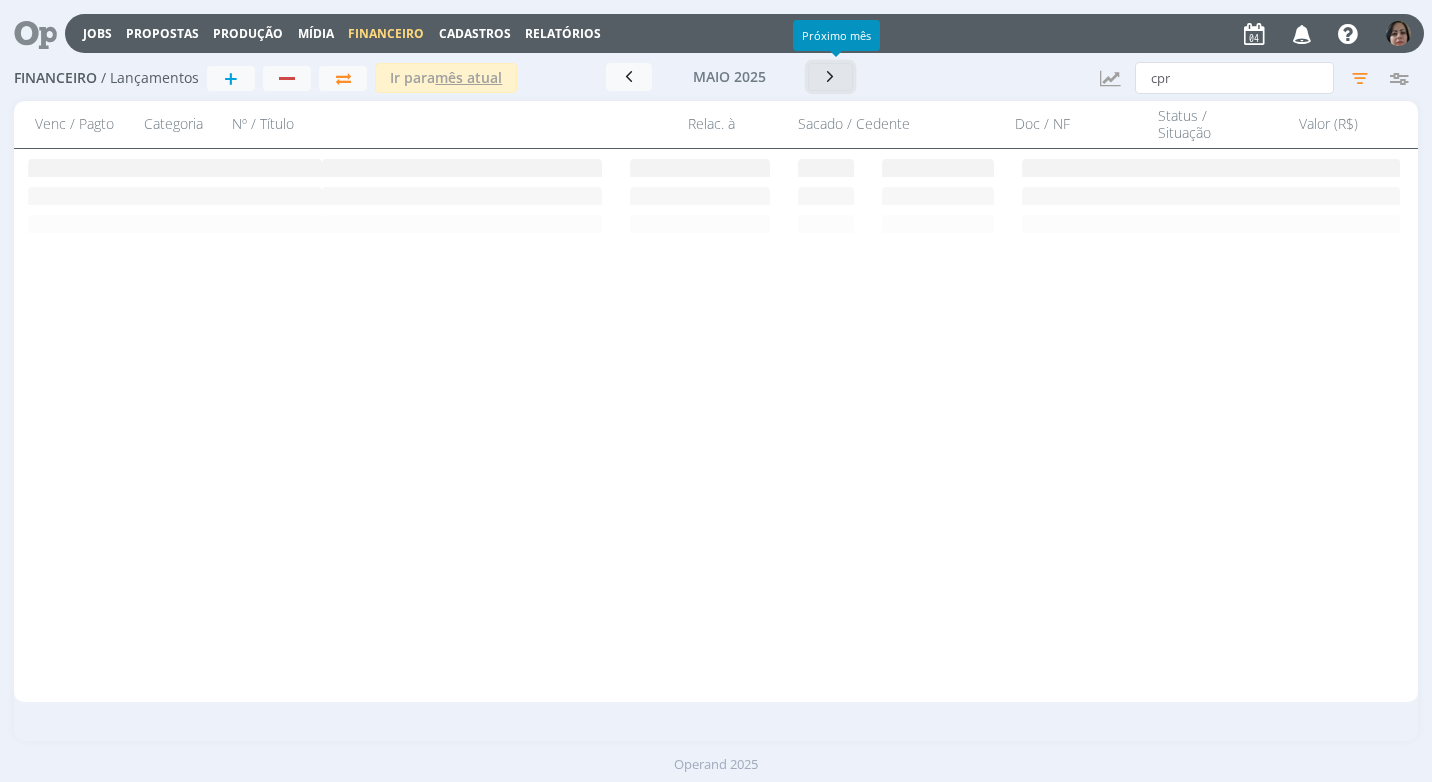 click at bounding box center (831, 76) 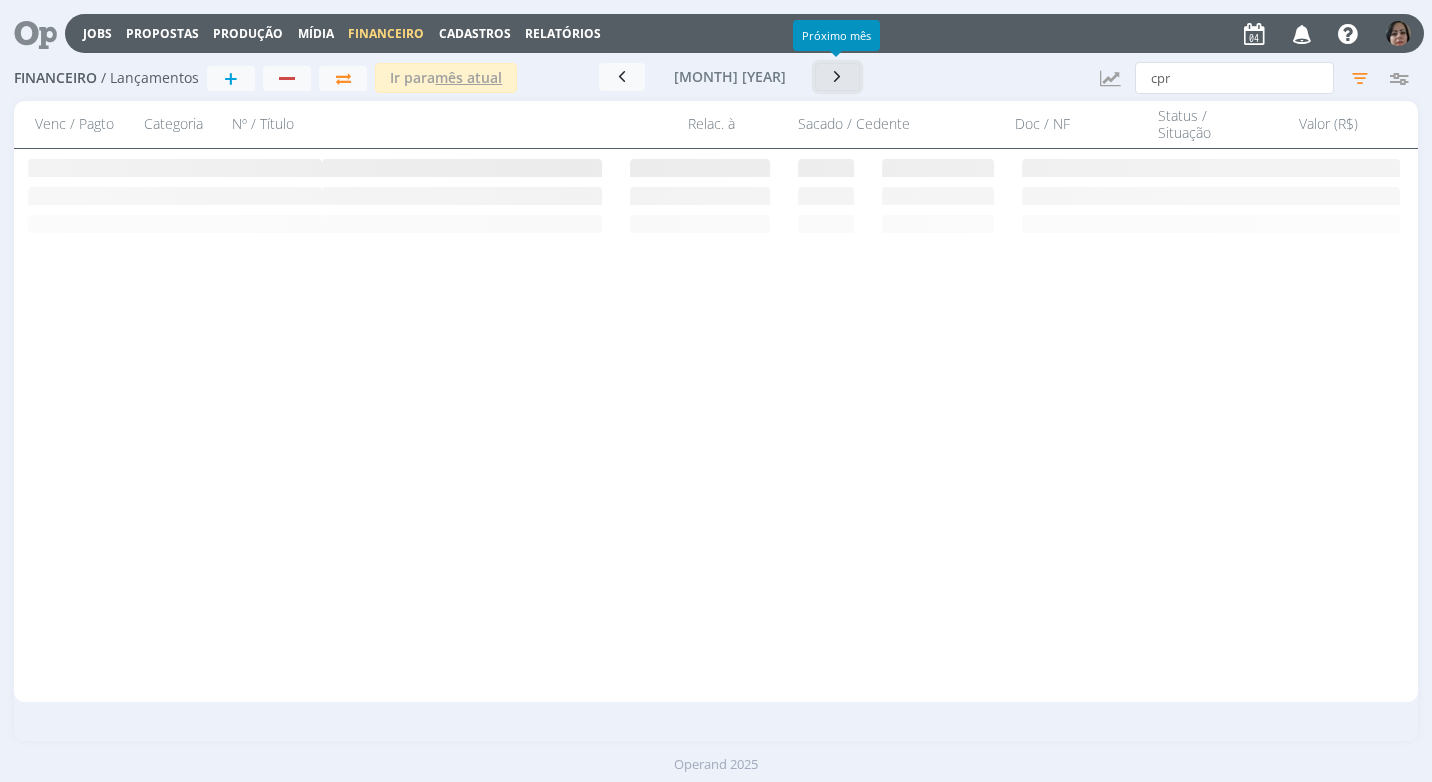 click at bounding box center [838, 76] 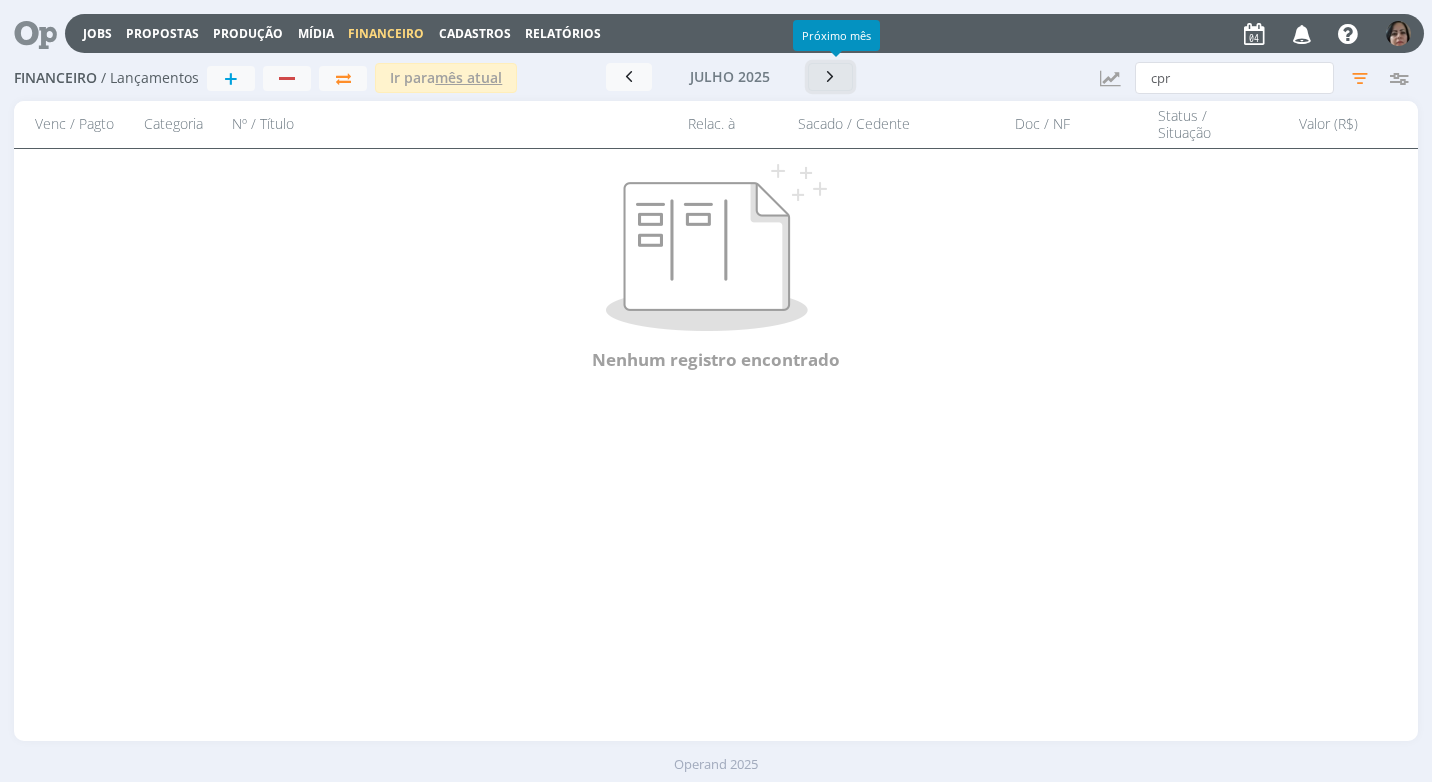 click at bounding box center (831, 76) 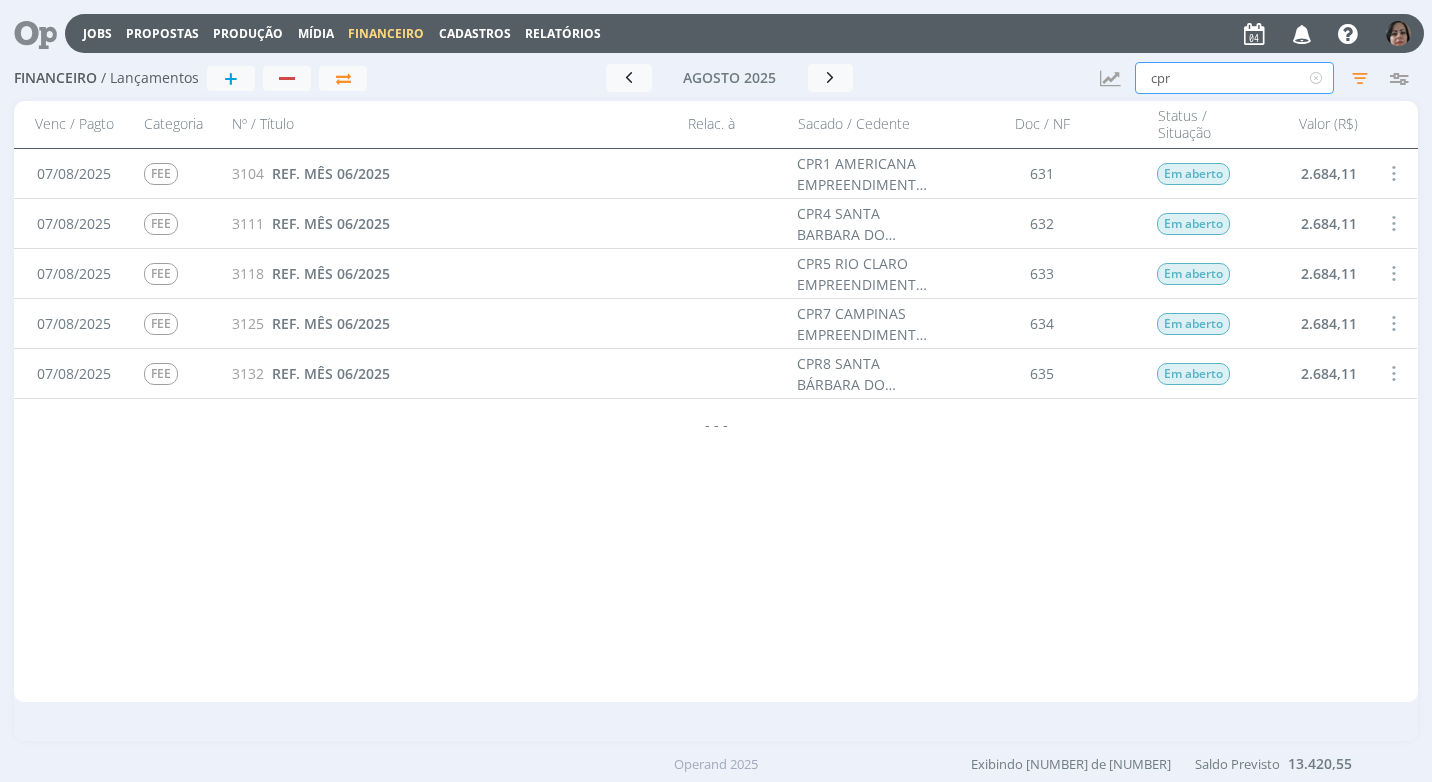 click on "cpr" at bounding box center (1234, 78) 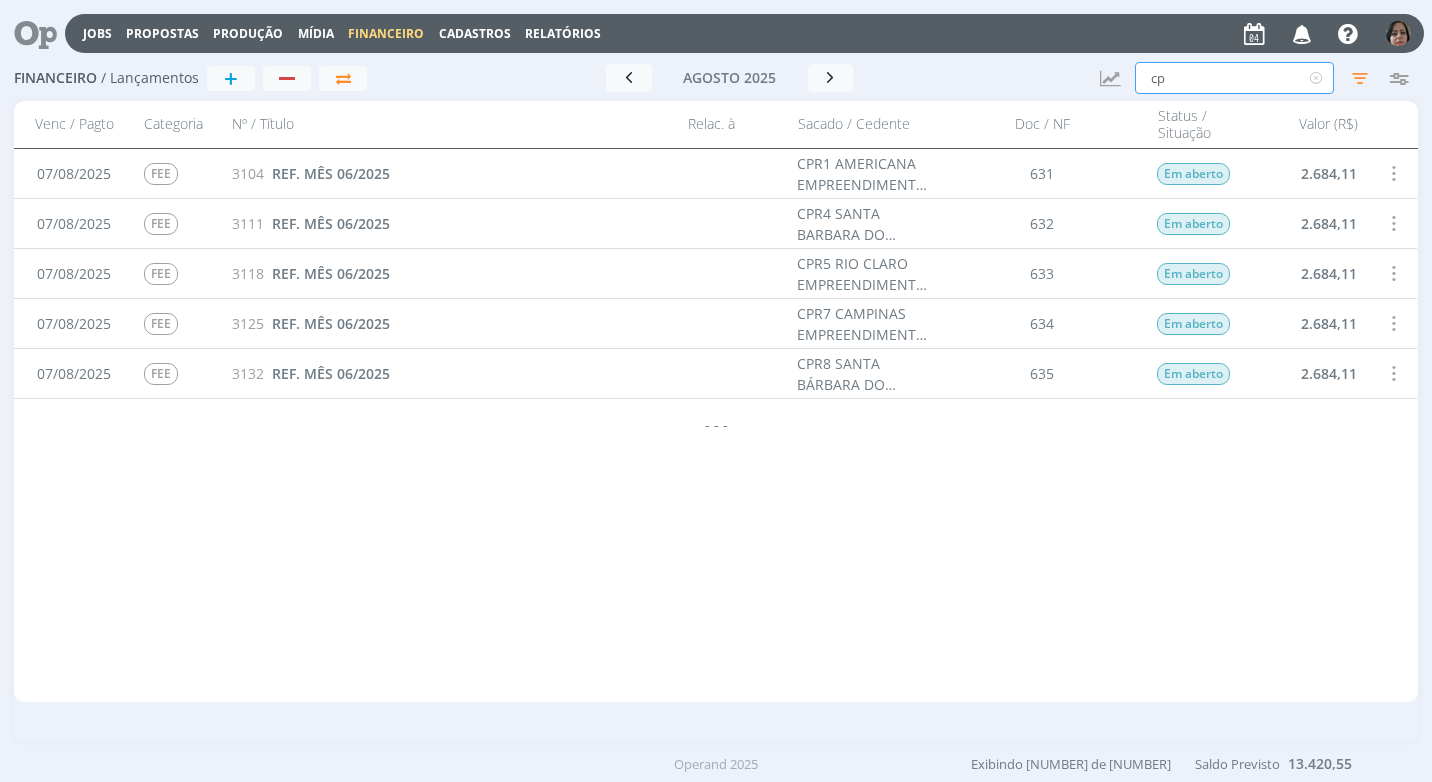 type on "c" 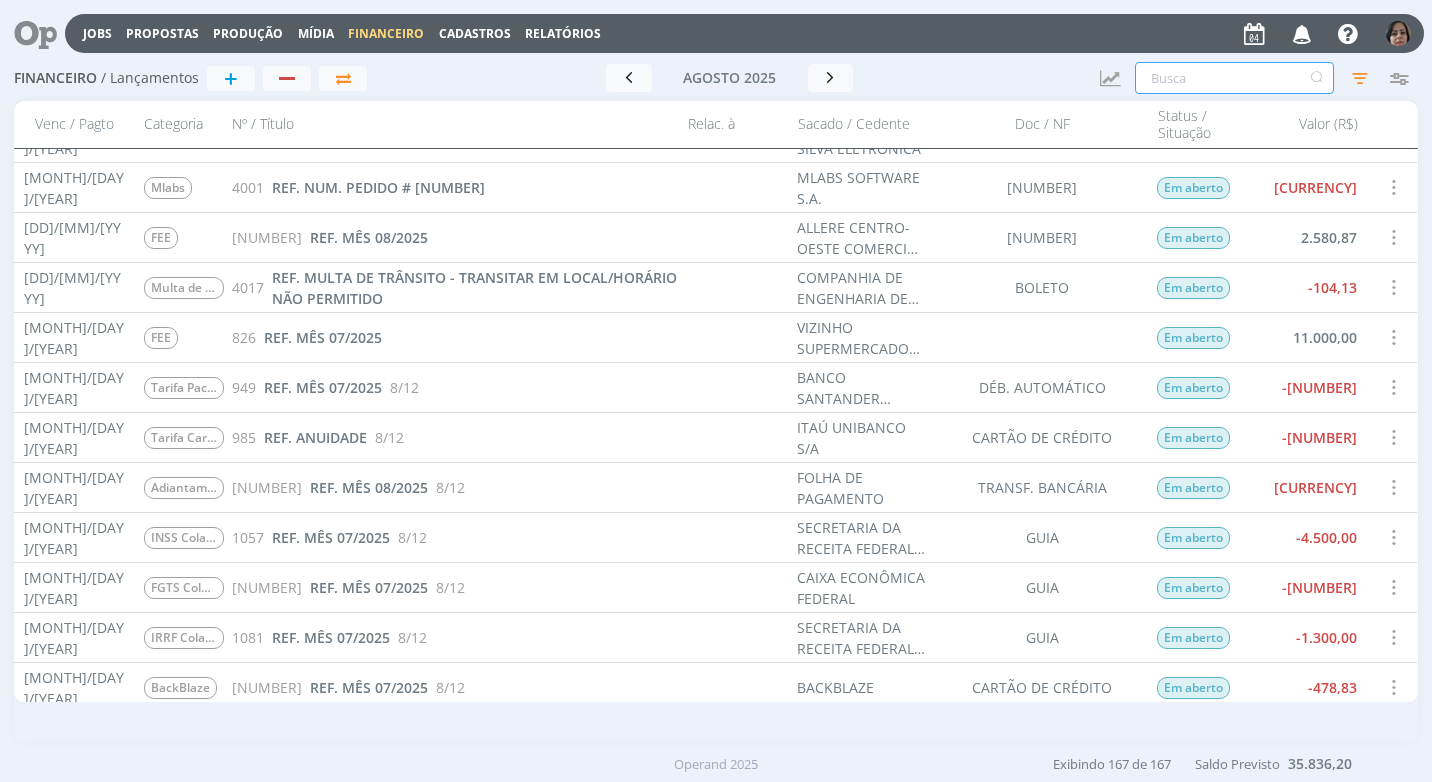 scroll, scrollTop: 5200, scrollLeft: 0, axis: vertical 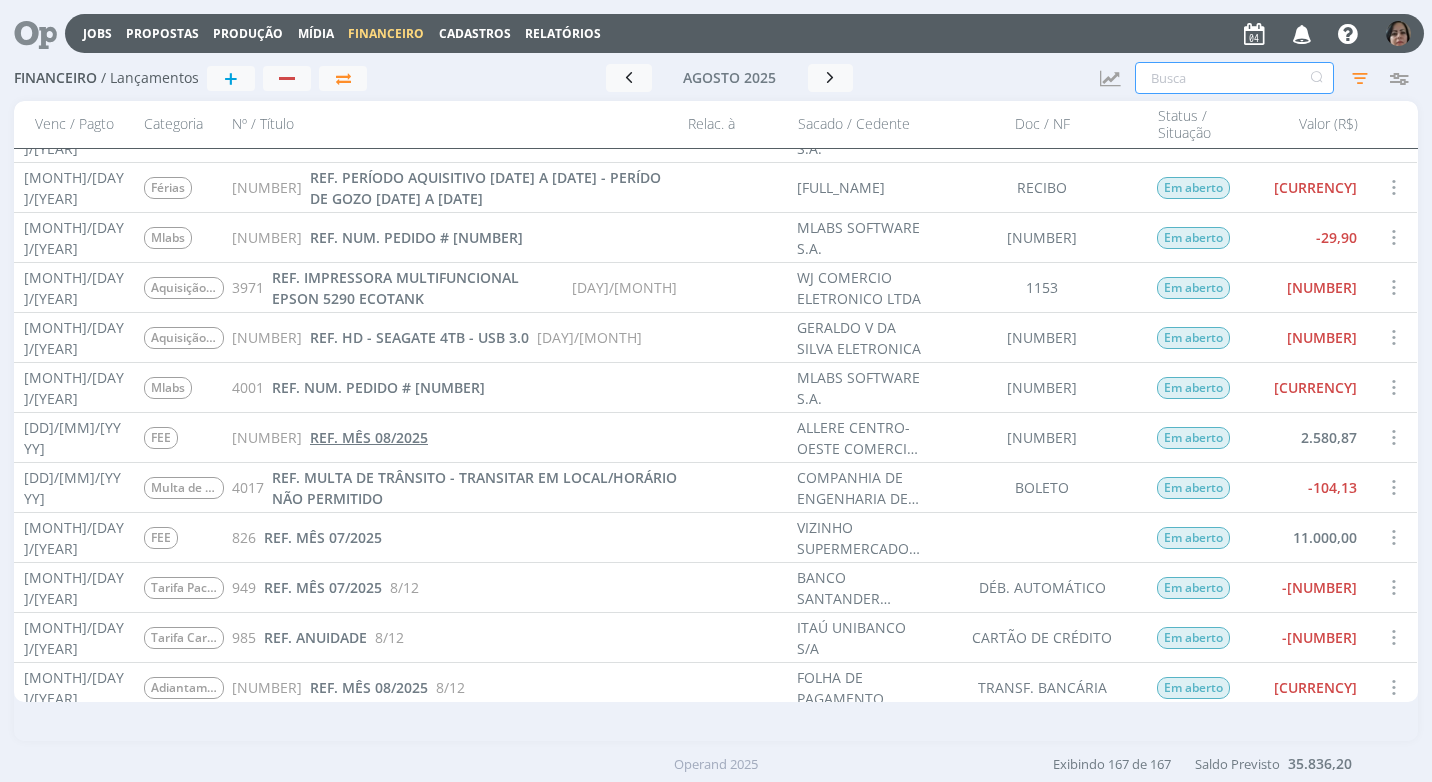 type 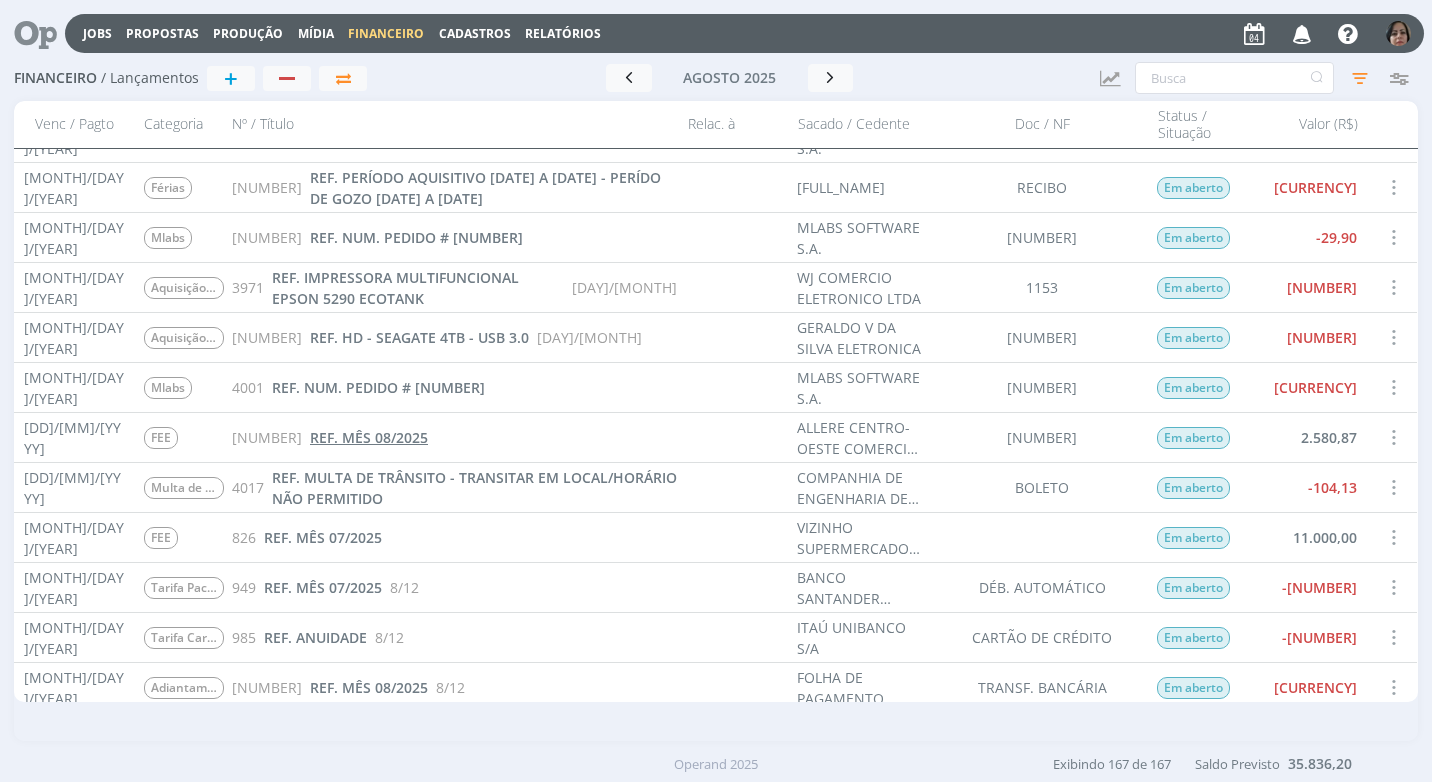 click on "REF. MÊS 08/2025" at bounding box center (369, 437) 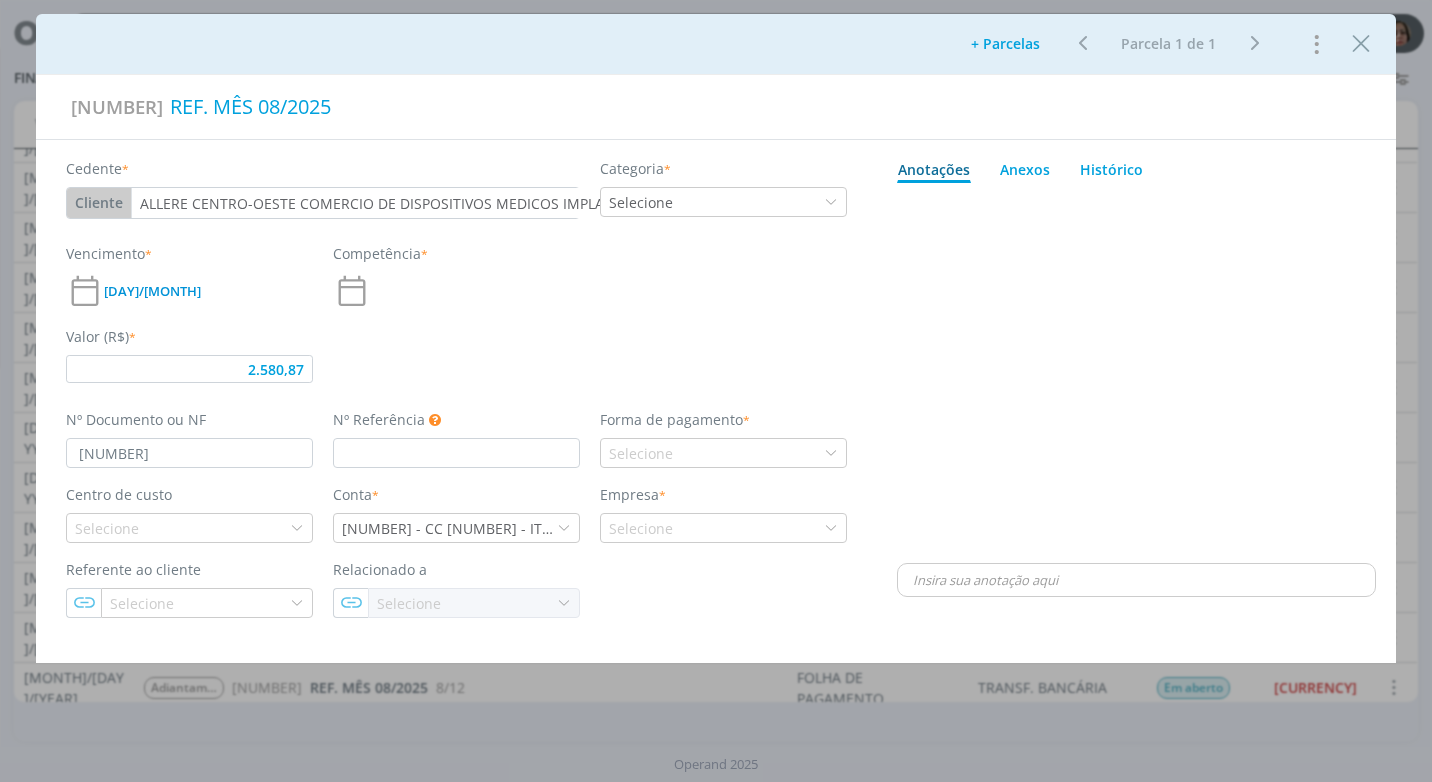 type on "2.580,87" 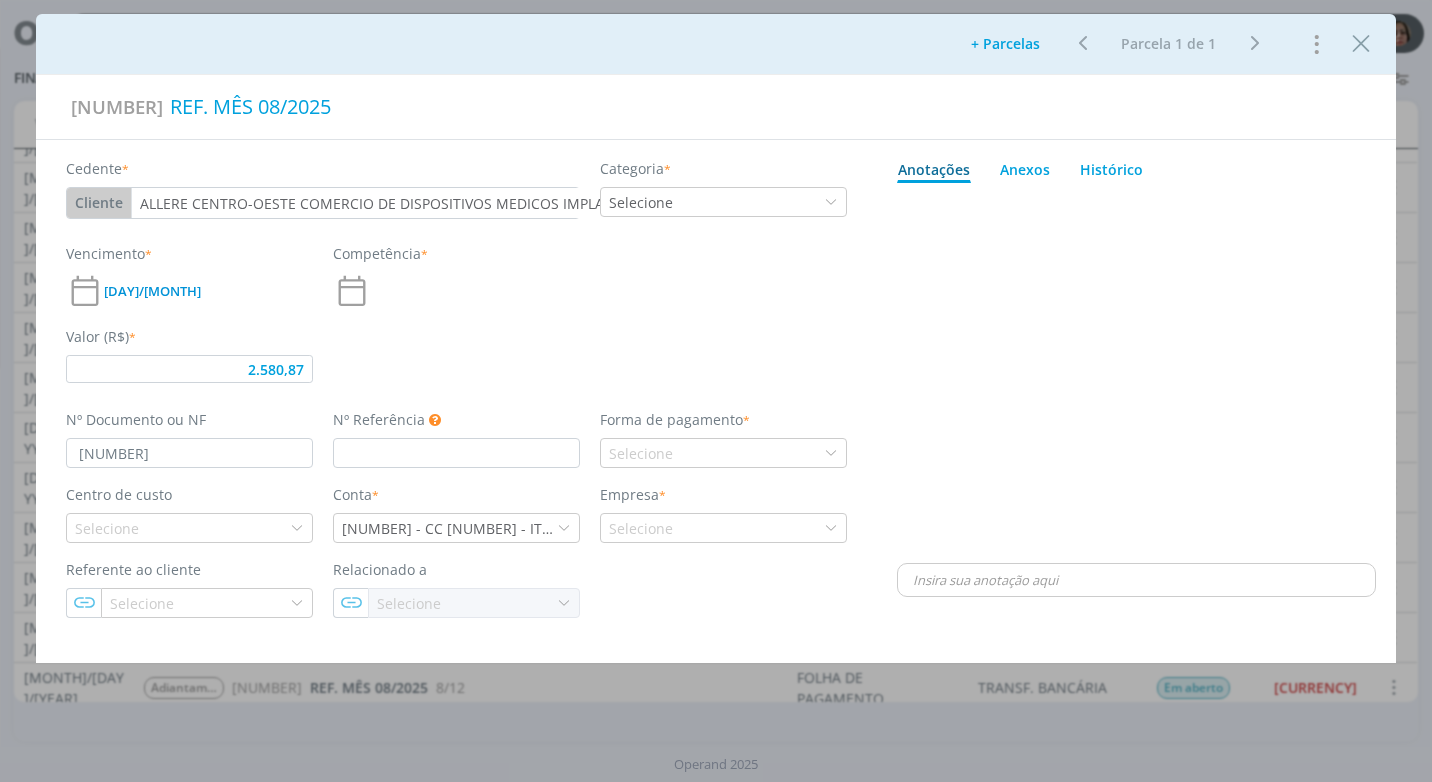 type on "[MM]/[YY]" 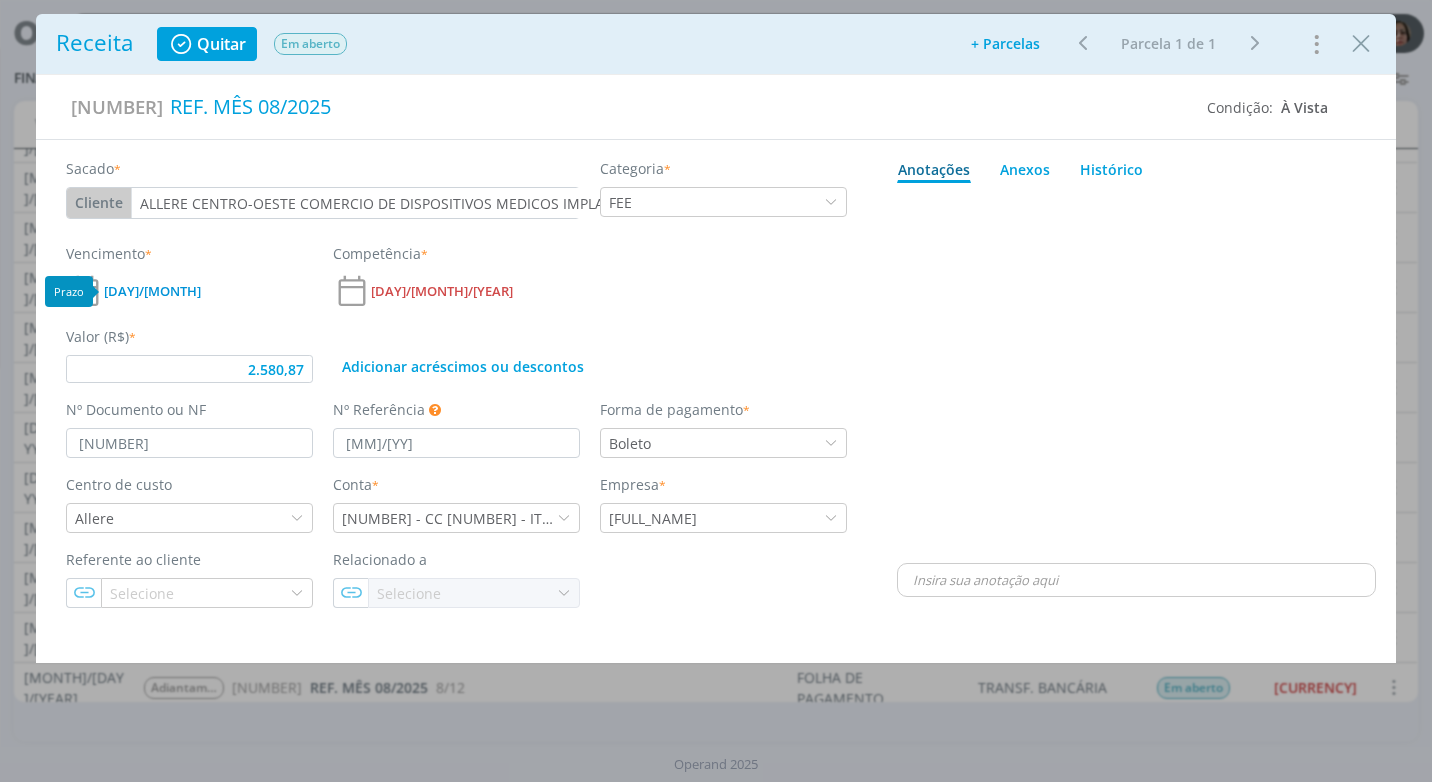 click on "[DAY]/[MONTH]" at bounding box center [152, 291] 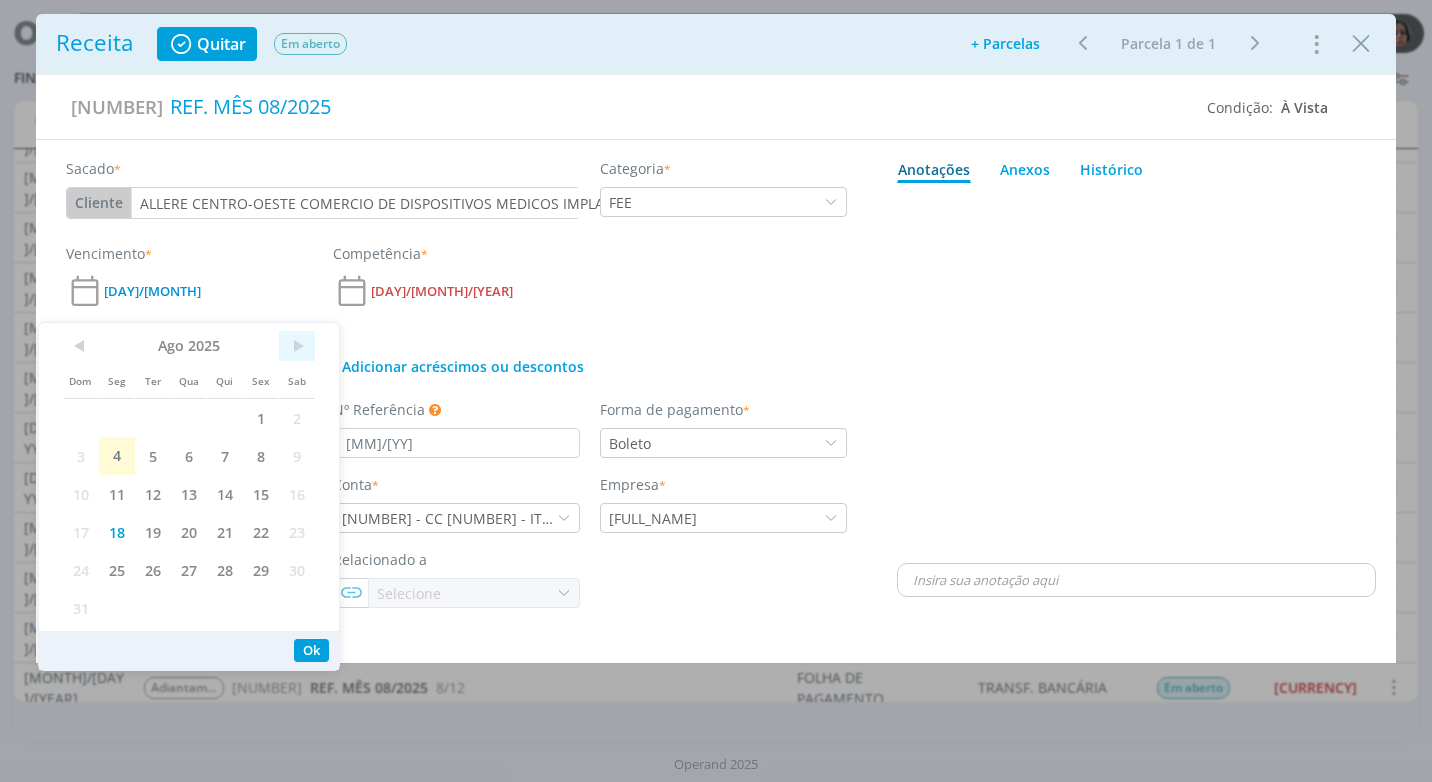 click on ">" at bounding box center (297, 346) 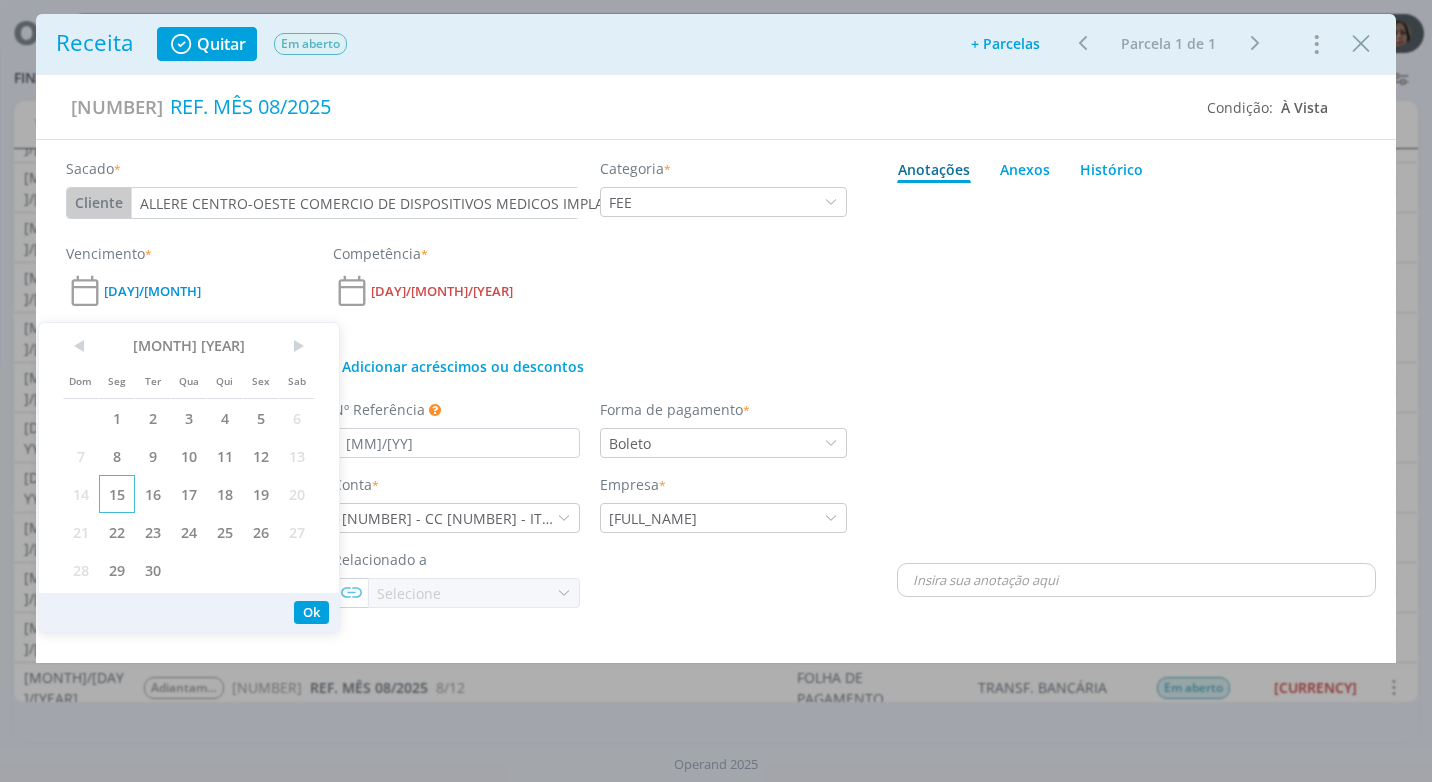 click on "15" at bounding box center [117, 494] 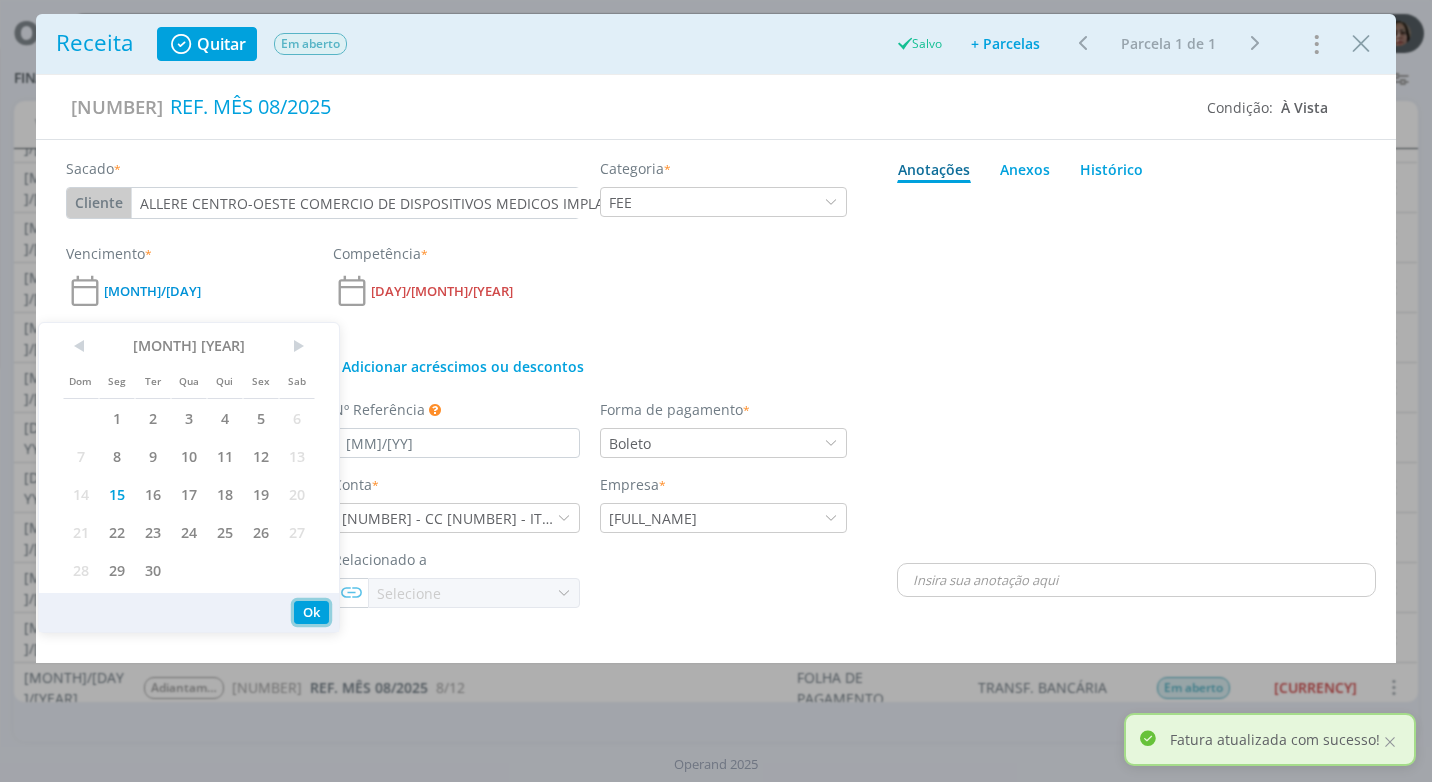 drag, startPoint x: 306, startPoint y: 616, endPoint x: 272, endPoint y: 604, distance: 36.05551 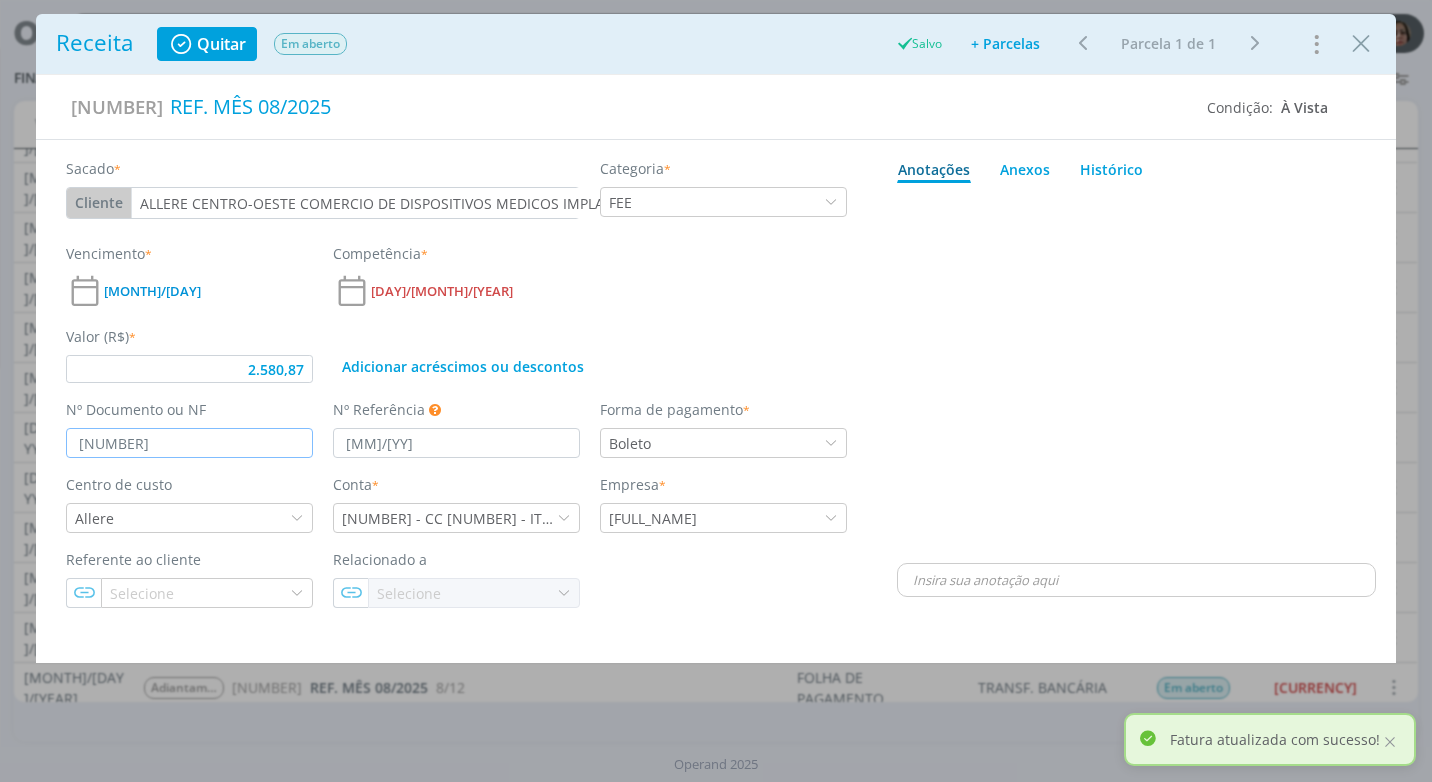 click on "[NUMBER]" at bounding box center [189, 443] 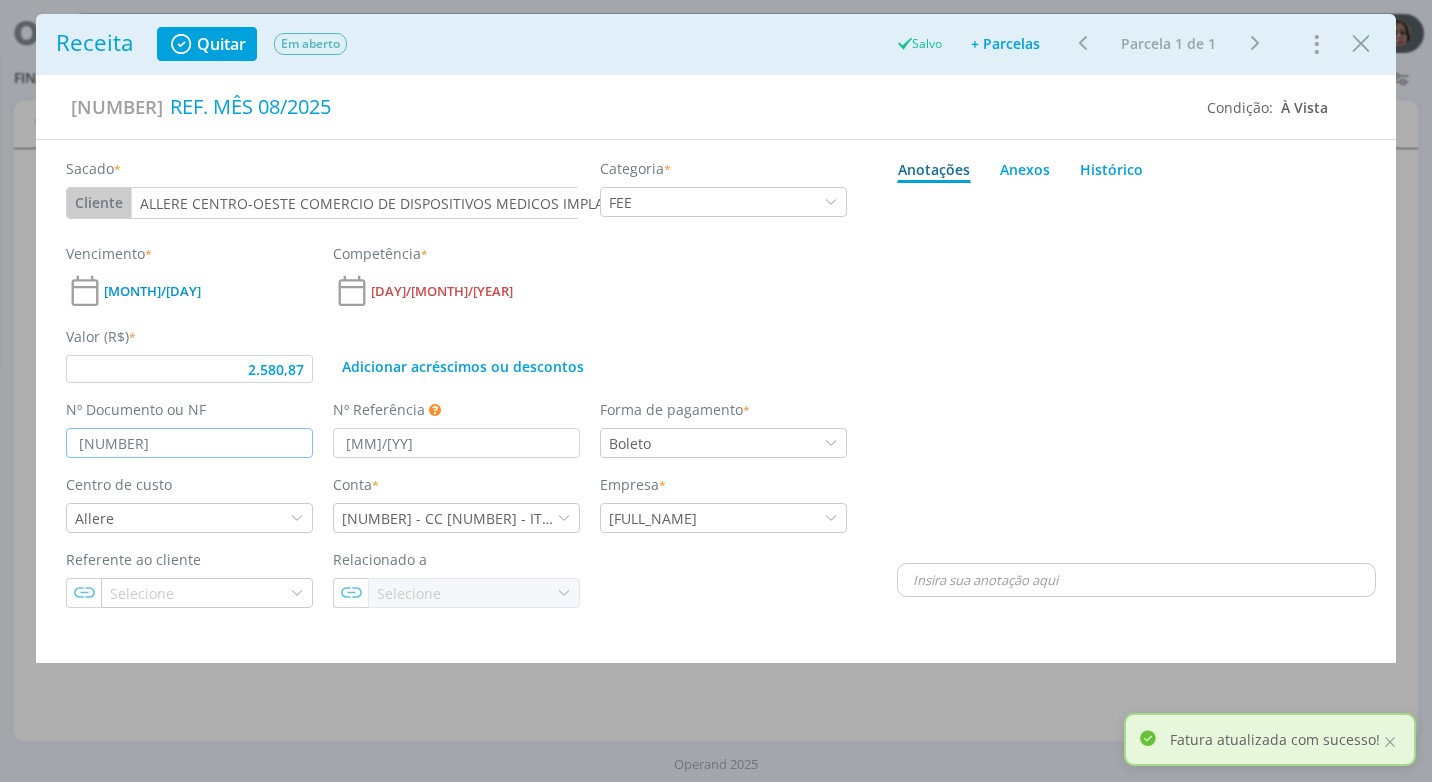 type on "2.580,87" 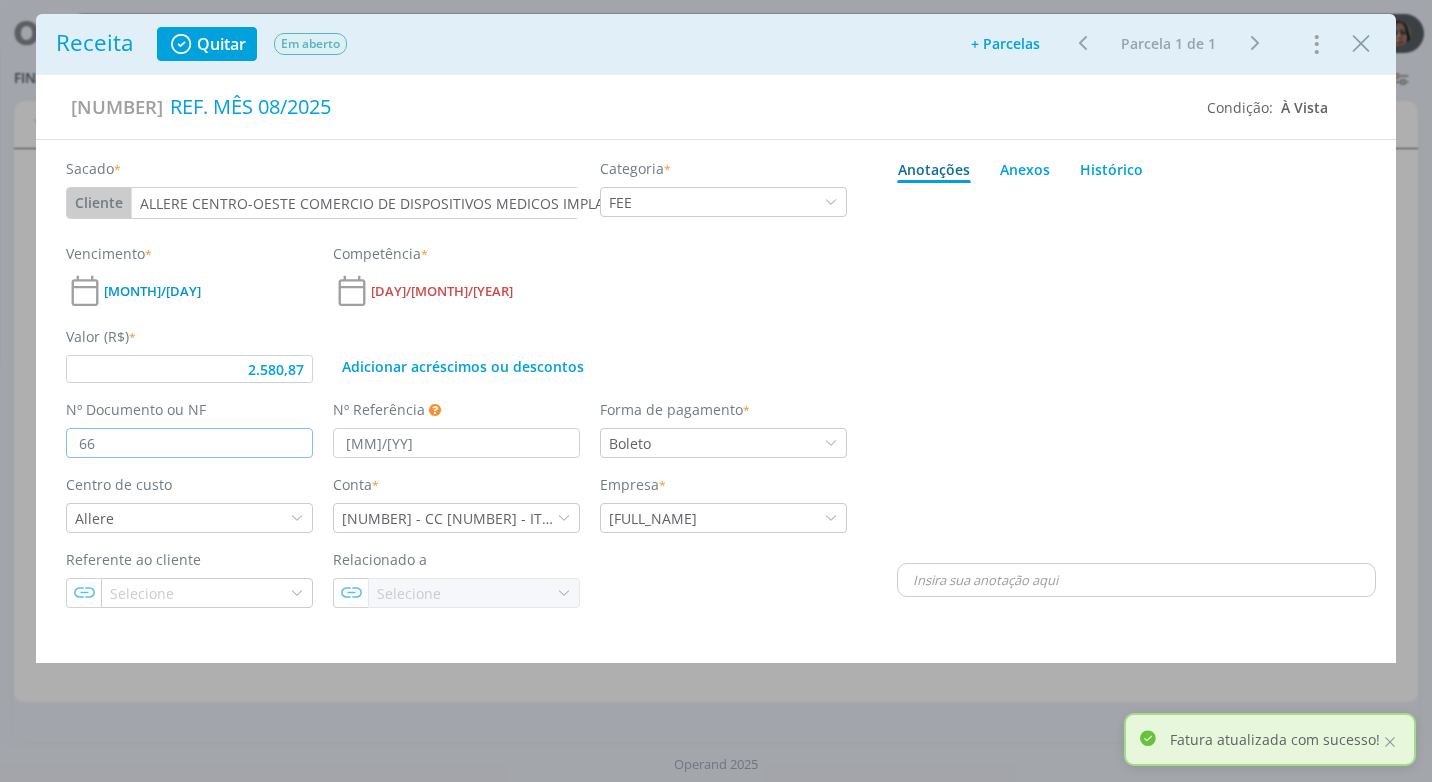 scroll, scrollTop: 0, scrollLeft: 0, axis: both 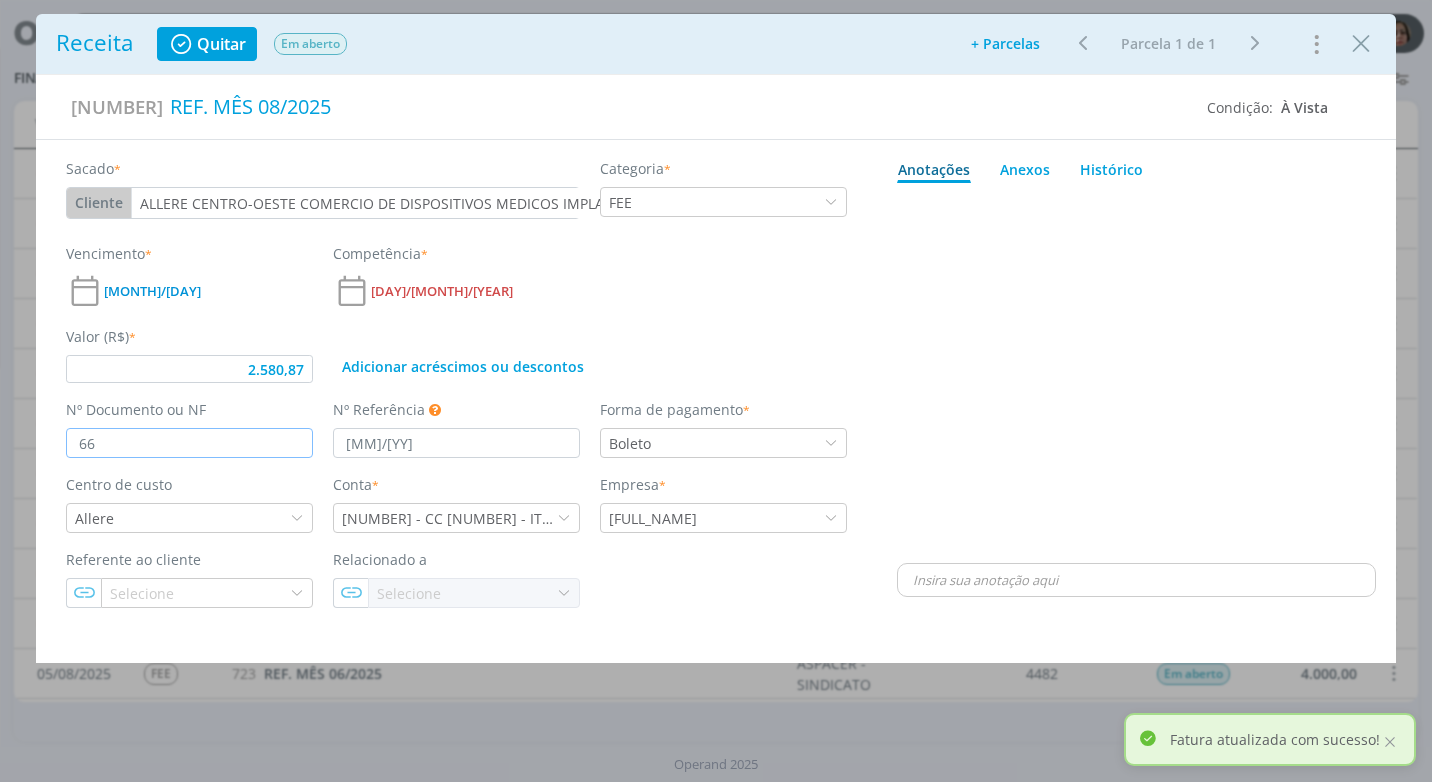 type on "6" 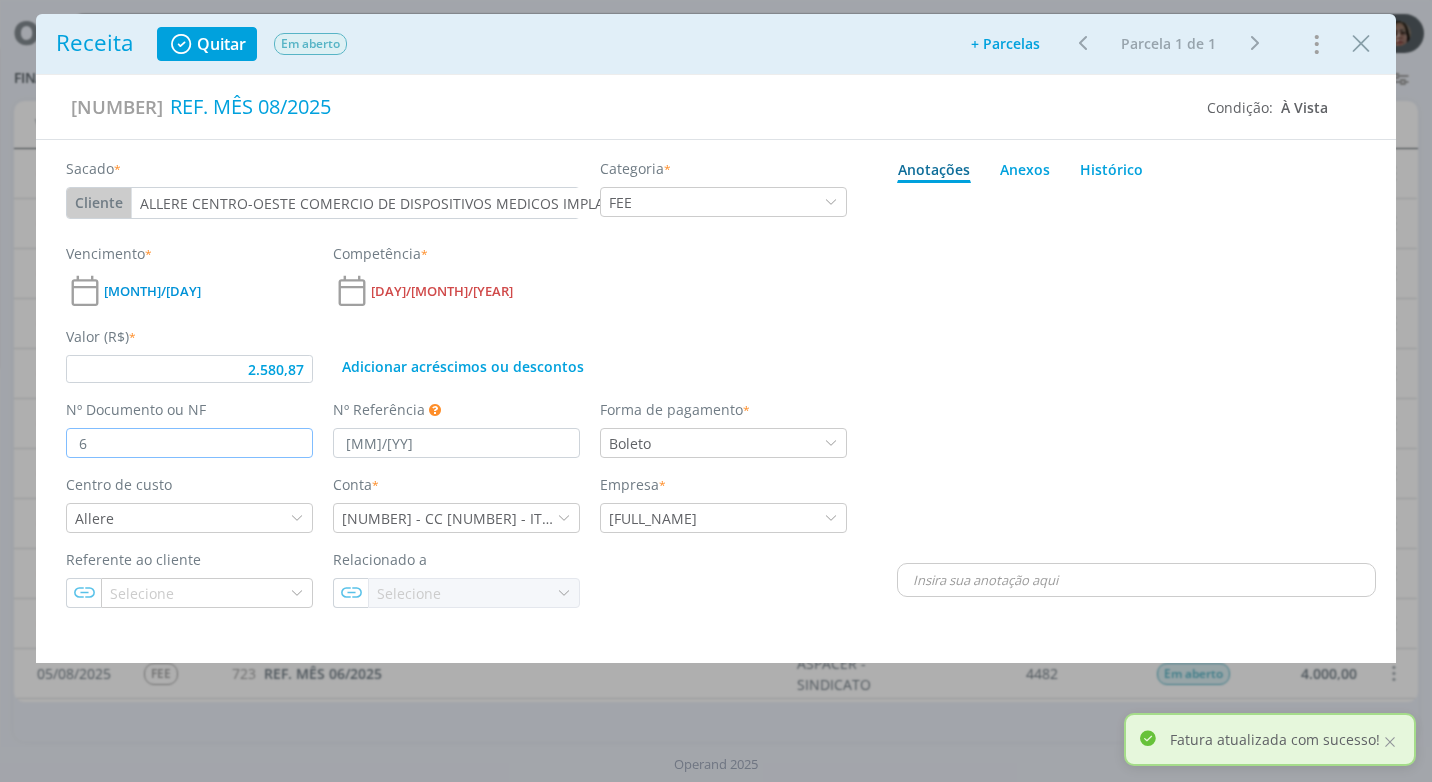 type 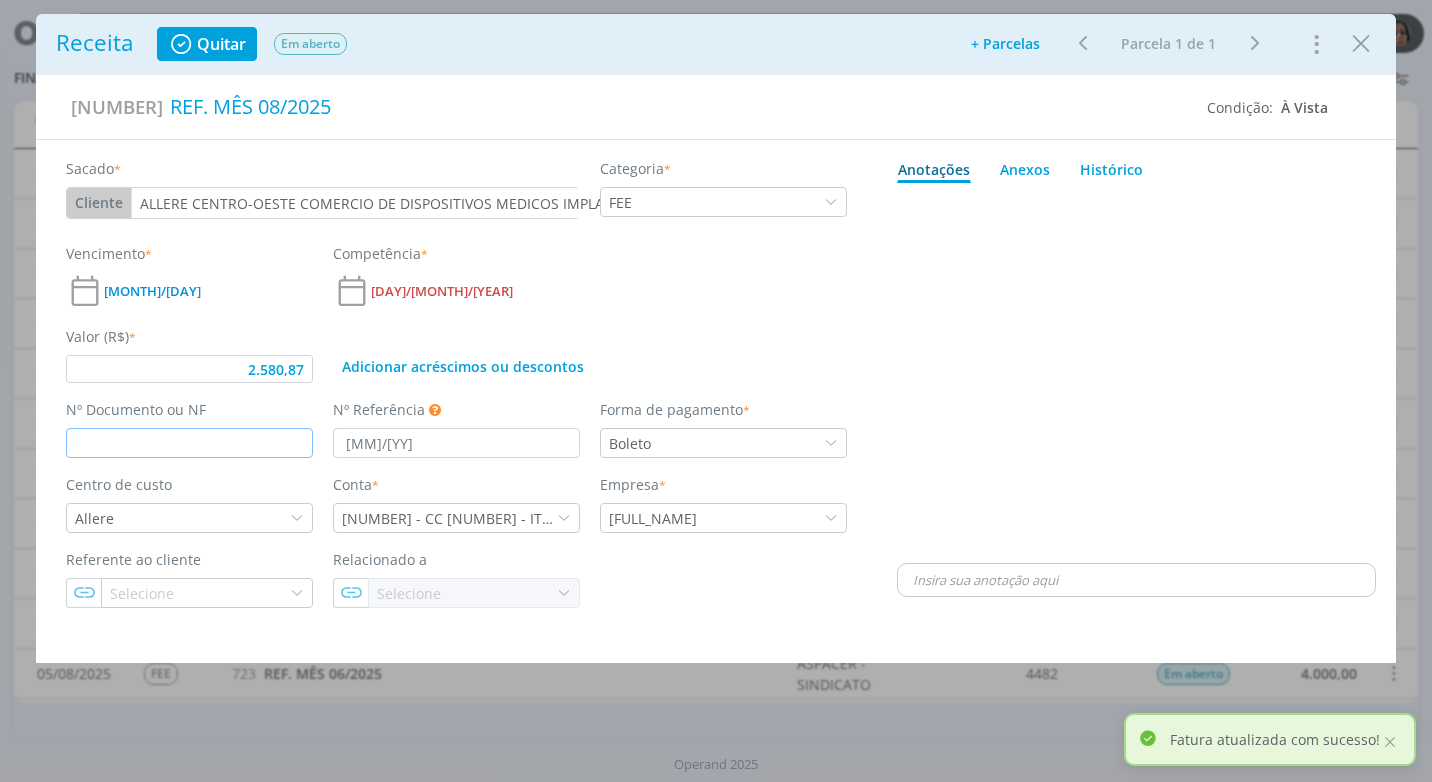 type on "2.580,87" 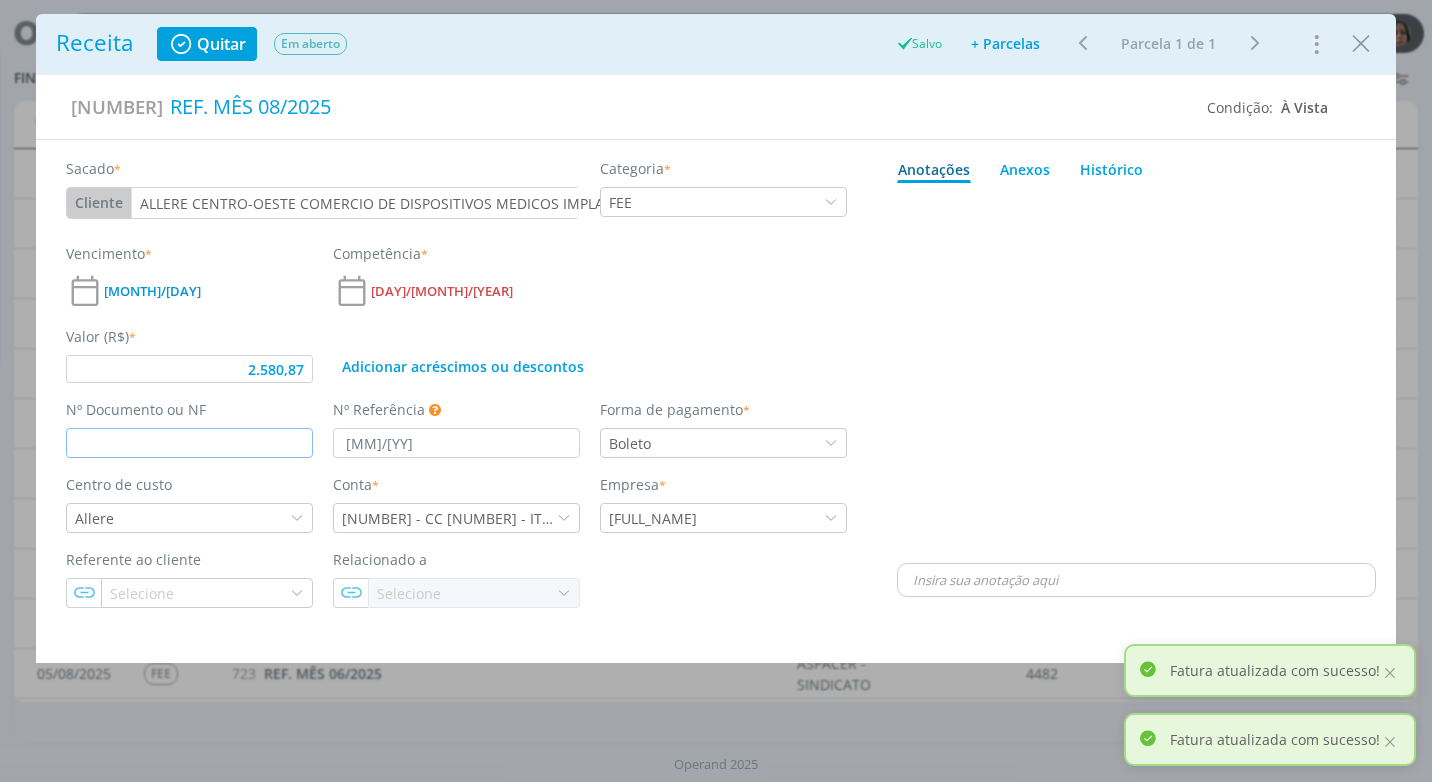 type 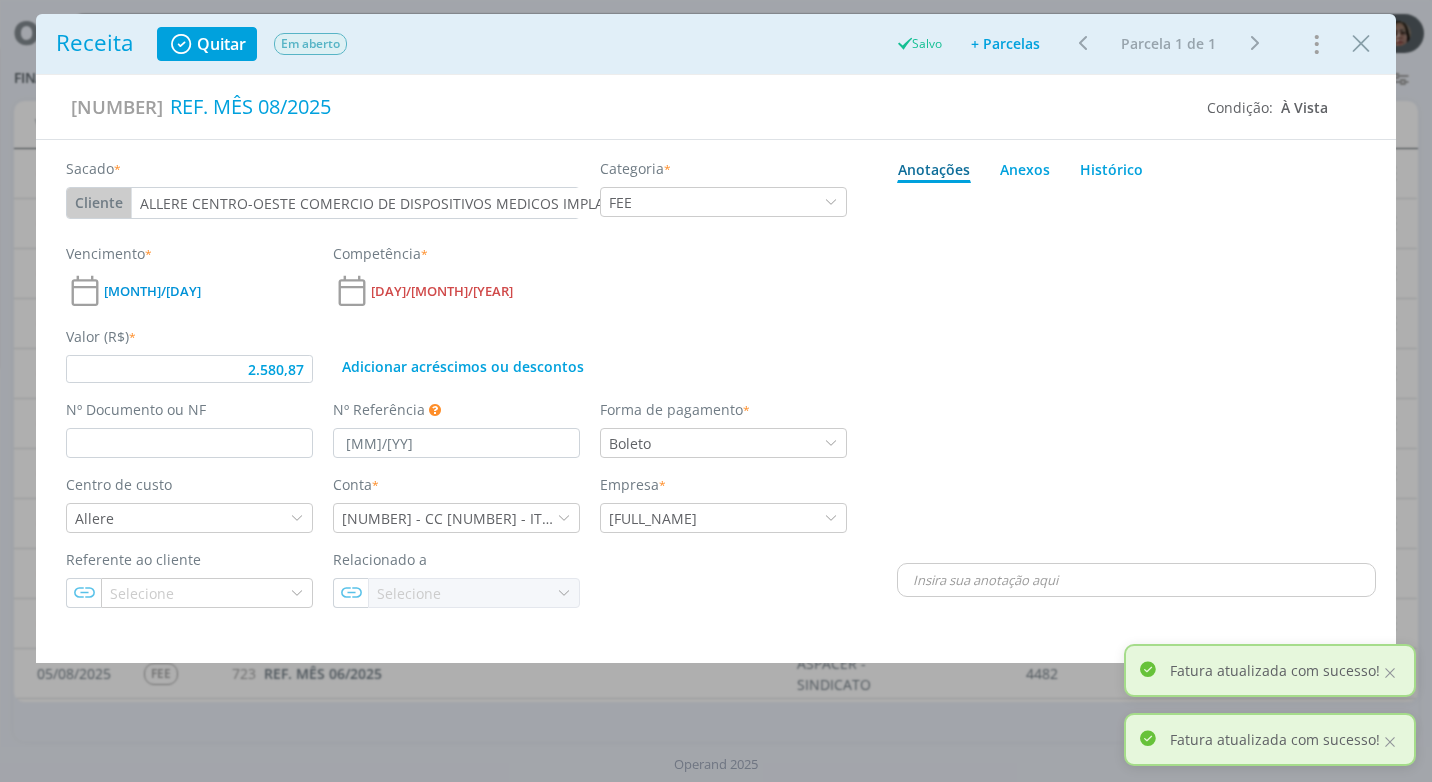 click at bounding box center [1136, 375] 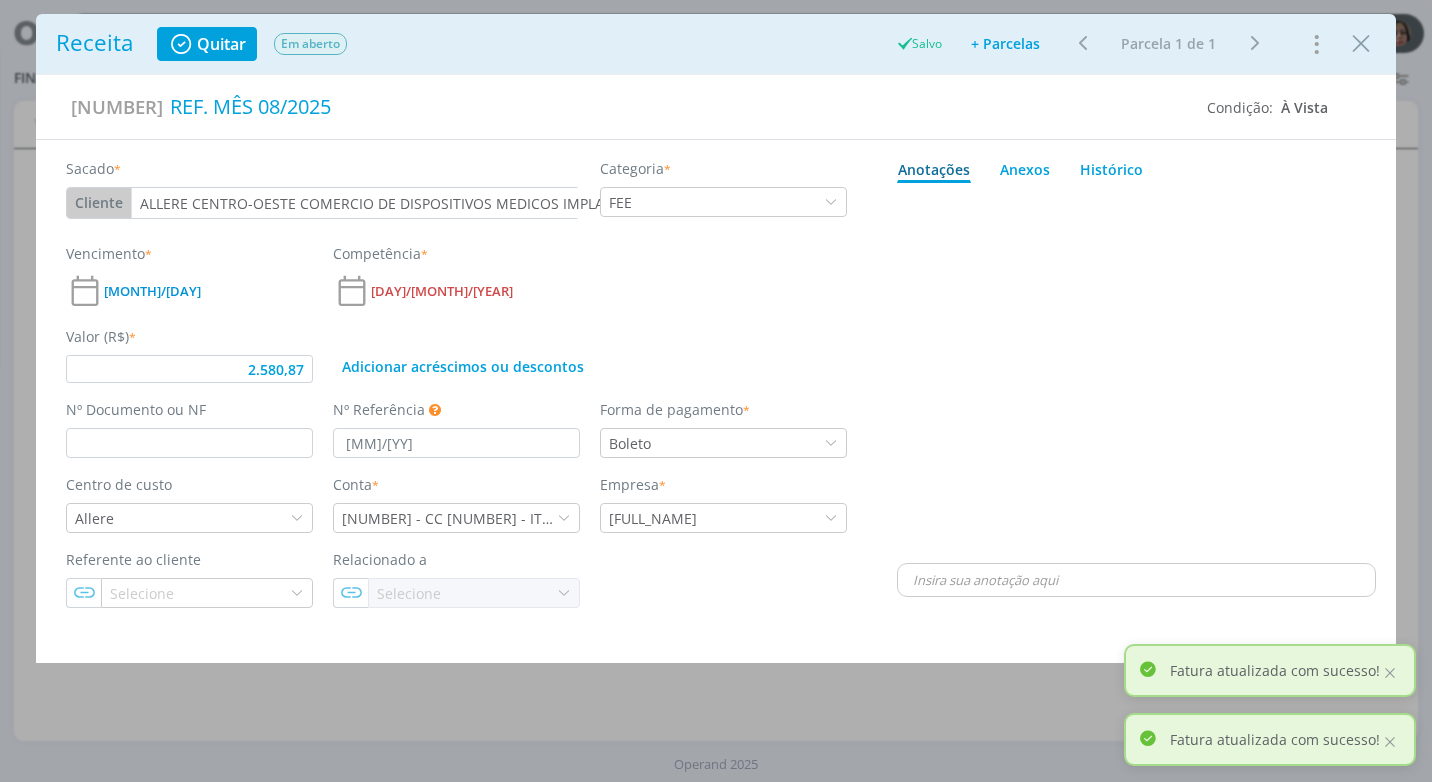 type on "2.580,87" 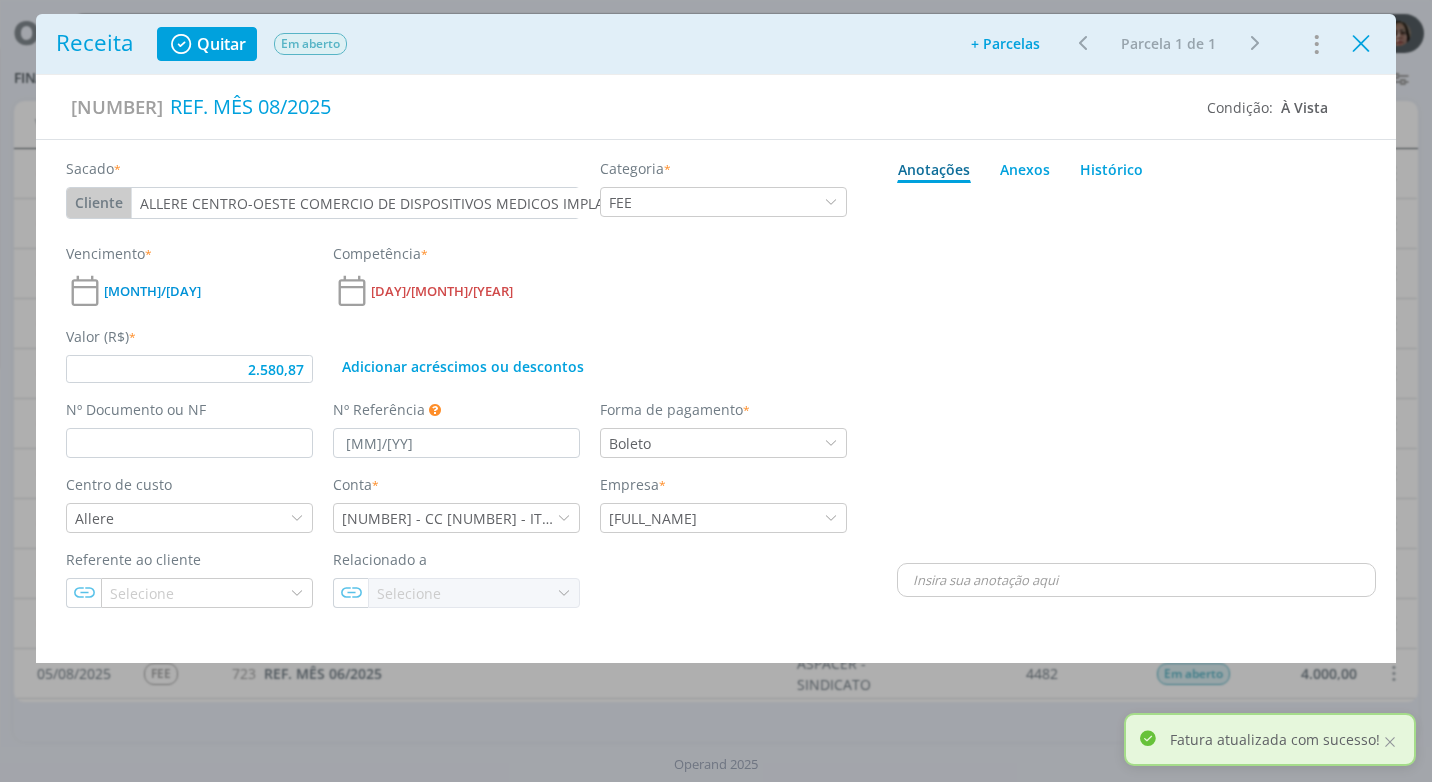 click at bounding box center (1361, 44) 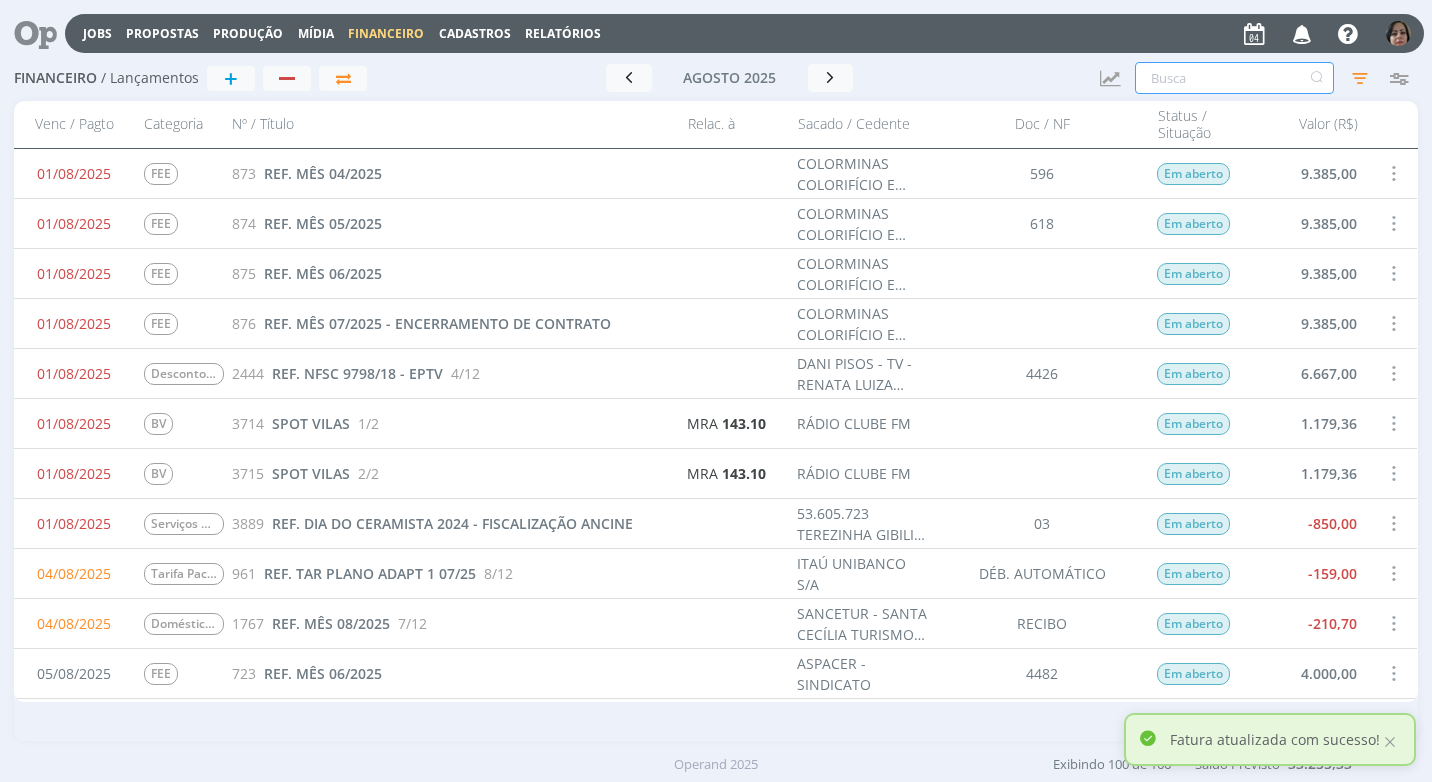 click at bounding box center (1234, 78) 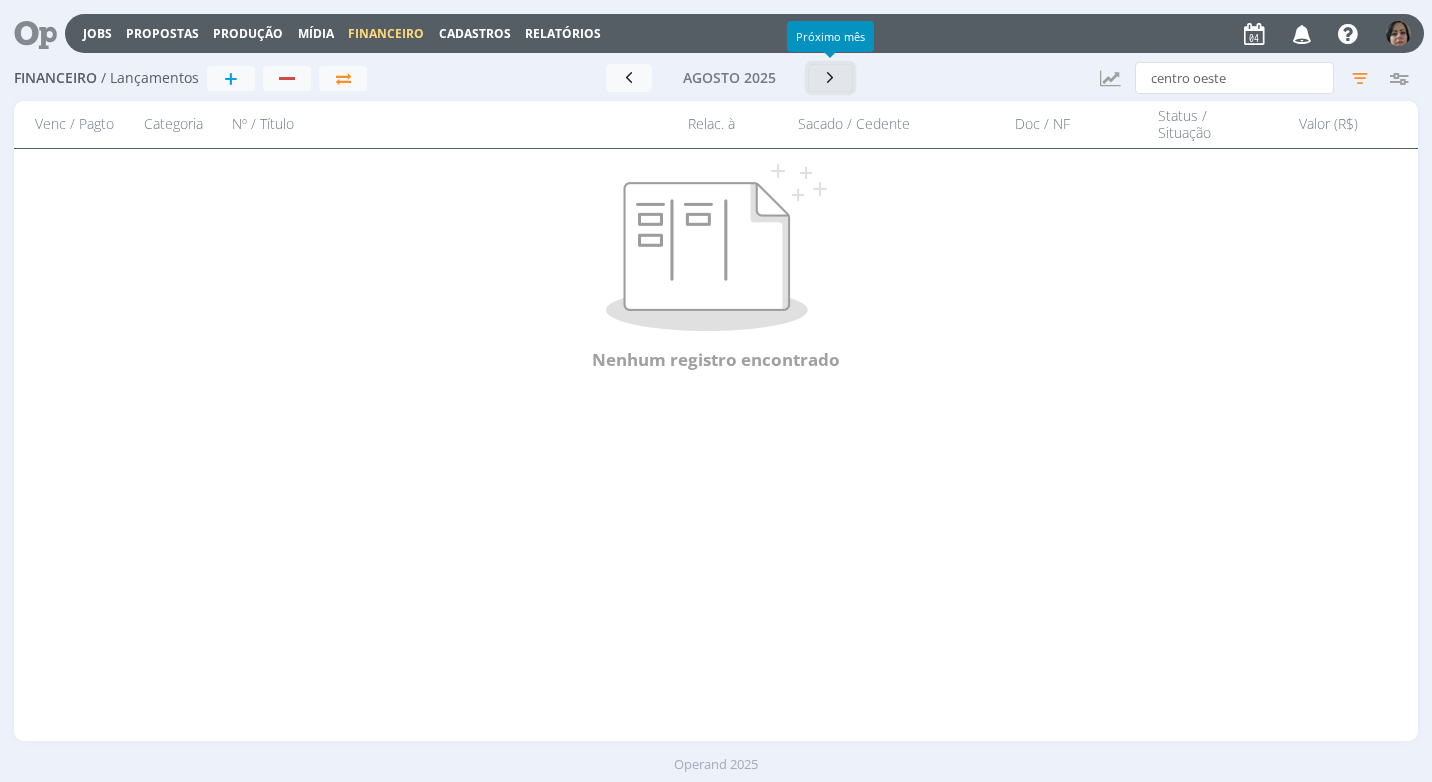 click at bounding box center (831, 77) 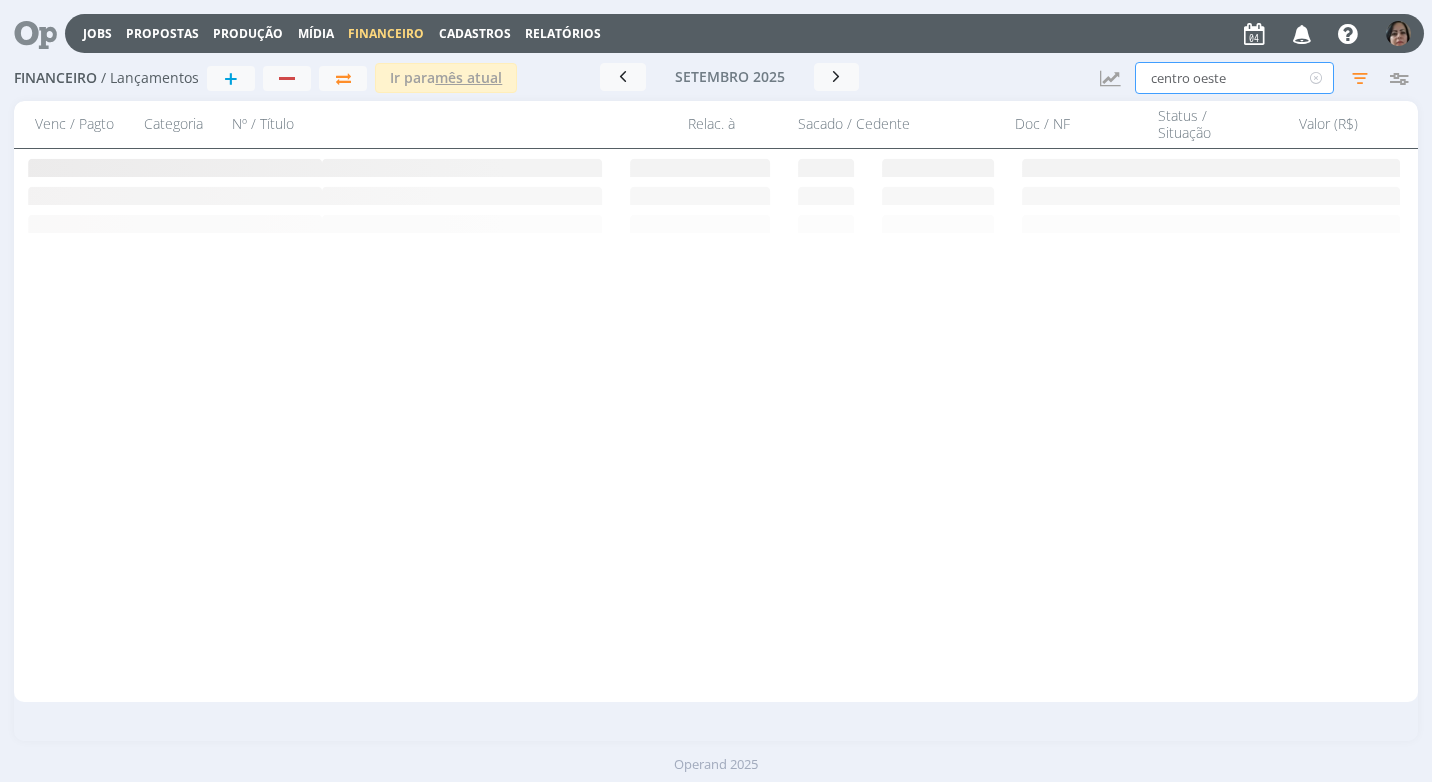 click on "centro oeste" at bounding box center [1234, 78] 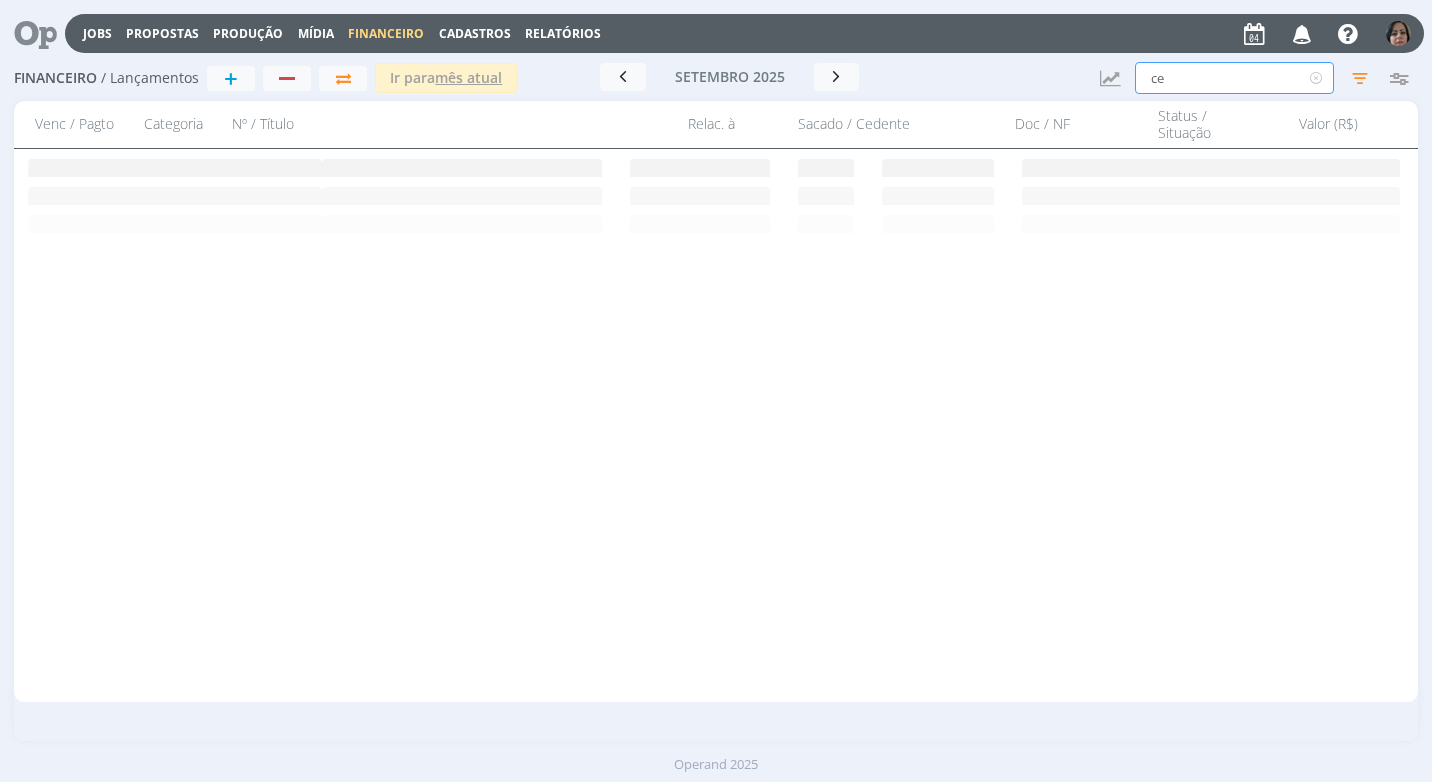 type on "c" 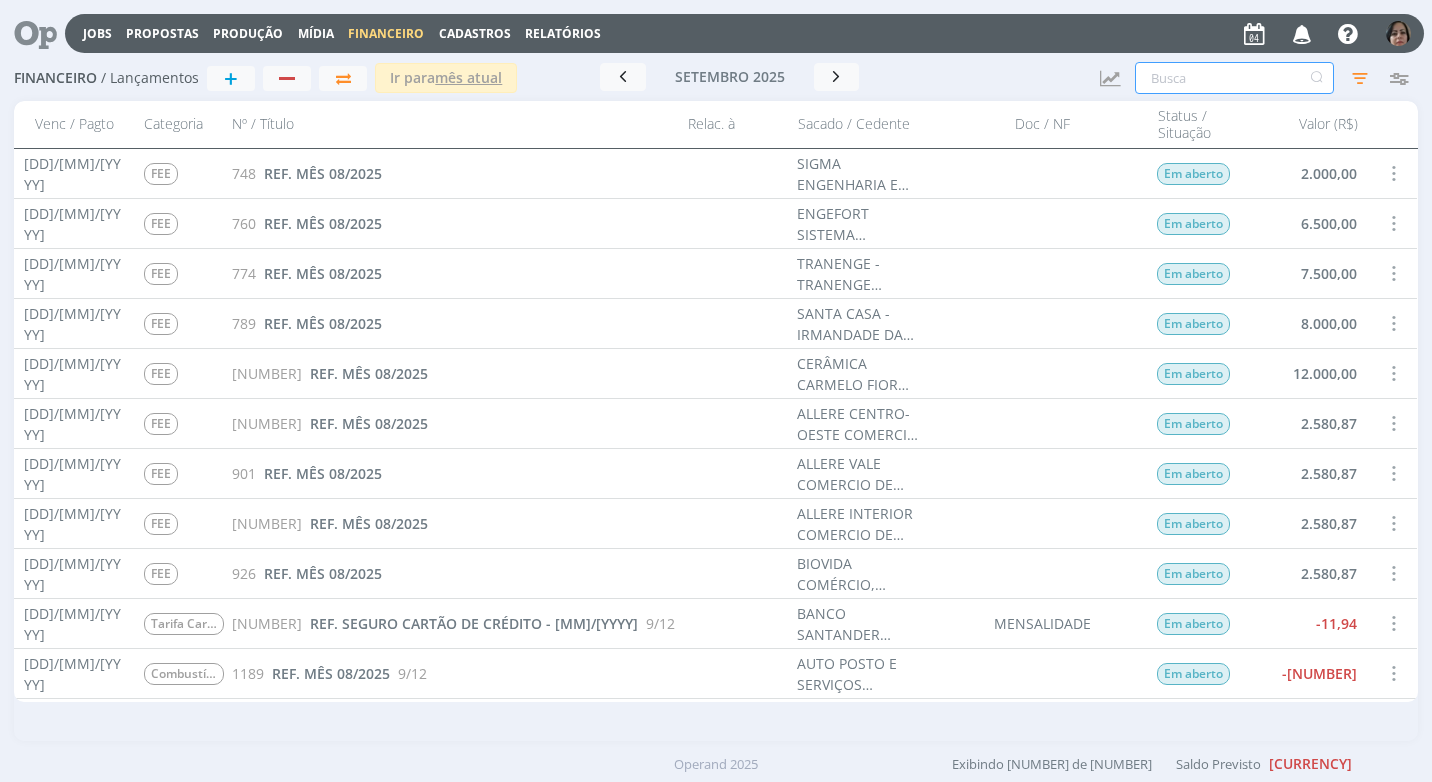 scroll, scrollTop: 1900, scrollLeft: 0, axis: vertical 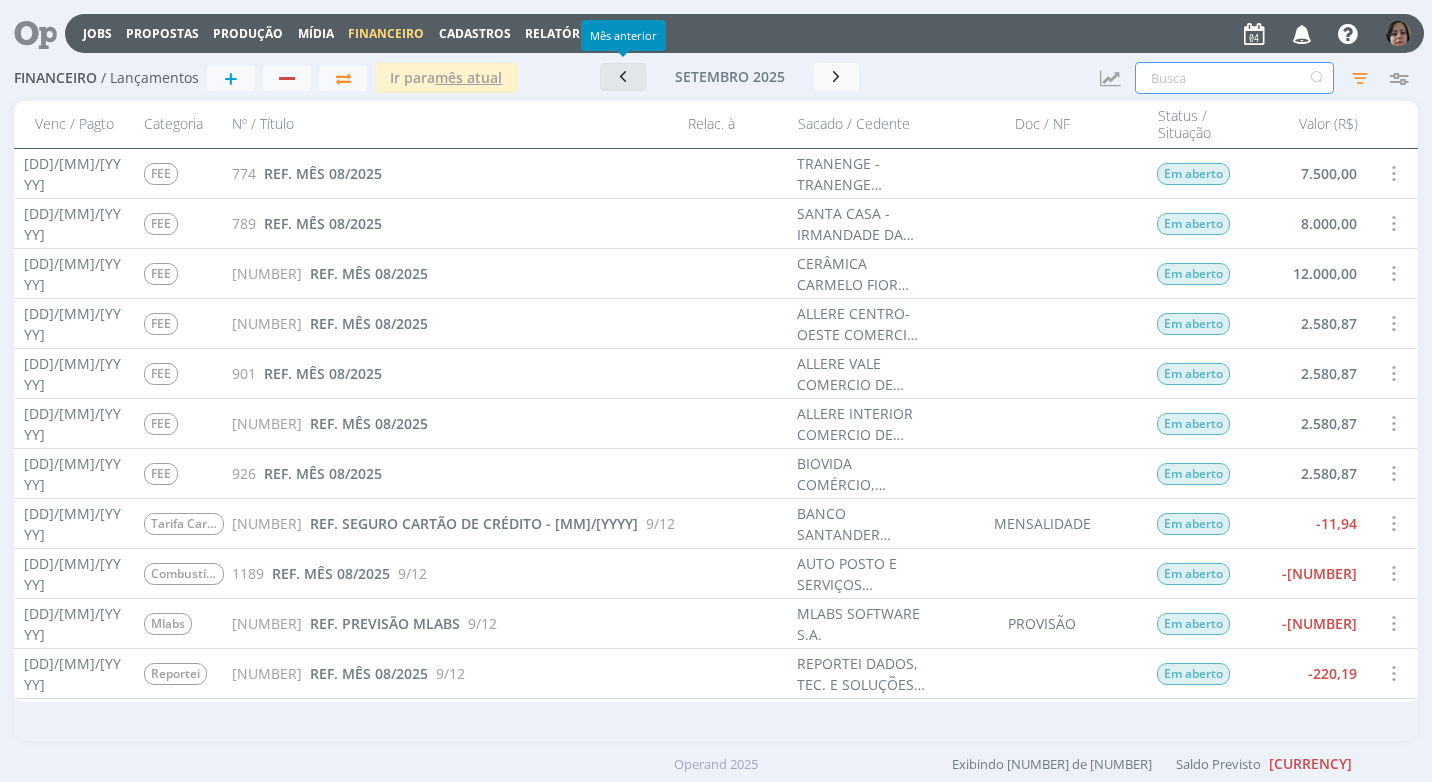 type 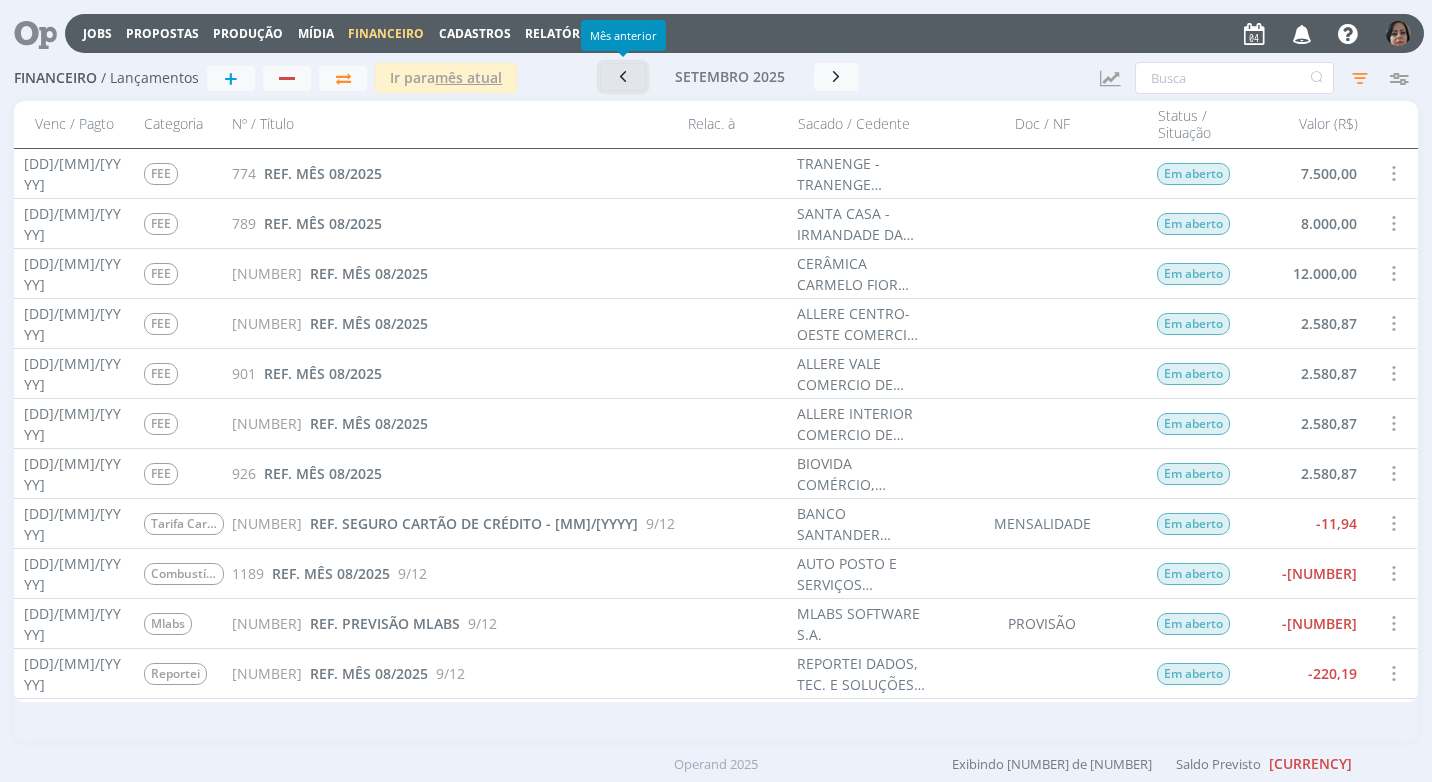 click at bounding box center [623, 77] 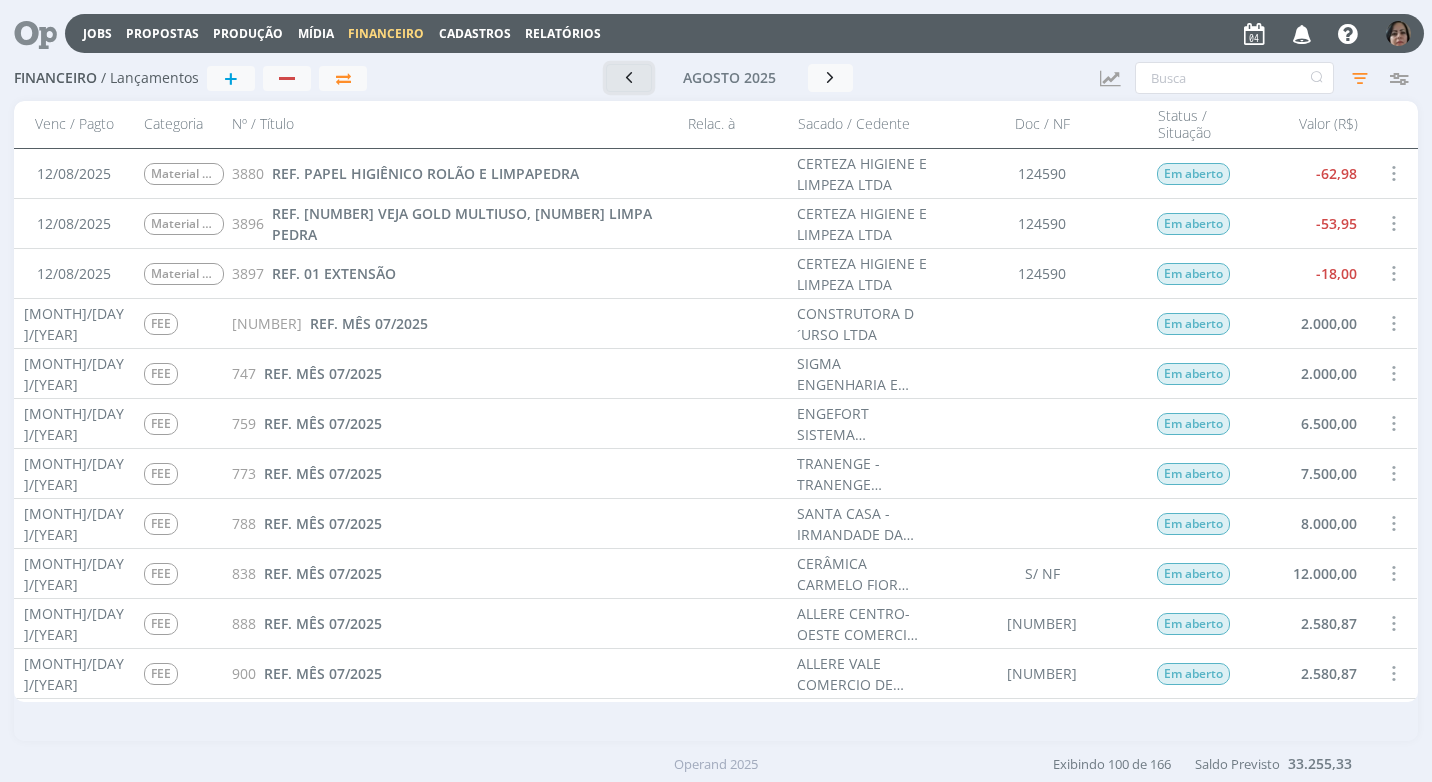 scroll, scrollTop: 2800, scrollLeft: 0, axis: vertical 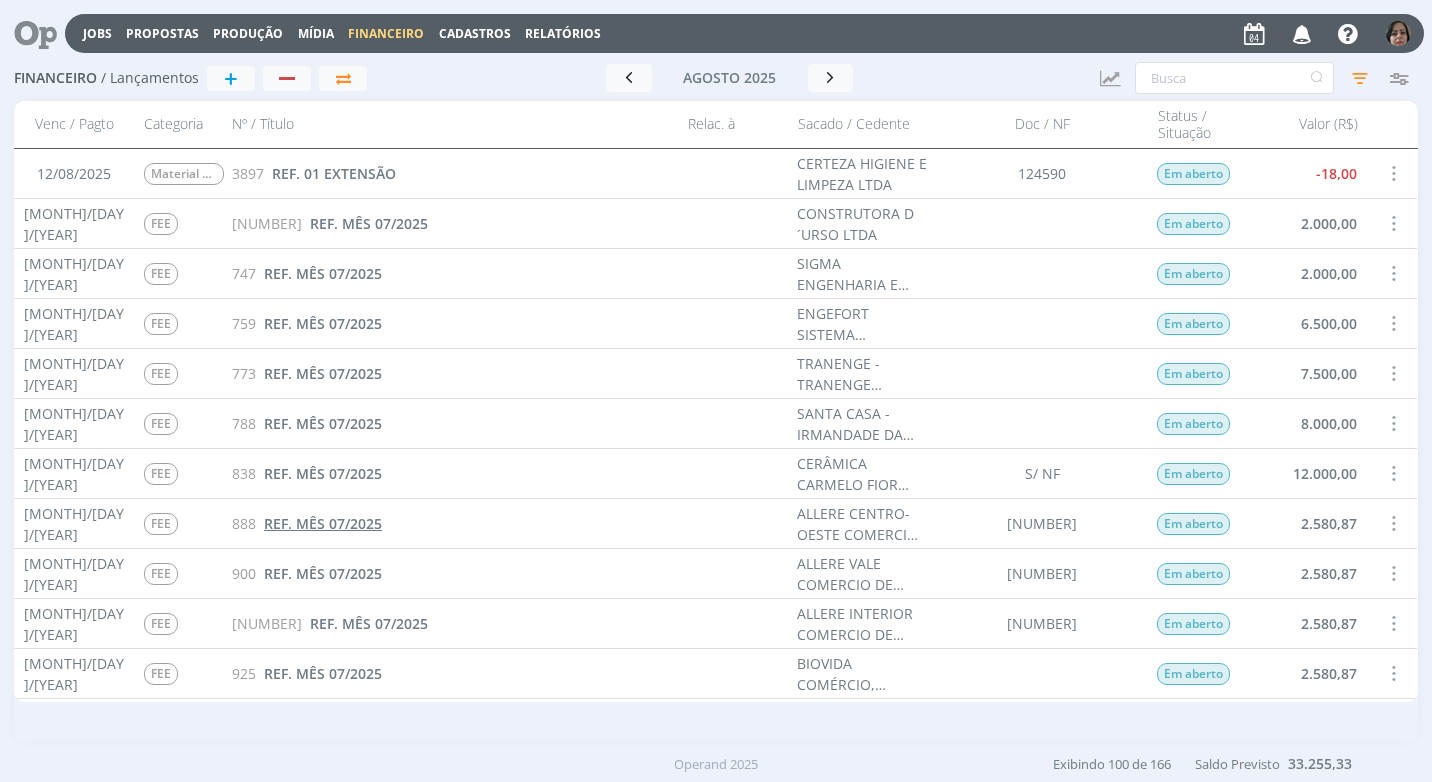 click on "REF. MÊS 07/2025" at bounding box center [323, 523] 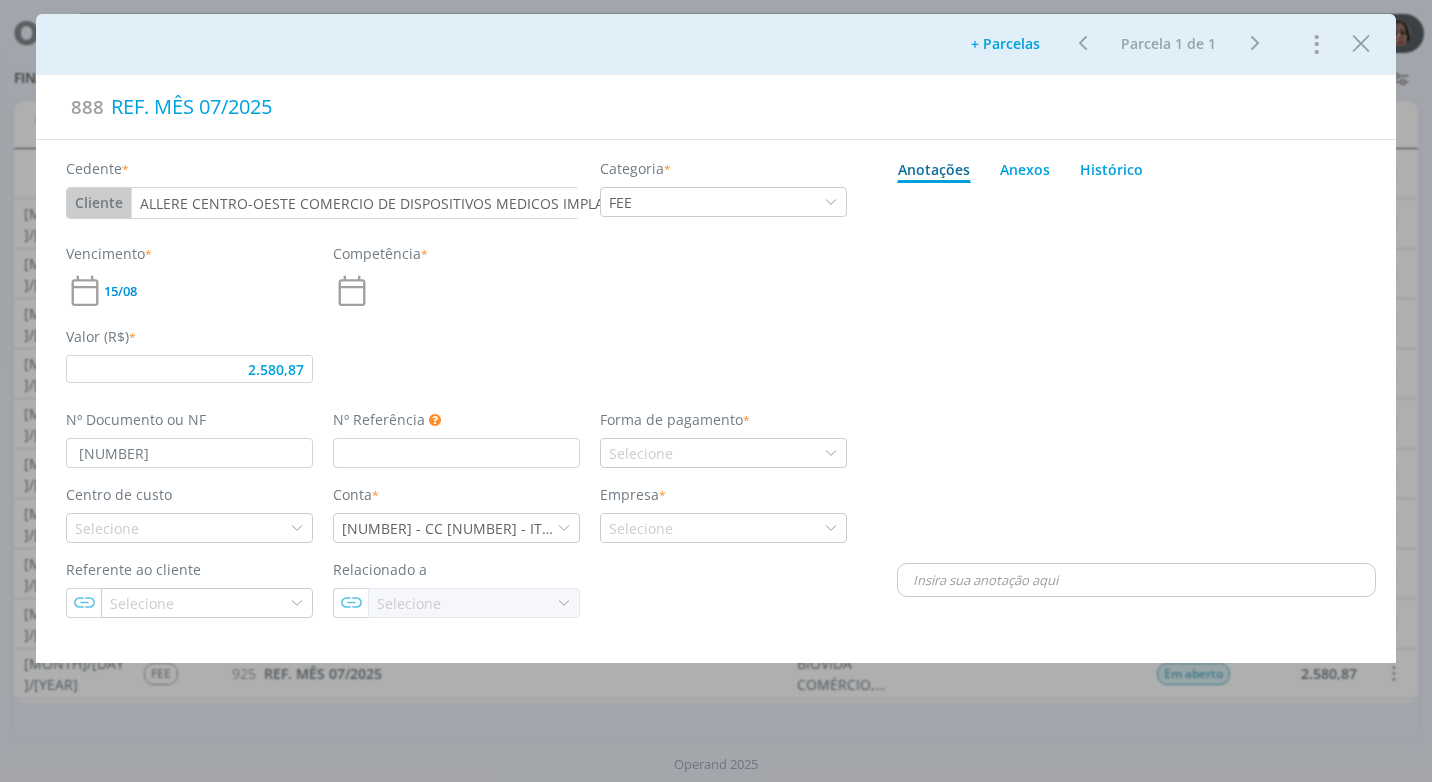 type on "2.580,87" 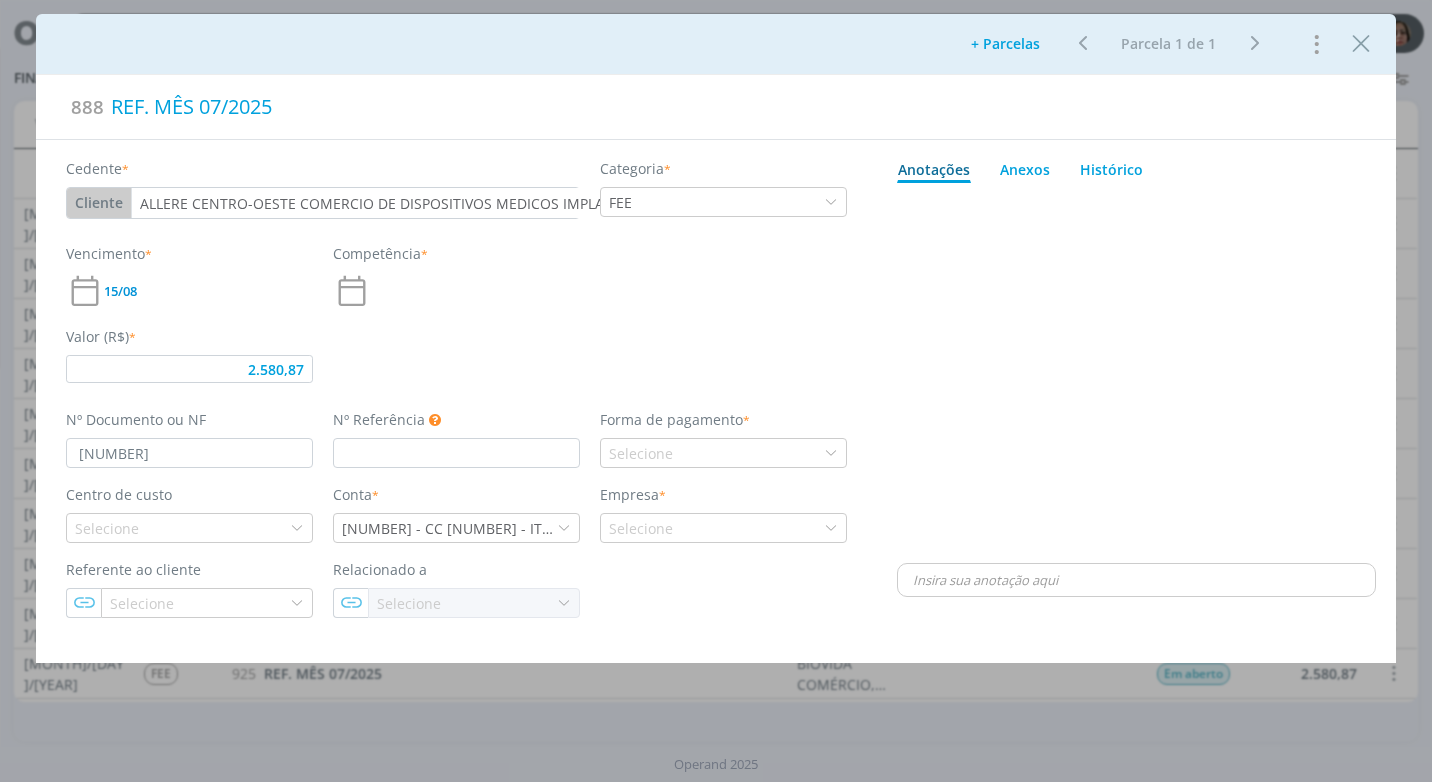 type on "[MM]/[YY]" 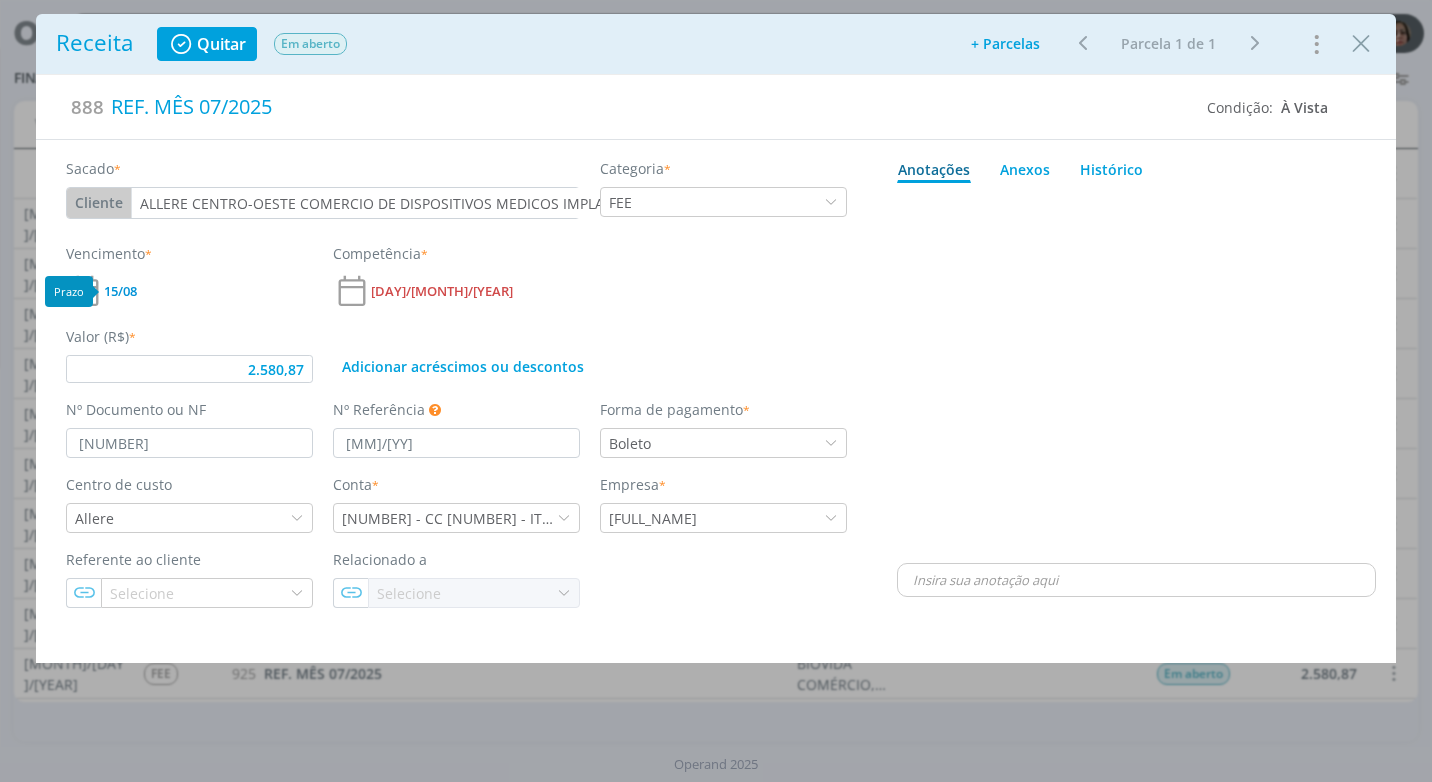 click on "15/08" at bounding box center [120, 291] 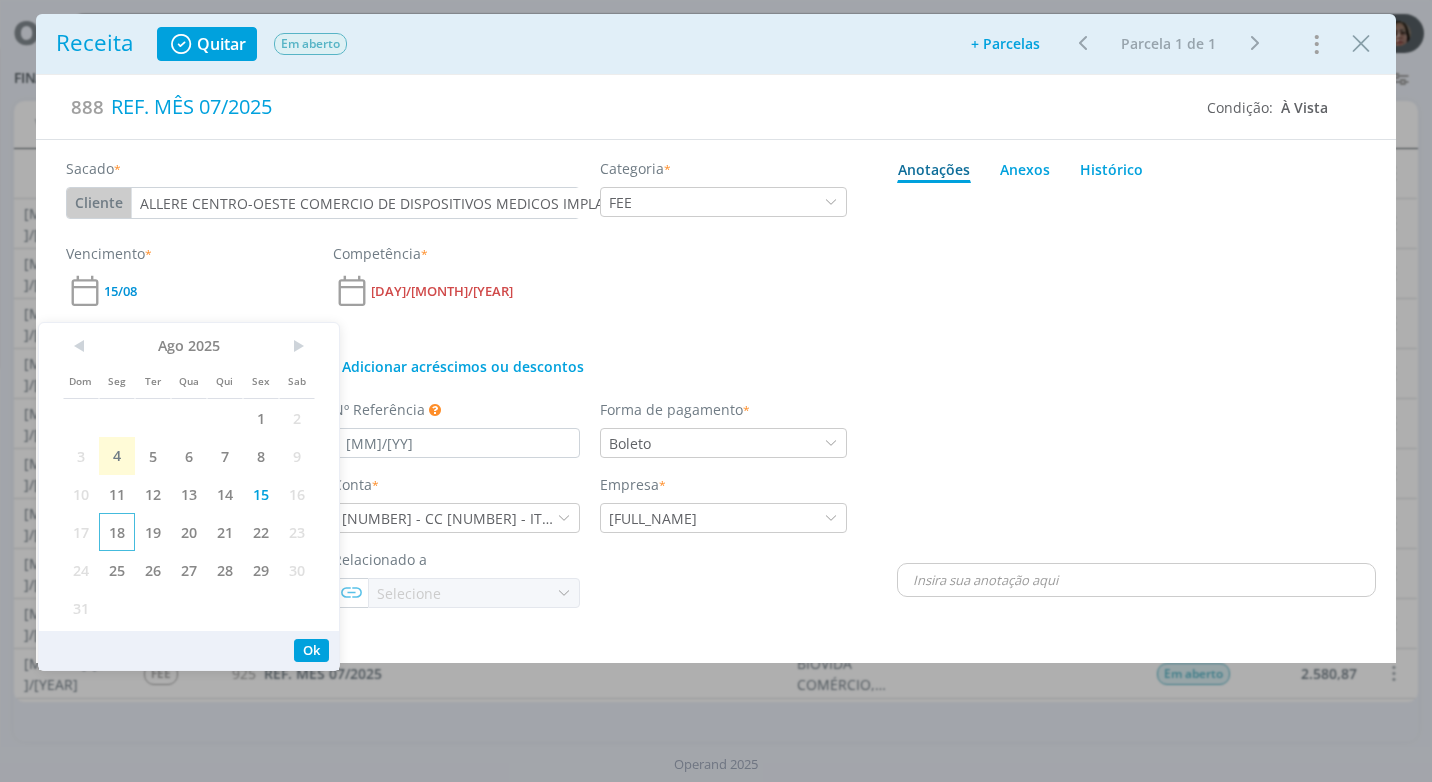 click on "18" at bounding box center [117, 532] 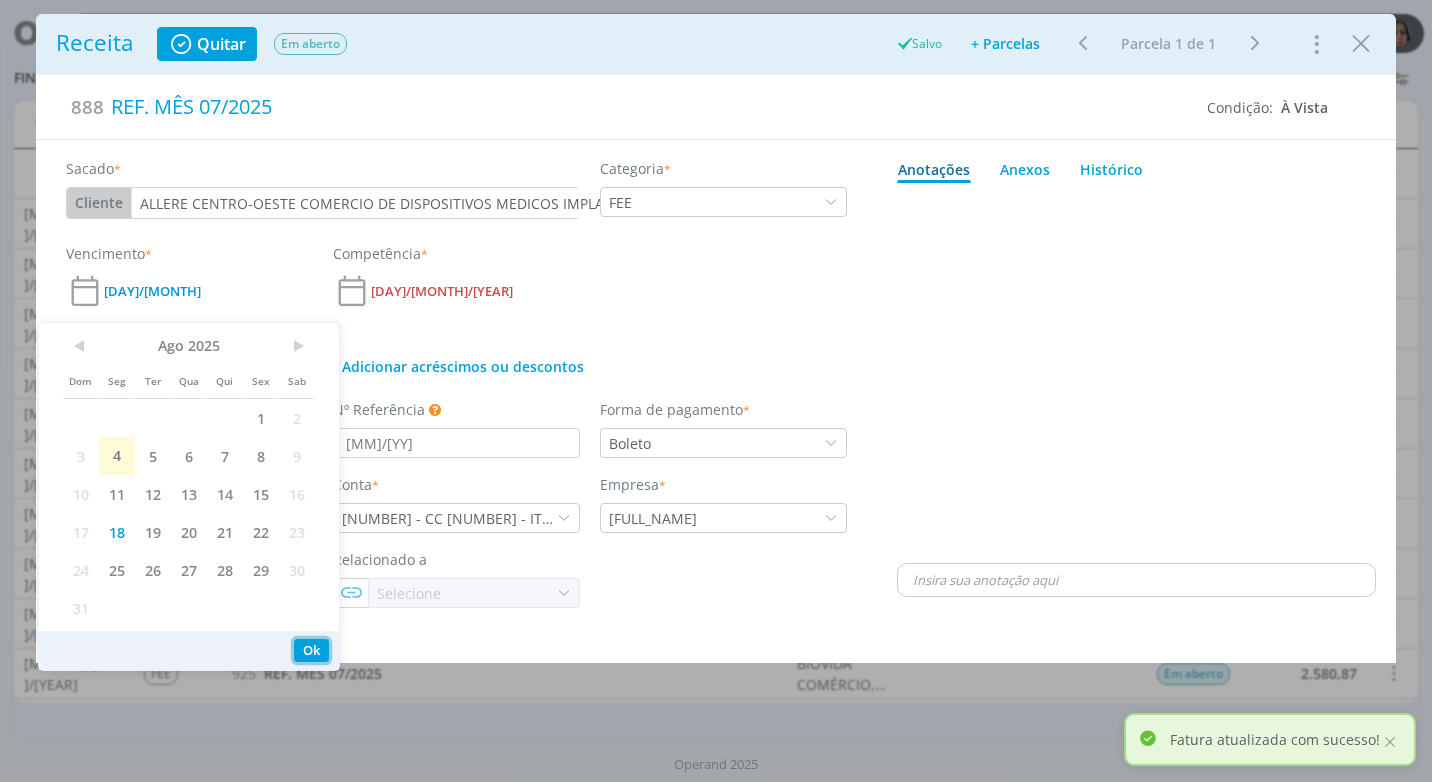 click on "Ok" at bounding box center (311, 650) 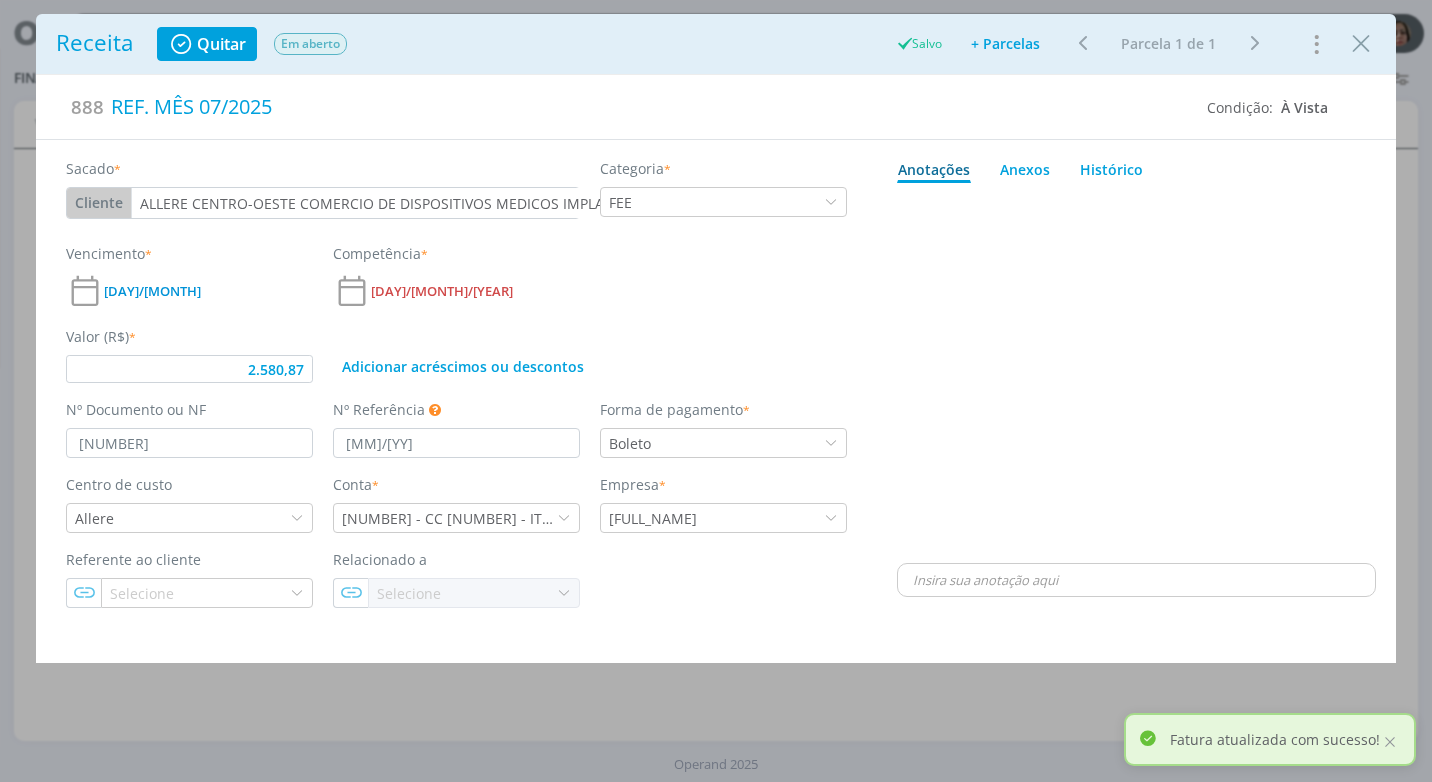 type on "2.580,87" 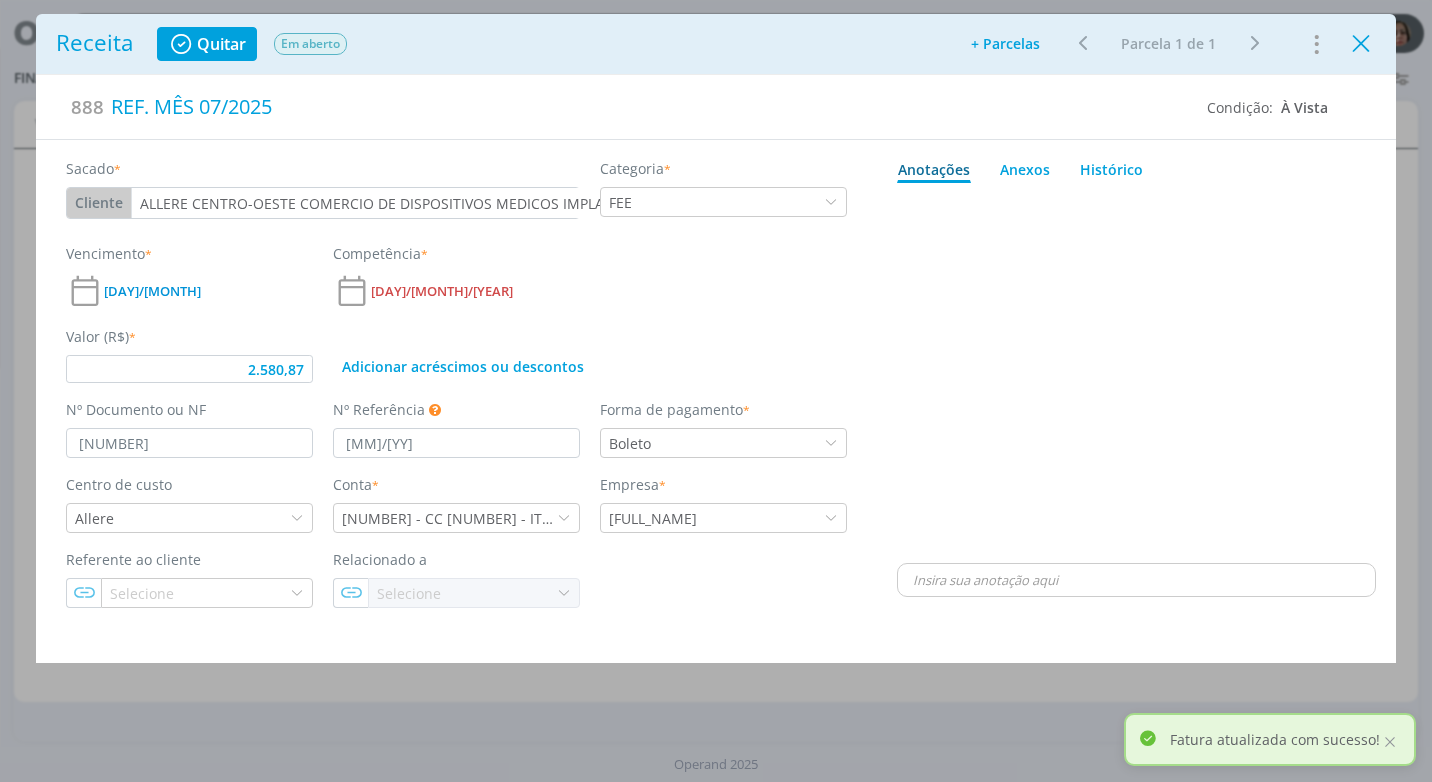 scroll, scrollTop: 0, scrollLeft: 0, axis: both 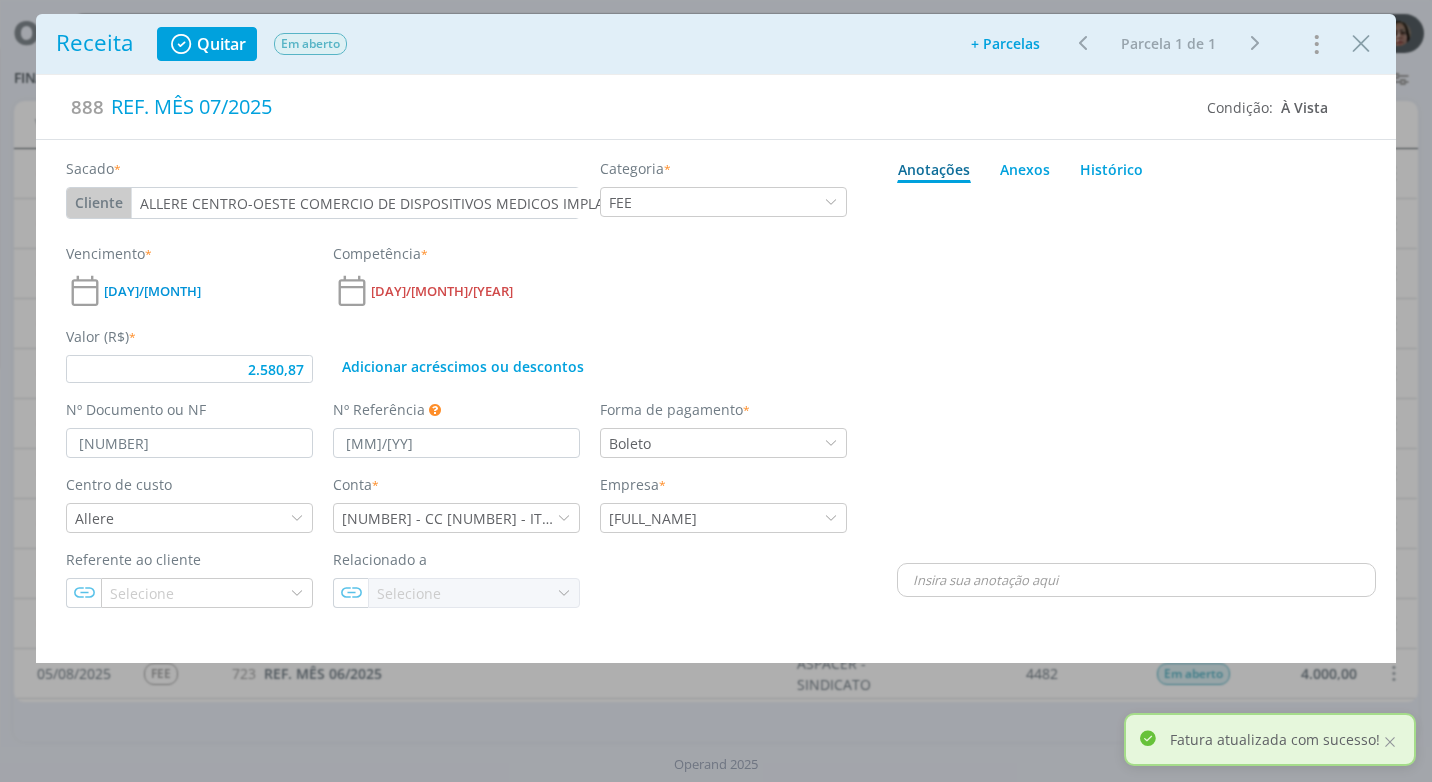 click at bounding box center [1361, 44] 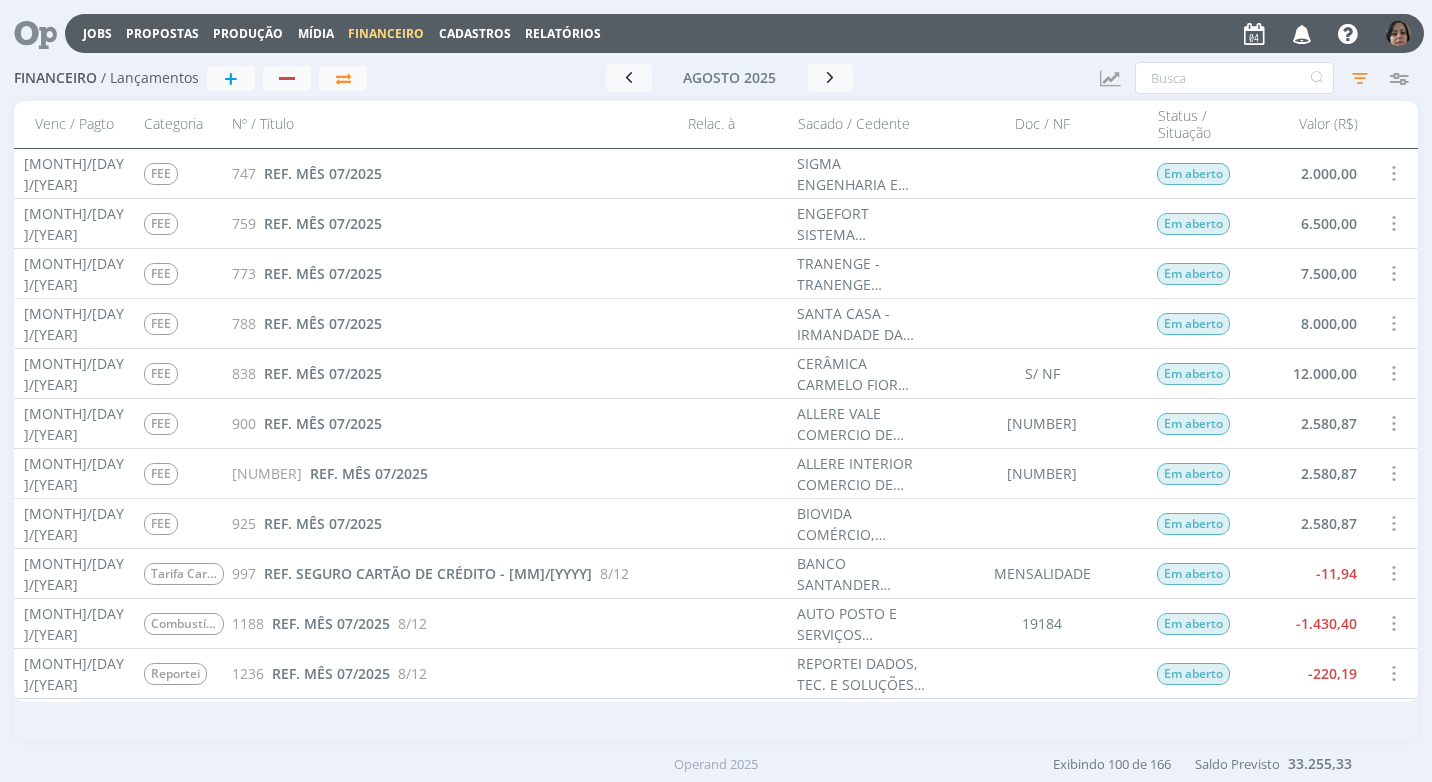 scroll, scrollTop: 2800, scrollLeft: 0, axis: vertical 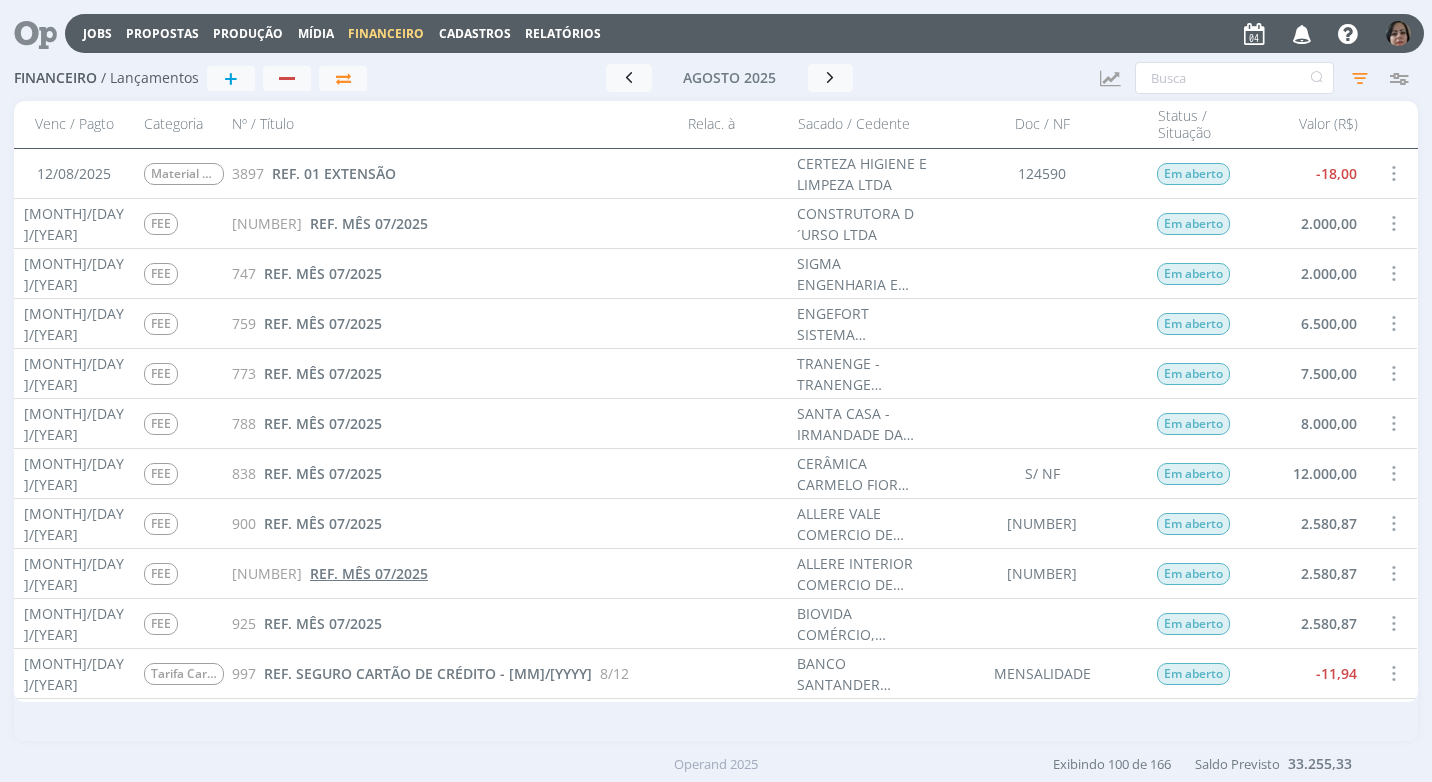 click on "REF. MÊS 07/2025" at bounding box center [369, 573] 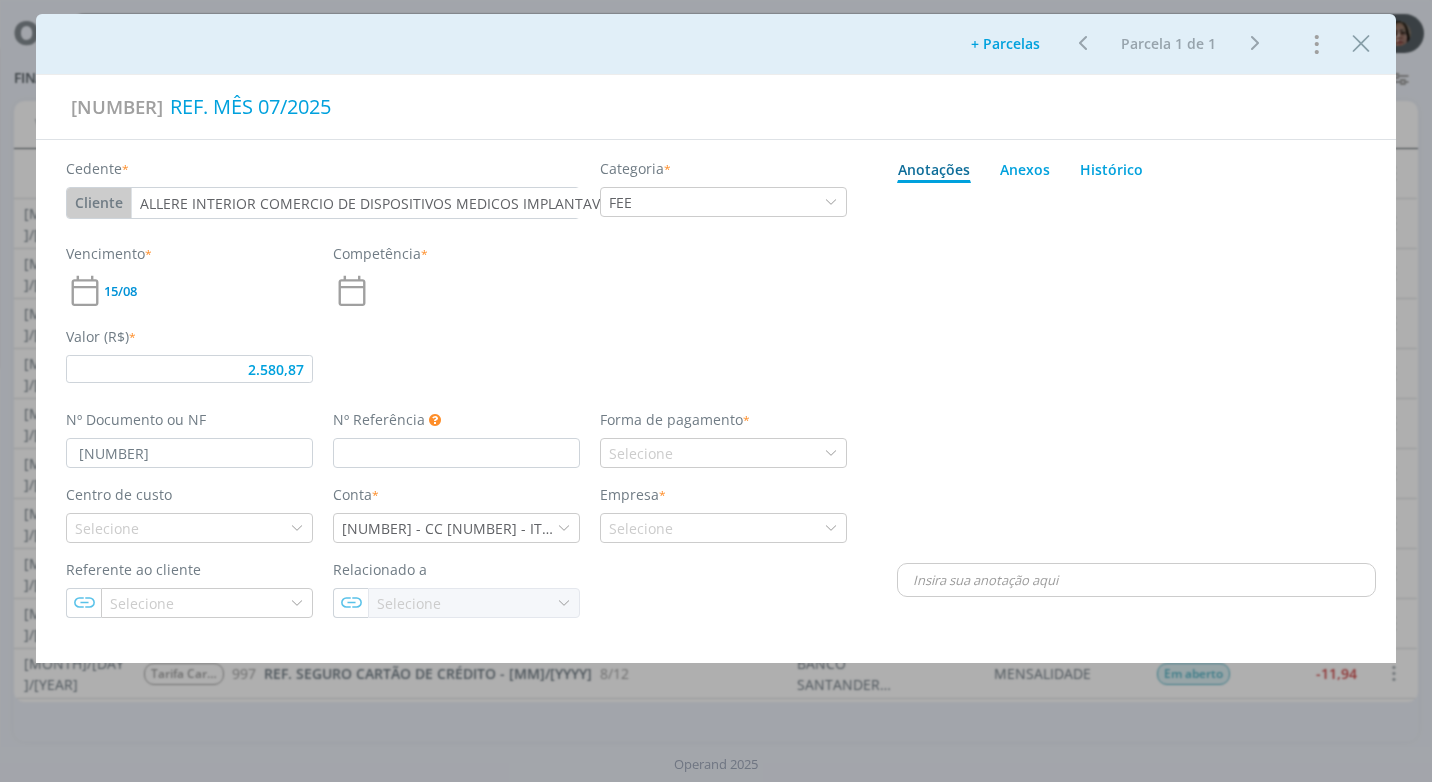 type on "2.580,87" 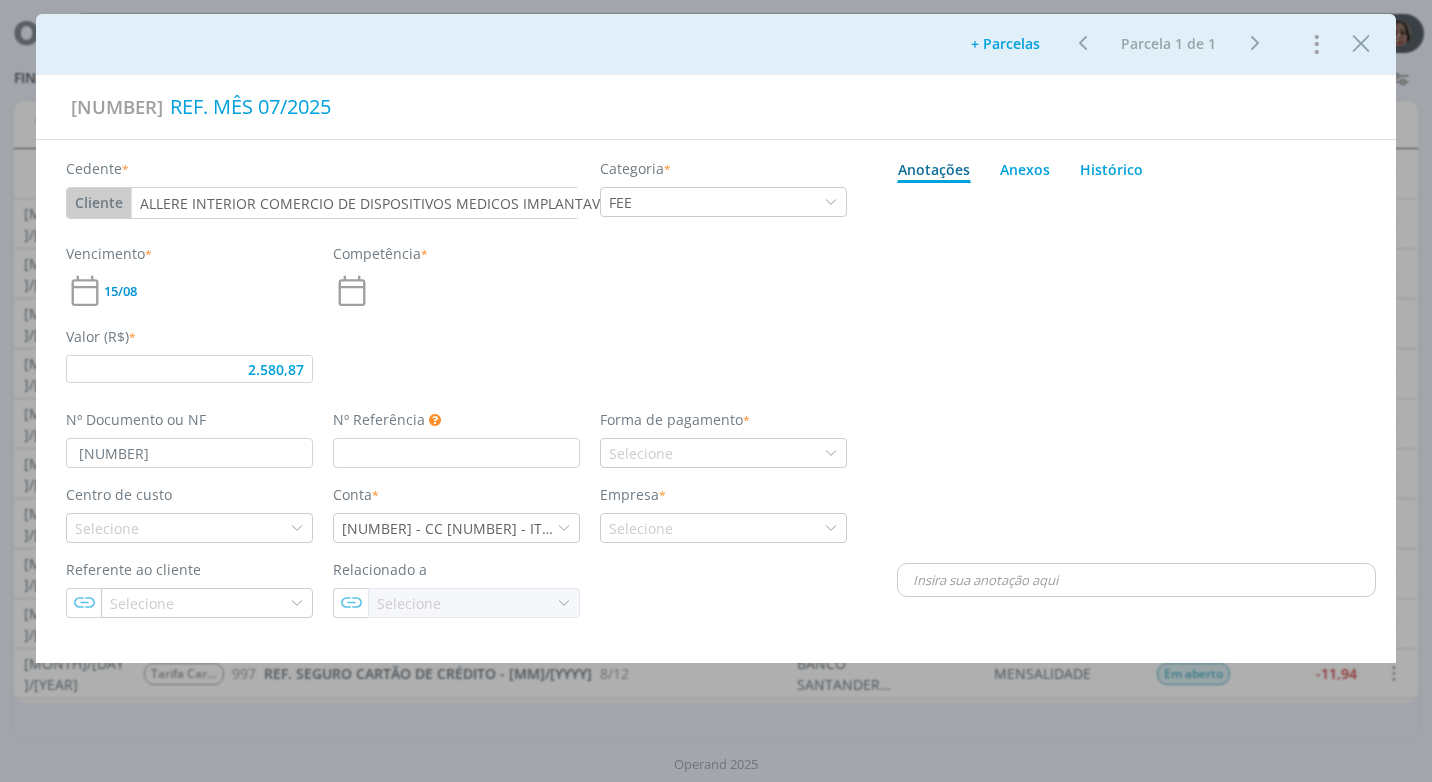 type on "[MM]/[YY]" 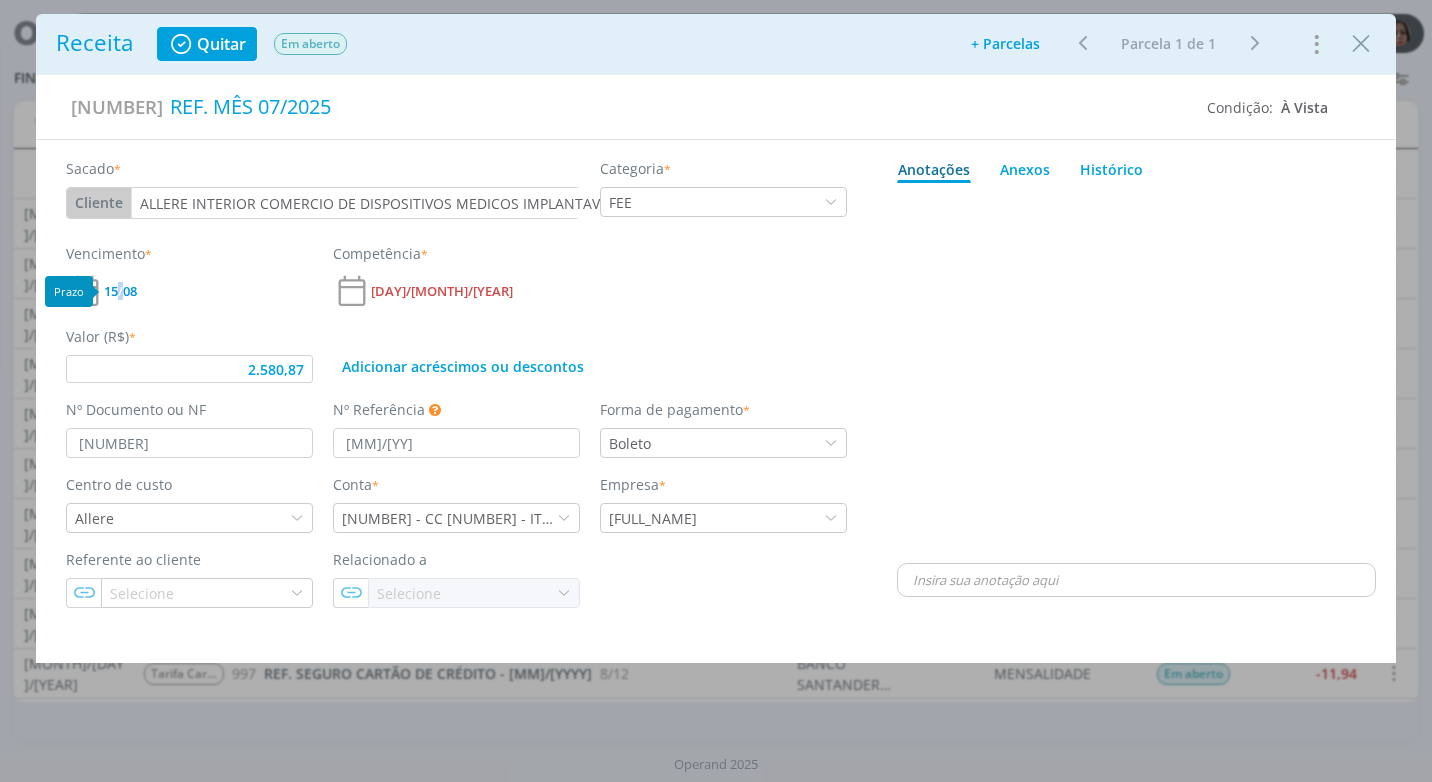 click on "15/08" at bounding box center [120, 291] 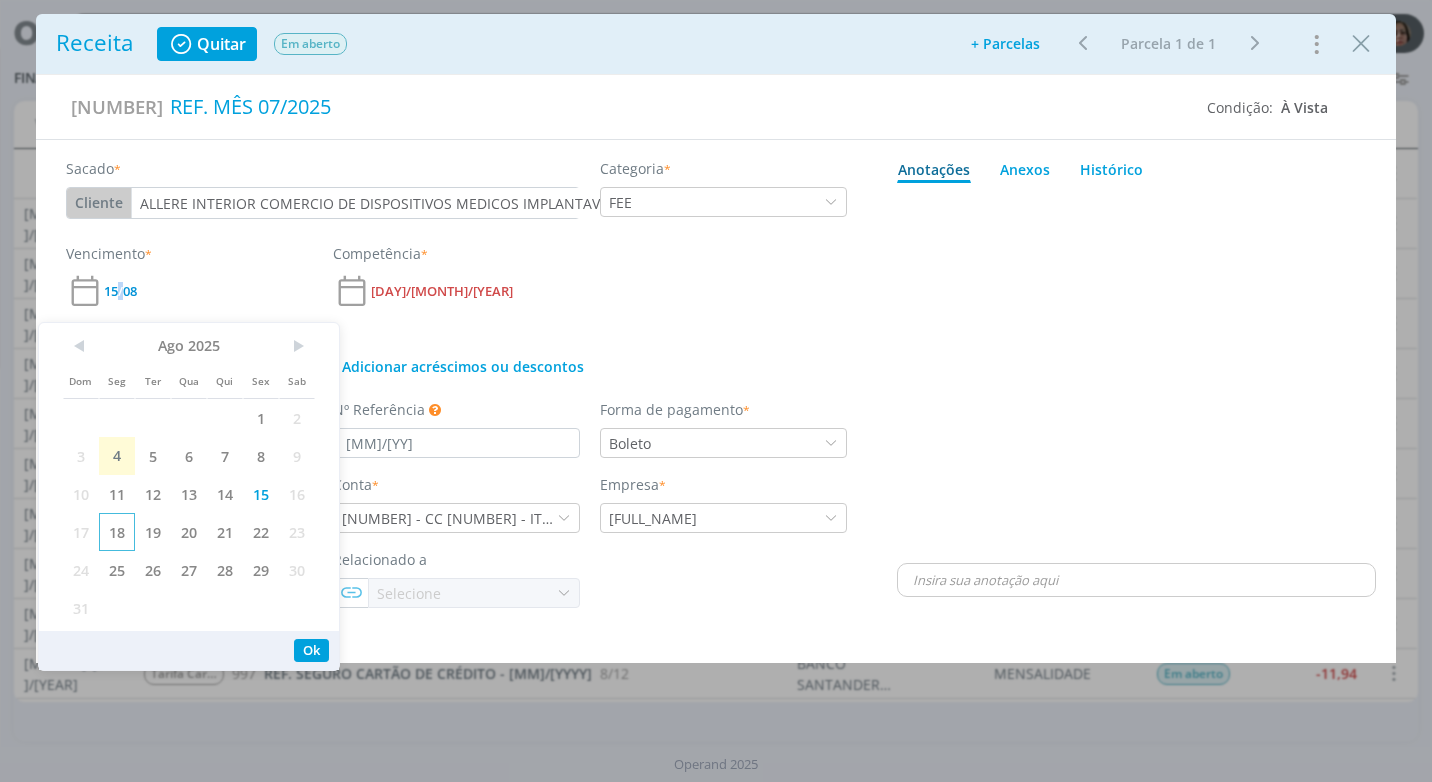 click on "18" at bounding box center [117, 532] 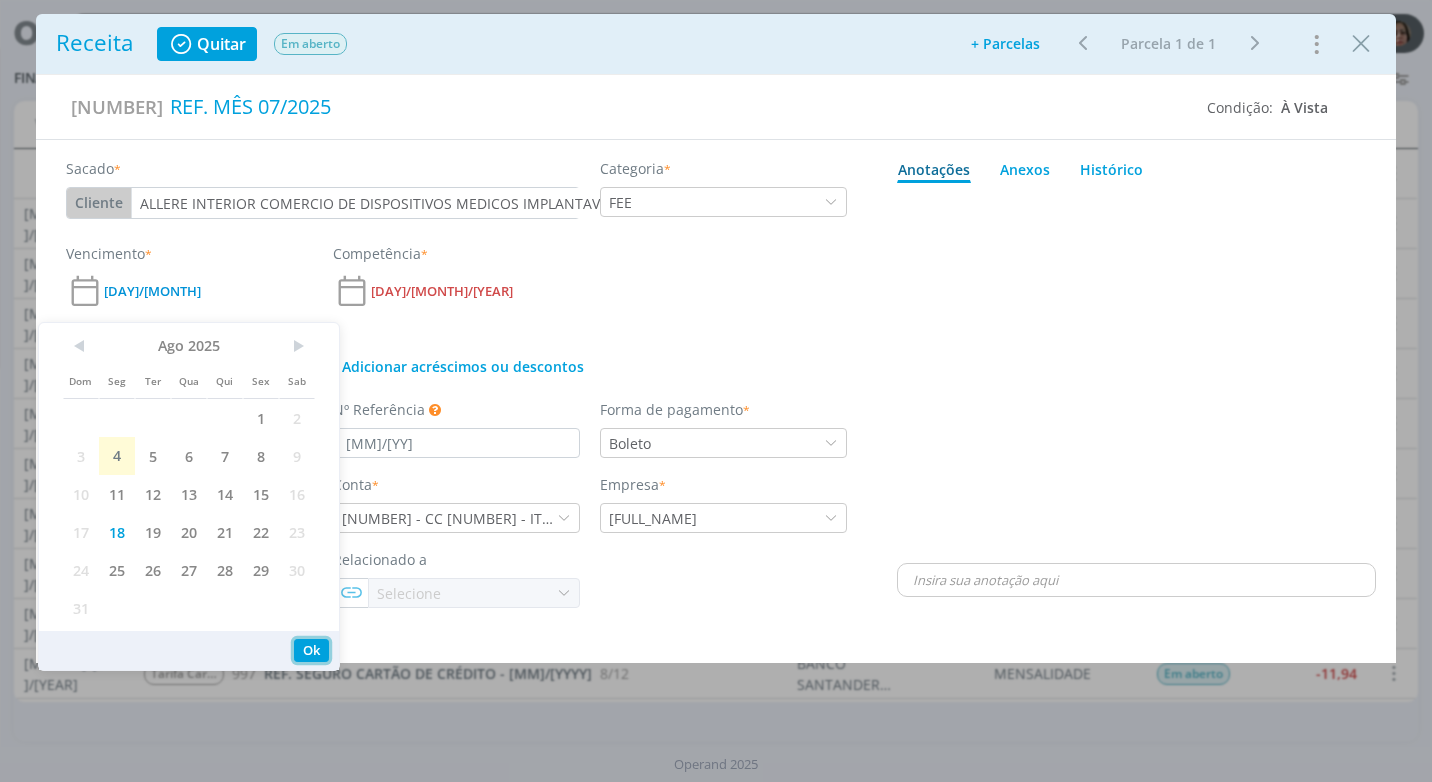 click on "Ok" at bounding box center [311, 650] 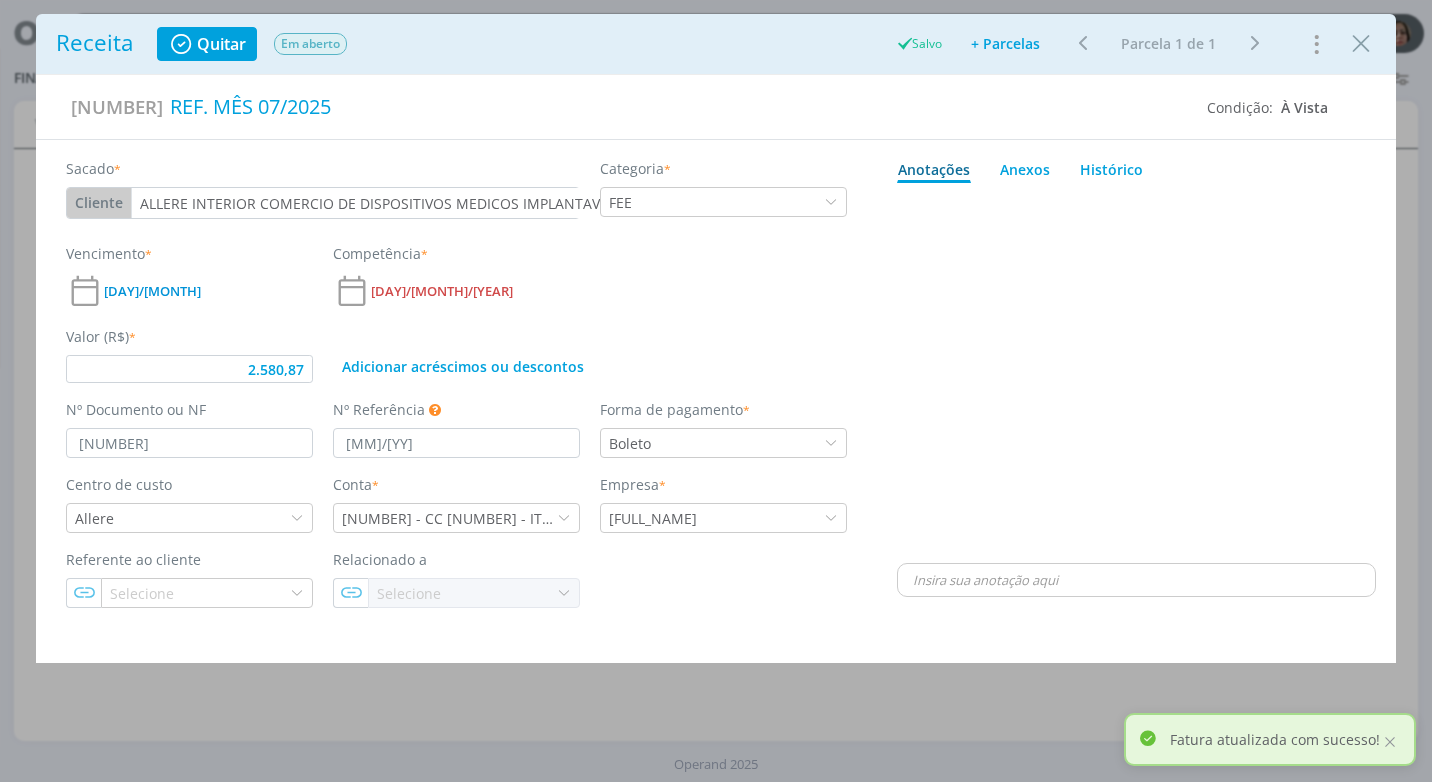 type on "2.580,87" 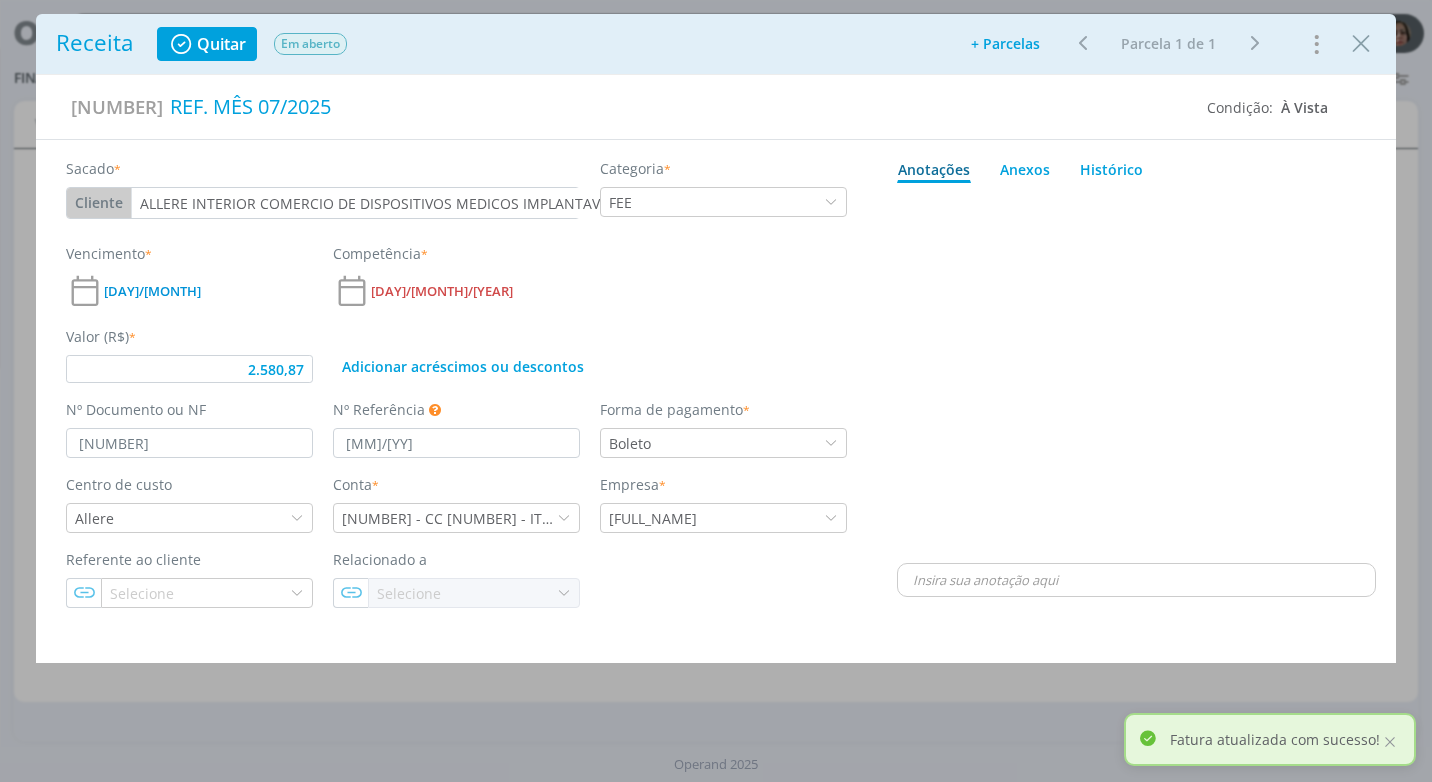 scroll, scrollTop: 0, scrollLeft: 0, axis: both 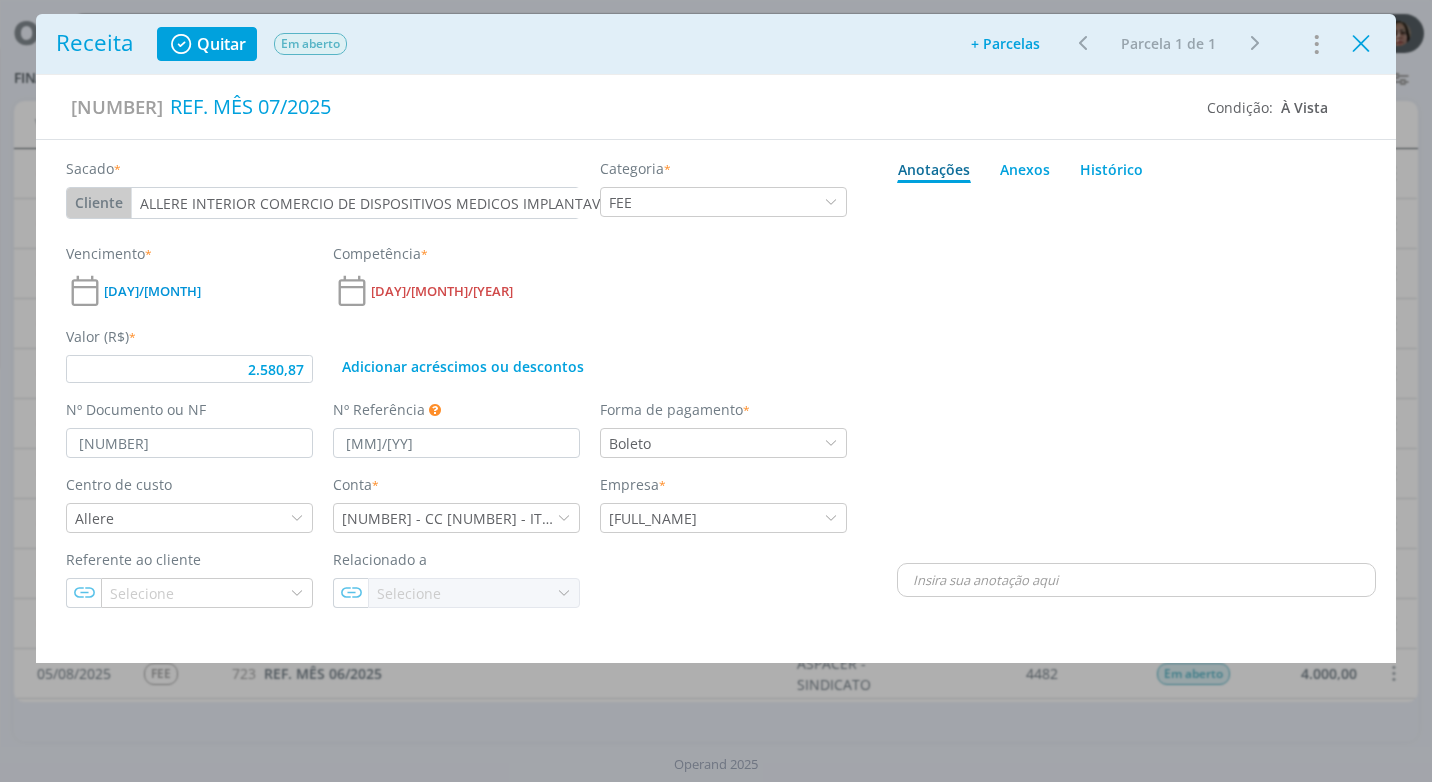 click at bounding box center [1361, 44] 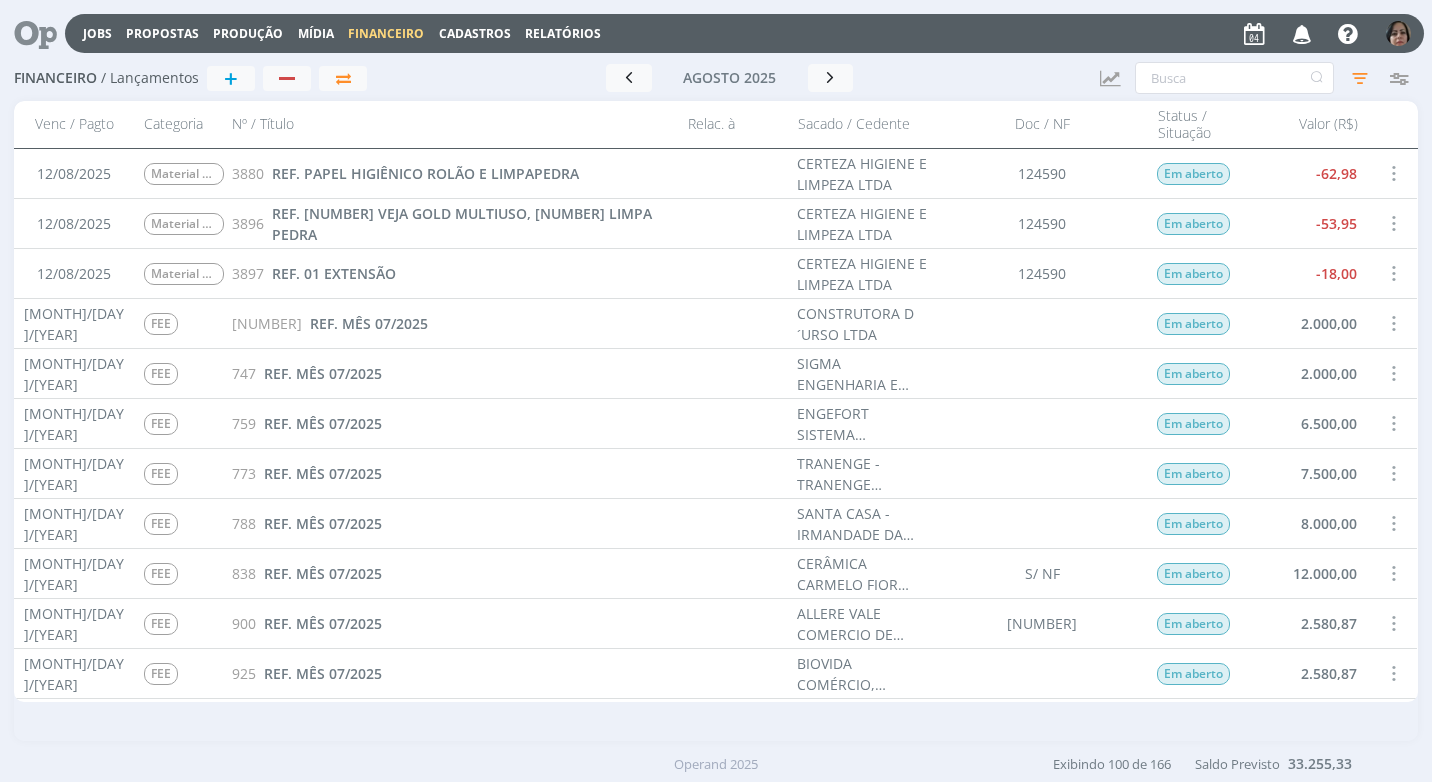scroll, scrollTop: 2900, scrollLeft: 0, axis: vertical 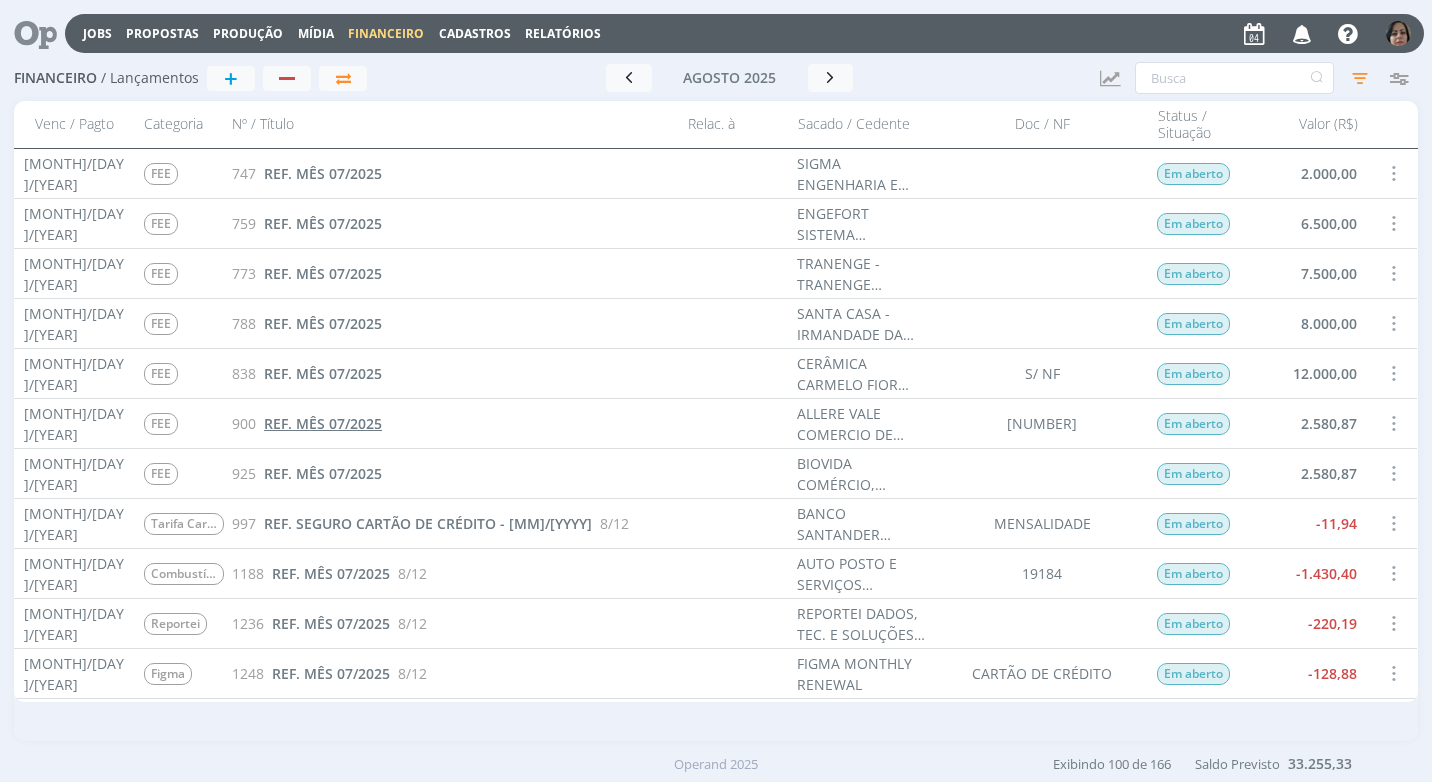 click on "REF. MÊS 07/2025" at bounding box center (323, 423) 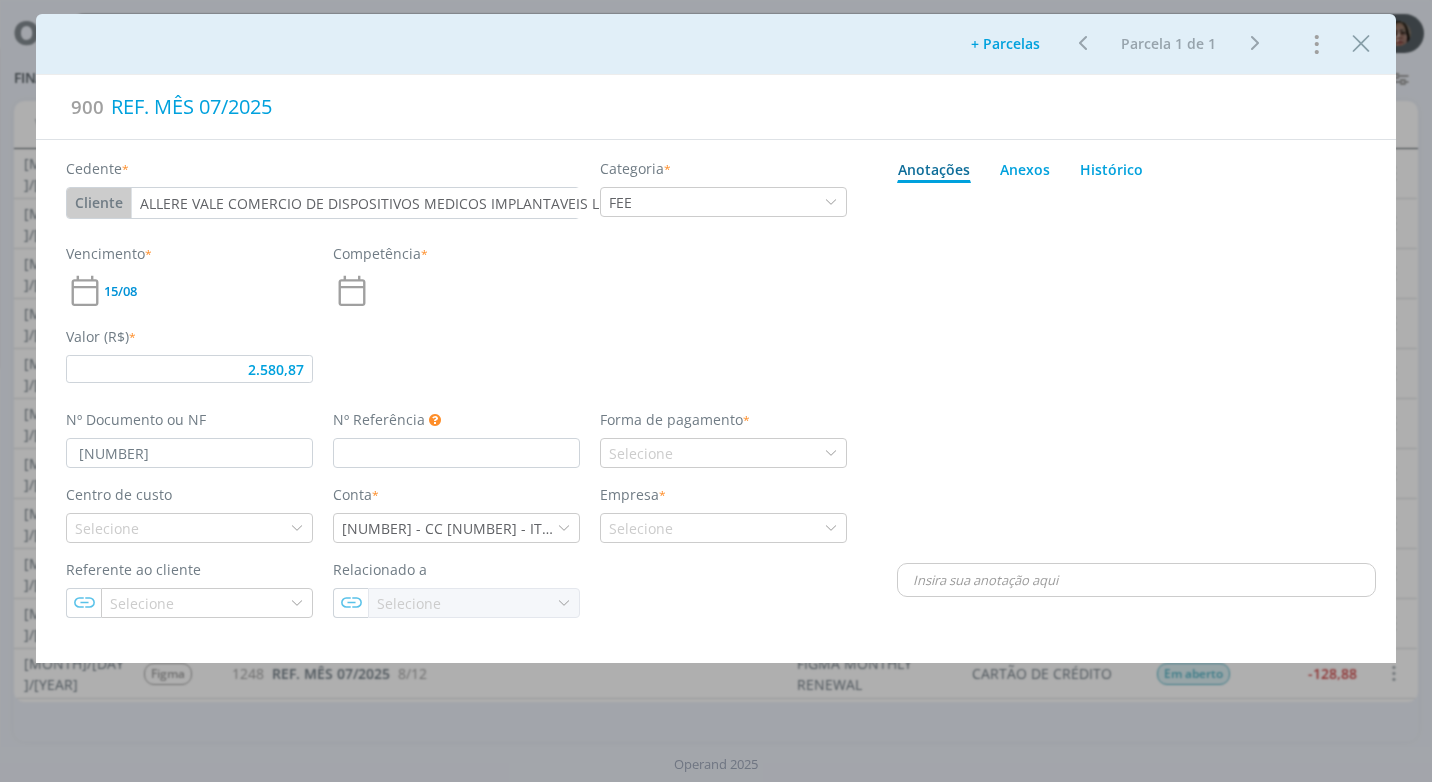 type on "2.580,87" 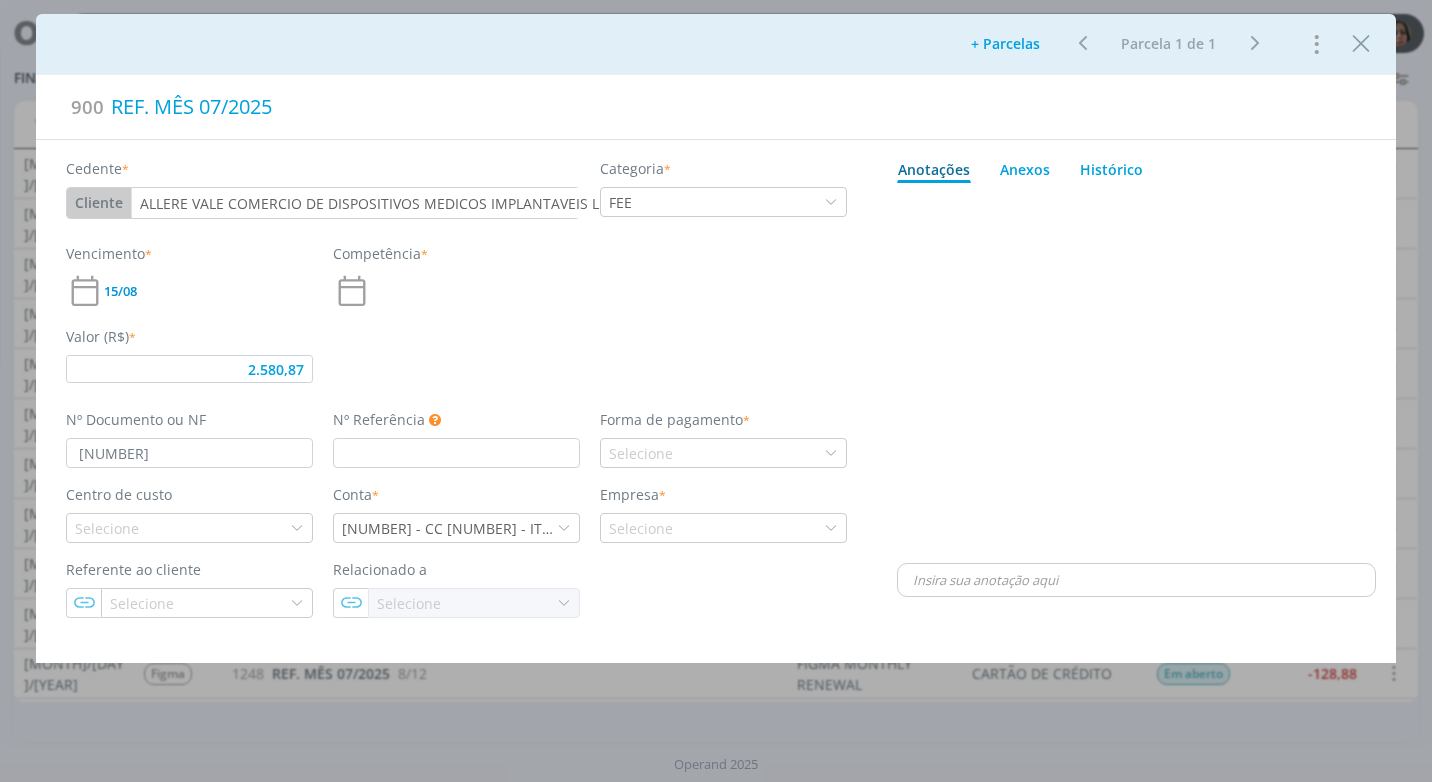 type on "[MM]/[YY]" 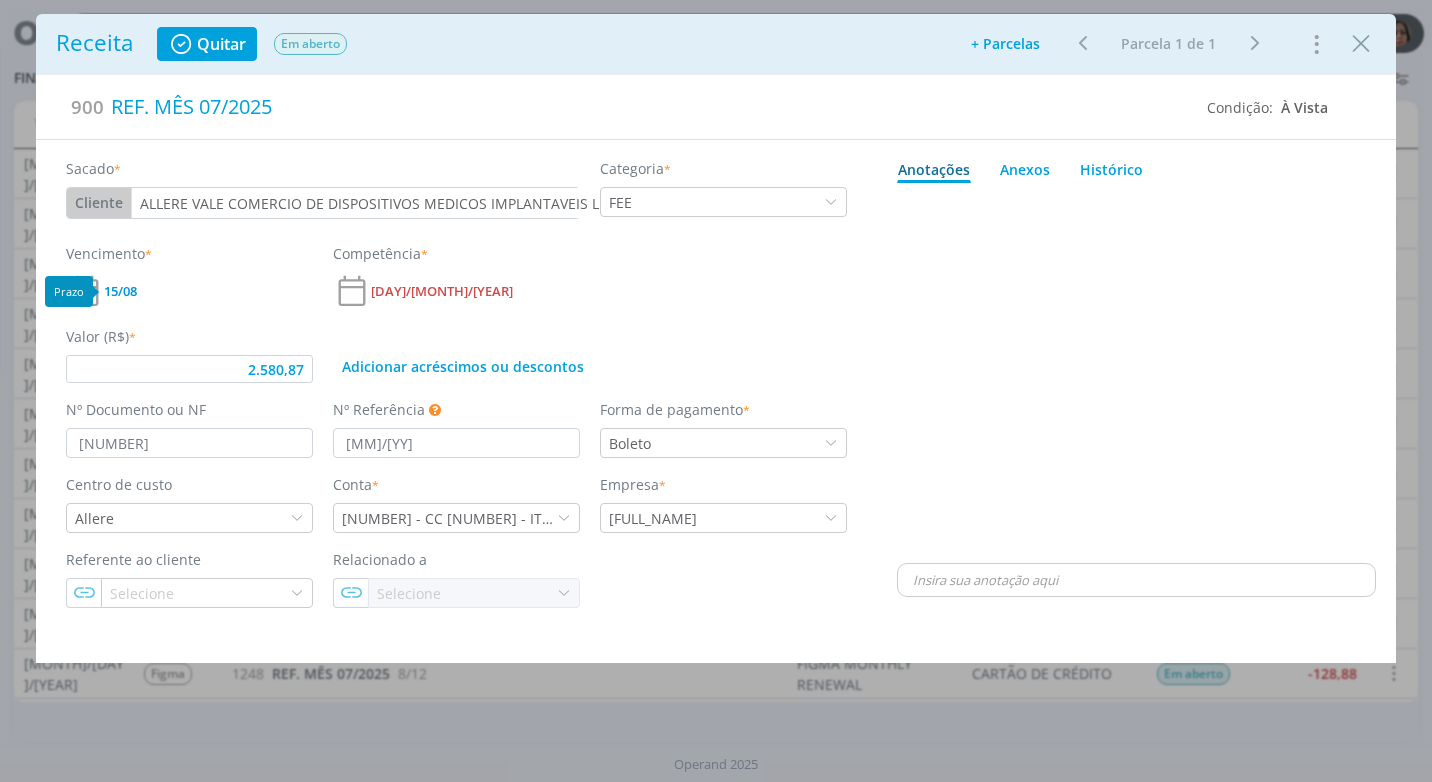 click on "15/08" at bounding box center [120, 291] 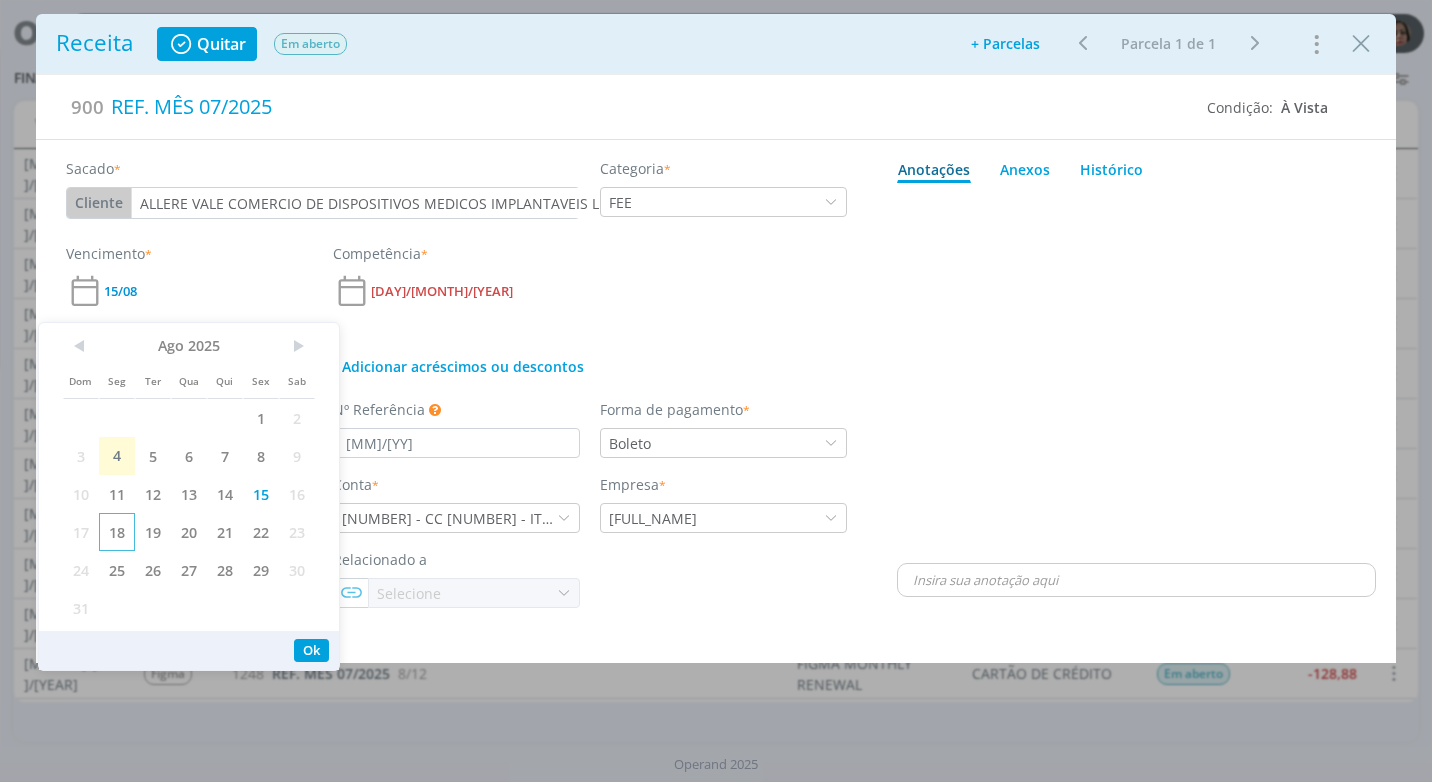 click on "18" at bounding box center [117, 532] 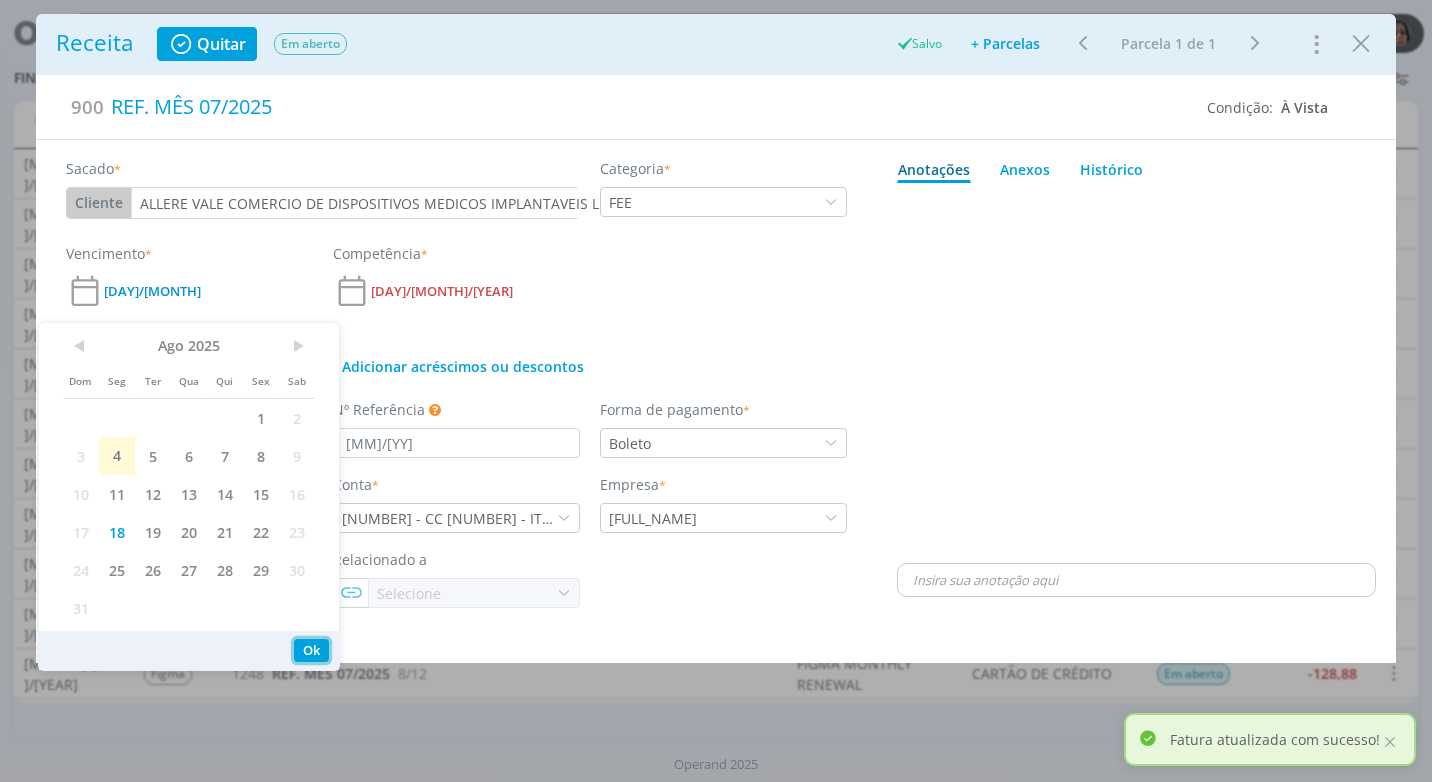drag, startPoint x: 304, startPoint y: 648, endPoint x: 459, endPoint y: 657, distance: 155.26108 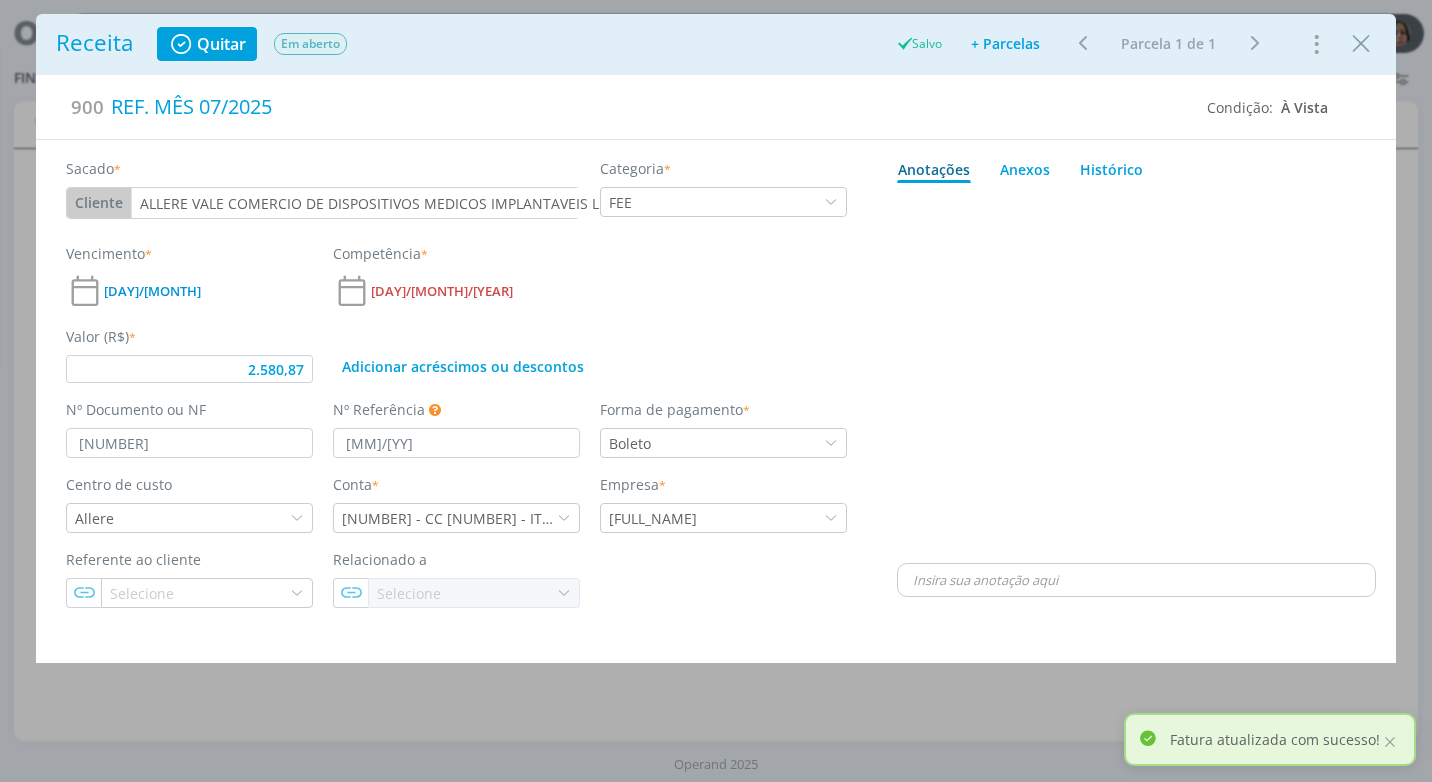 type on "2.580,87" 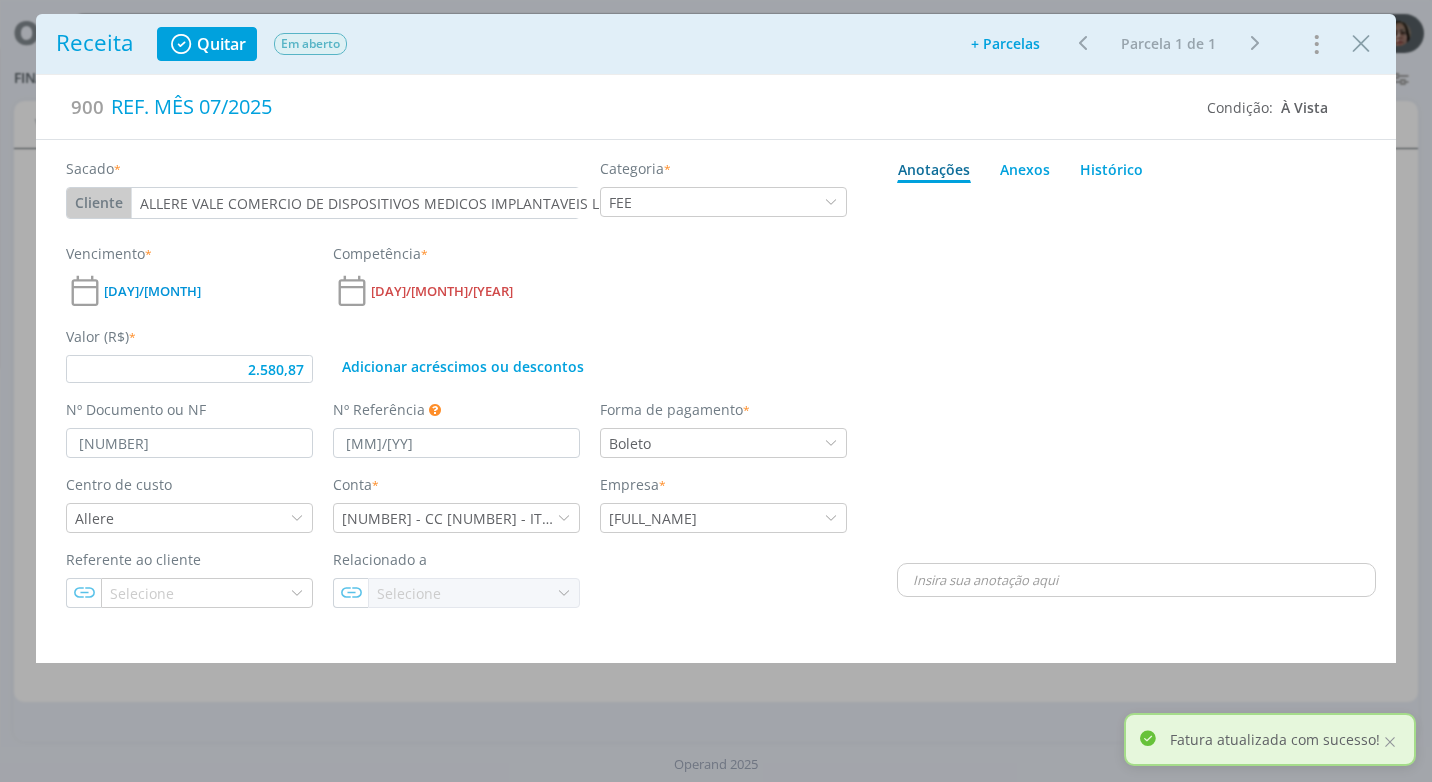 scroll, scrollTop: 0, scrollLeft: 0, axis: both 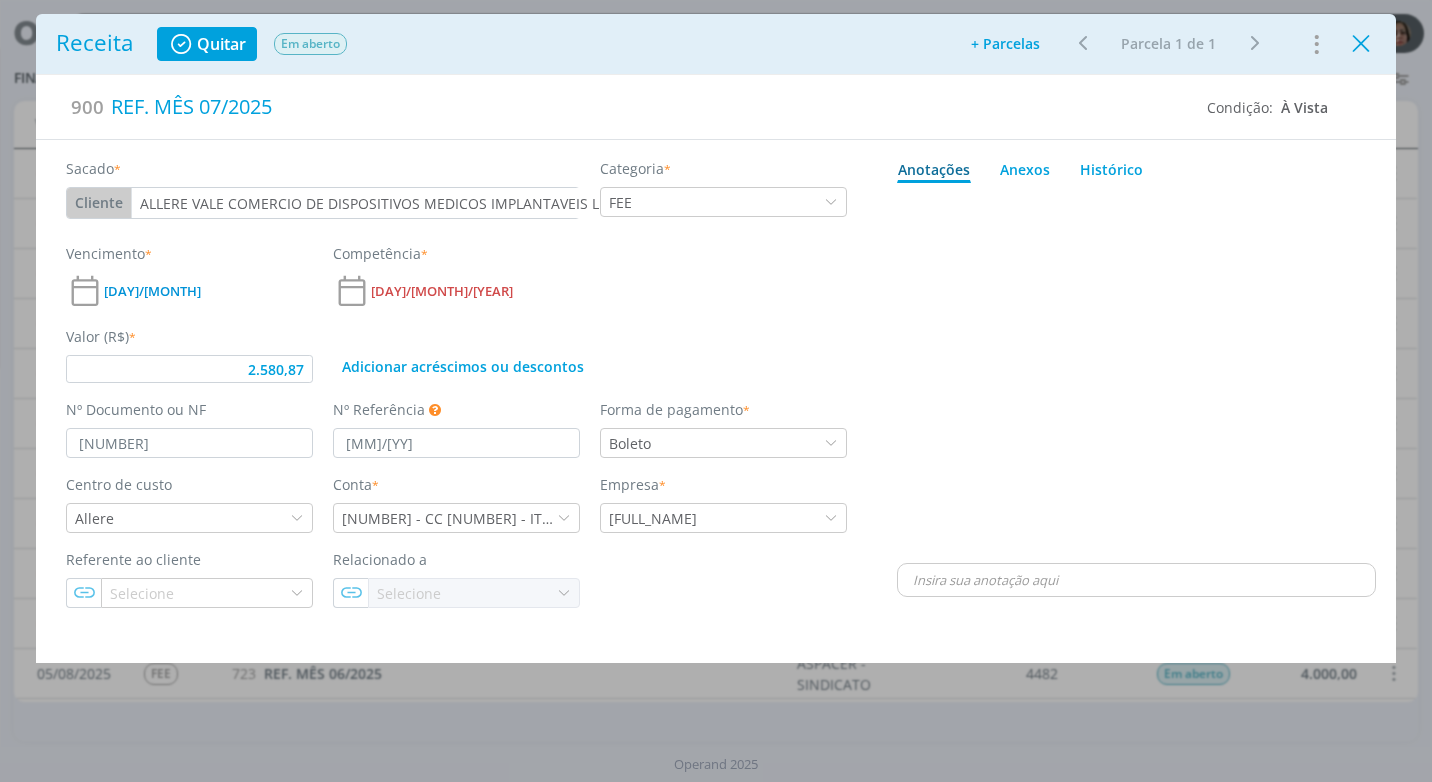 click at bounding box center [1361, 44] 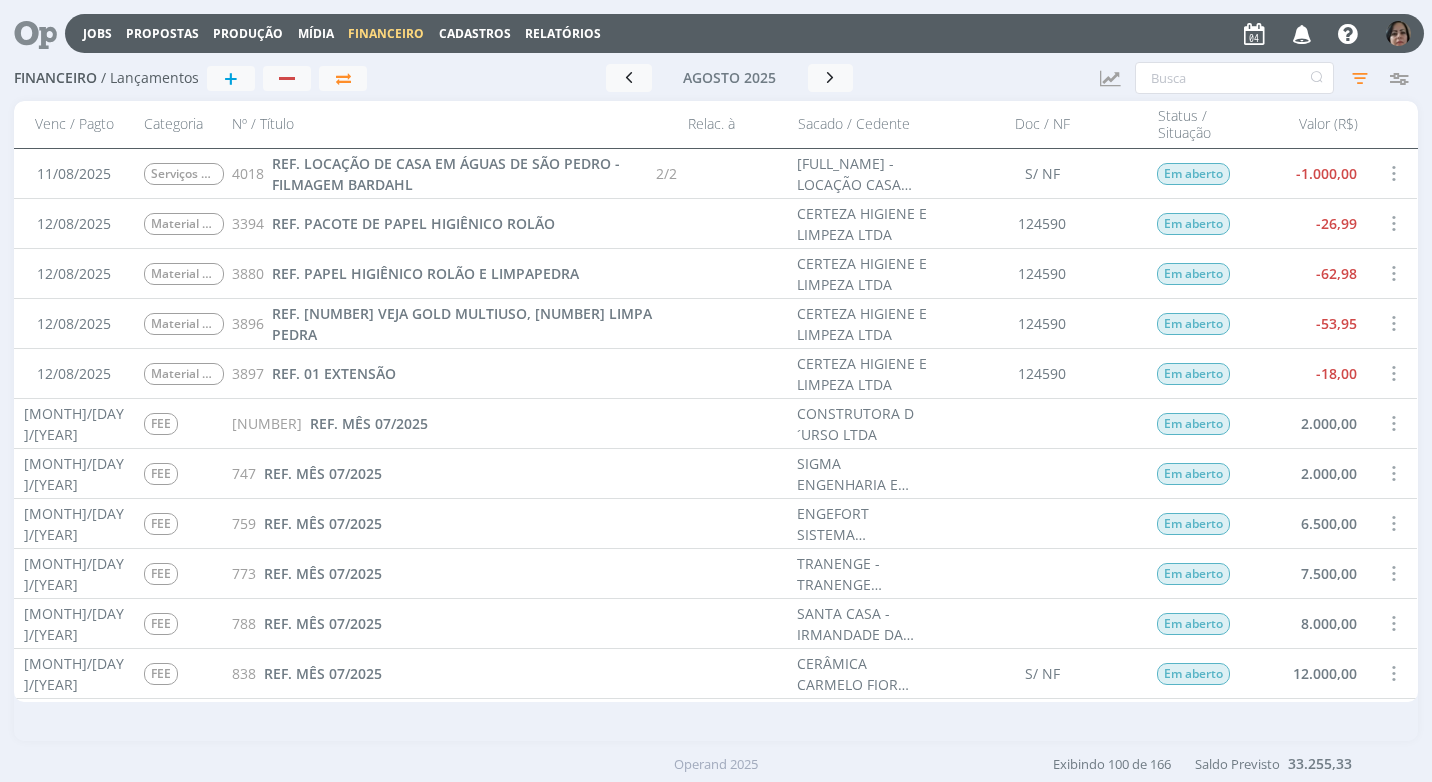 scroll, scrollTop: 2800, scrollLeft: 0, axis: vertical 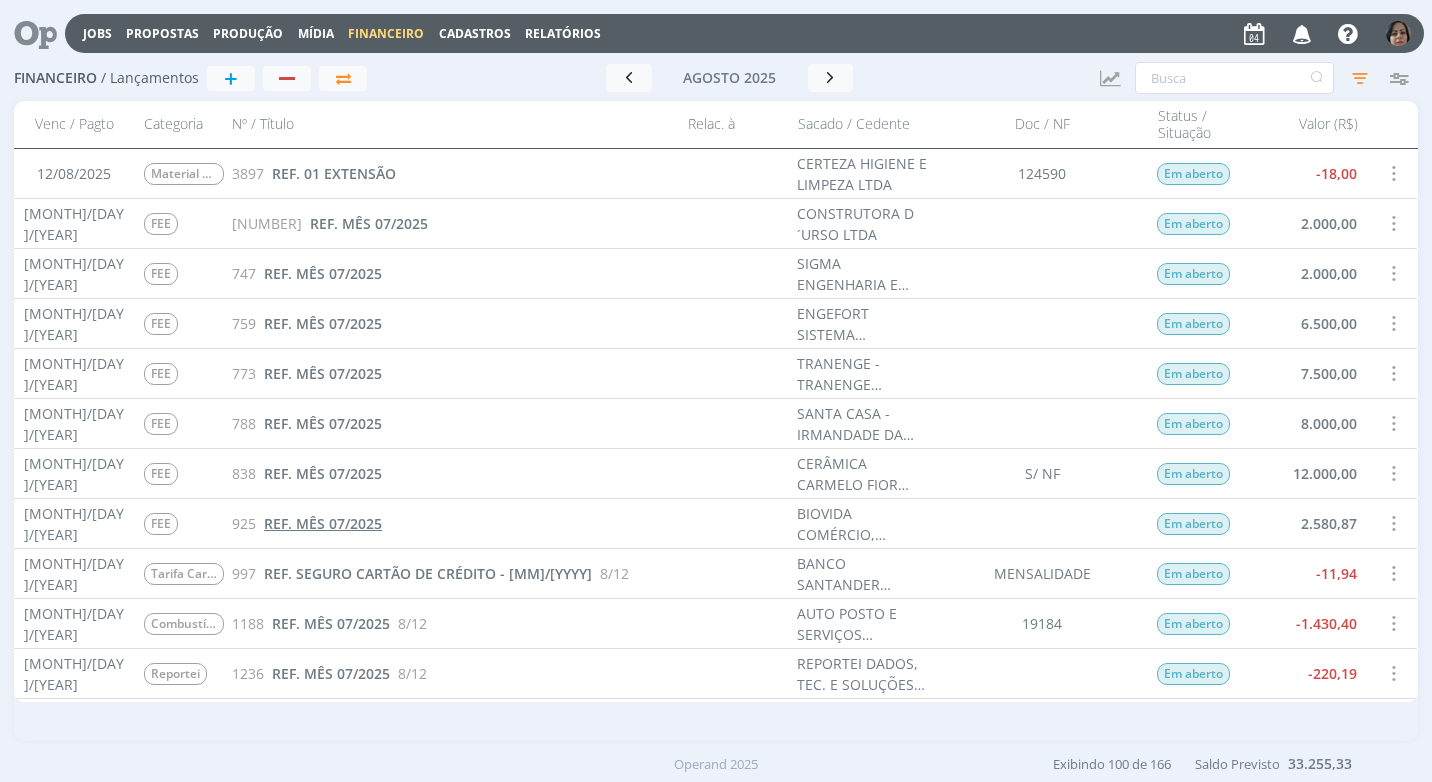 click on "REF. MÊS 07/2025" at bounding box center [323, 523] 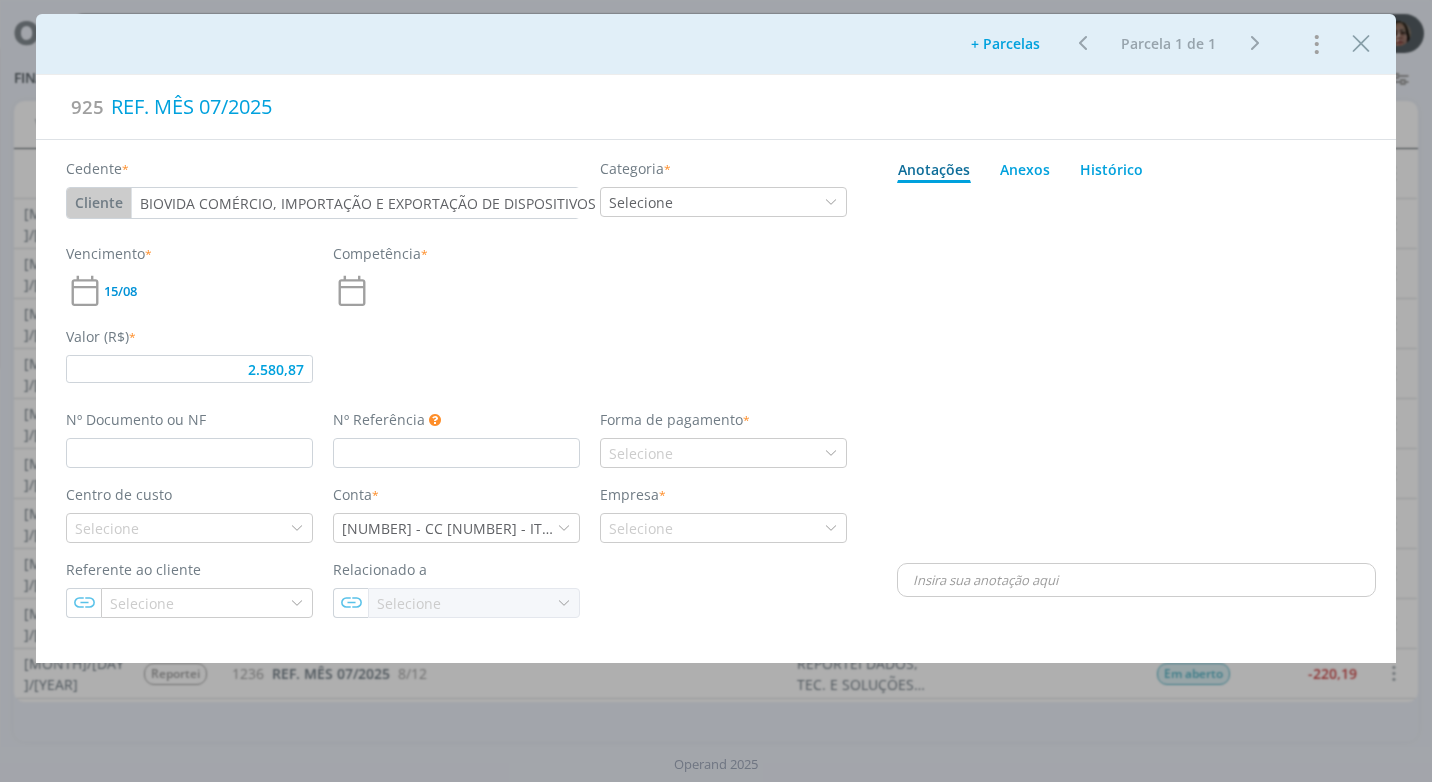 type on "2.580,87" 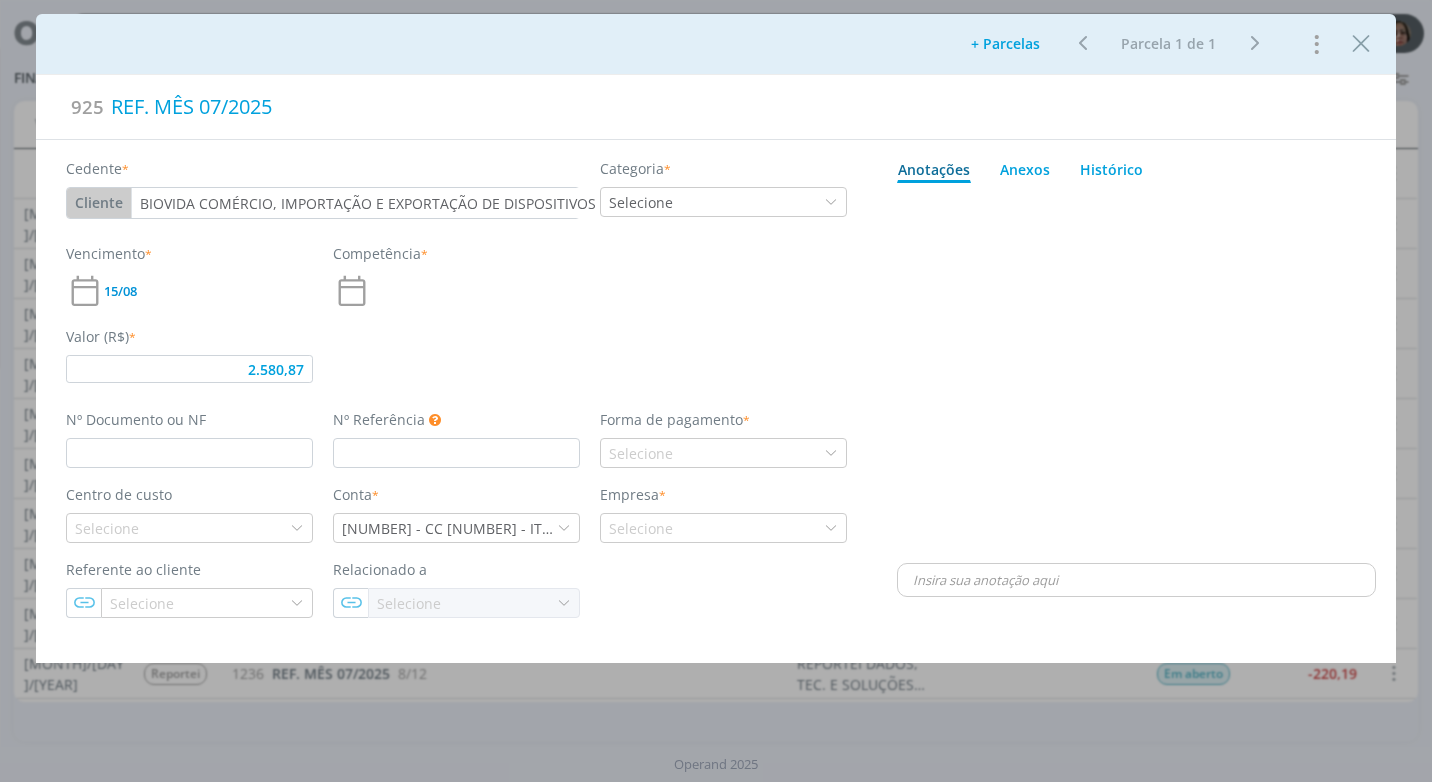 type on "[MM]/[YY]" 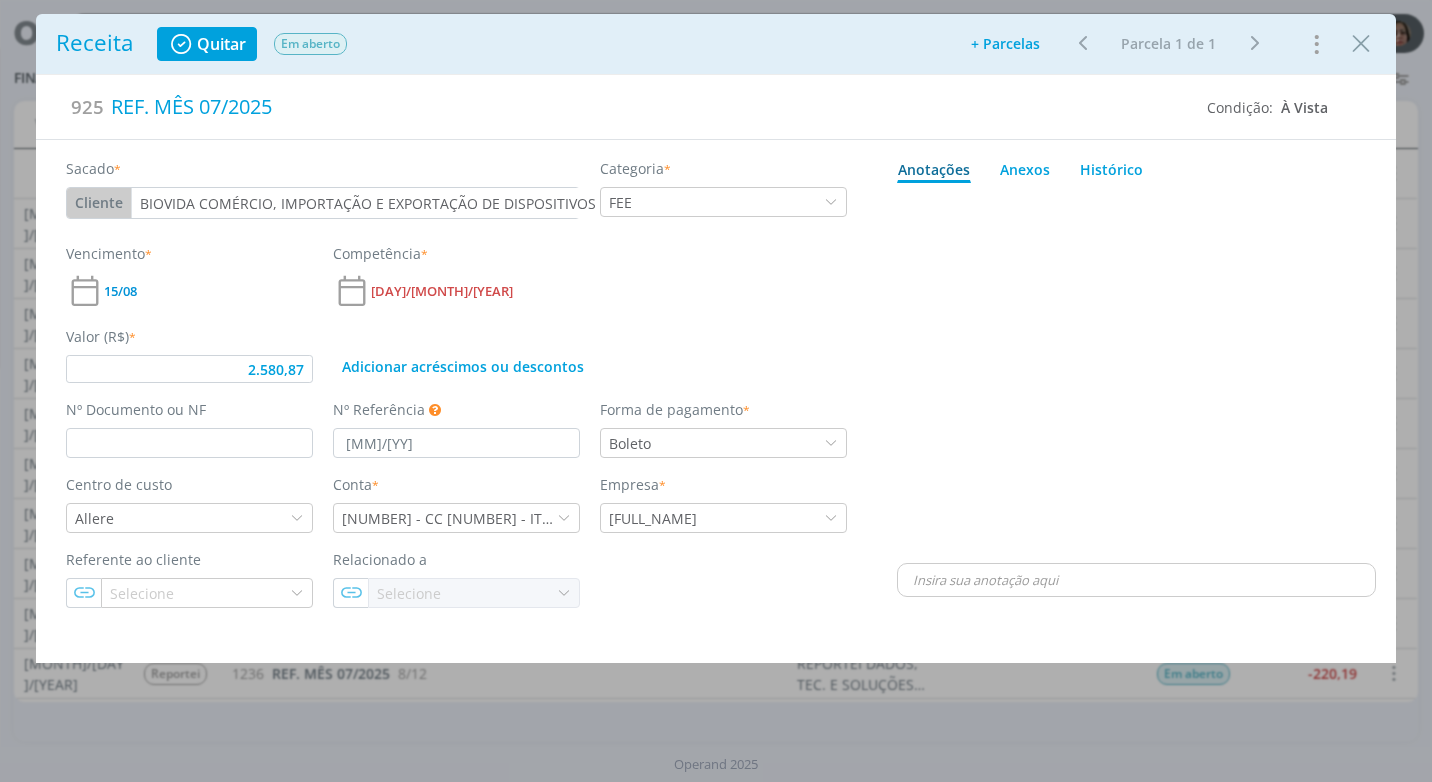 type on "2.580,87" 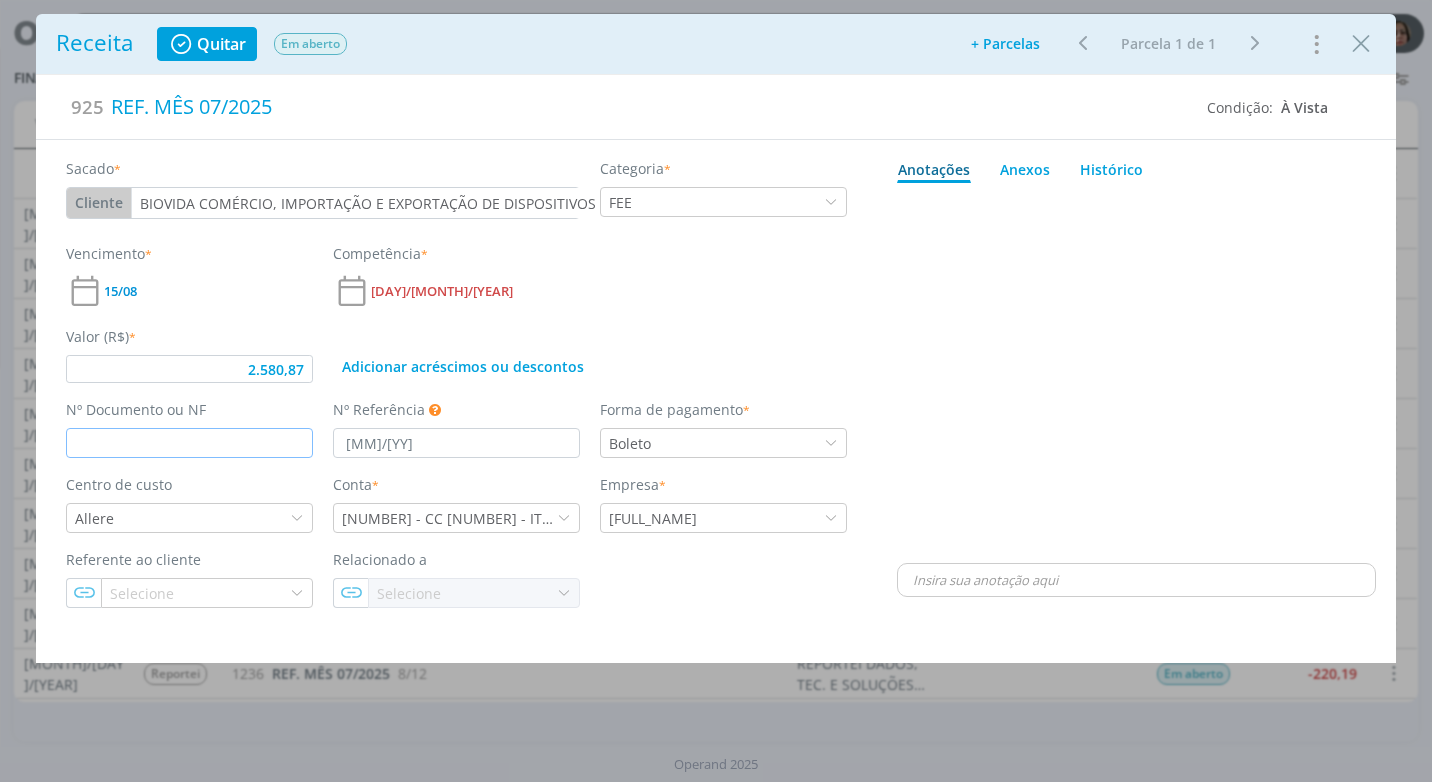 click at bounding box center [189, 443] 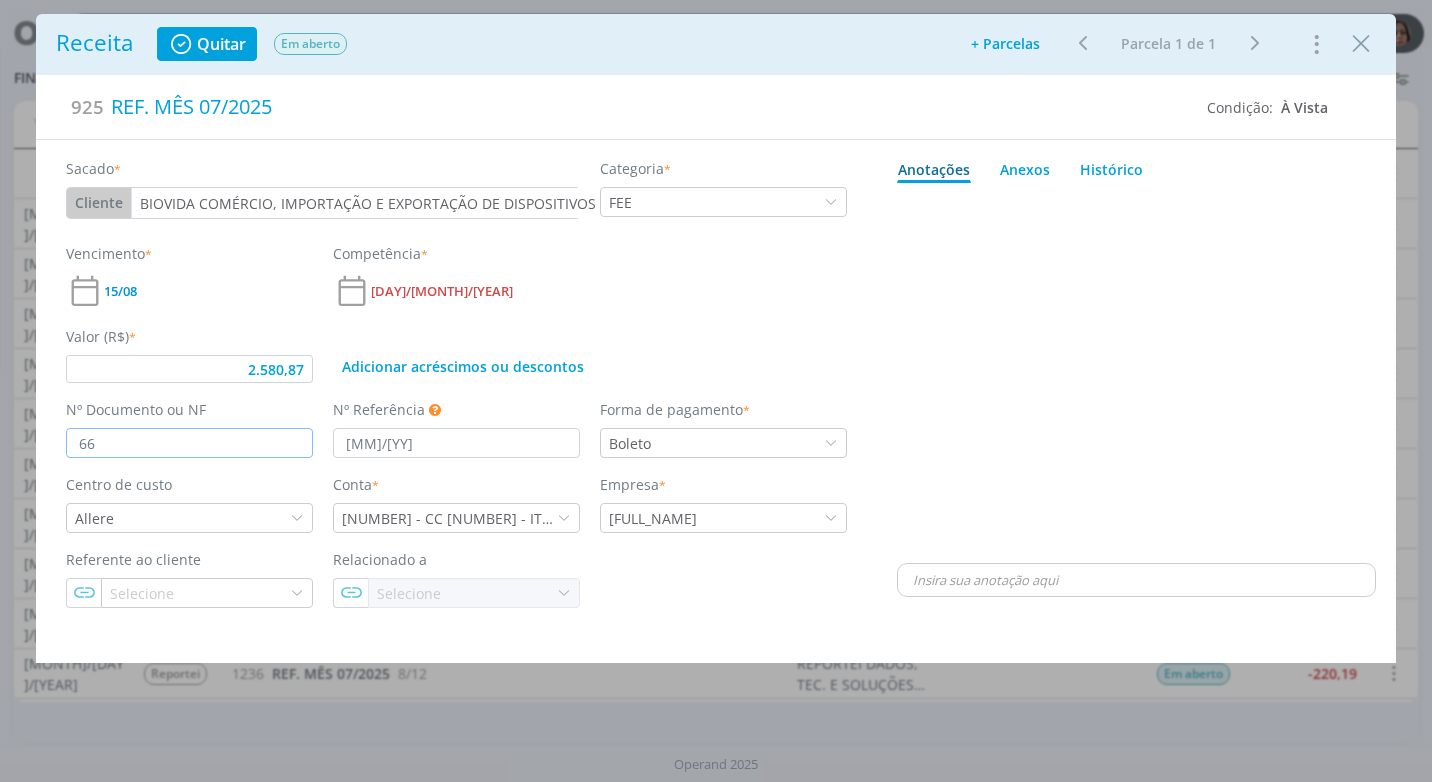 type on "[NUMBER]" 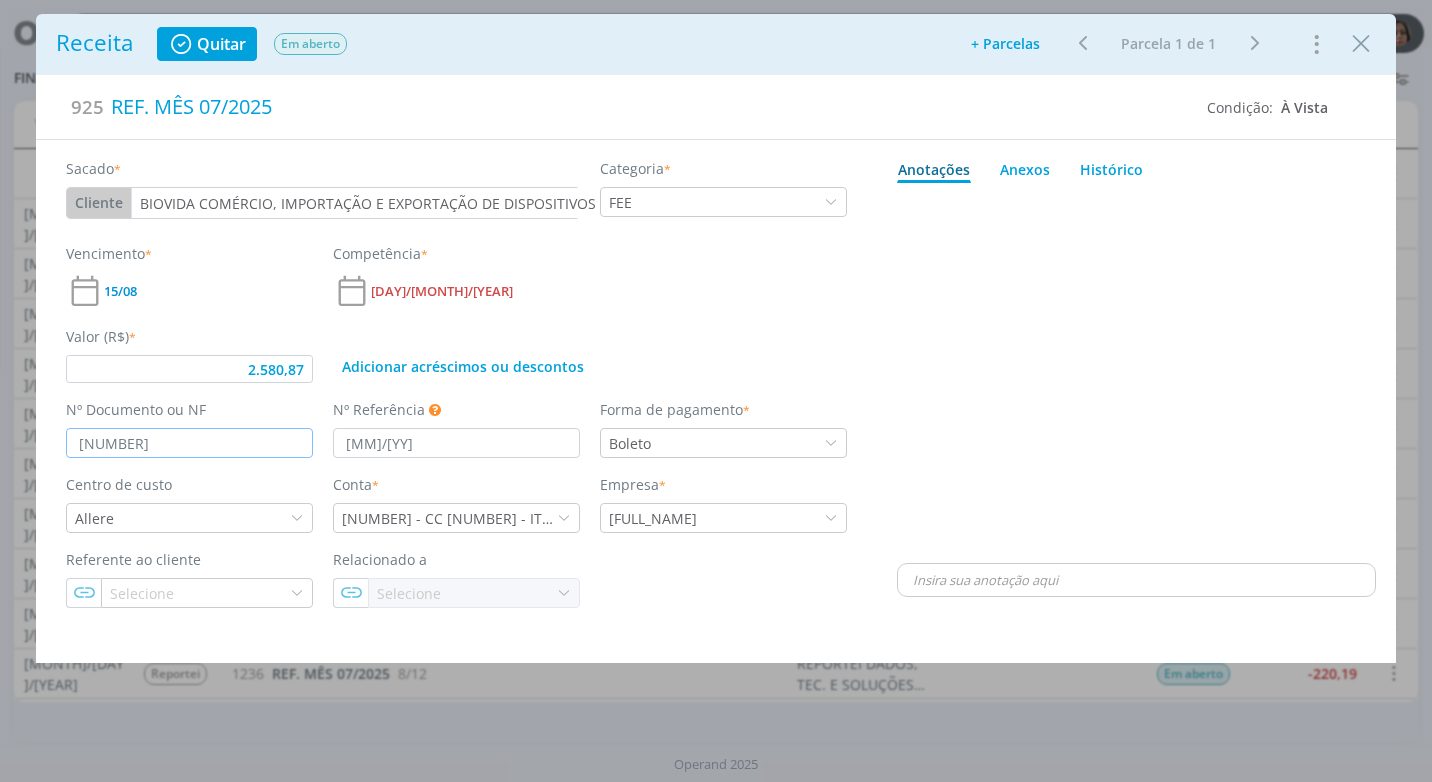 type on "2.580,87" 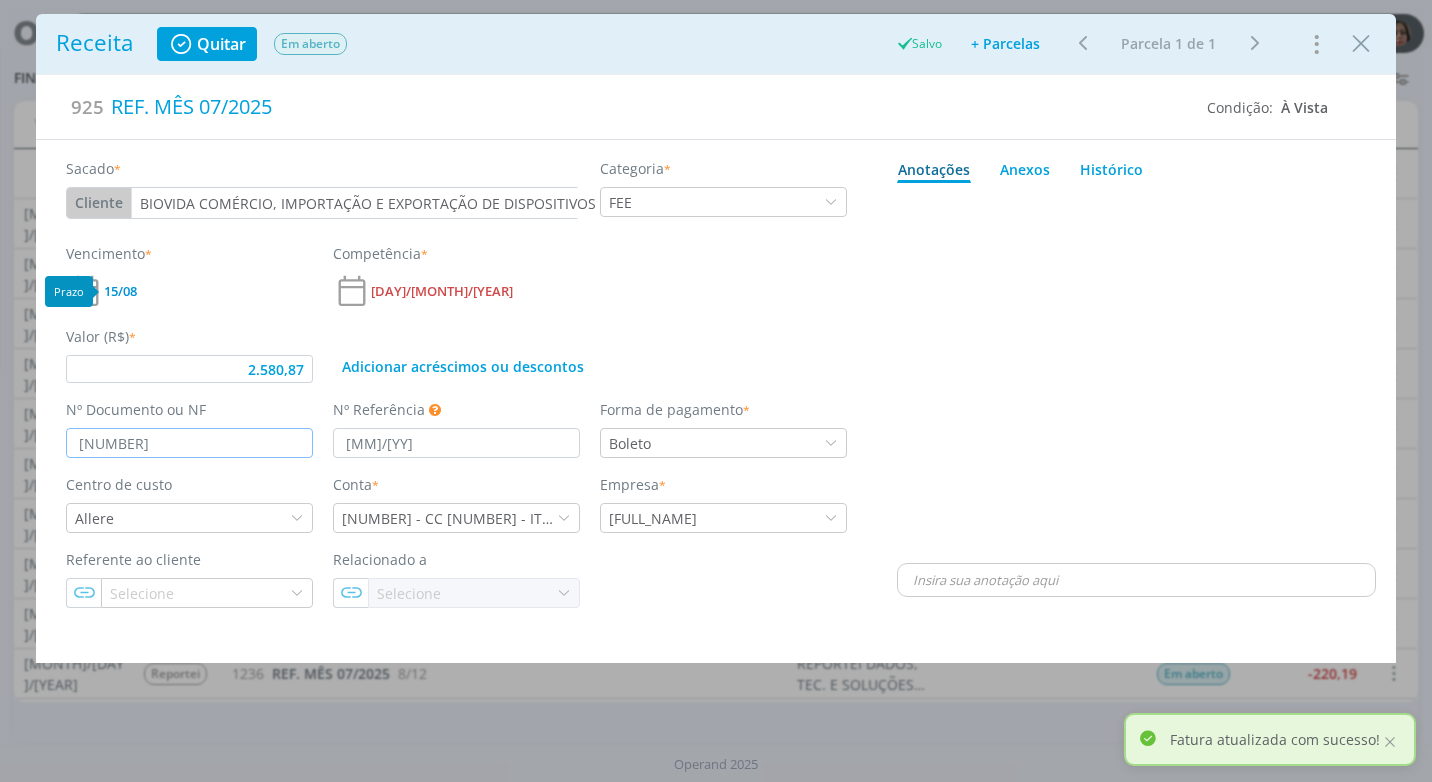 type on "[NUMBER]" 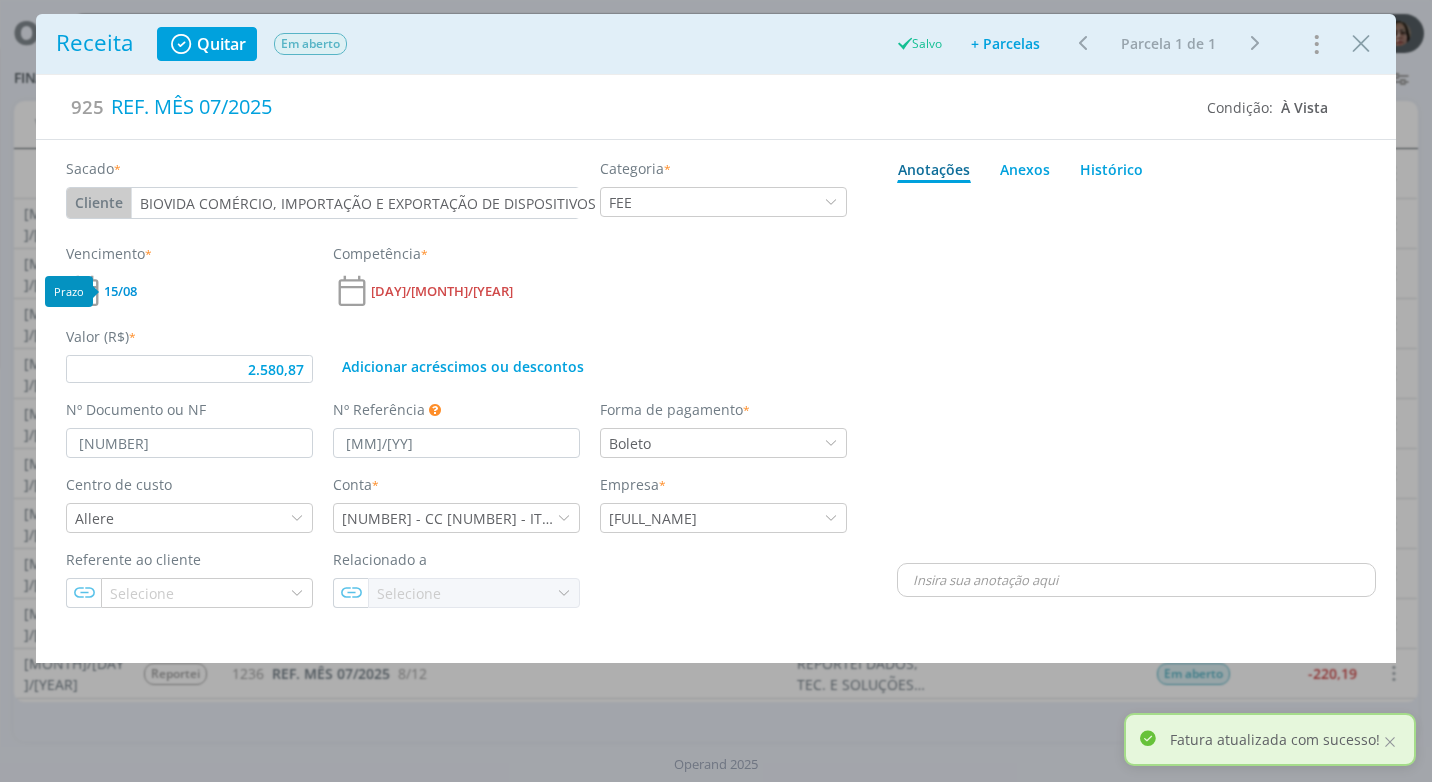 click on "15/08" at bounding box center [120, 291] 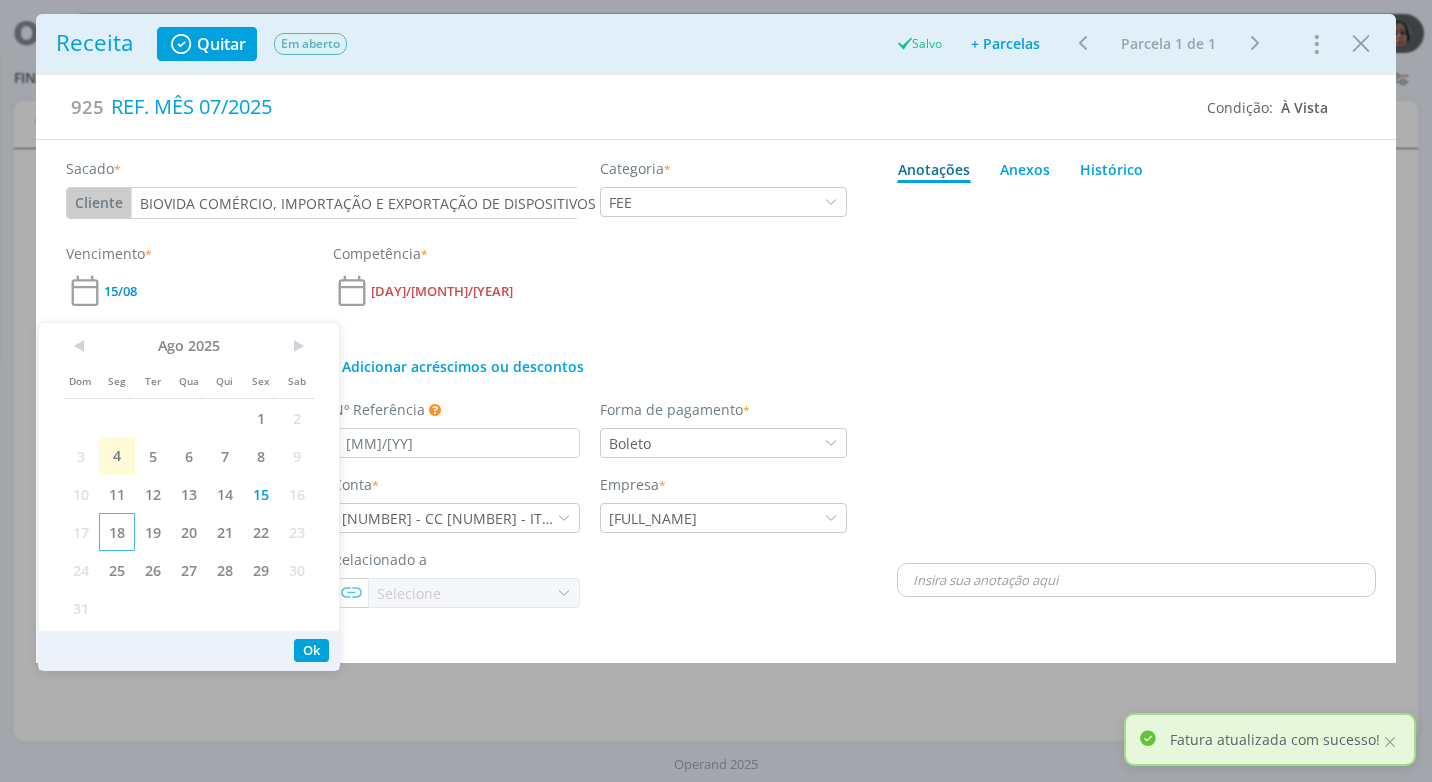 click on "18" at bounding box center [117, 532] 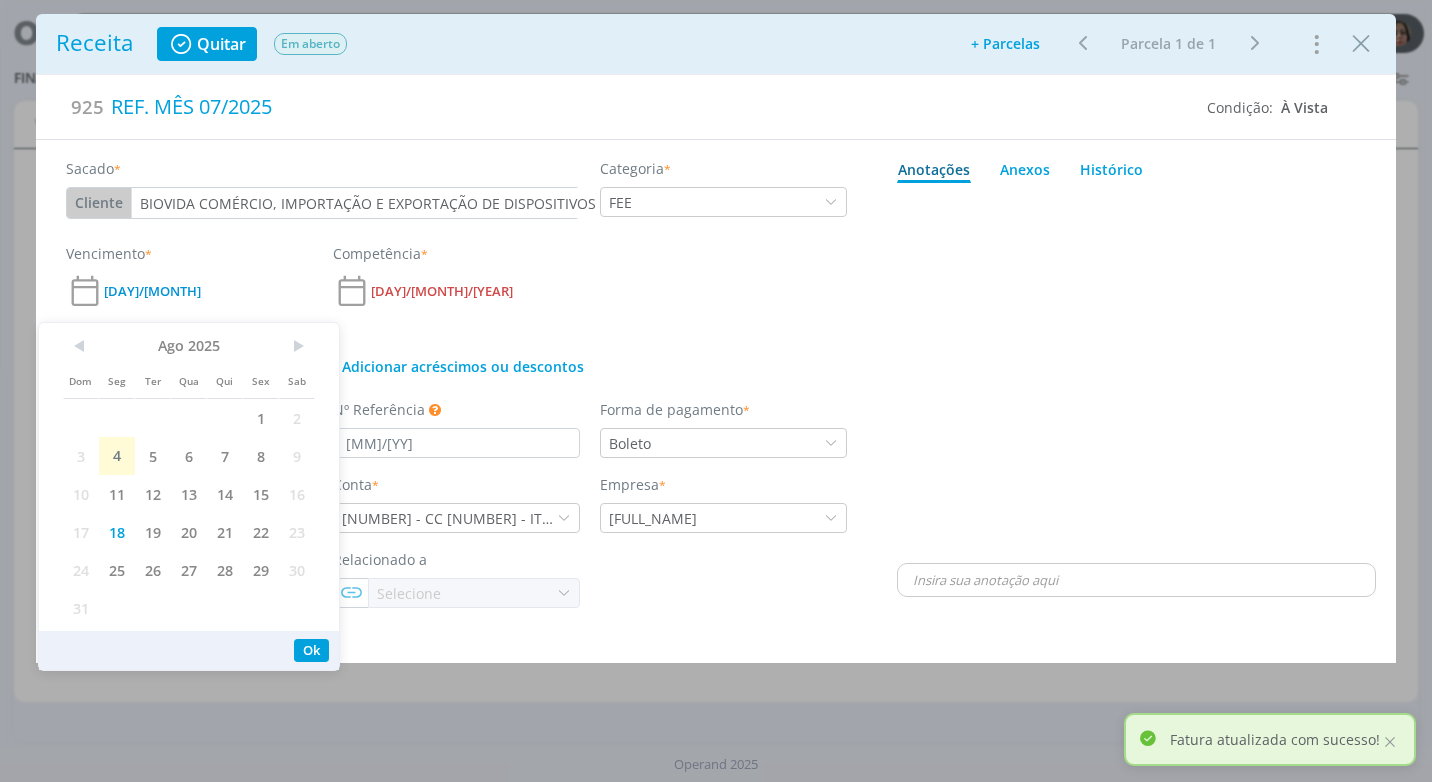 scroll, scrollTop: 0, scrollLeft: 0, axis: both 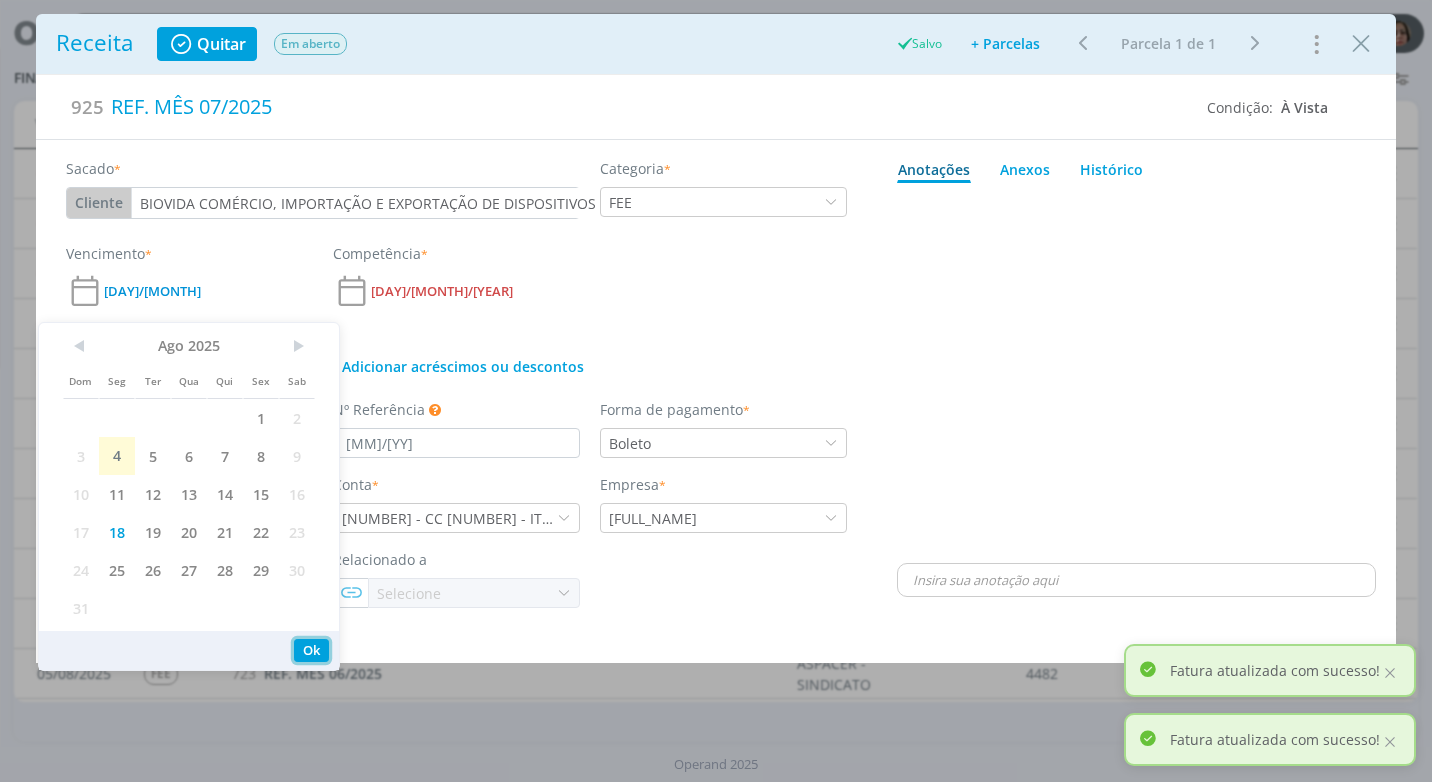 click on "Ok" at bounding box center [311, 650] 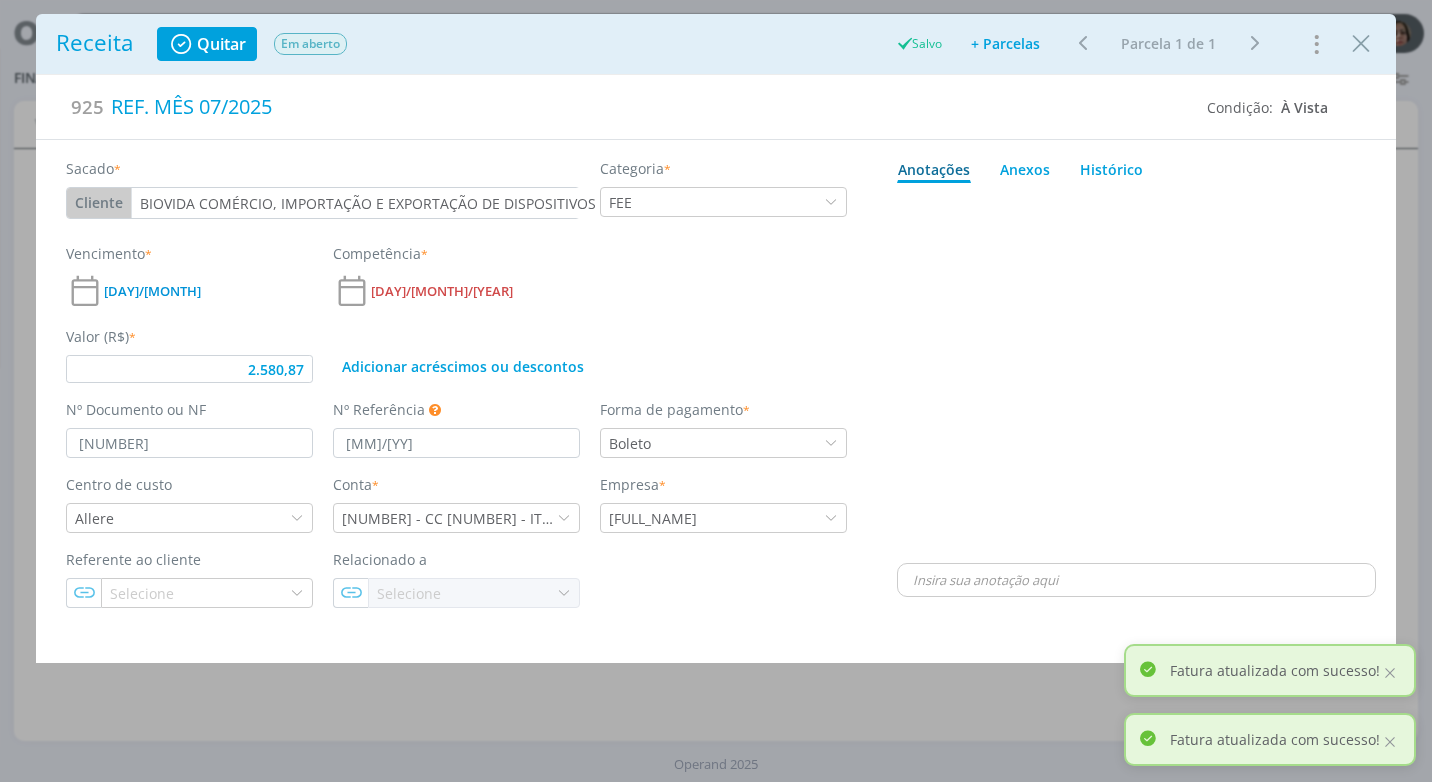 type on "2.580,87" 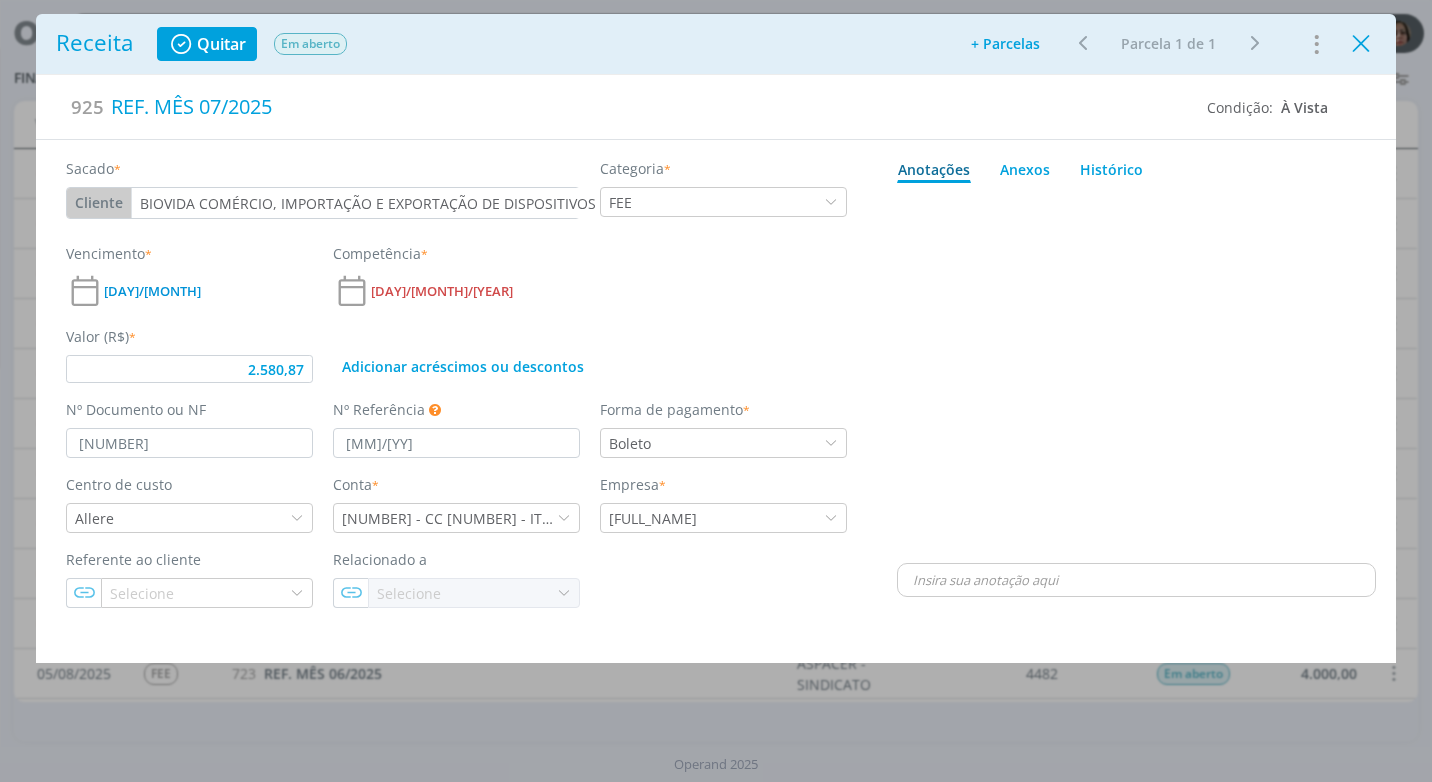 click at bounding box center [1361, 44] 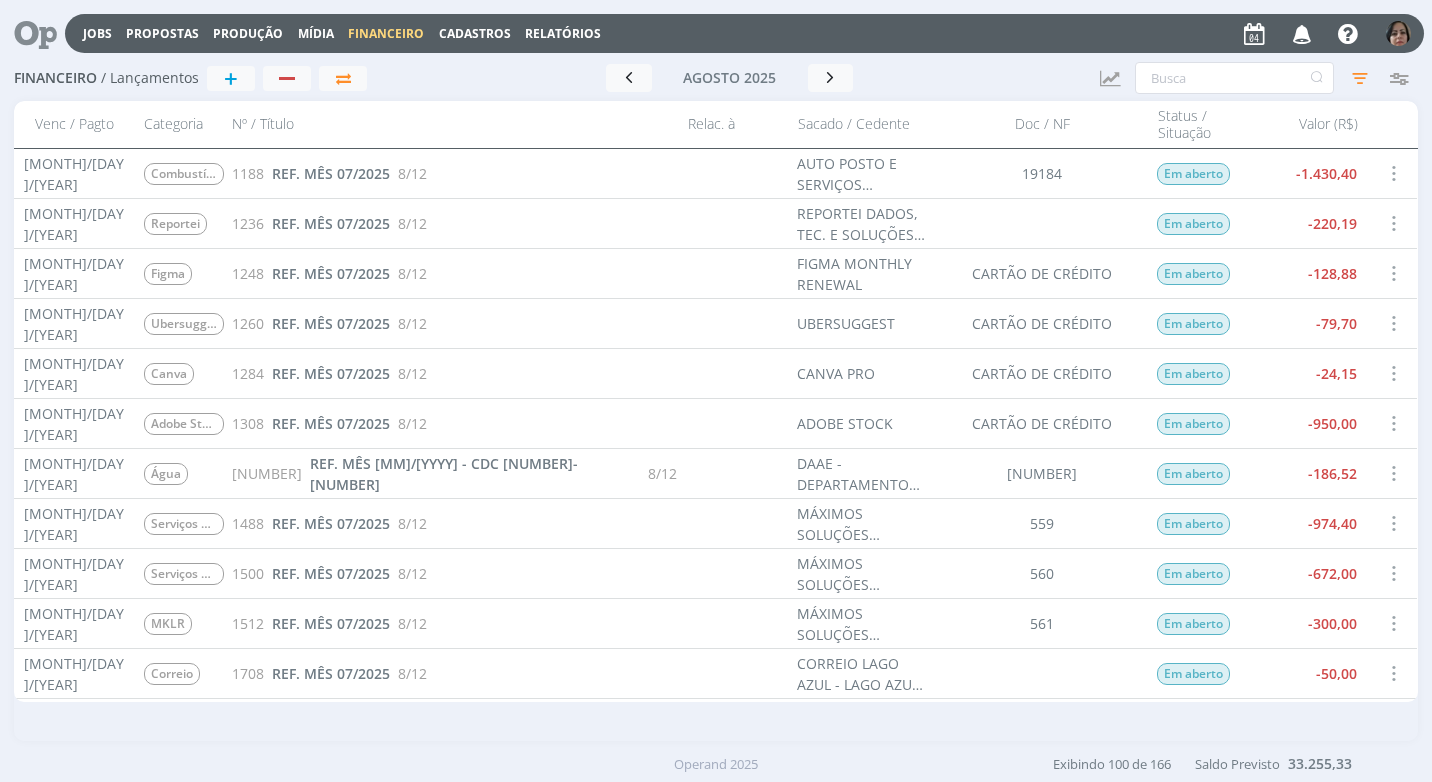 scroll, scrollTop: 3400, scrollLeft: 0, axis: vertical 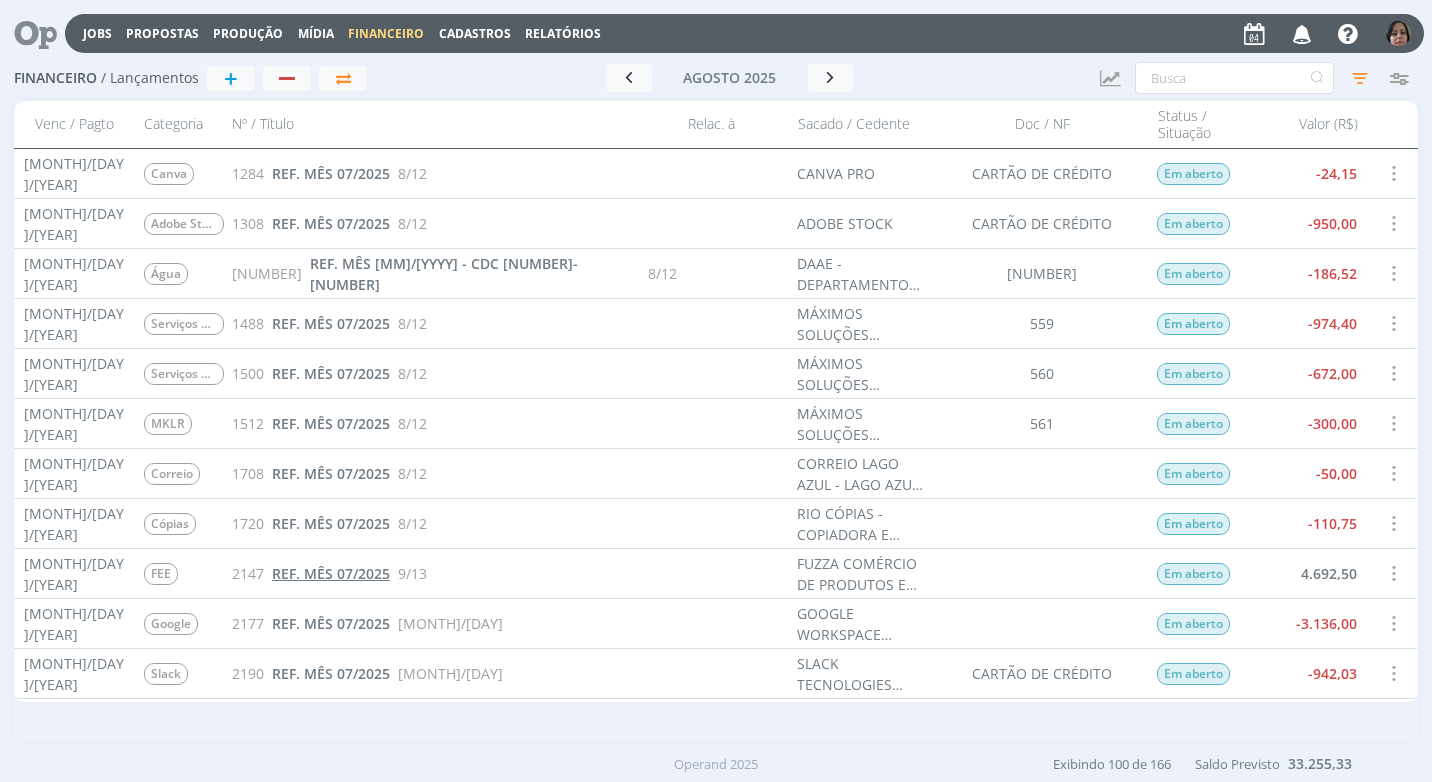 click on "REF. MÊS 07/2025" at bounding box center (331, 573) 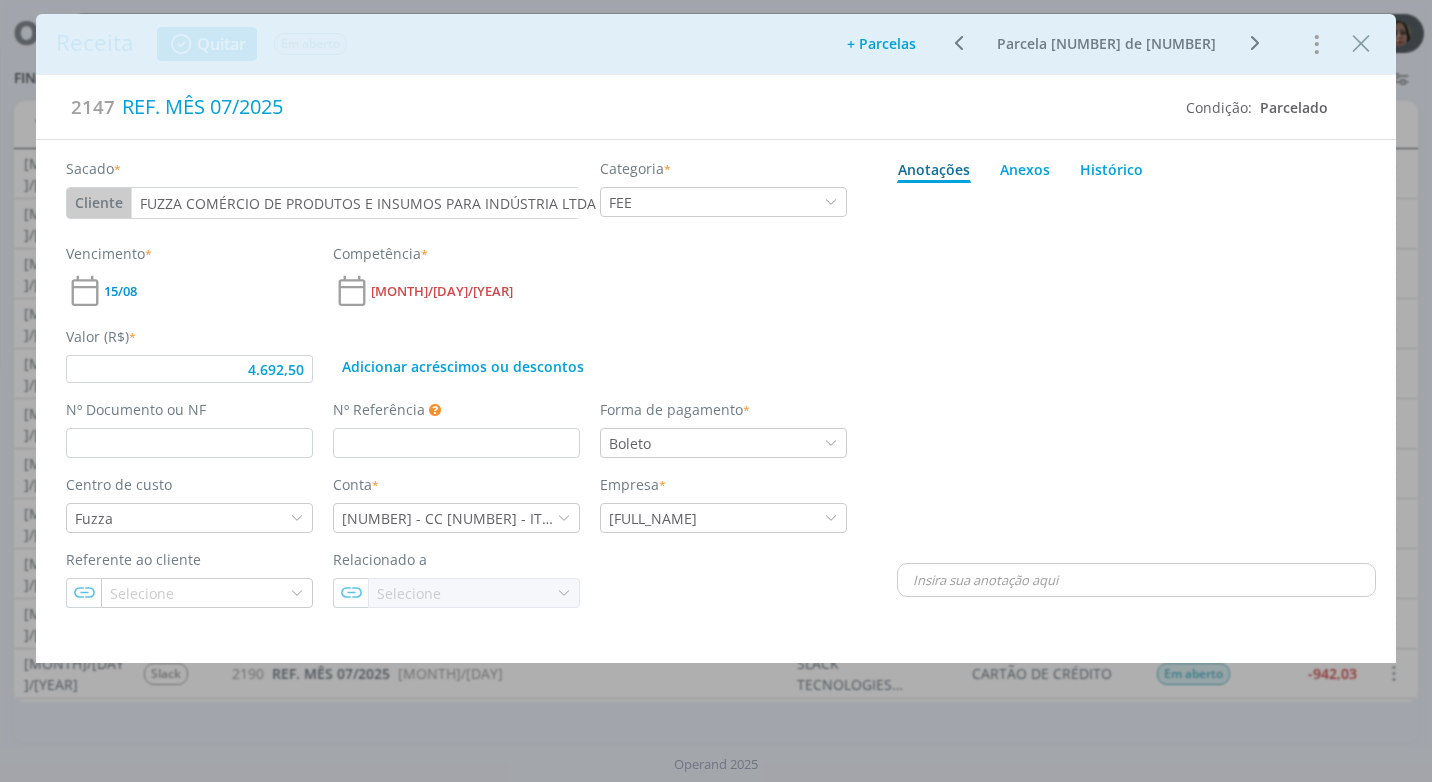 type on "4.692,50" 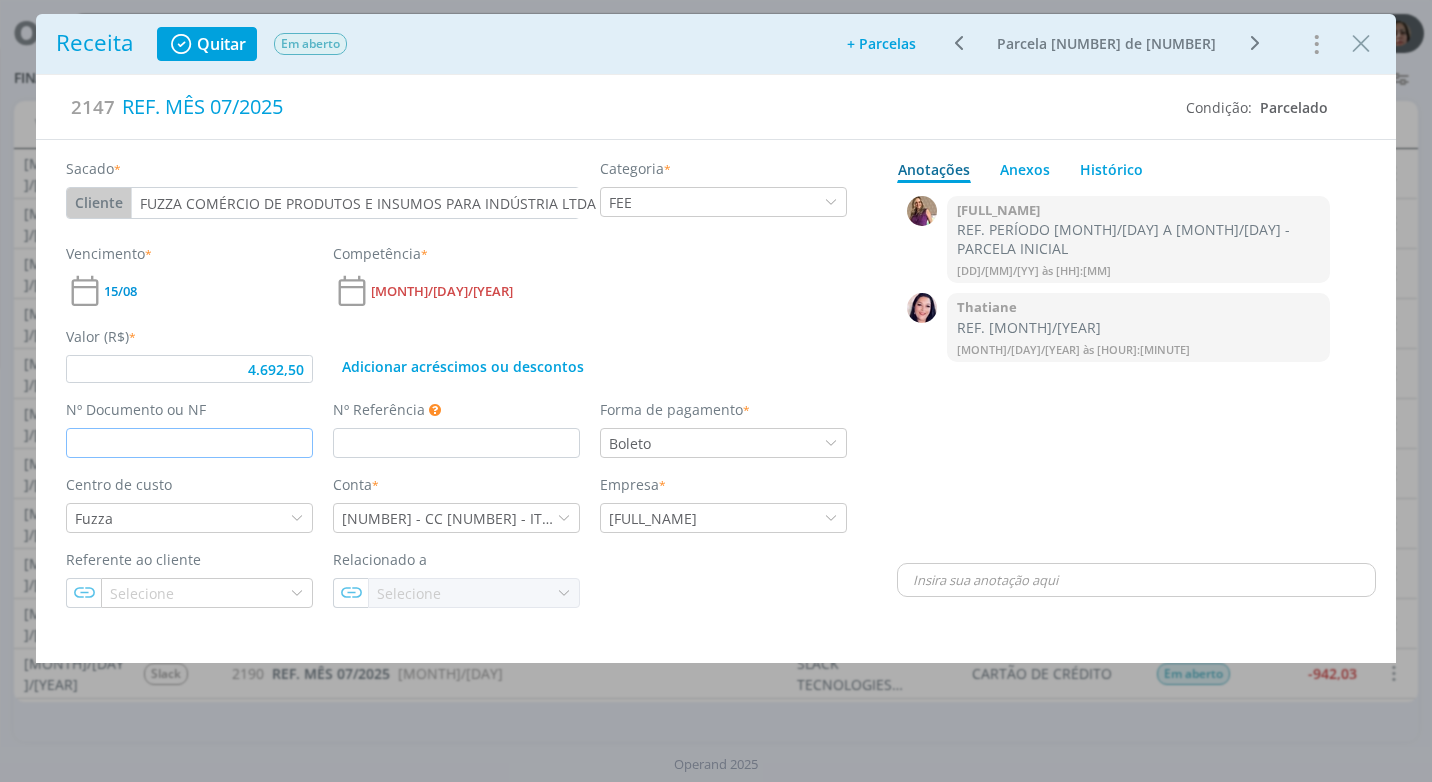 drag, startPoint x: 113, startPoint y: 443, endPoint x: 231, endPoint y: 472, distance: 121.511314 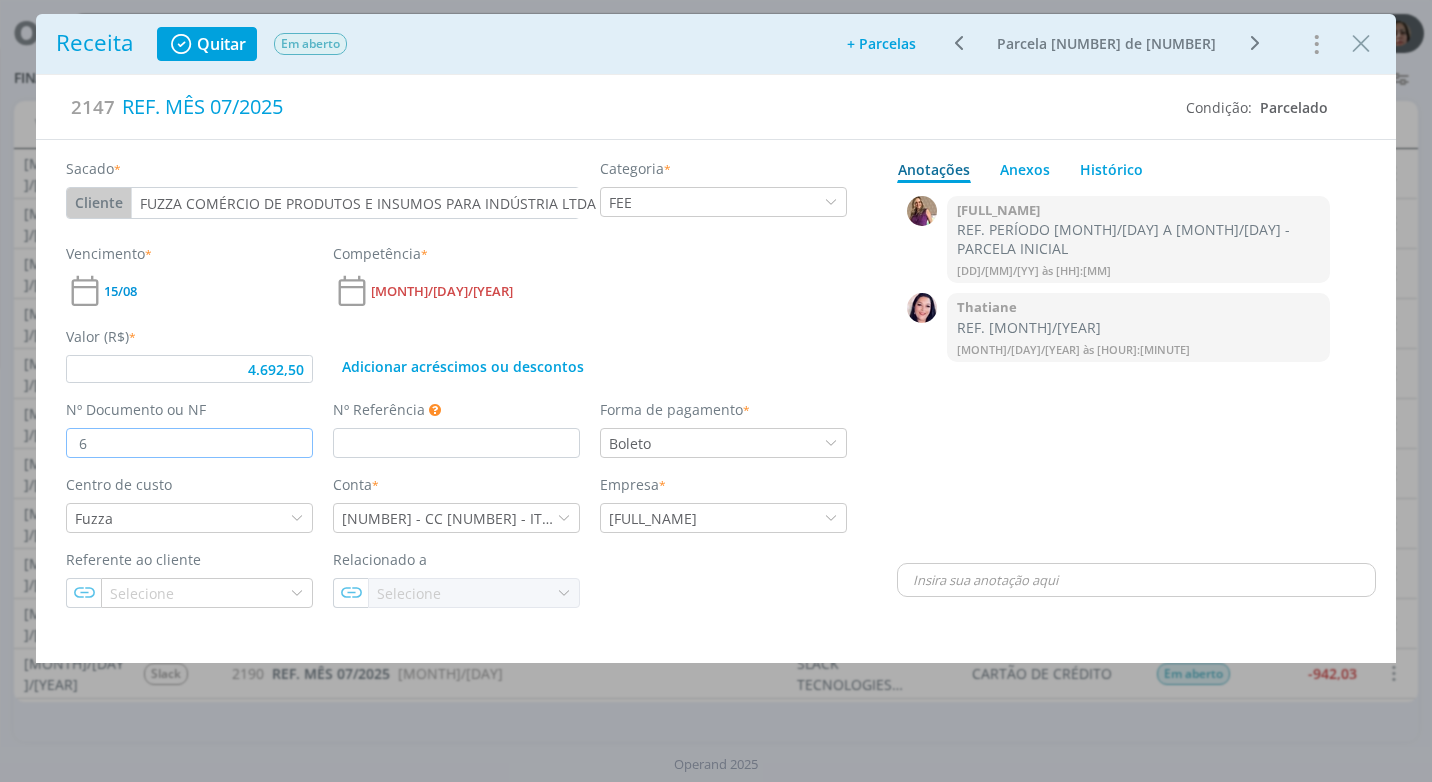 type on "[NUMBER]" 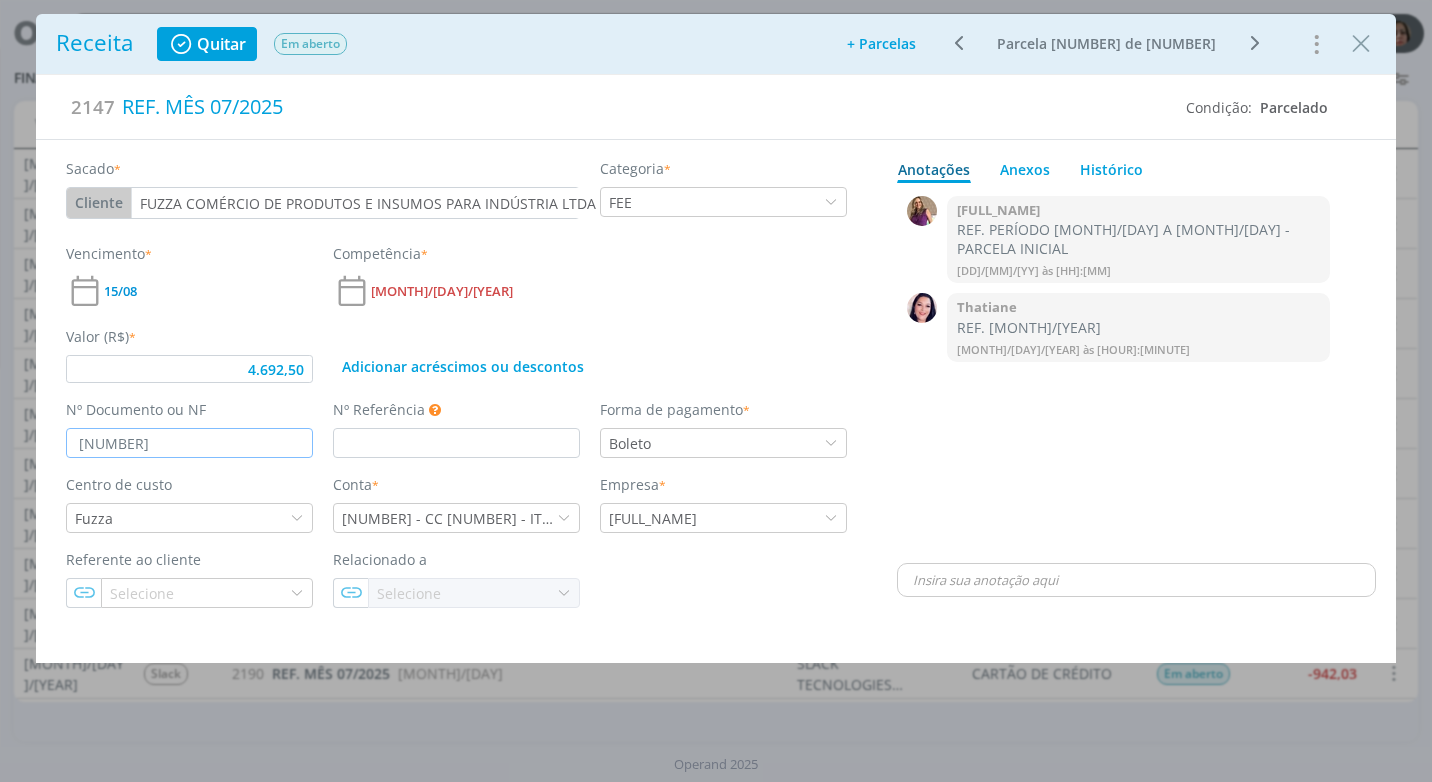 type on "4.692,50" 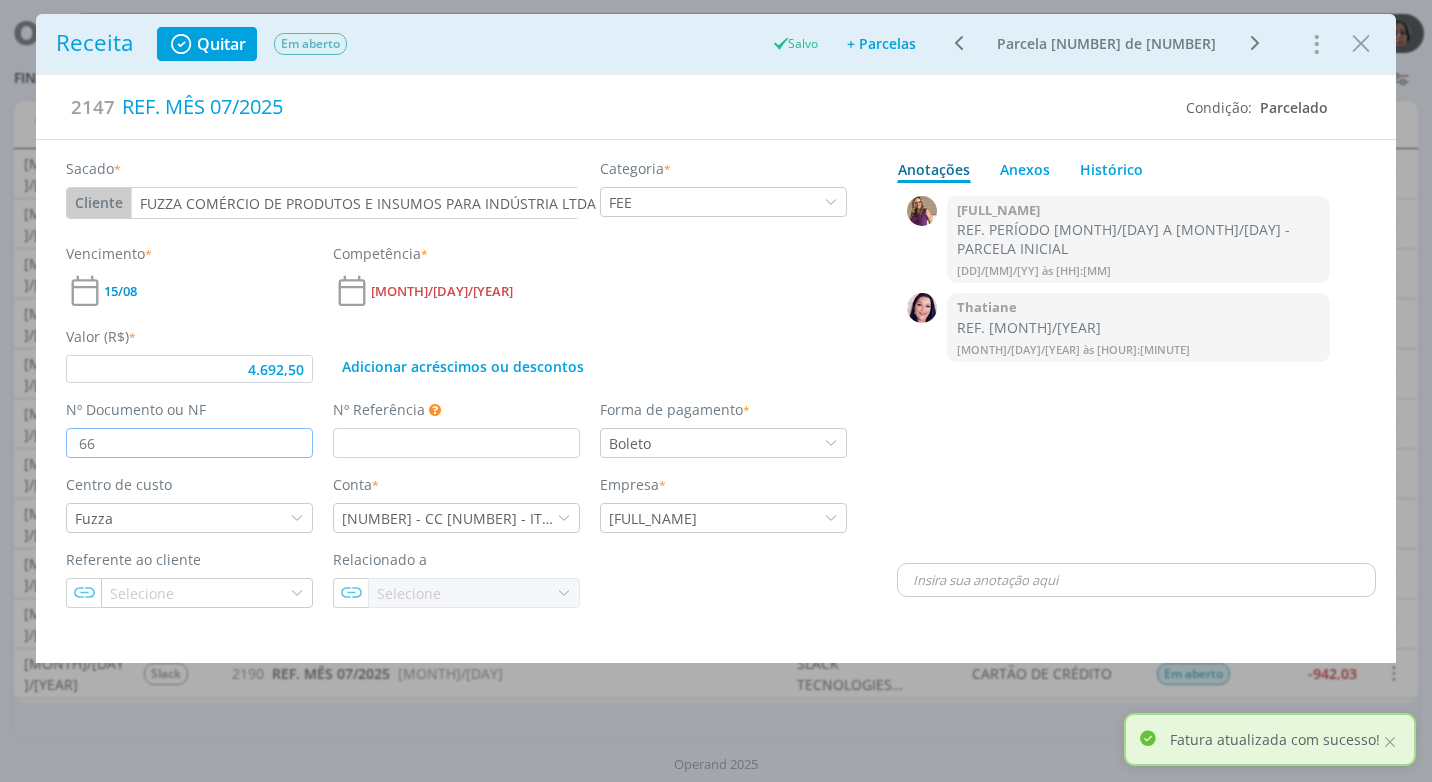 type on "665" 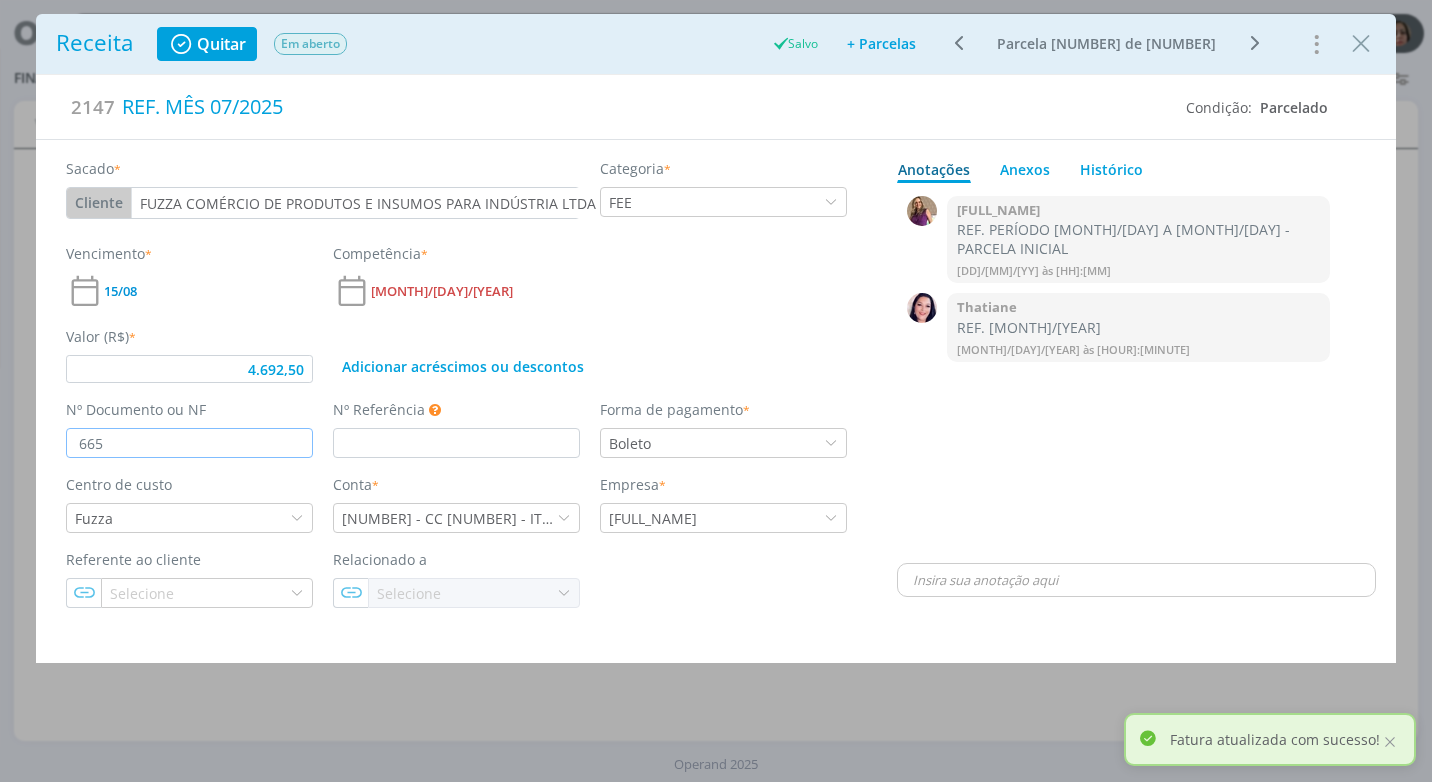 type on "4.692,50" 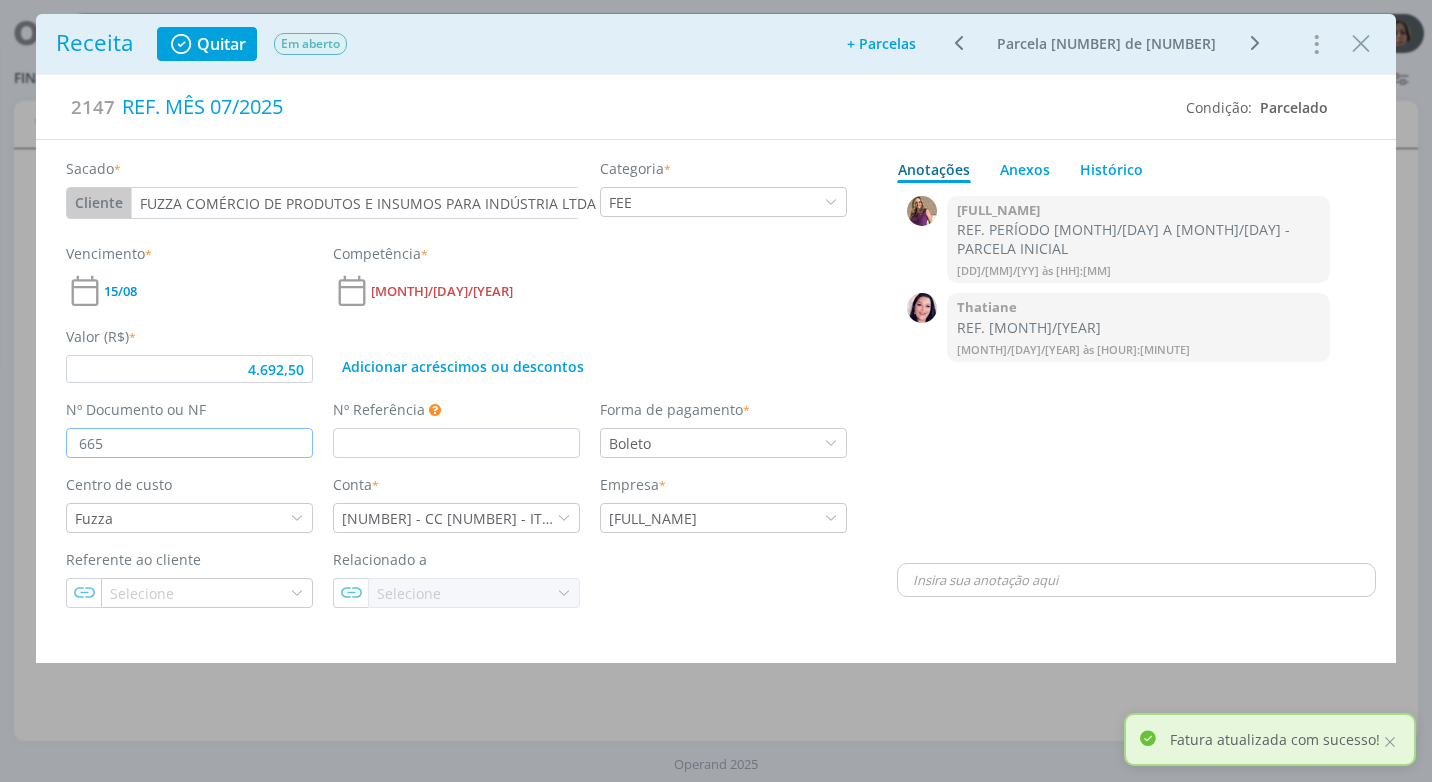 type on "665" 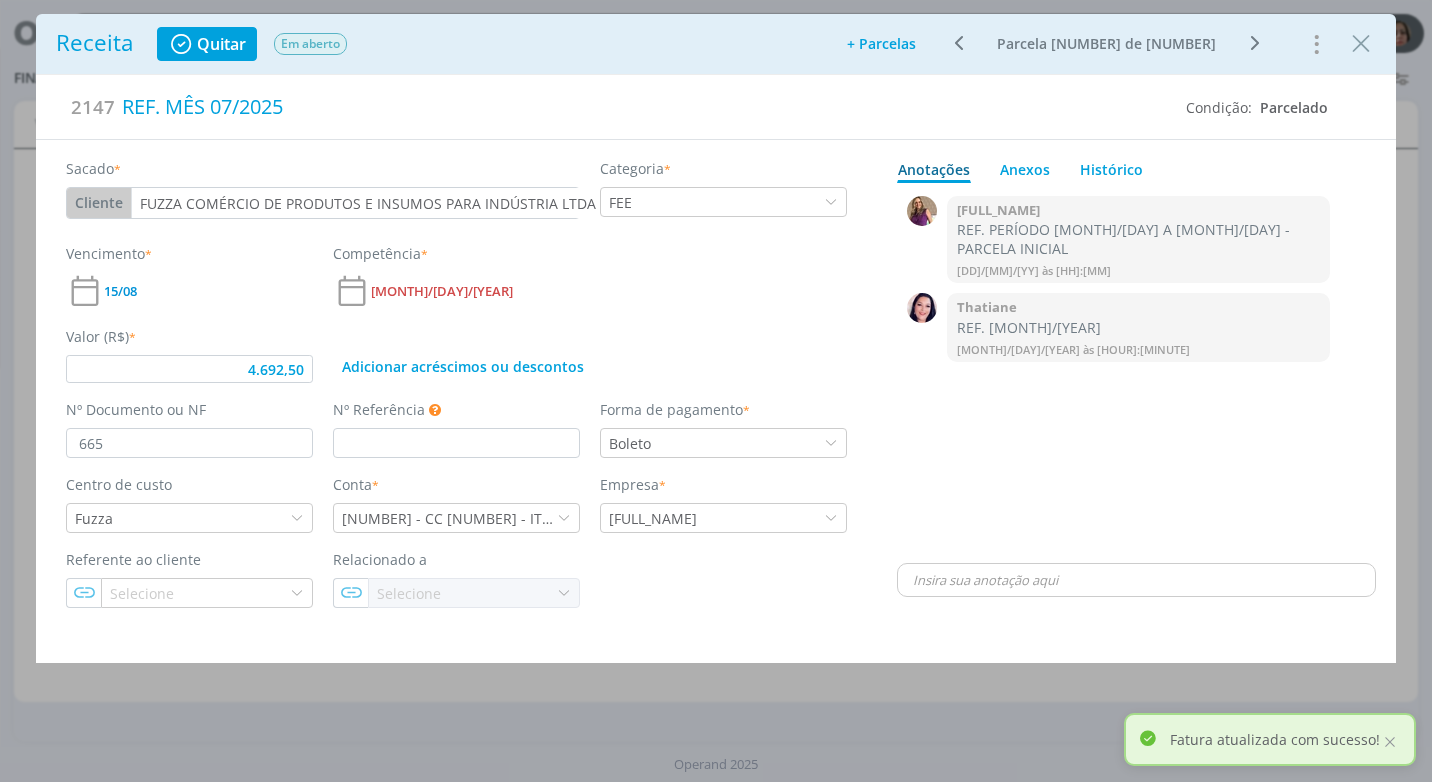 scroll, scrollTop: 0, scrollLeft: 0, axis: both 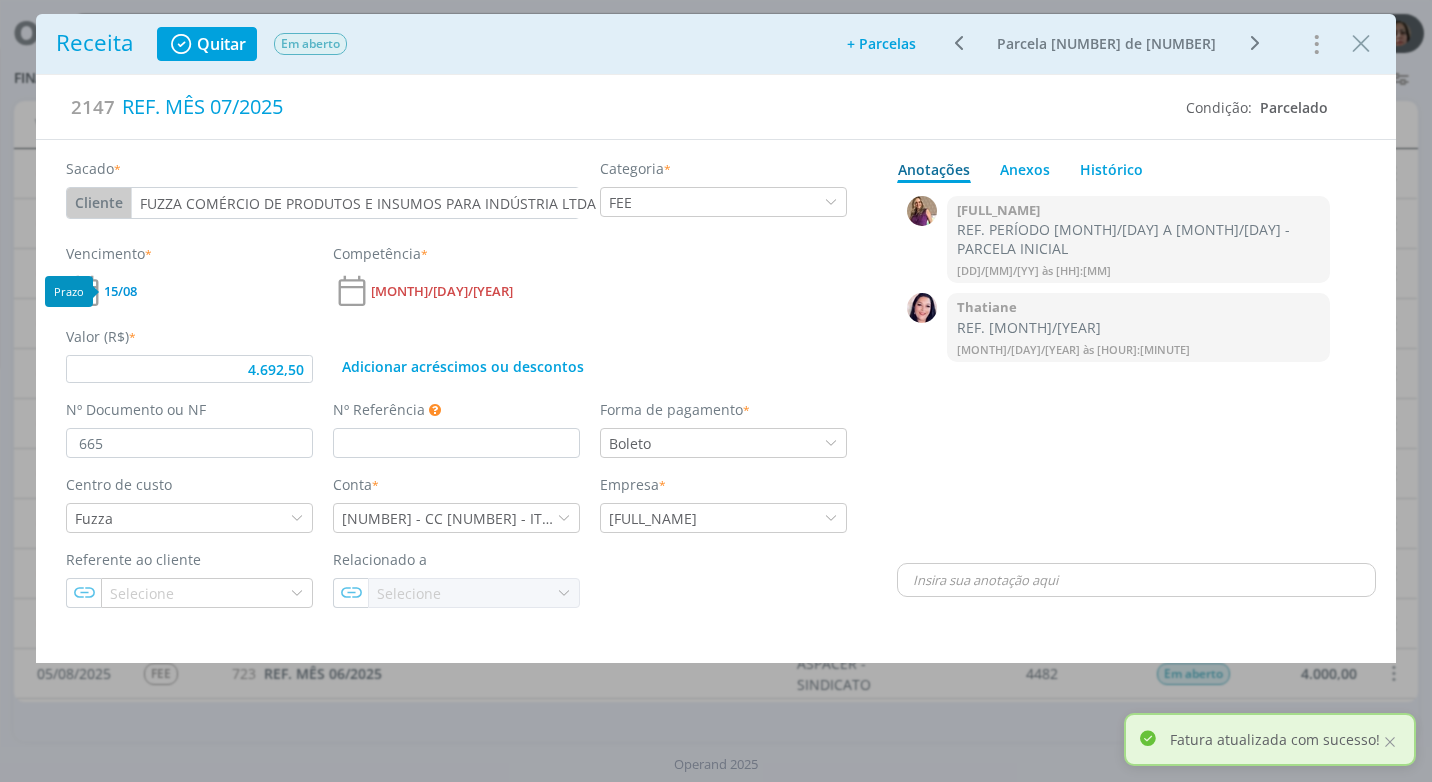 click on "15/08" at bounding box center (120, 291) 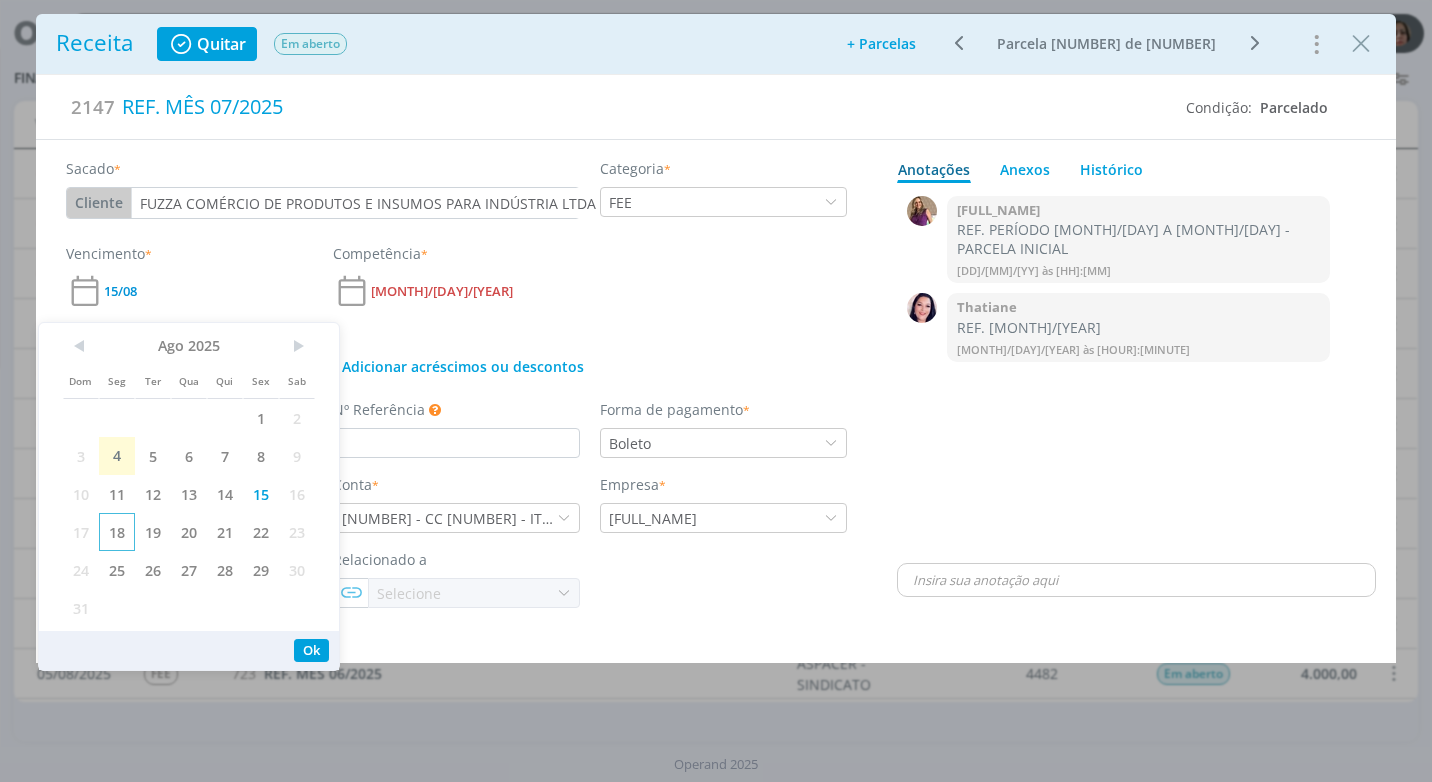 click on "18" at bounding box center [117, 532] 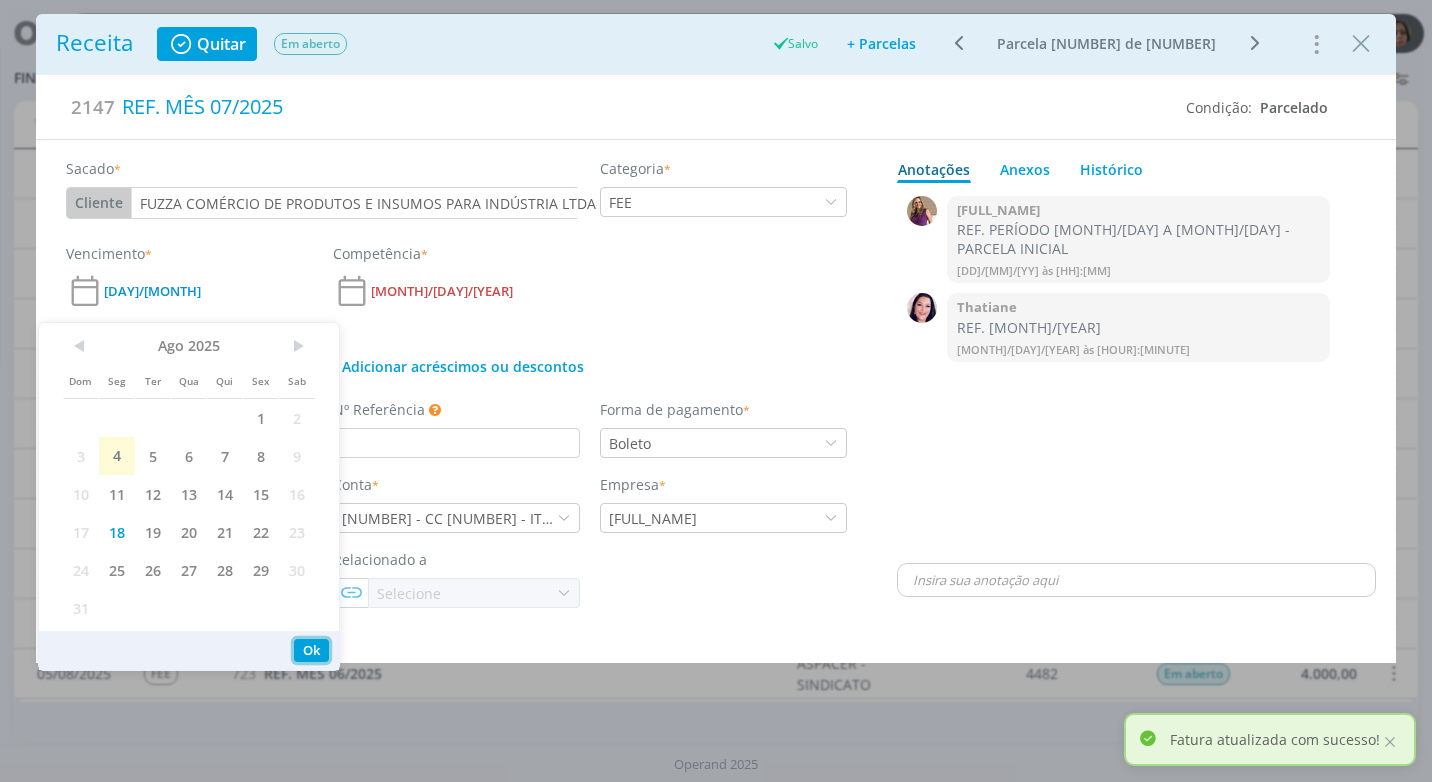 click on "Ok" at bounding box center (311, 650) 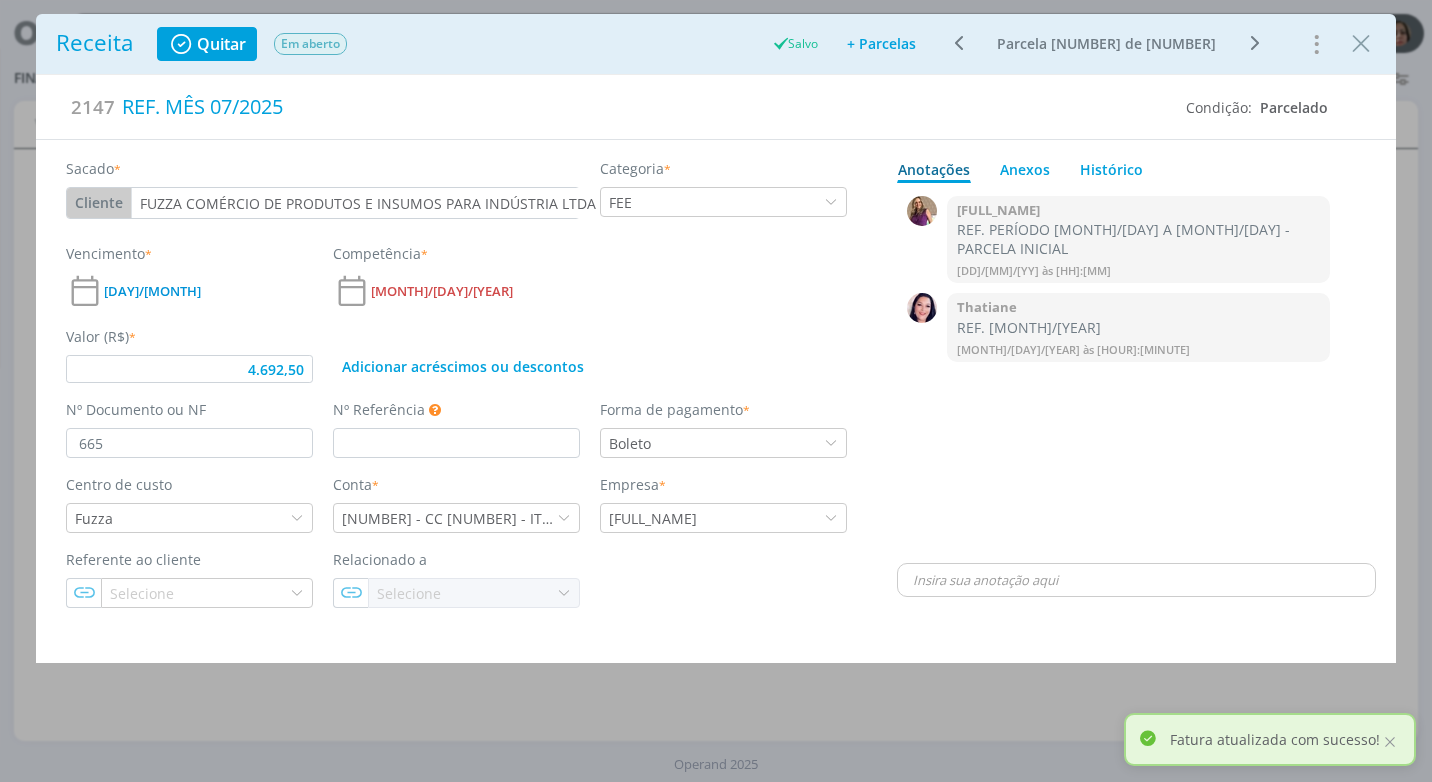 type on "4.692,50" 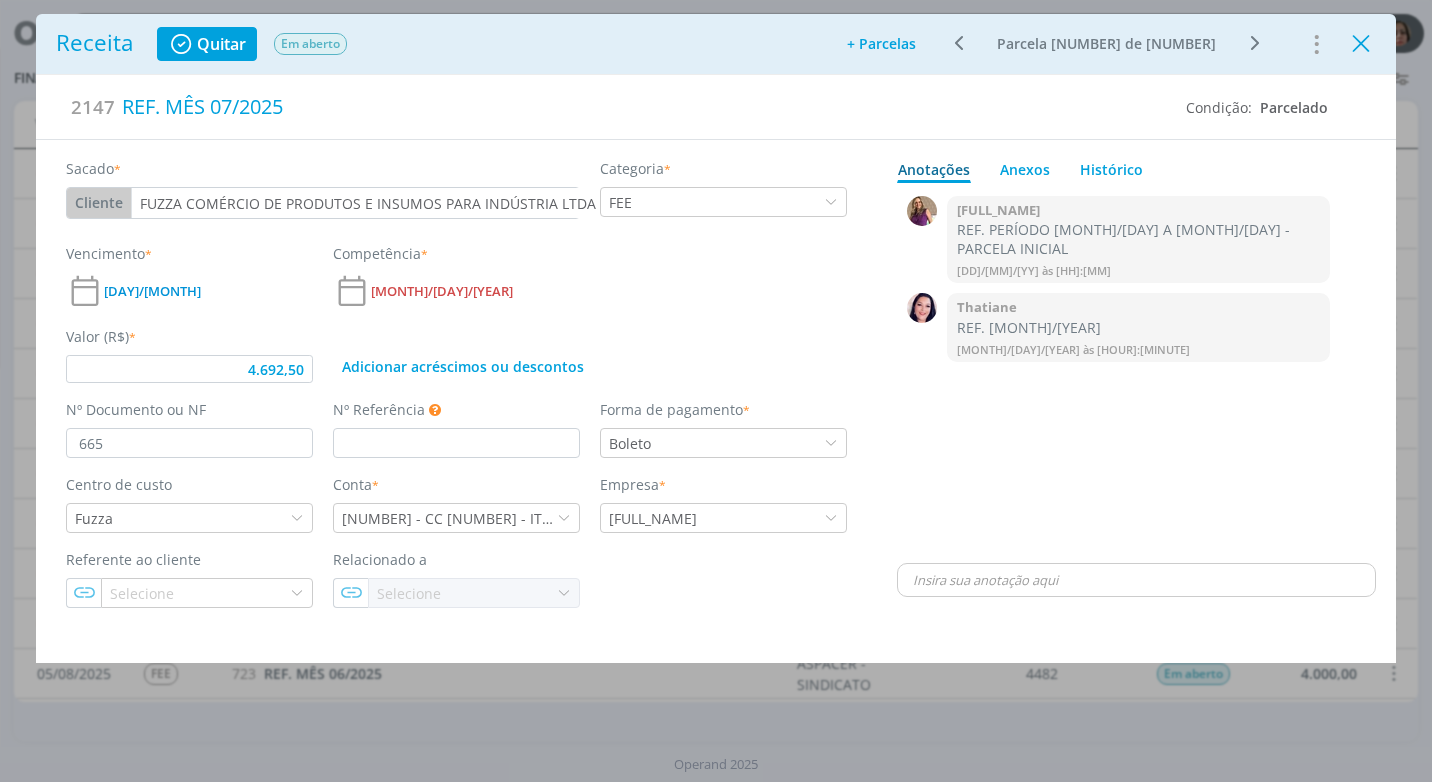 click at bounding box center (1361, 44) 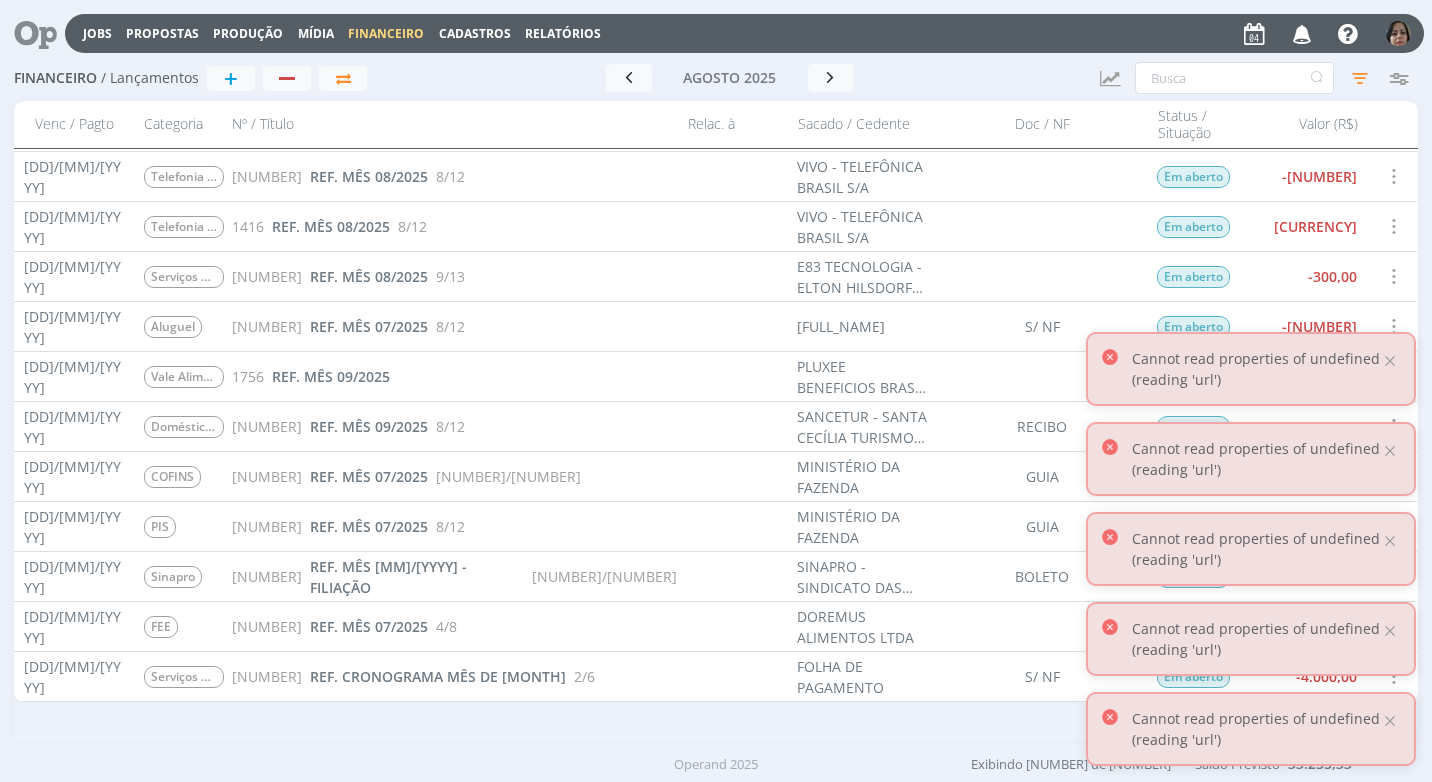 scroll, scrollTop: 7425, scrollLeft: 0, axis: vertical 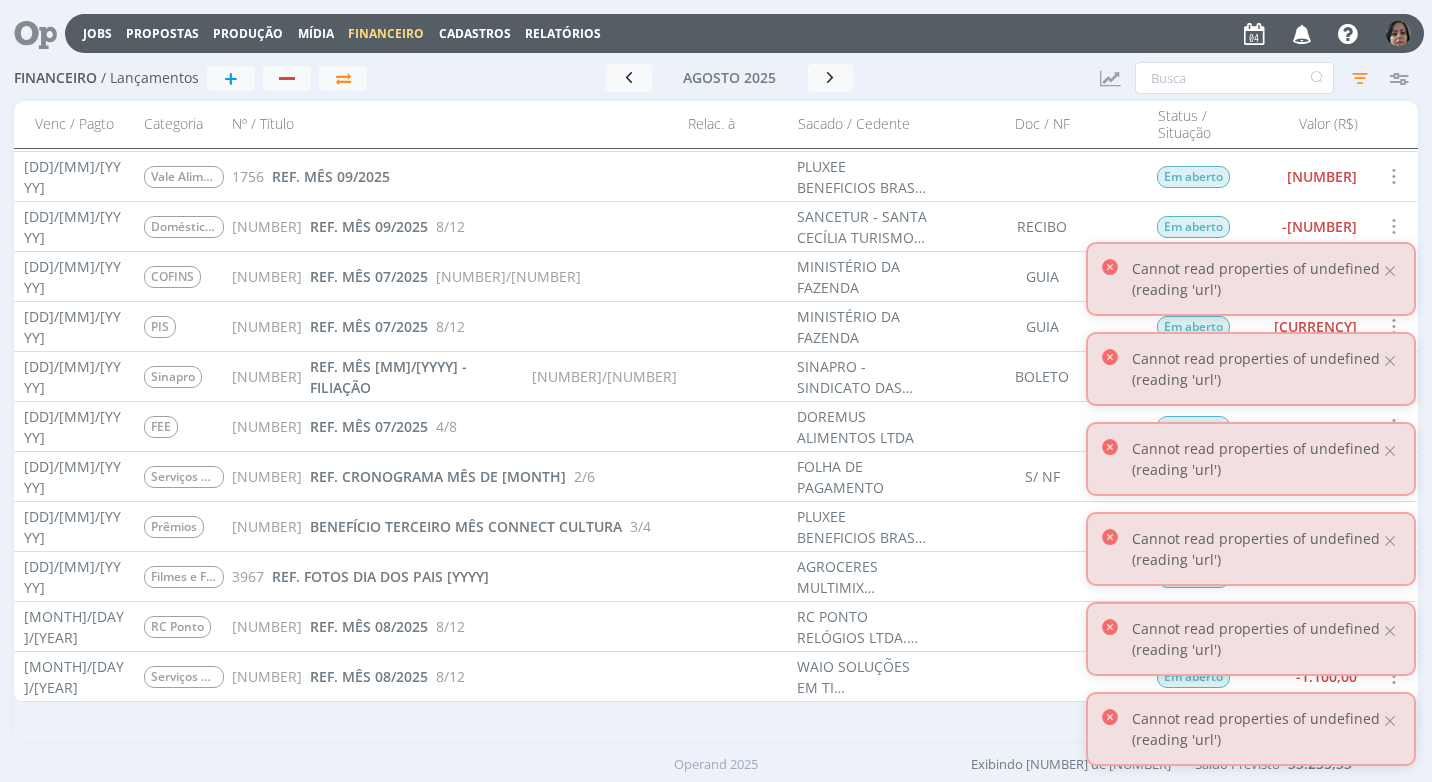 click on "[DATE]
Prêmios
[NUMBER]
BENEFÍCIO TERCEIRO MÊS CONNECT CULTURA
[FRACTION]
PLUXEE BENEFICIOS BRASIL S.A.
Em aberto
[CURRENCY]" at bounding box center (715, 527) 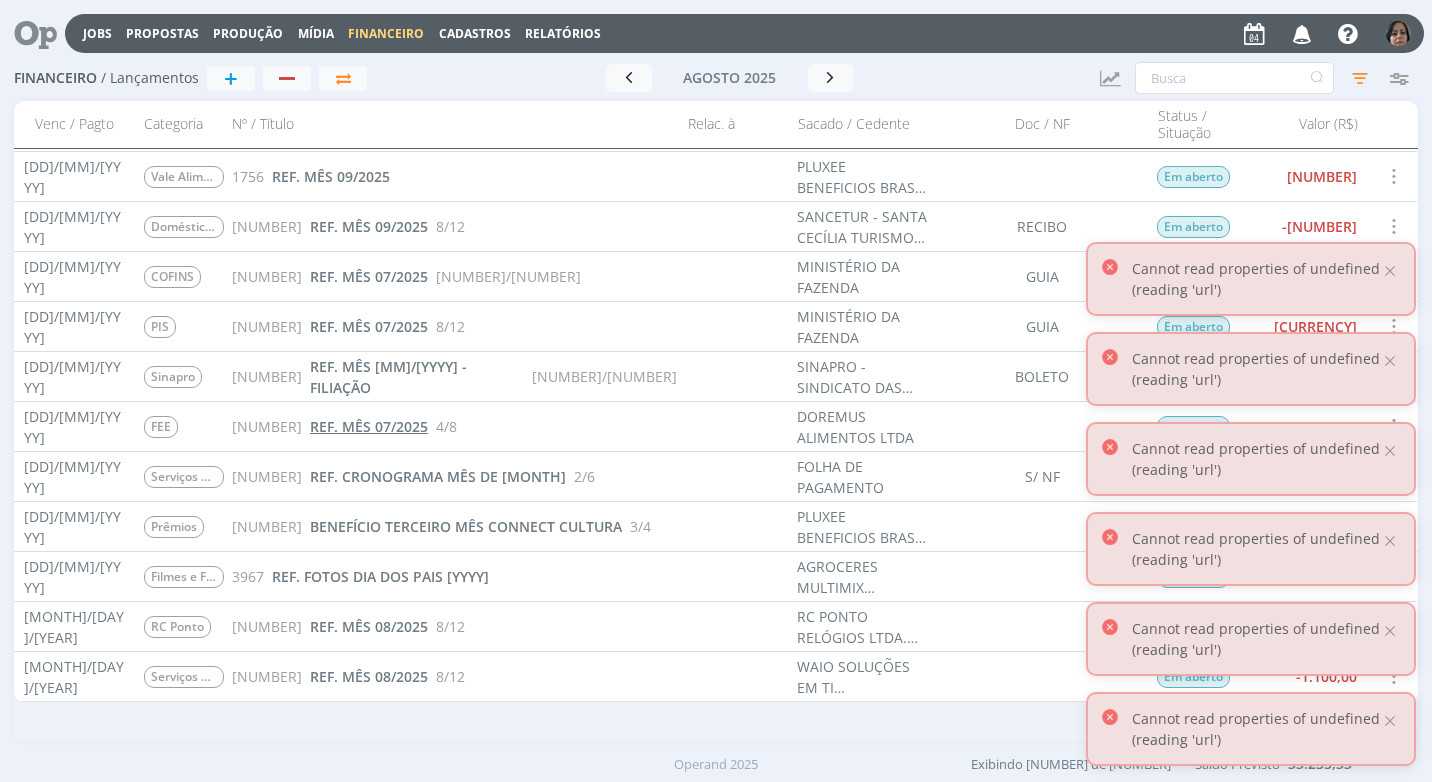 click on "REF. MÊS 07/2025" at bounding box center (369, 426) 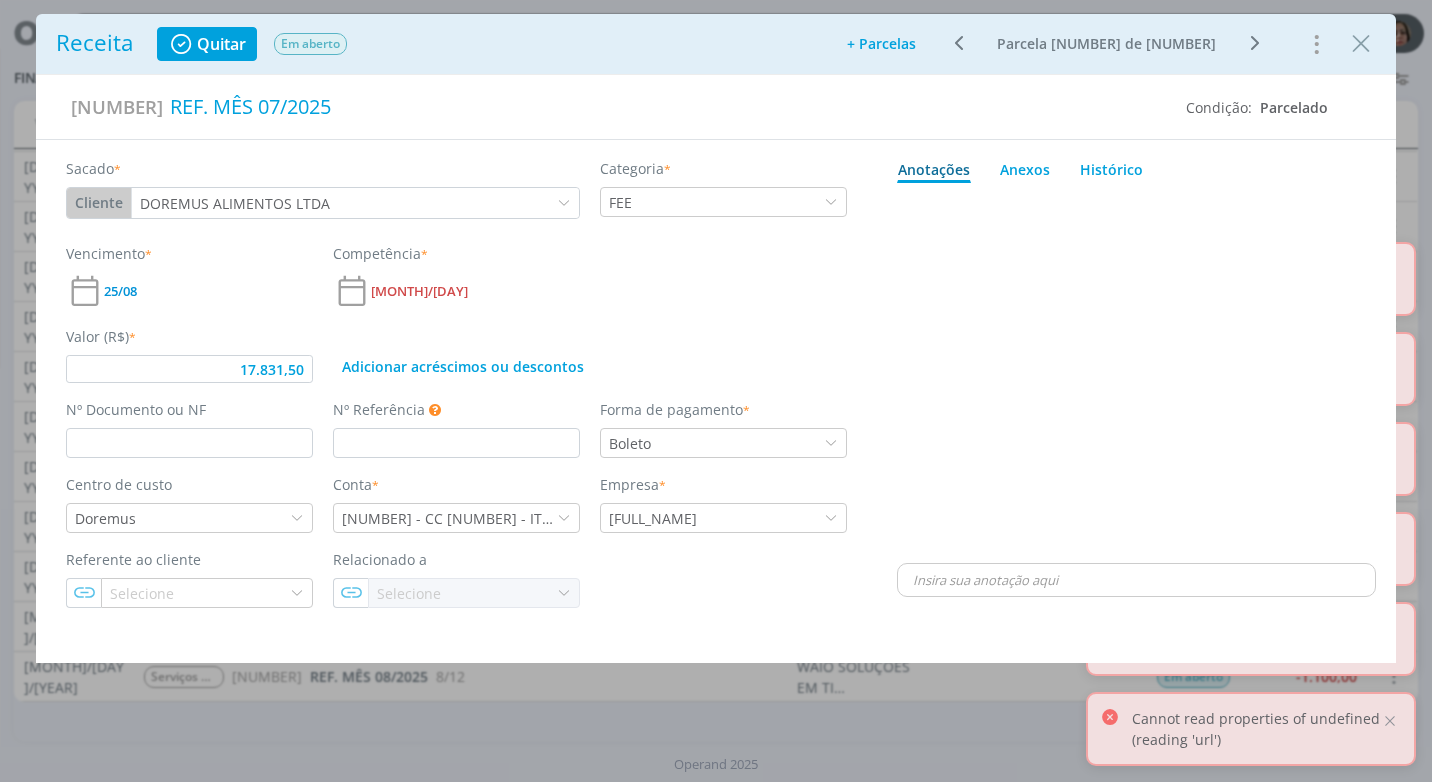 type on "17.831,50" 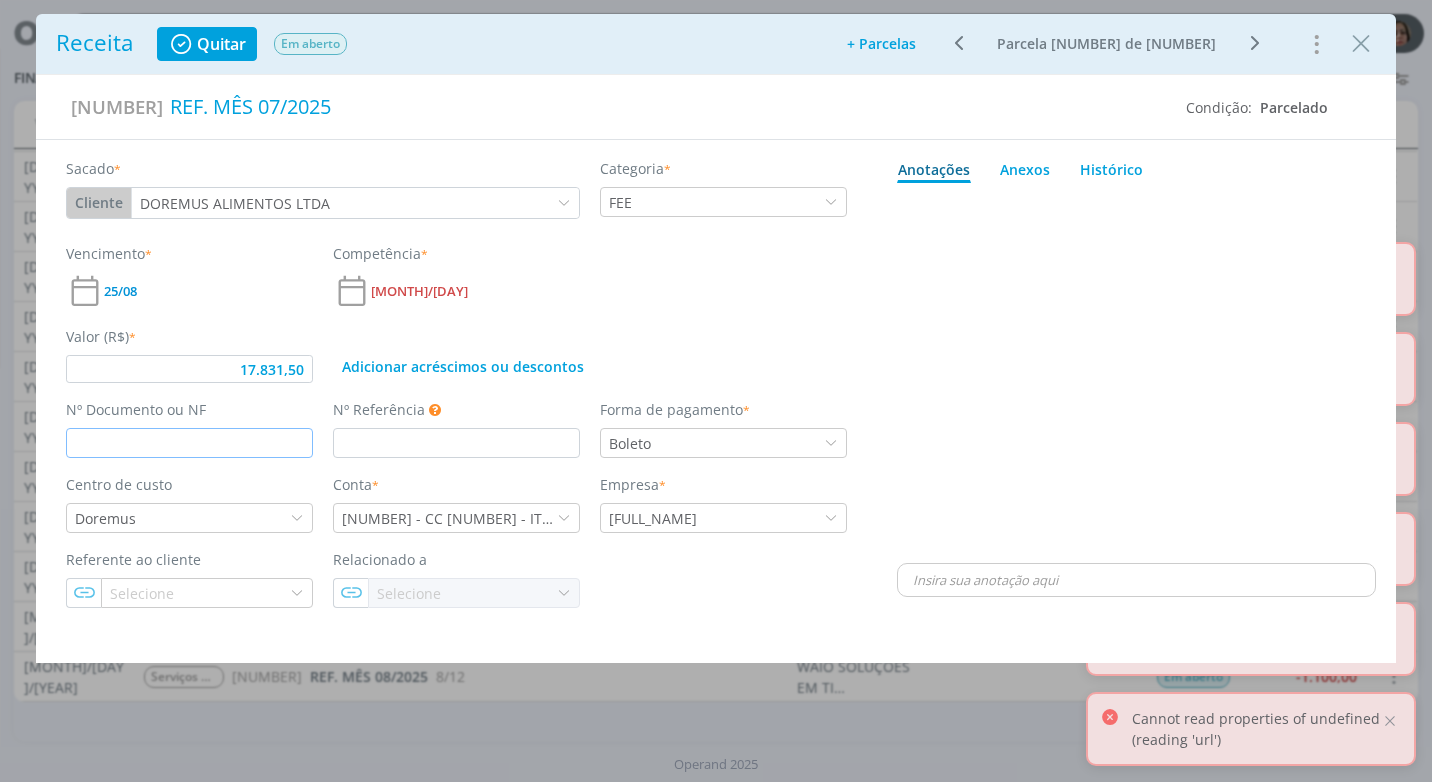 click at bounding box center (189, 443) 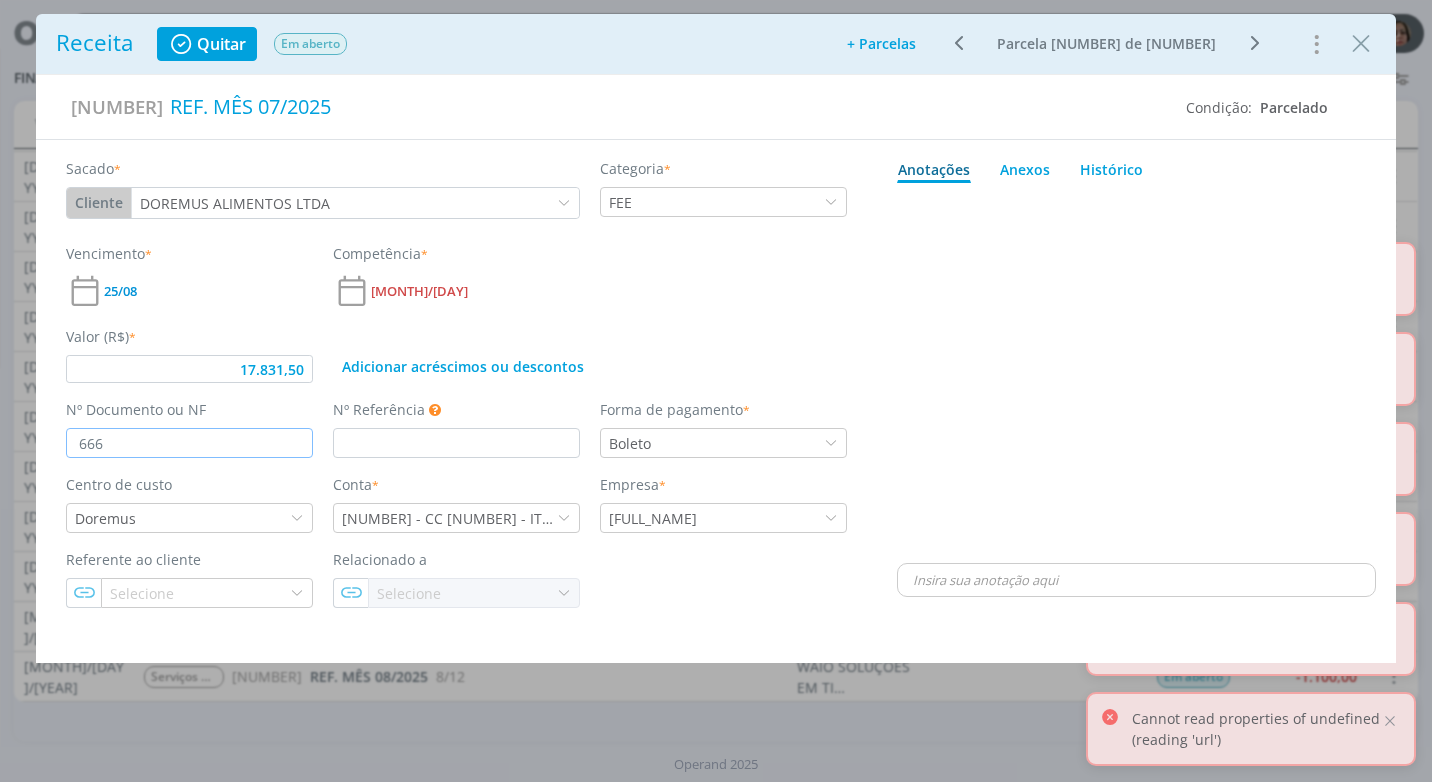 type on "666" 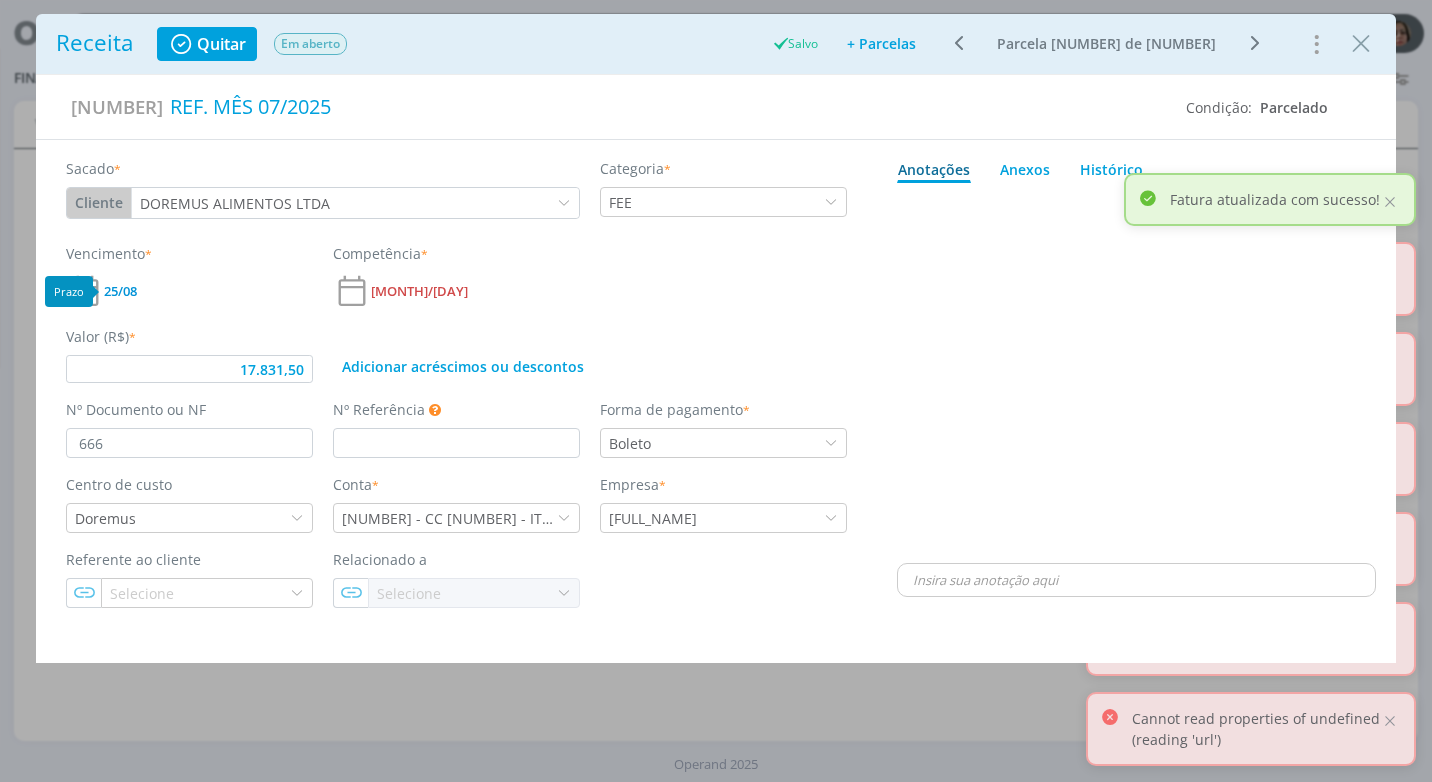 click on "25/08" at bounding box center [120, 291] 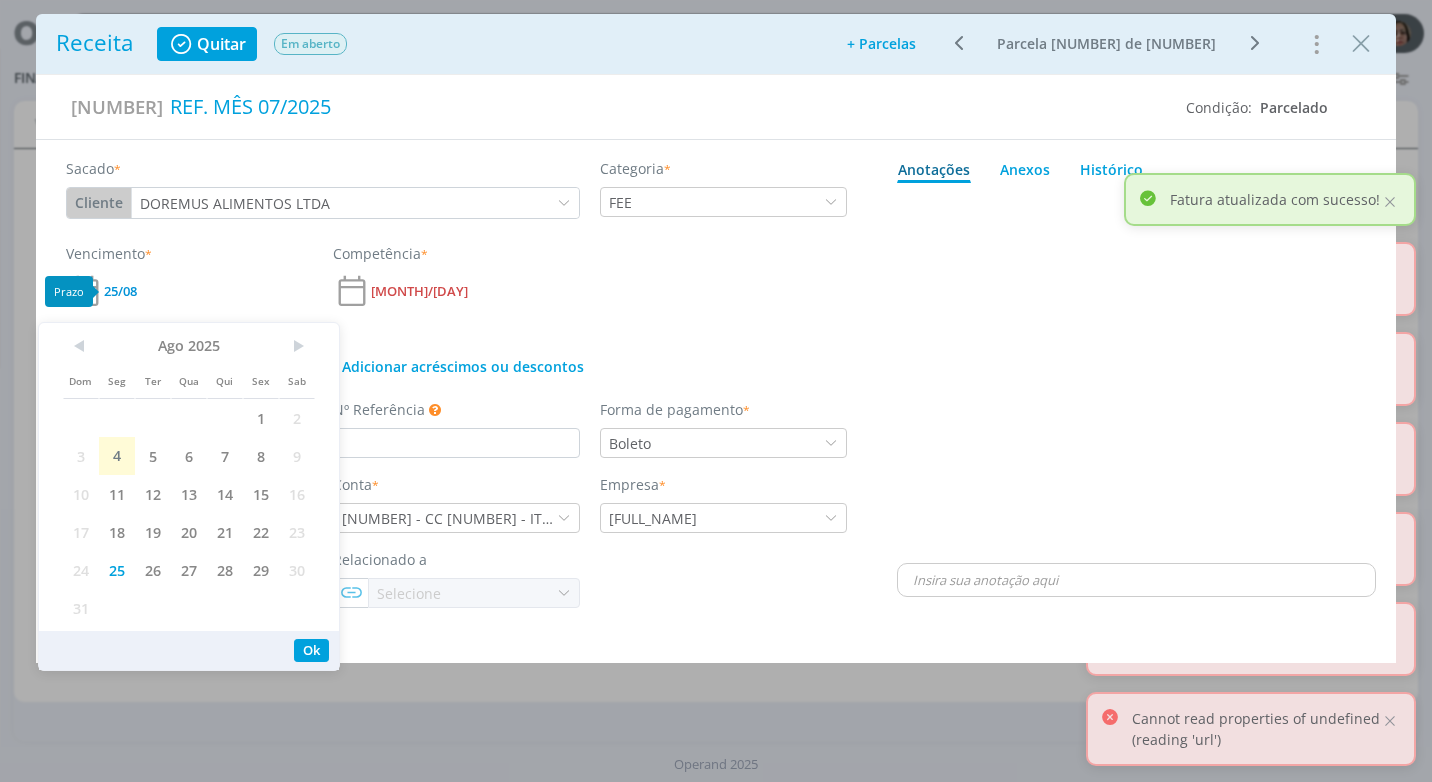 scroll, scrollTop: 0, scrollLeft: 0, axis: both 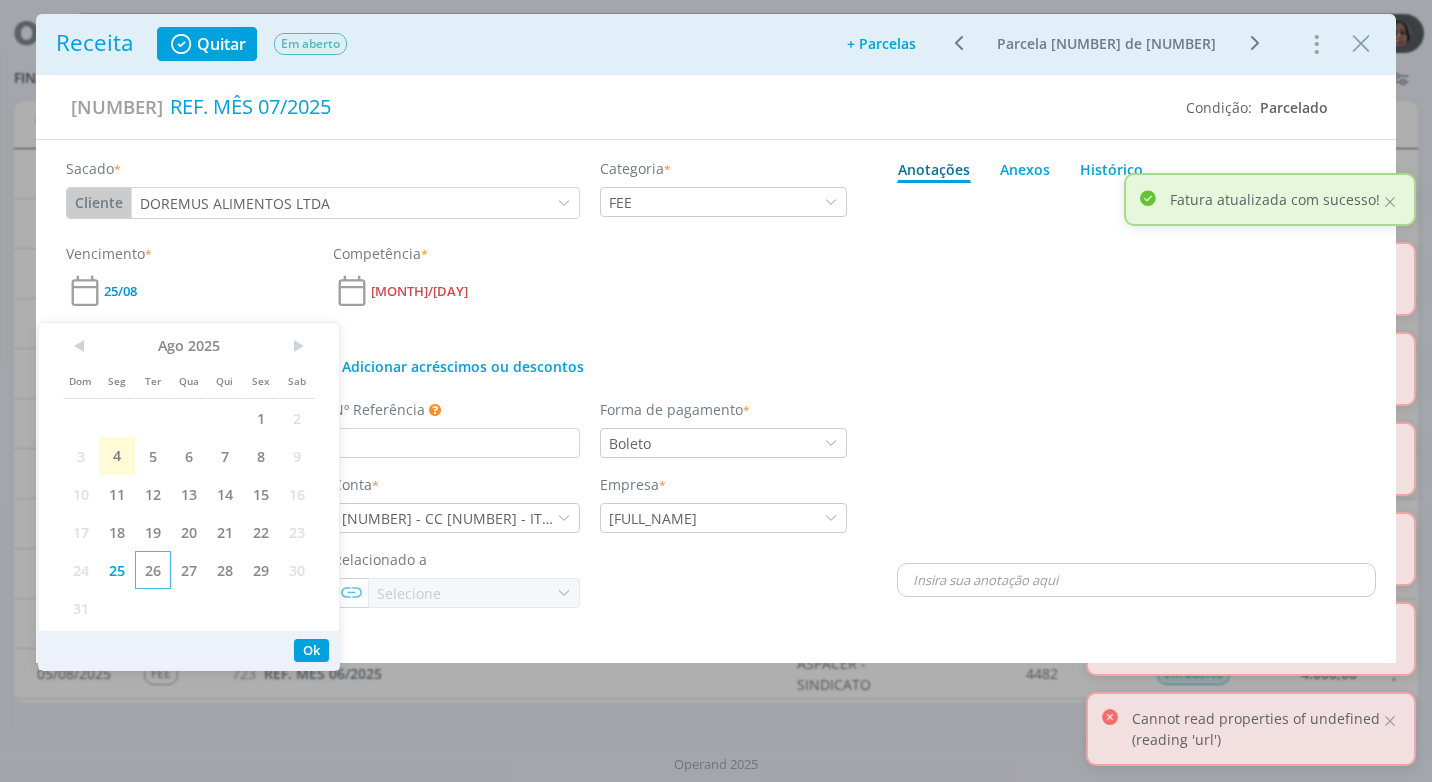 click on "26" at bounding box center (153, 570) 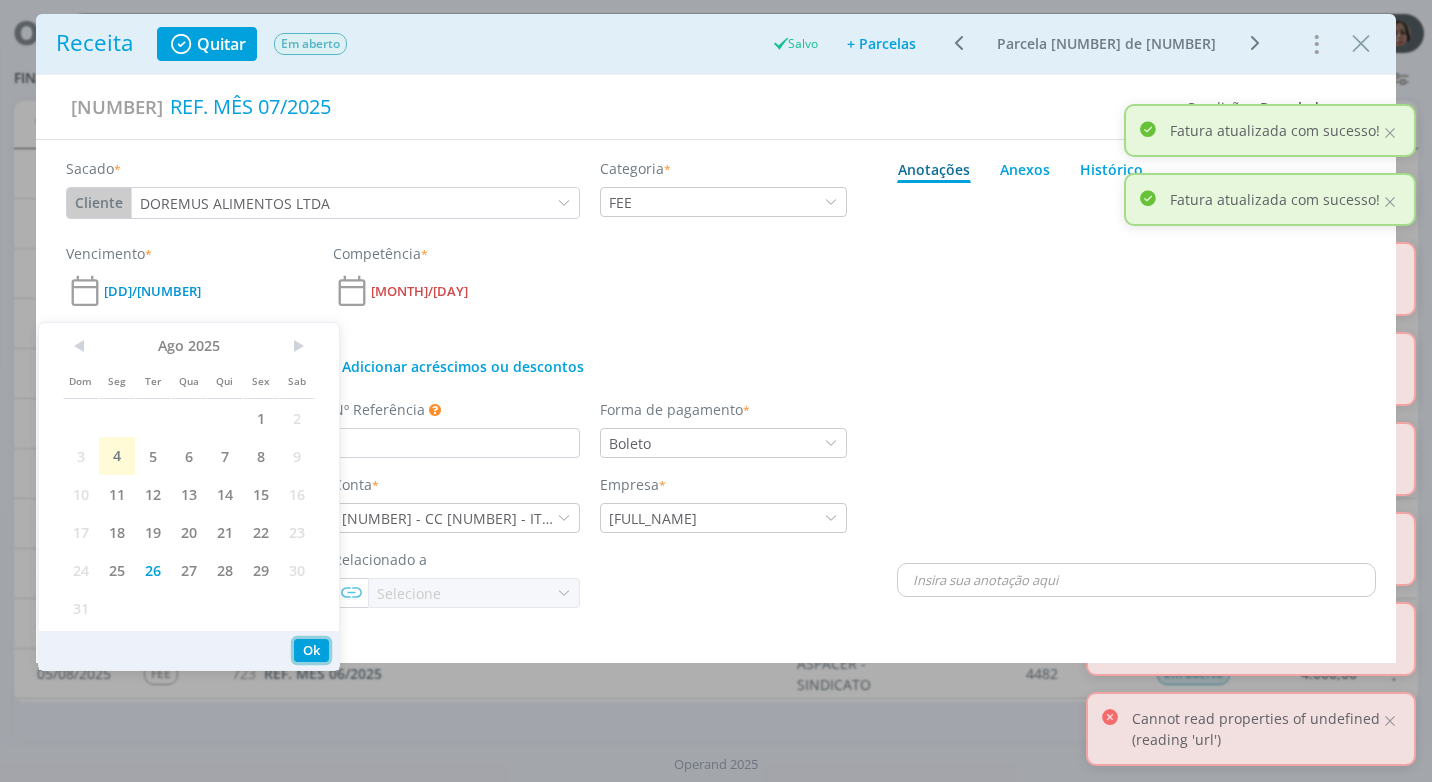 click on "Ok" at bounding box center [311, 650] 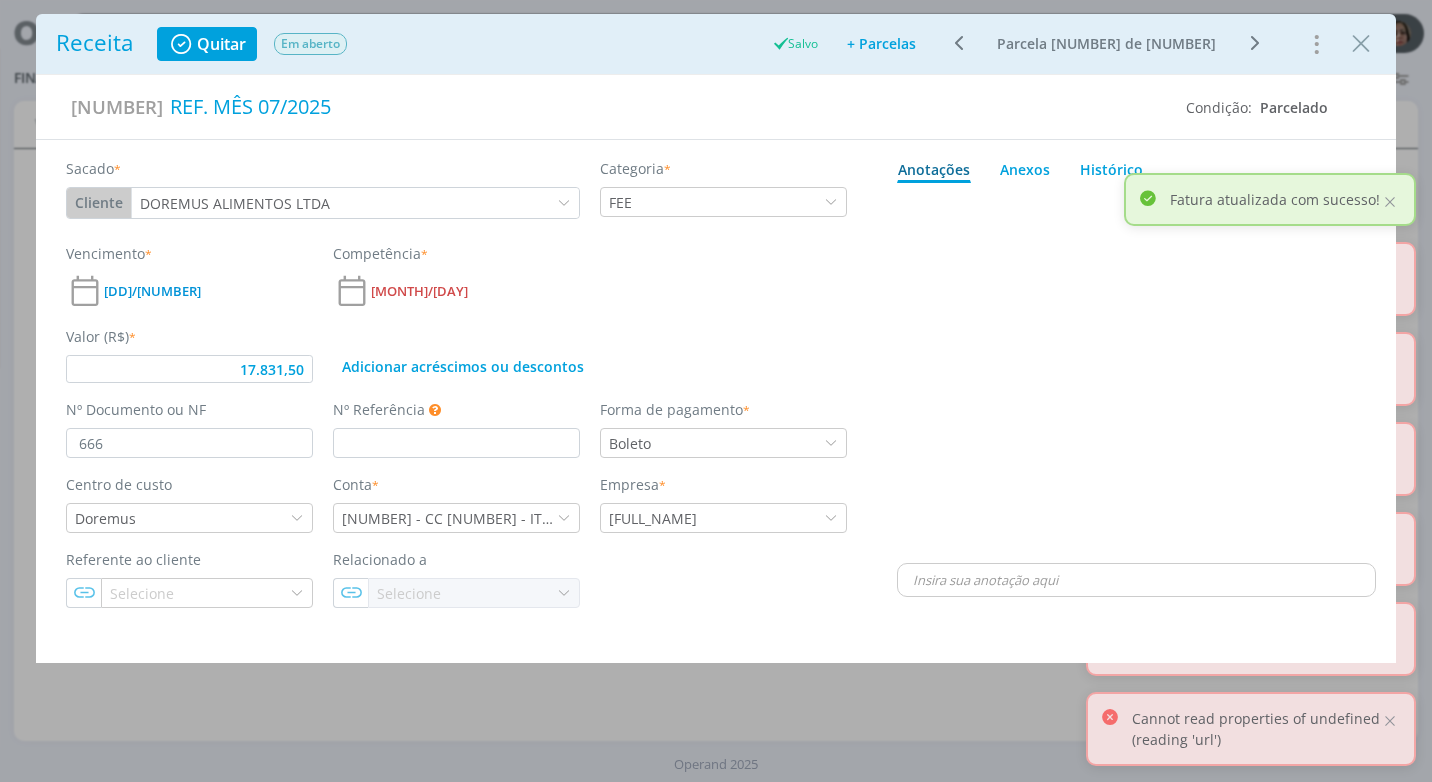 type on "17.831,50" 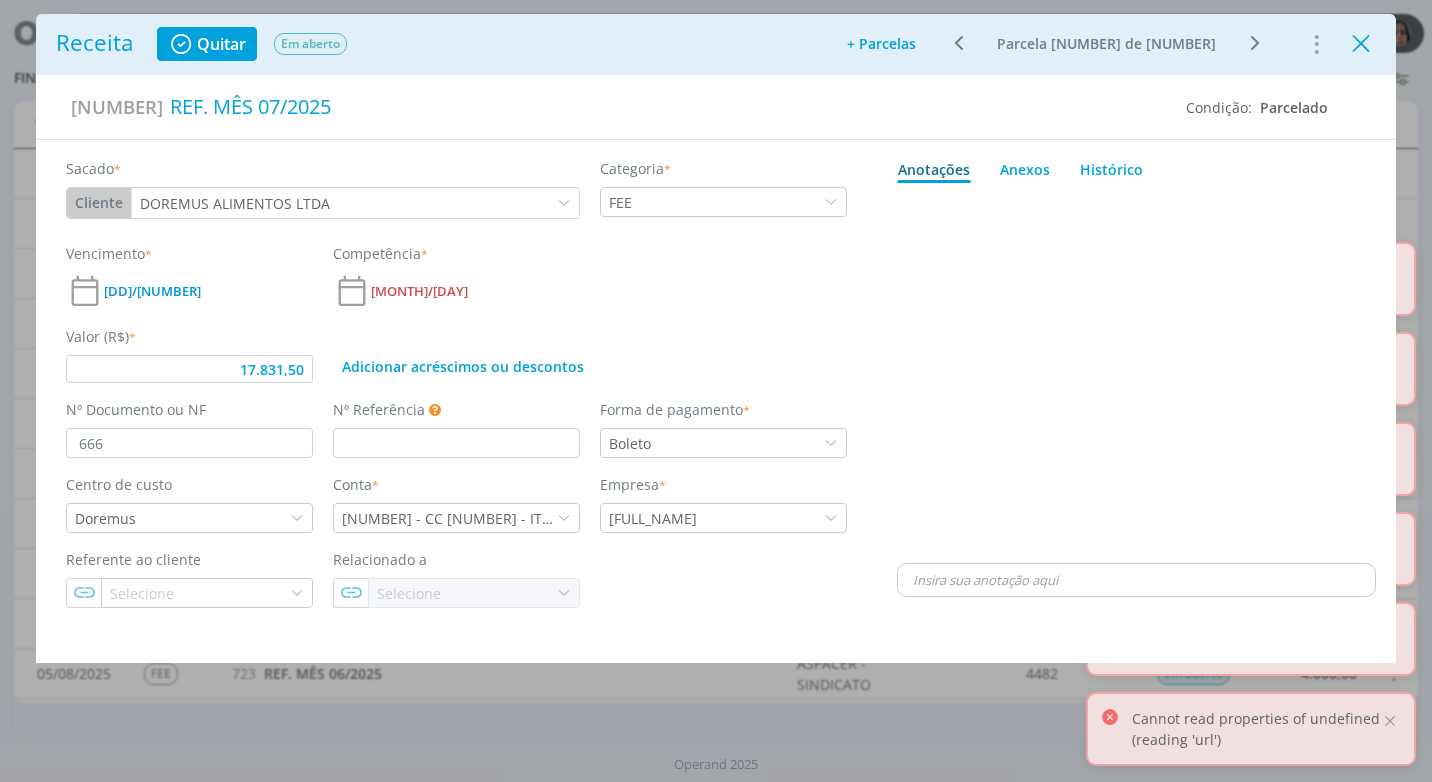 click at bounding box center (1361, 44) 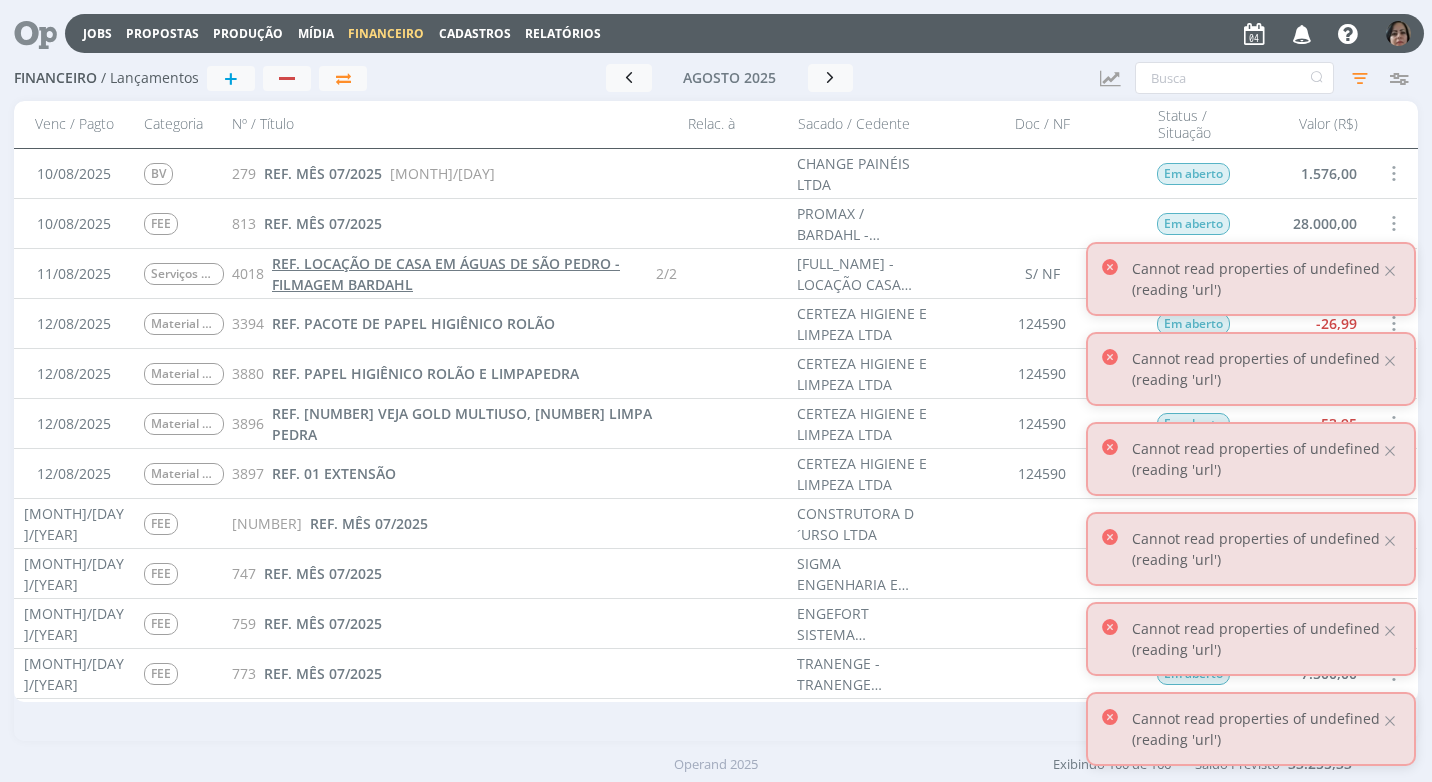 scroll, scrollTop: 2400, scrollLeft: 0, axis: vertical 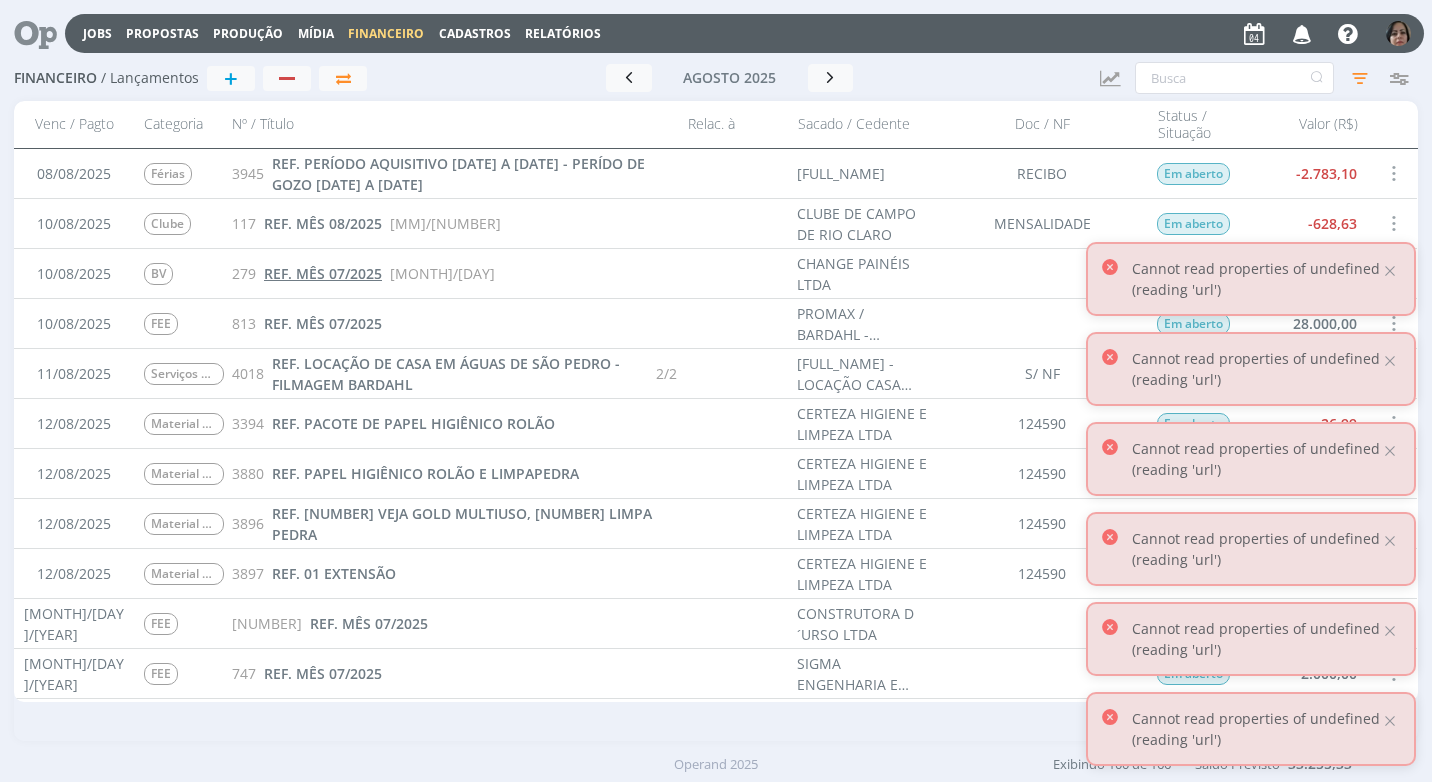 click on "REF. MÊS 07/2025" at bounding box center (323, 273) 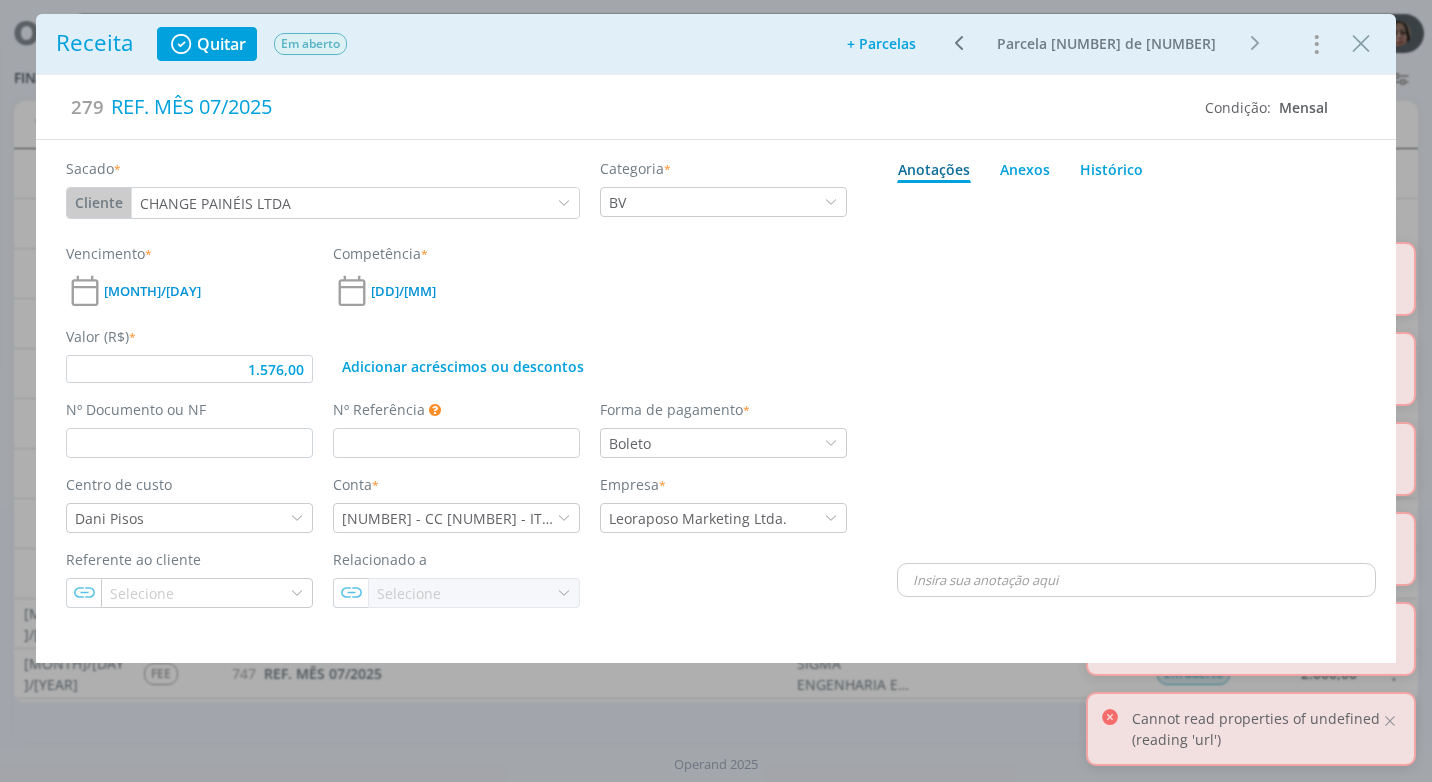 type on "1.576,00" 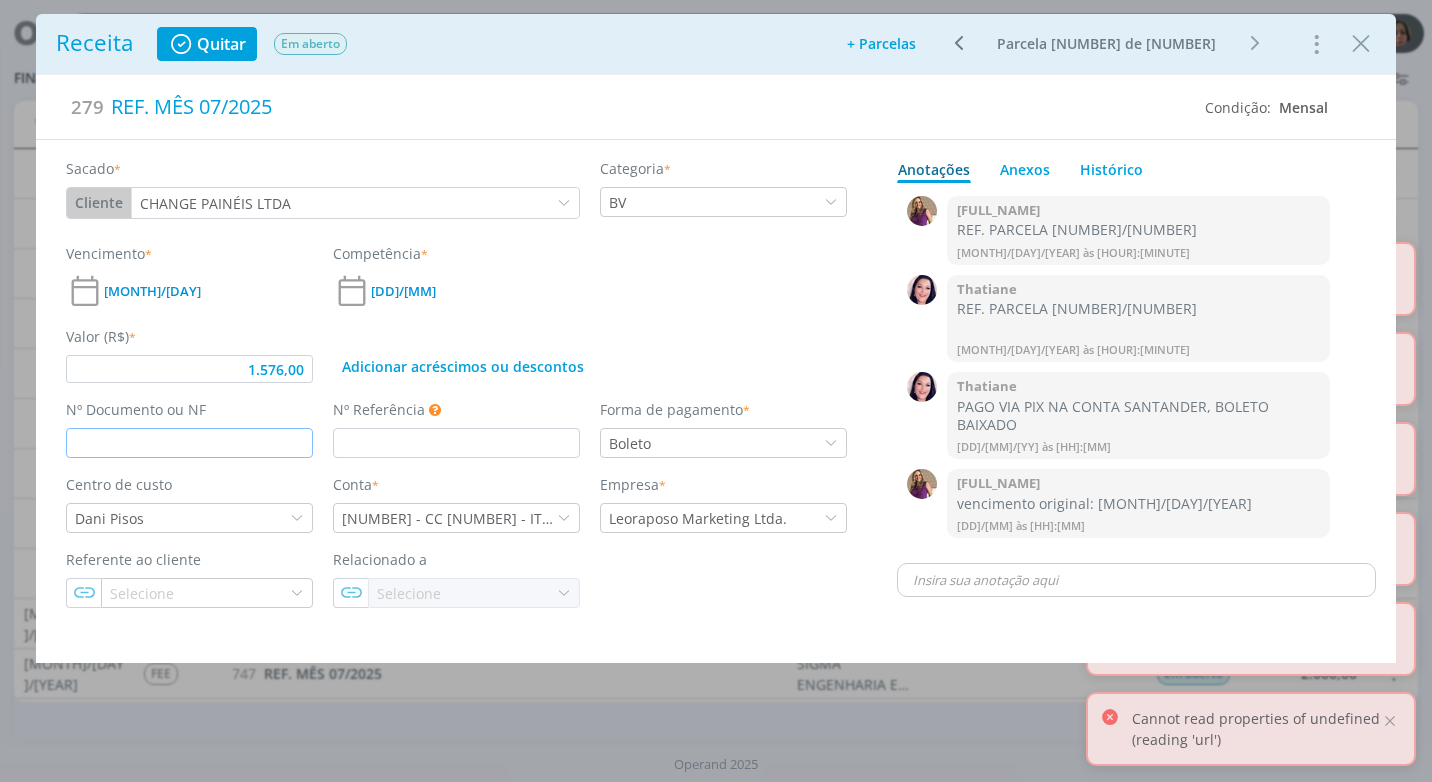 click at bounding box center (189, 443) 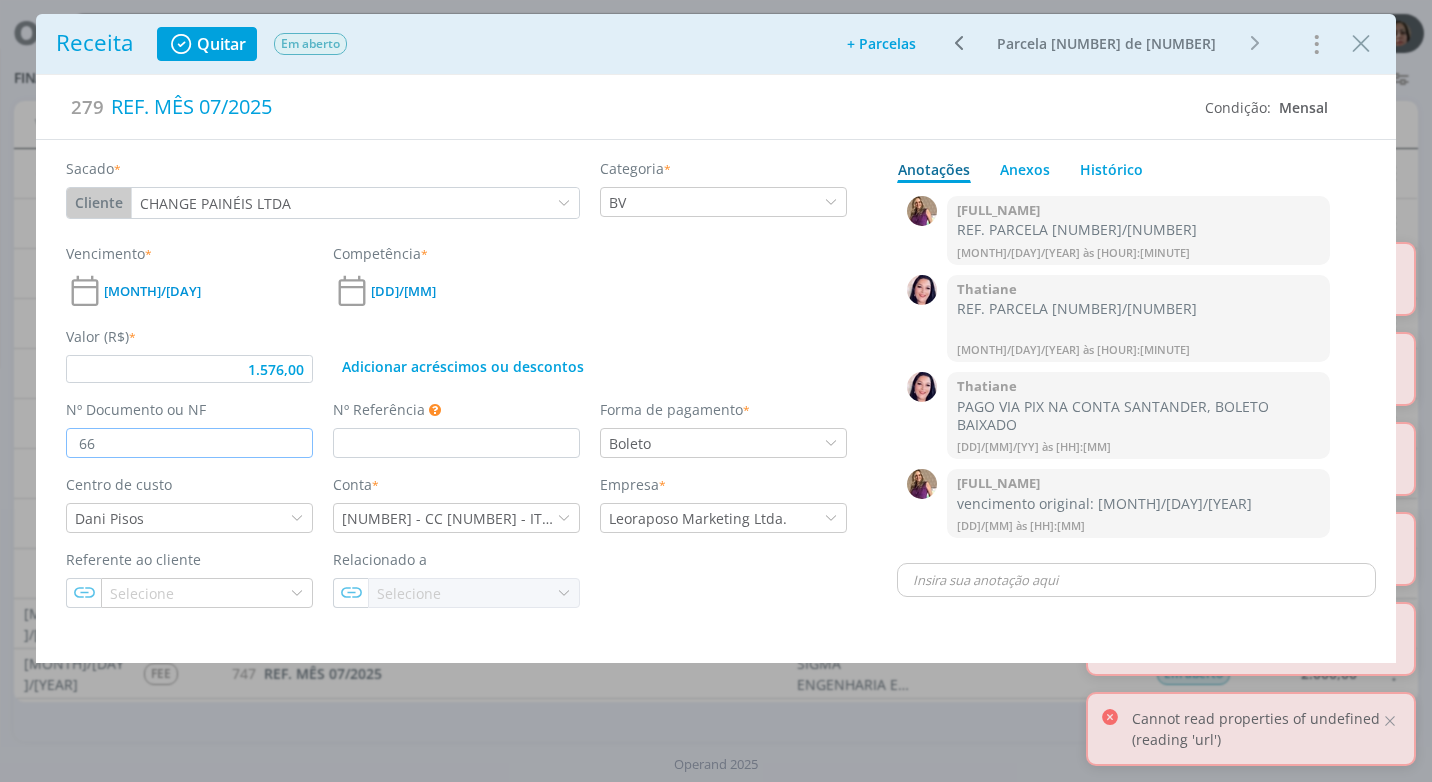 type on "[NUMBER]" 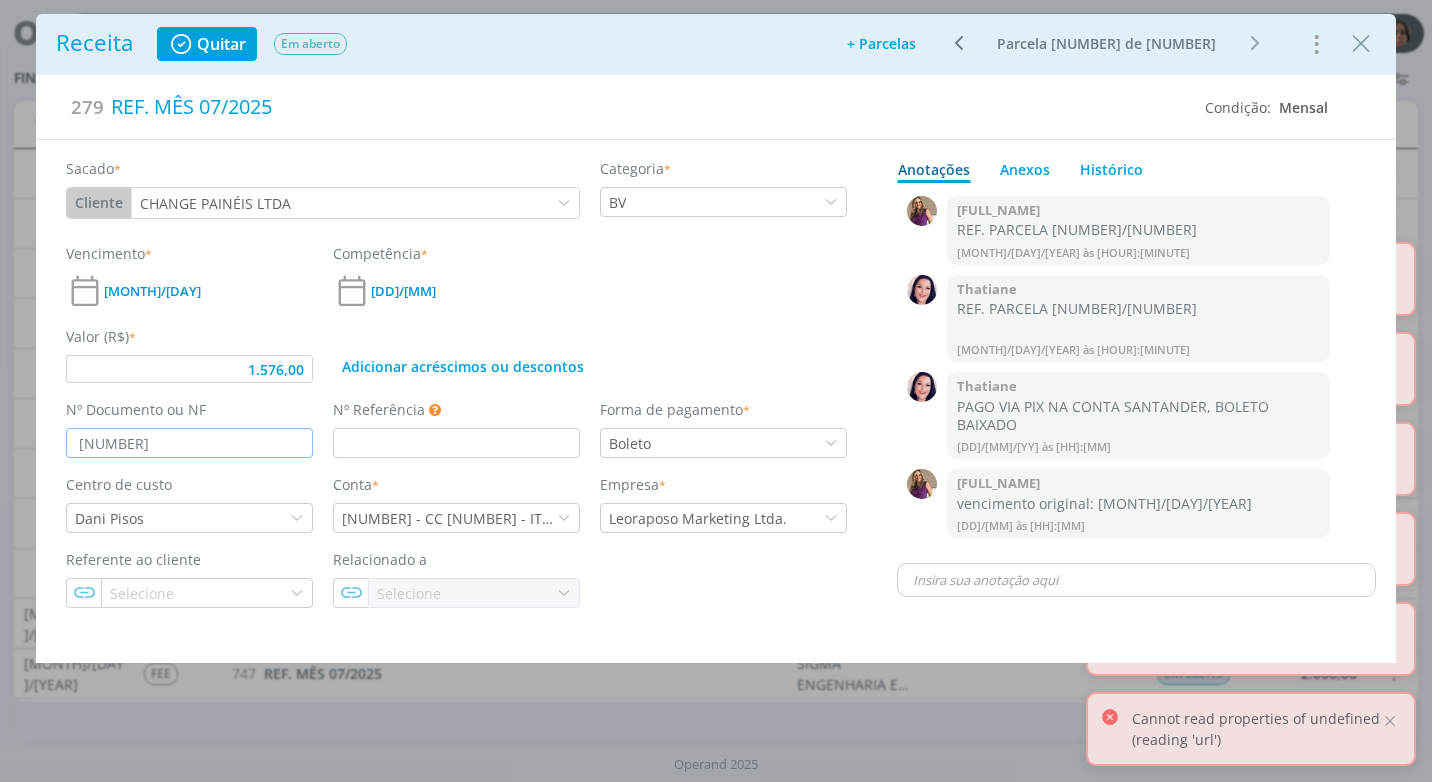 type on "1.576,00" 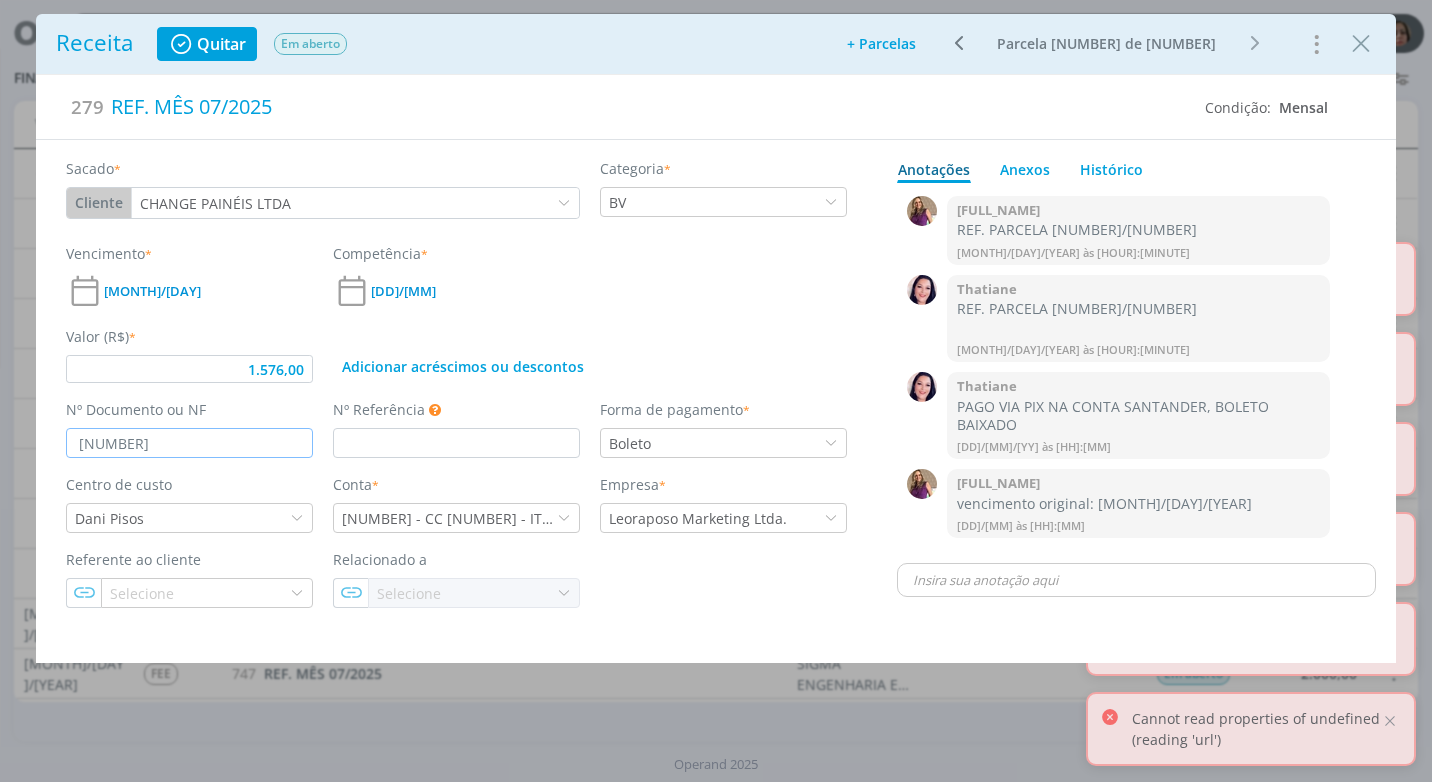 type on "[NUMBER]" 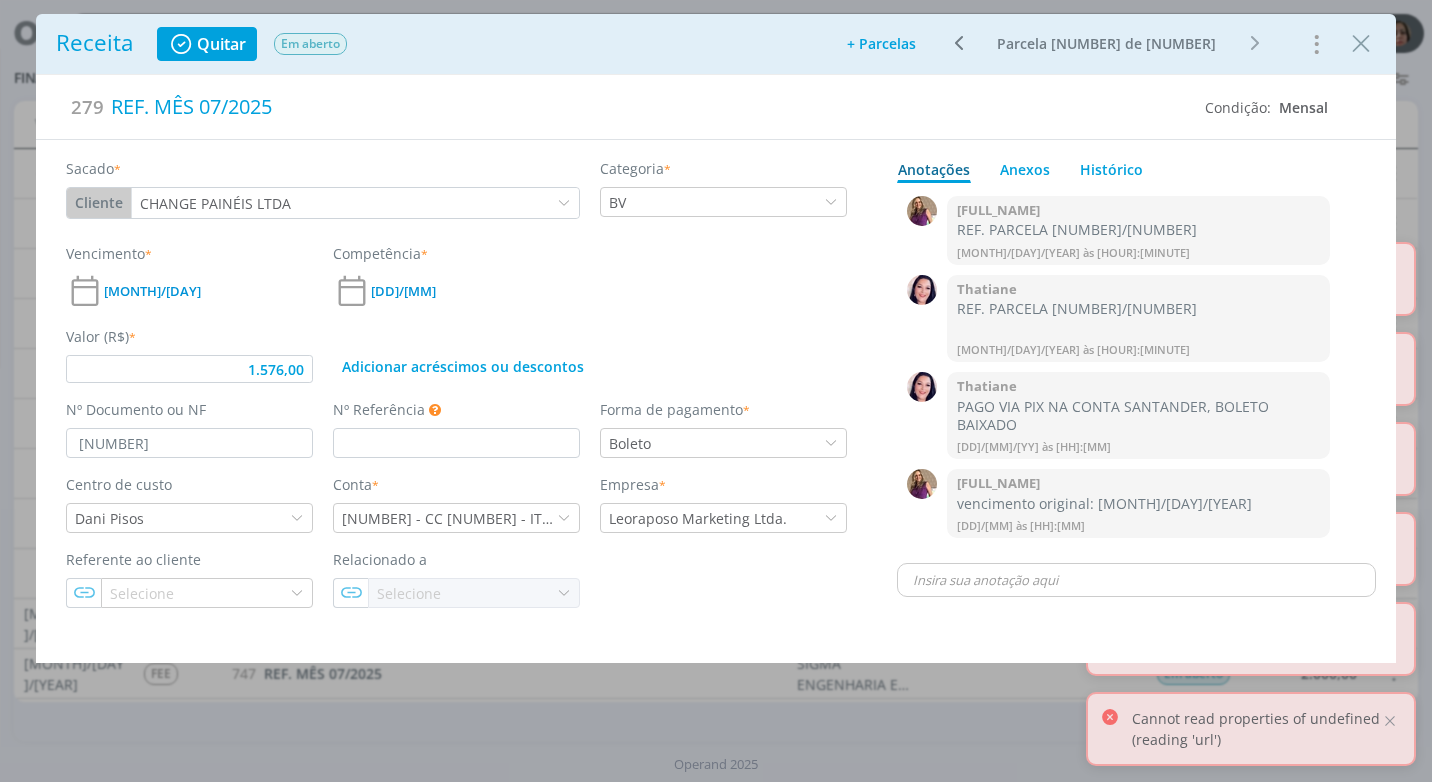 click on "Valor (R$)  * [CURRENCY]" at bounding box center [189, 354] 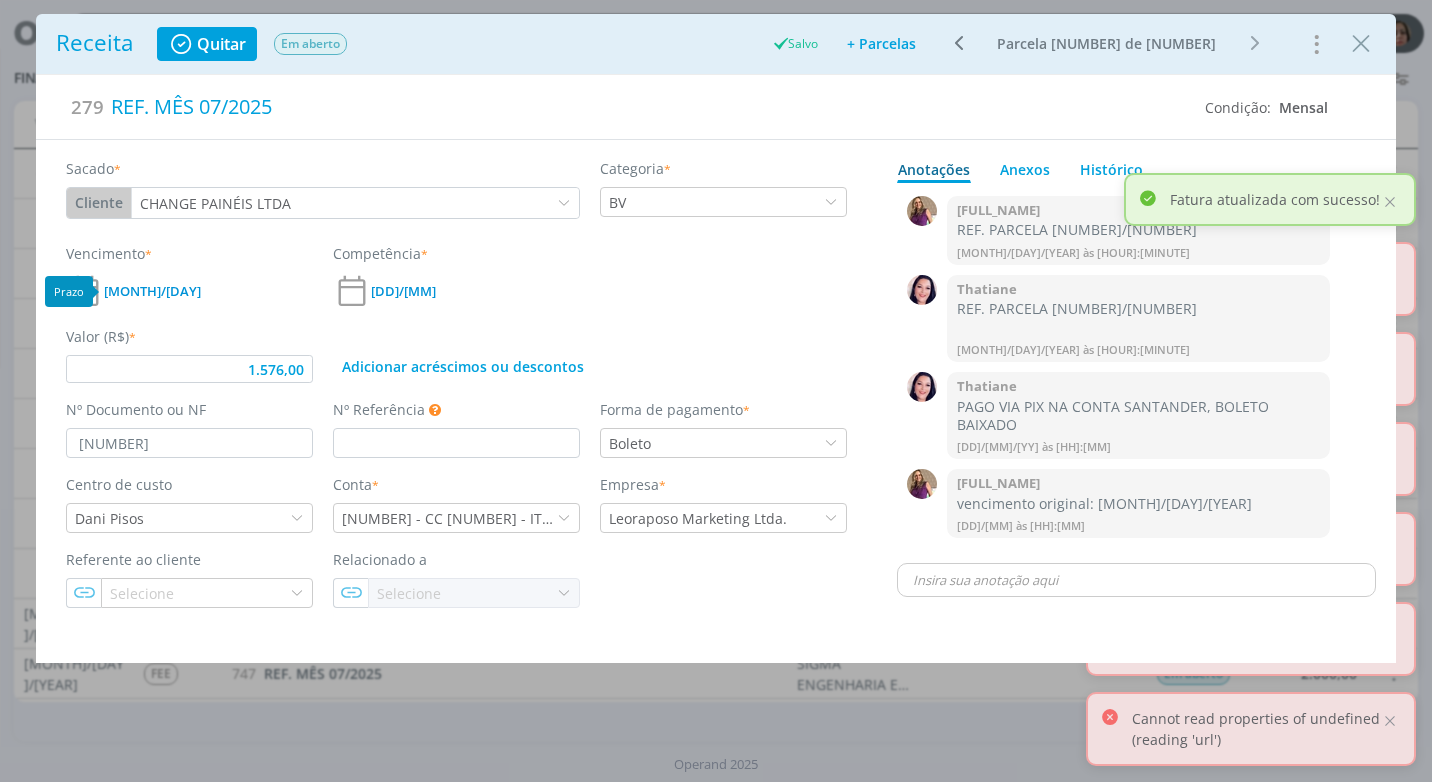 click on "[MONTH]/[DAY]" at bounding box center (152, 291) 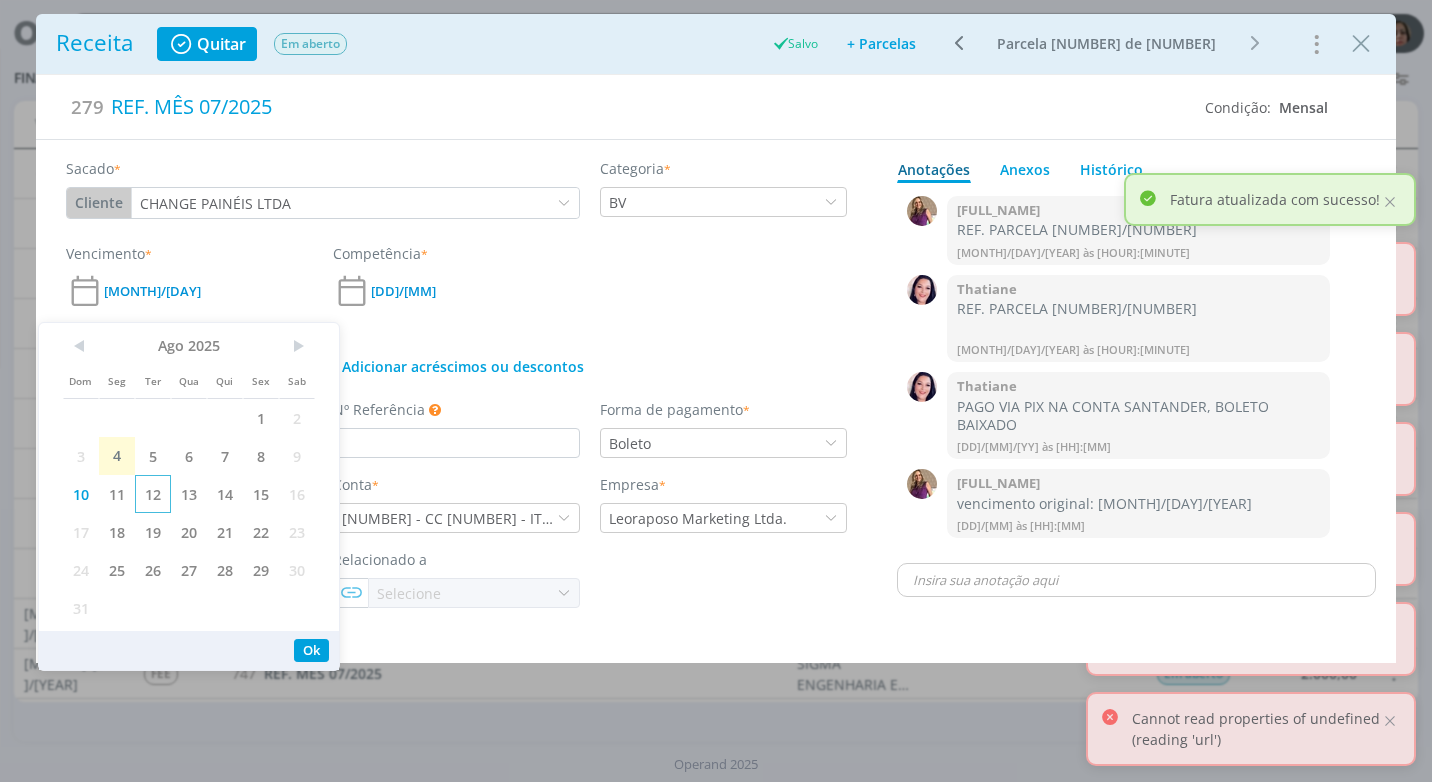 drag, startPoint x: 145, startPoint y: 486, endPoint x: 158, endPoint y: 486, distance: 13 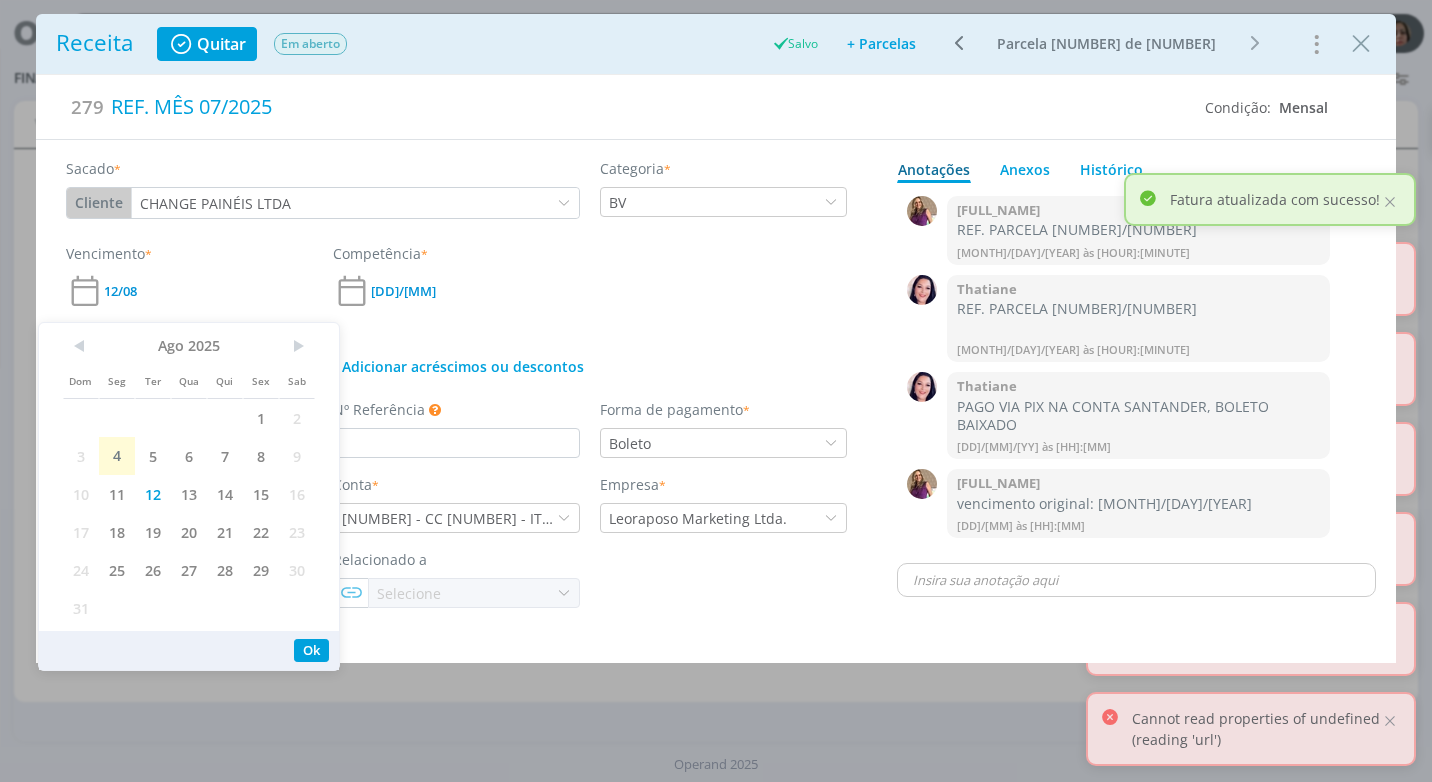 scroll, scrollTop: 0, scrollLeft: 0, axis: both 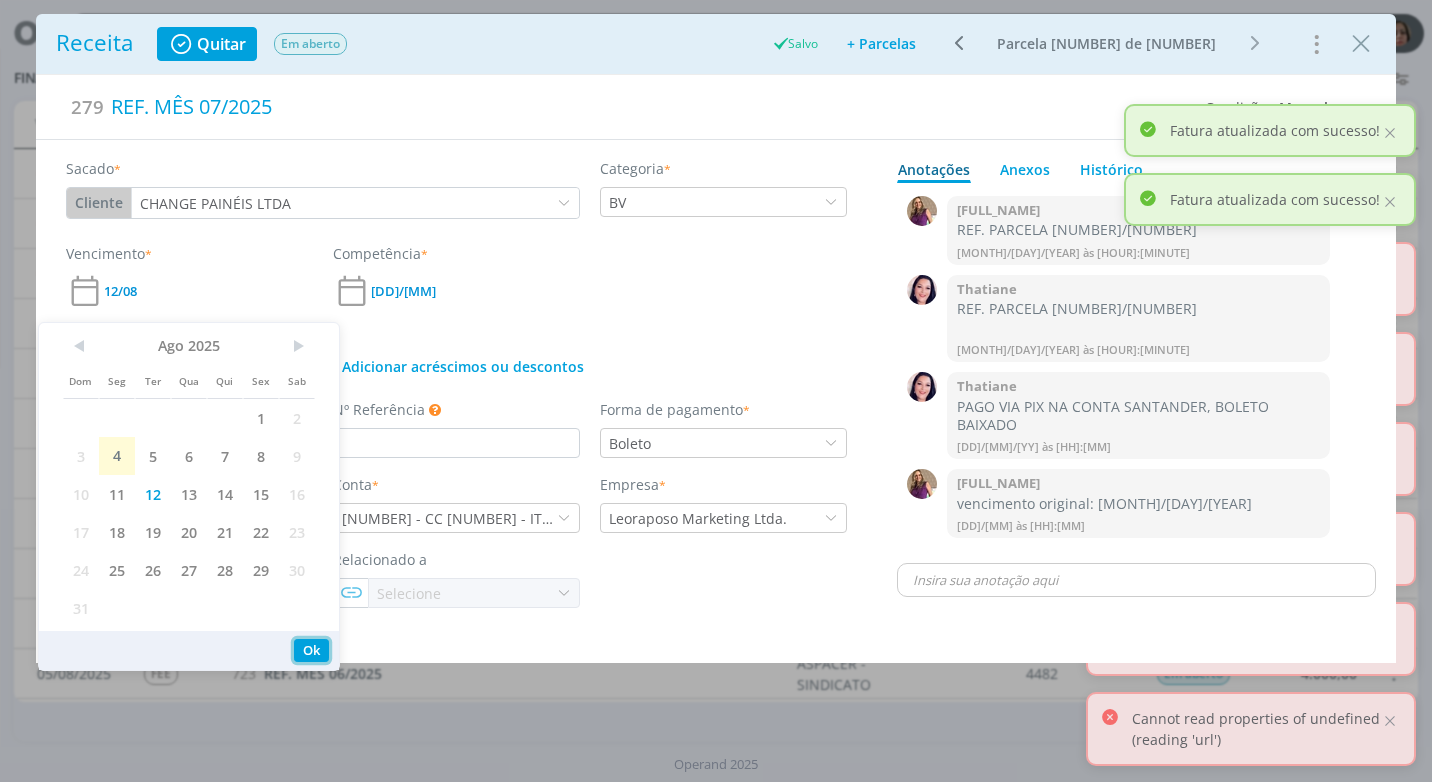 click on "Ok" at bounding box center (311, 650) 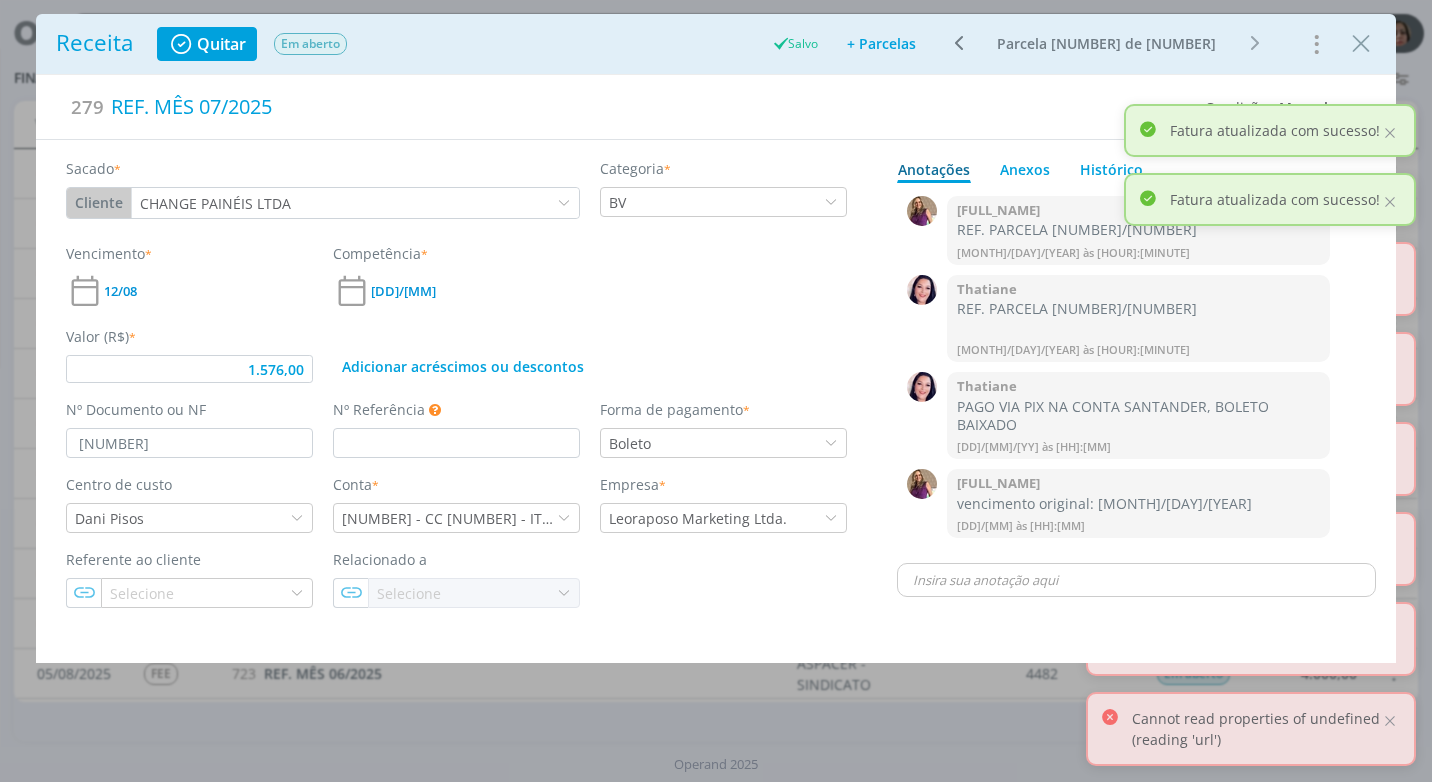 click on "Valor (R$) * [NUMBER] Adicionar acréscimos ou descontos" at bounding box center [457, 346] 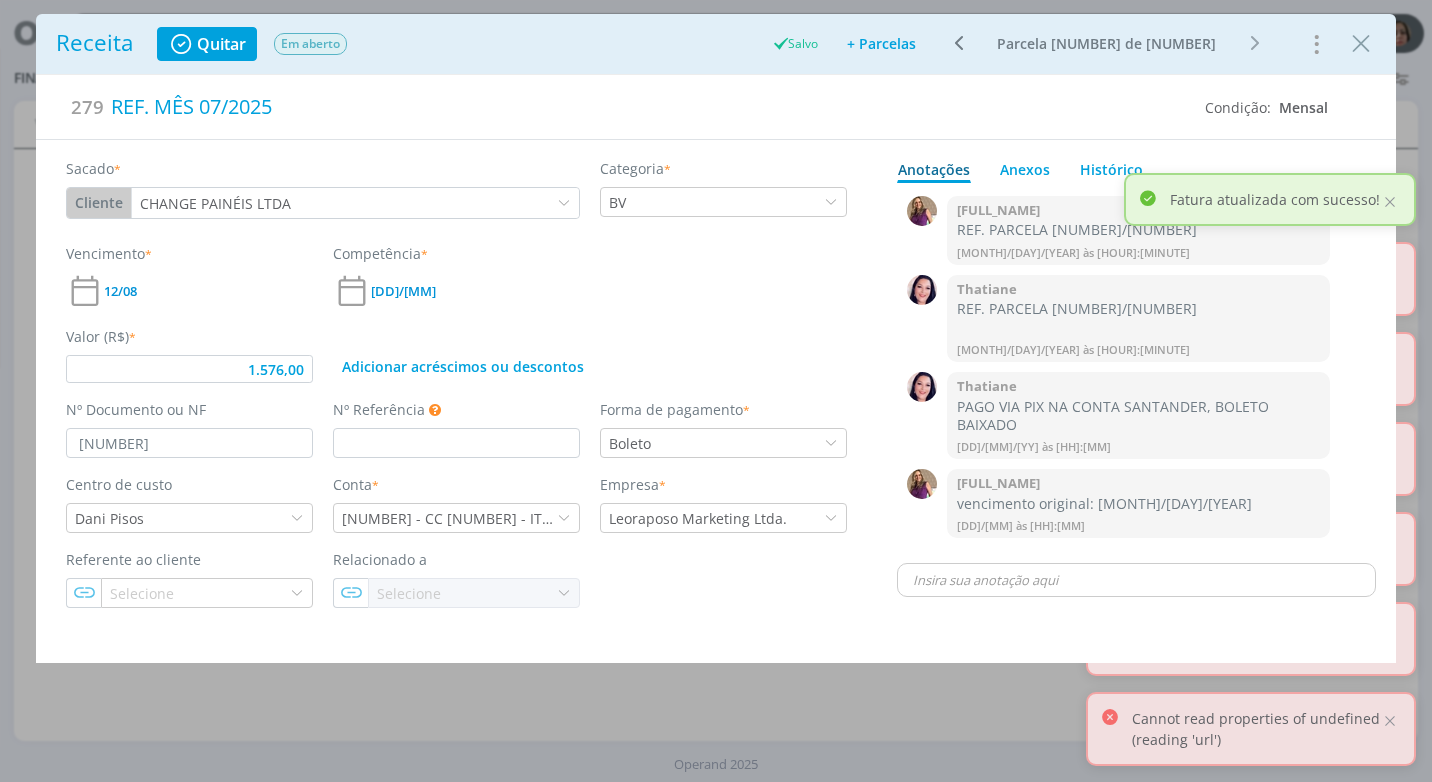 type on "1.576,00" 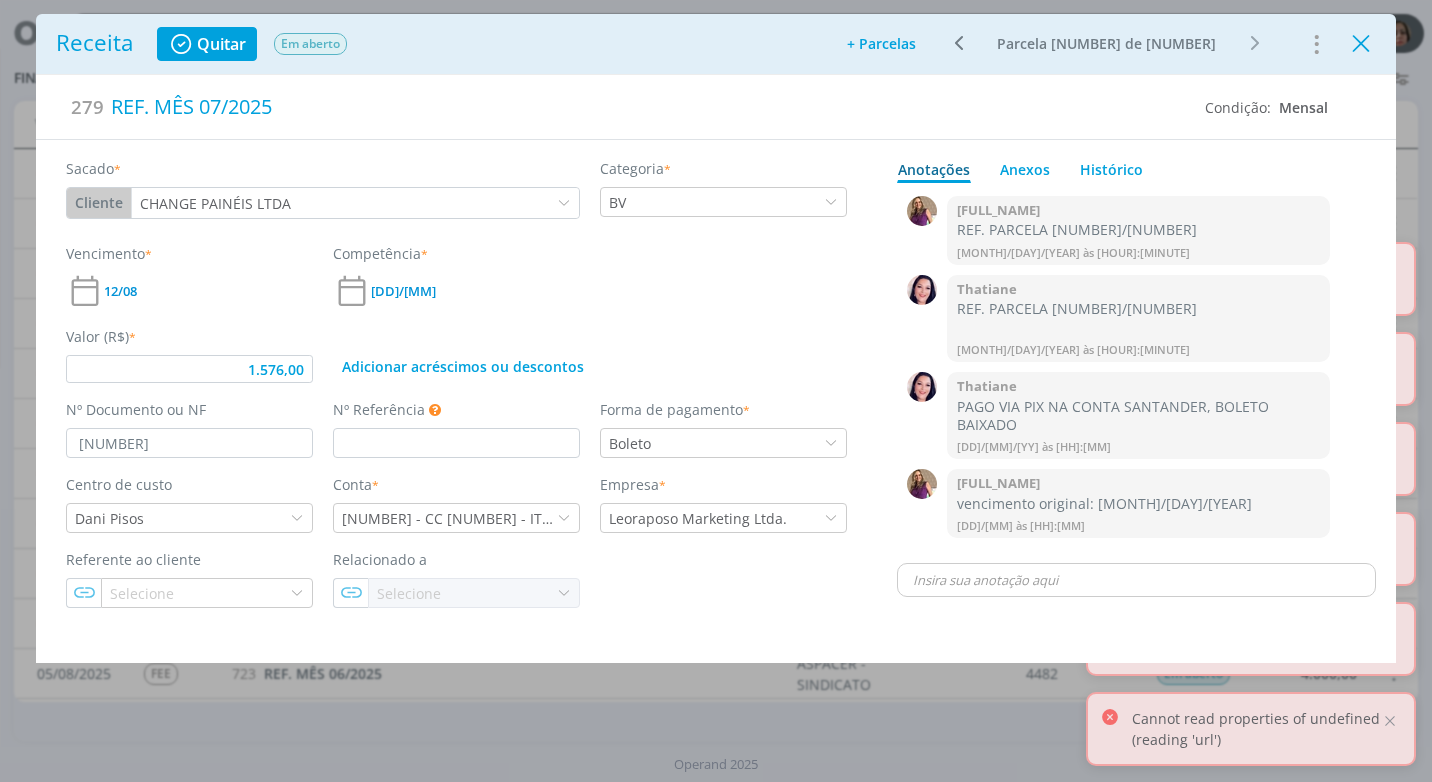 click at bounding box center [1361, 44] 